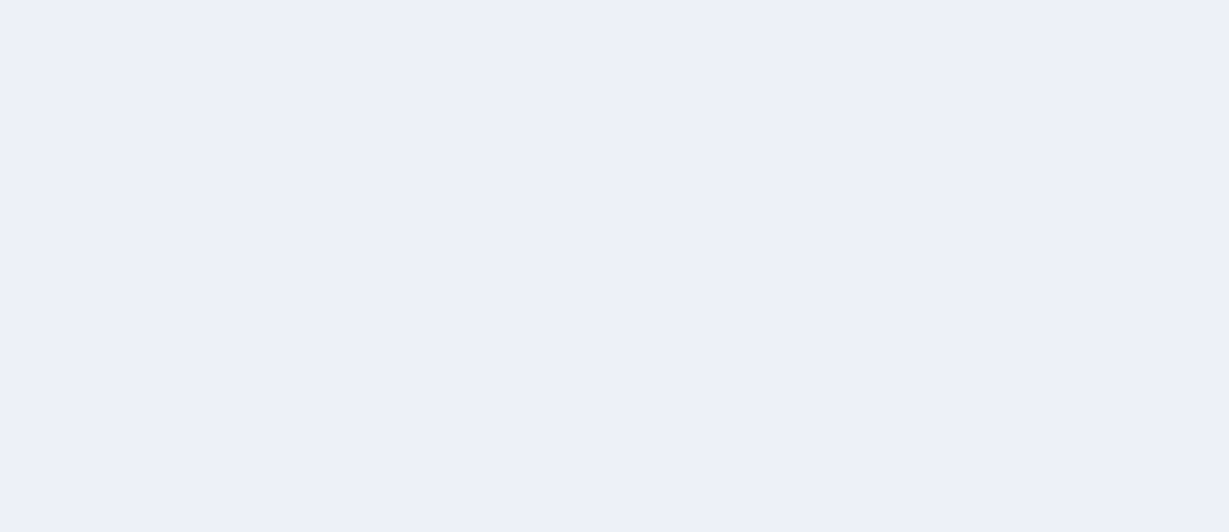 scroll, scrollTop: 0, scrollLeft: 0, axis: both 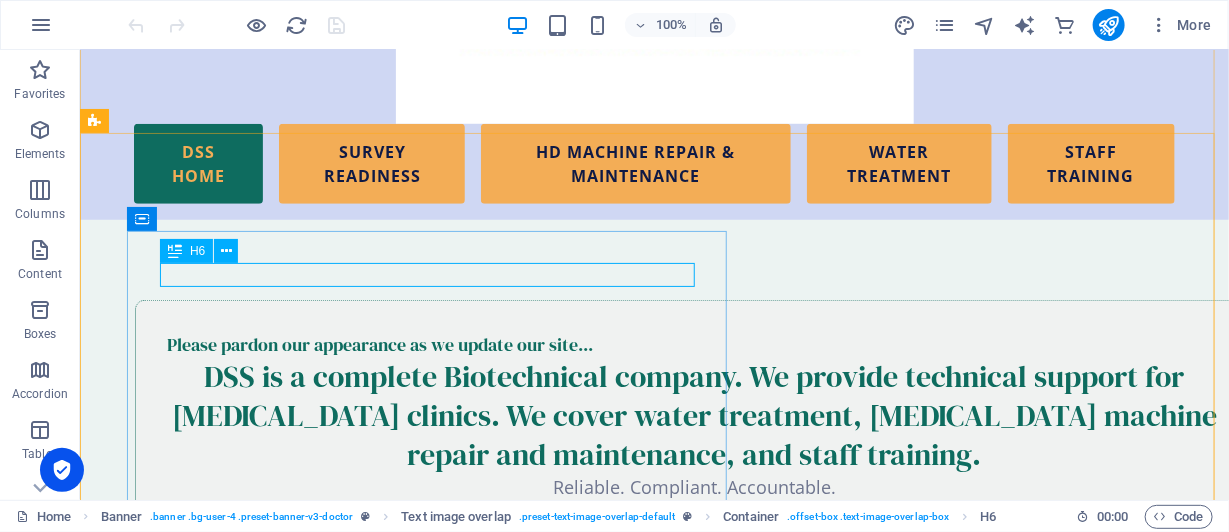 click on "Please pardon our appearance as we update our site..." at bounding box center [694, 343] 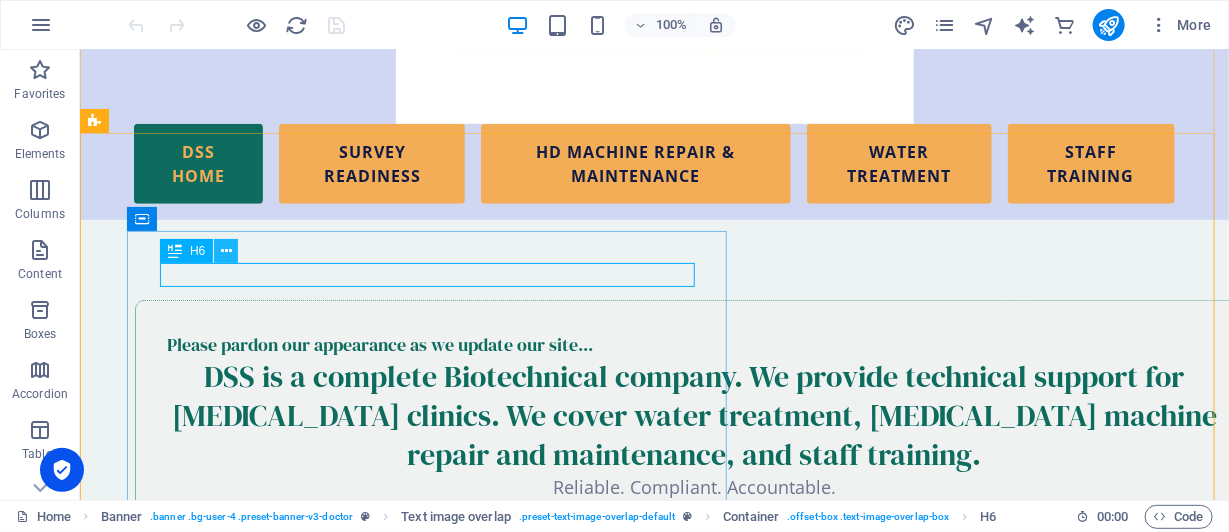 click at bounding box center [226, 251] 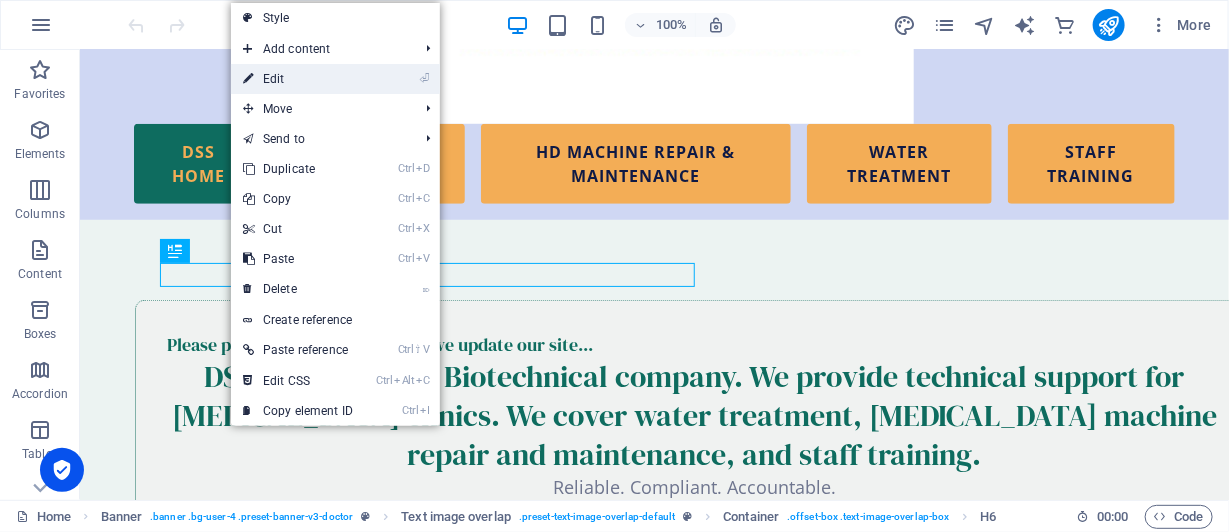 click on "⏎  Edit" at bounding box center [298, 79] 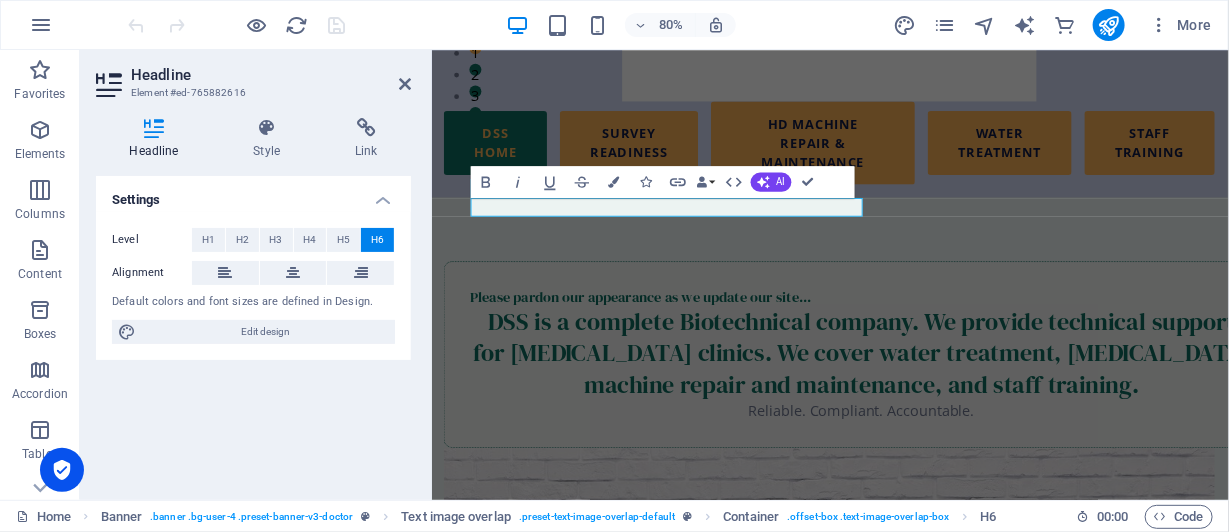 scroll, scrollTop: 563, scrollLeft: 0, axis: vertical 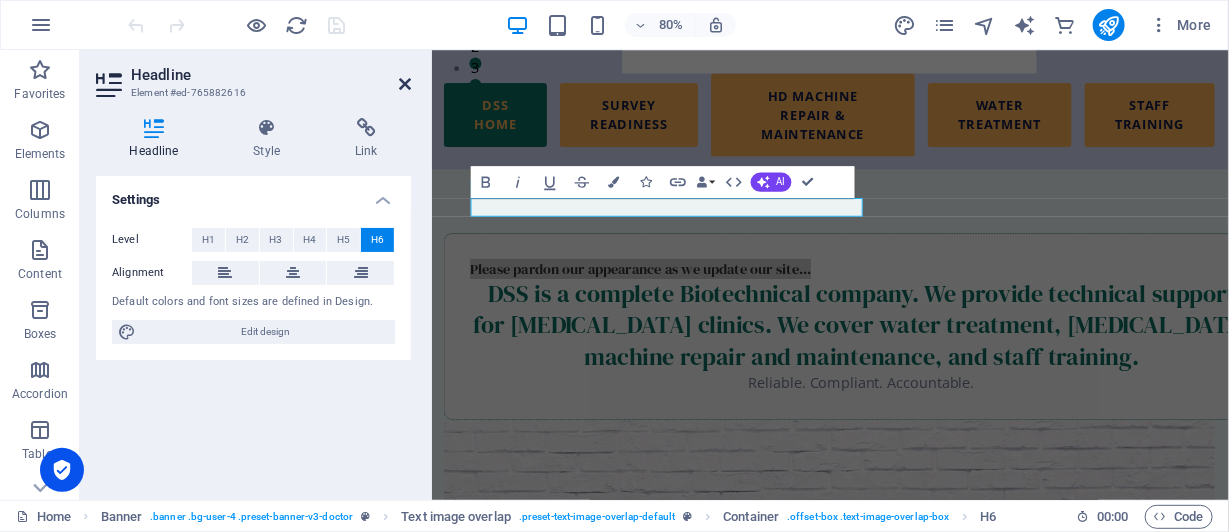 click at bounding box center [405, 84] 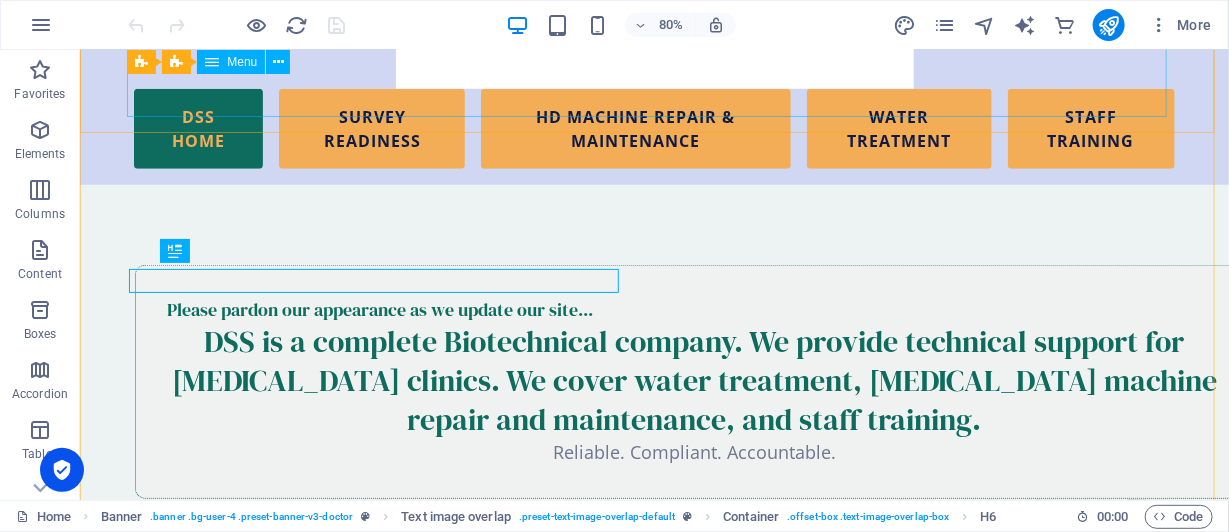 scroll, scrollTop: 528, scrollLeft: 0, axis: vertical 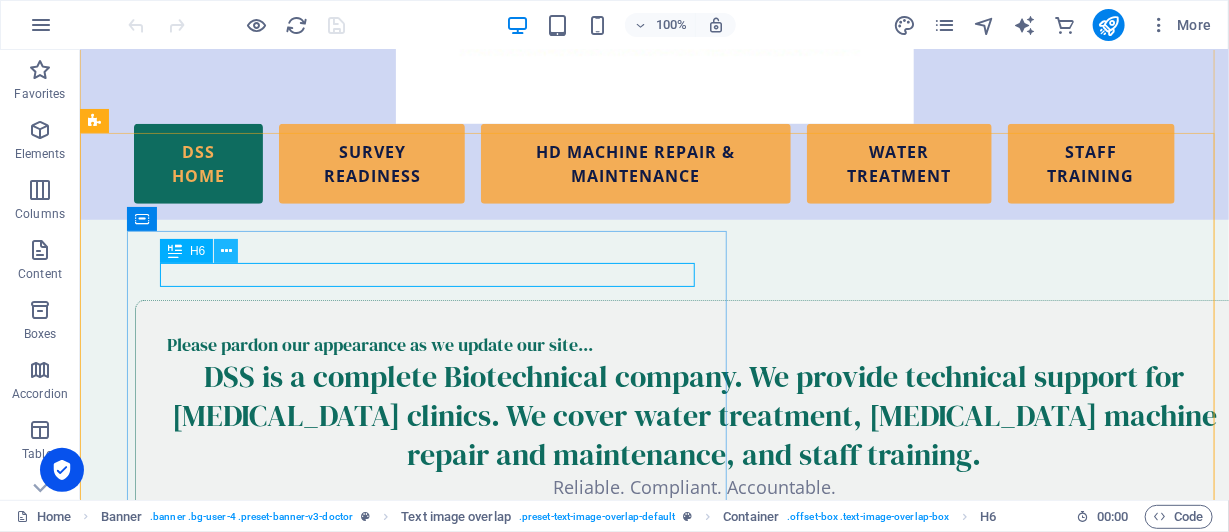 click at bounding box center (226, 251) 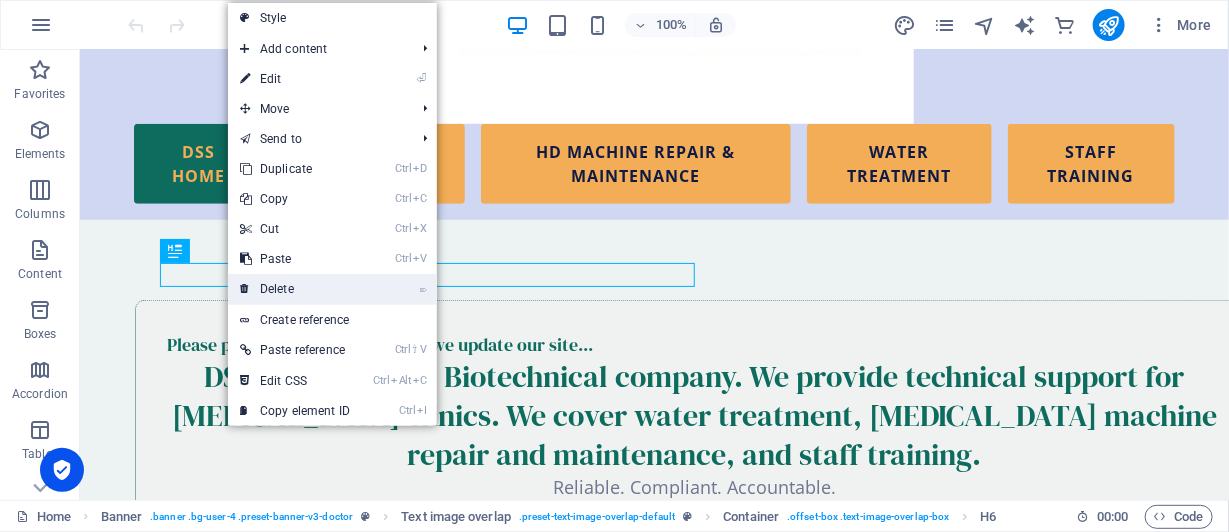 drag, startPoint x: 278, startPoint y: 287, endPoint x: 199, endPoint y: 237, distance: 93.49332 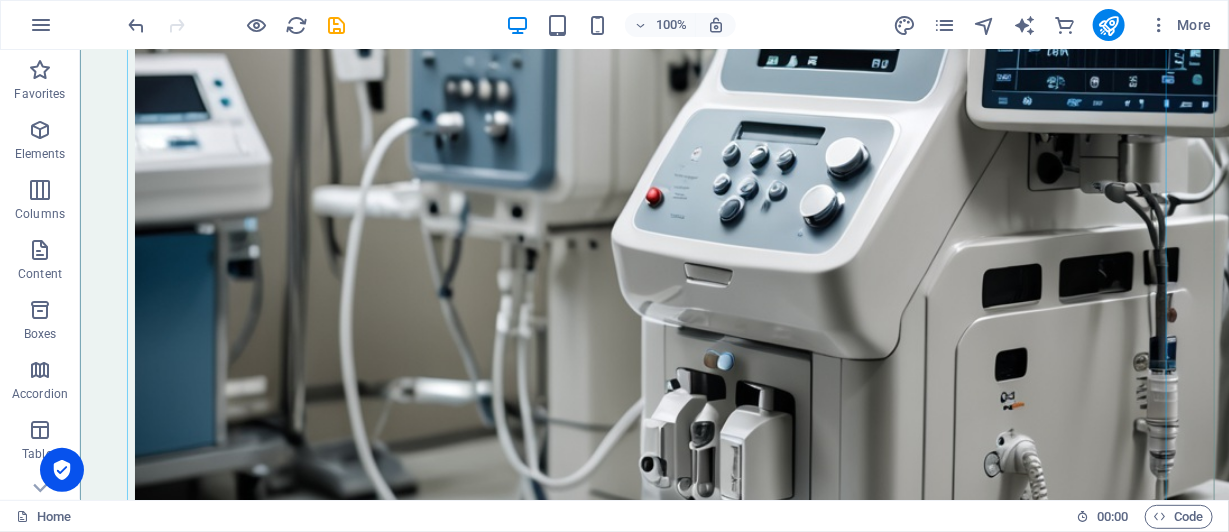 scroll, scrollTop: 2328, scrollLeft: 0, axis: vertical 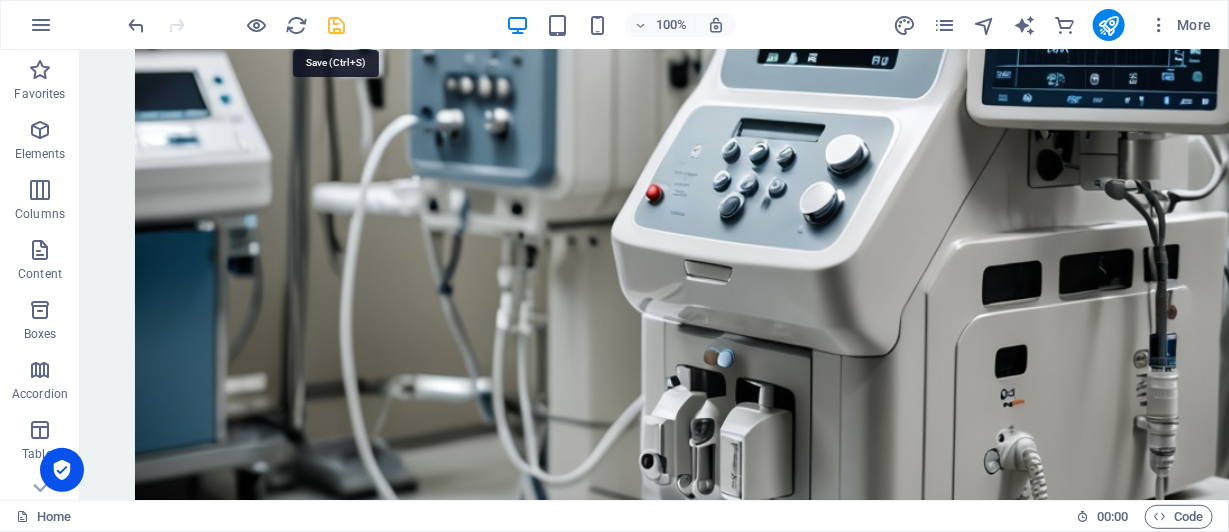 click at bounding box center (337, 25) 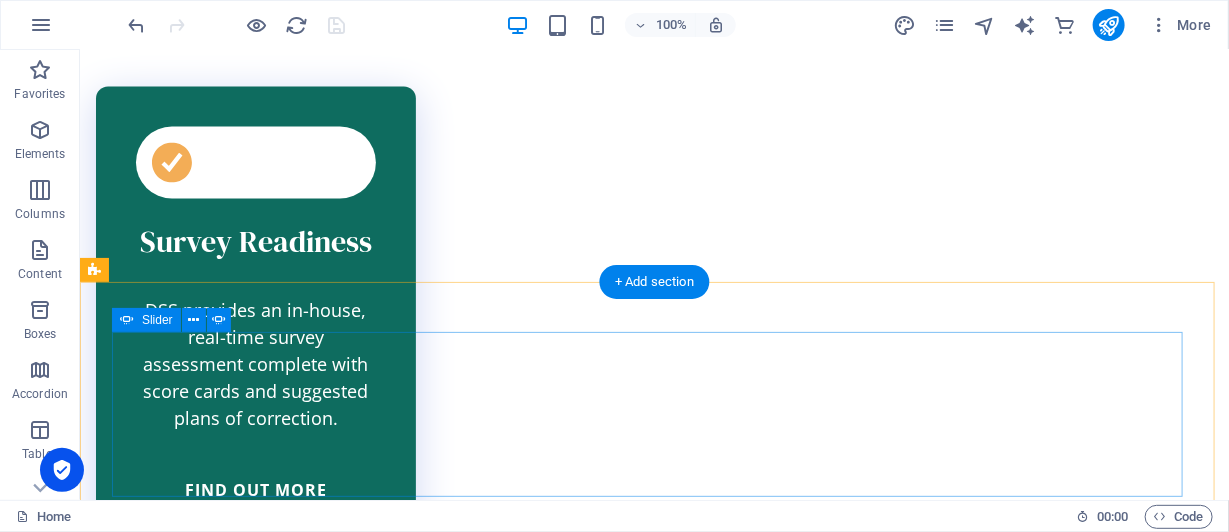 scroll, scrollTop: 7028, scrollLeft: 0, axis: vertical 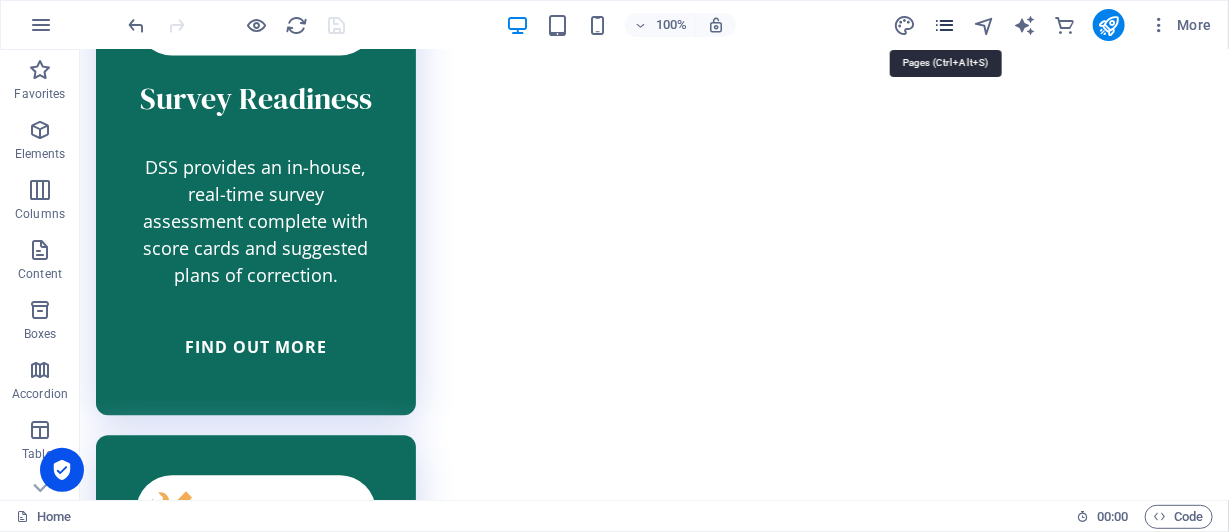 click at bounding box center [944, 25] 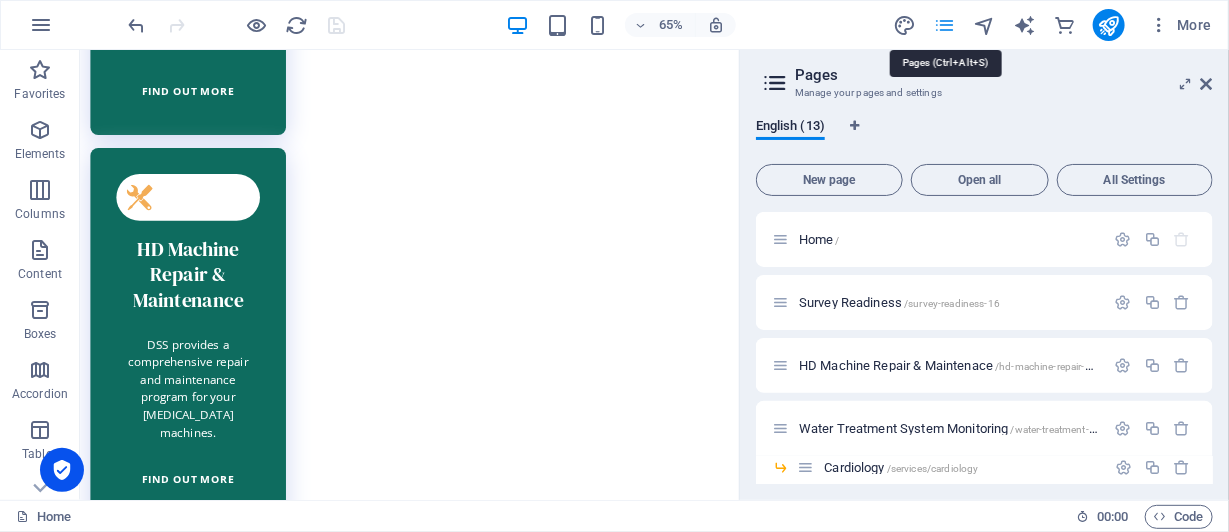scroll, scrollTop: 7027, scrollLeft: 0, axis: vertical 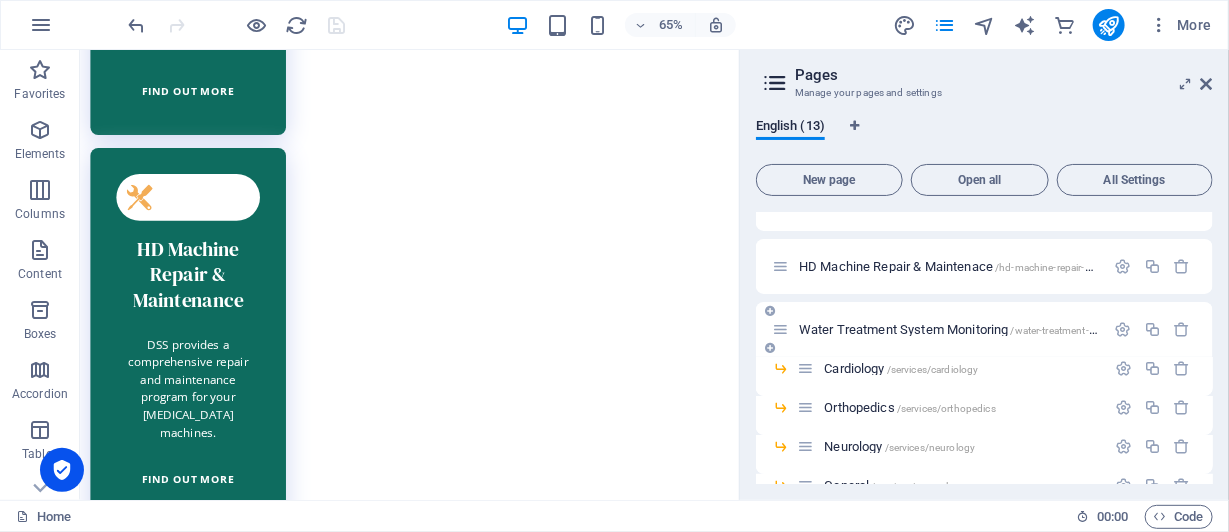click on "Water Treatment System Monitoring /water-treatment-system-monitoring" at bounding box center (987, 329) 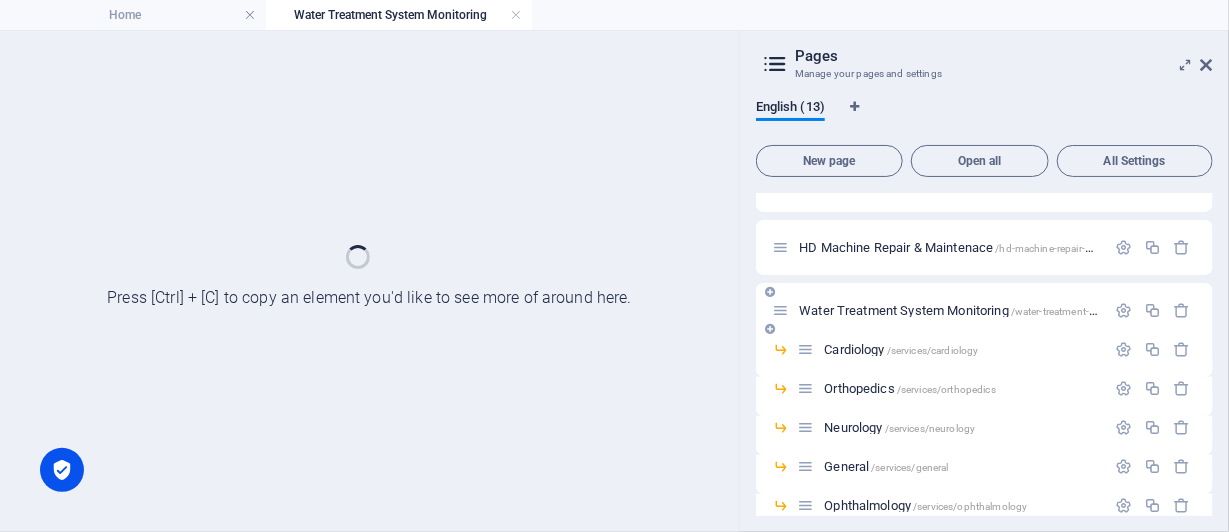scroll, scrollTop: 0, scrollLeft: 0, axis: both 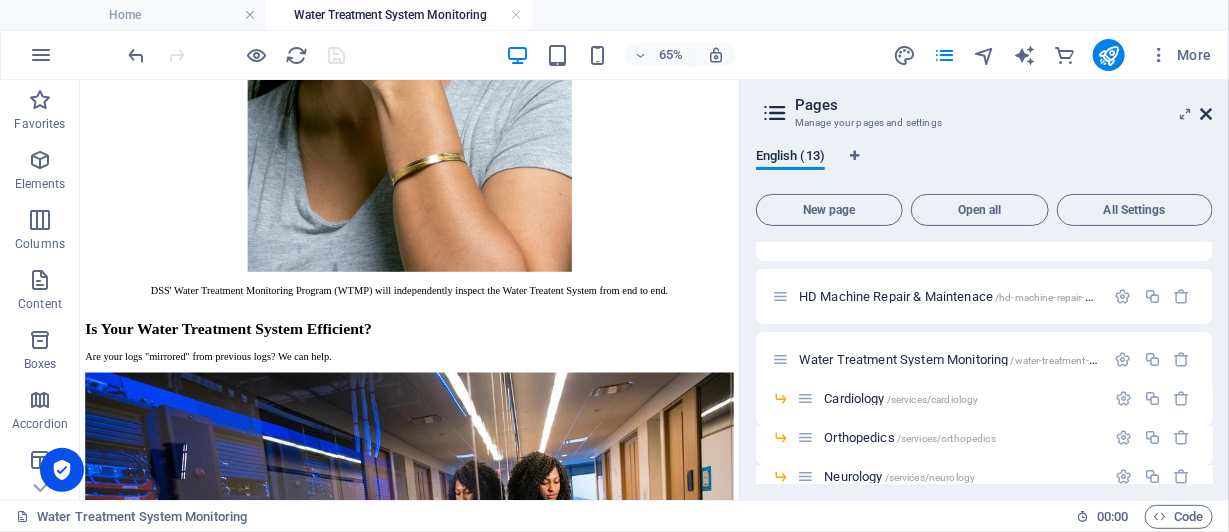 click at bounding box center (1207, 114) 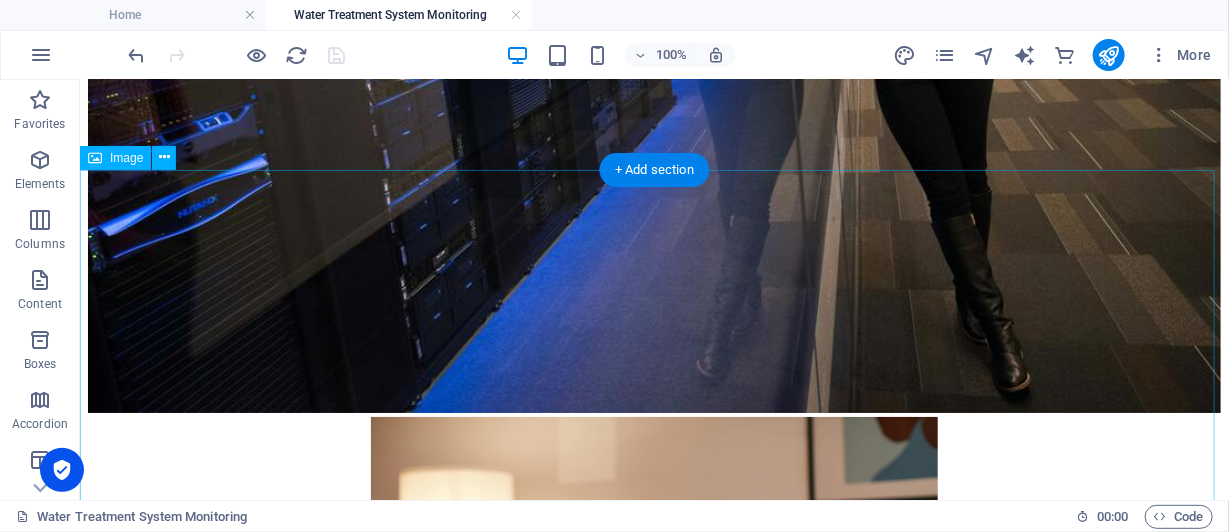 scroll, scrollTop: 2670, scrollLeft: 0, axis: vertical 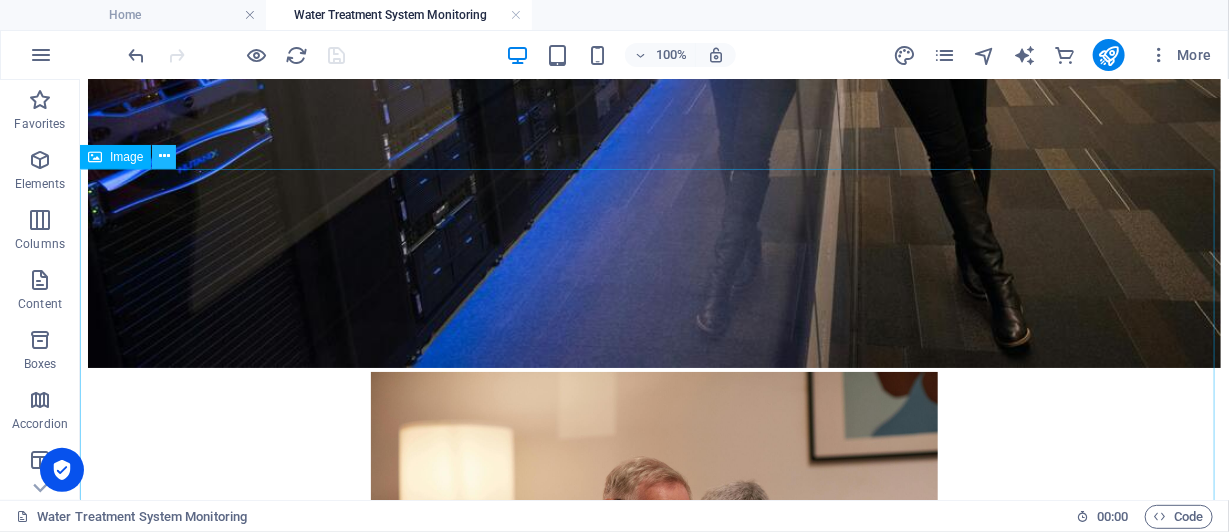 click at bounding box center (164, 156) 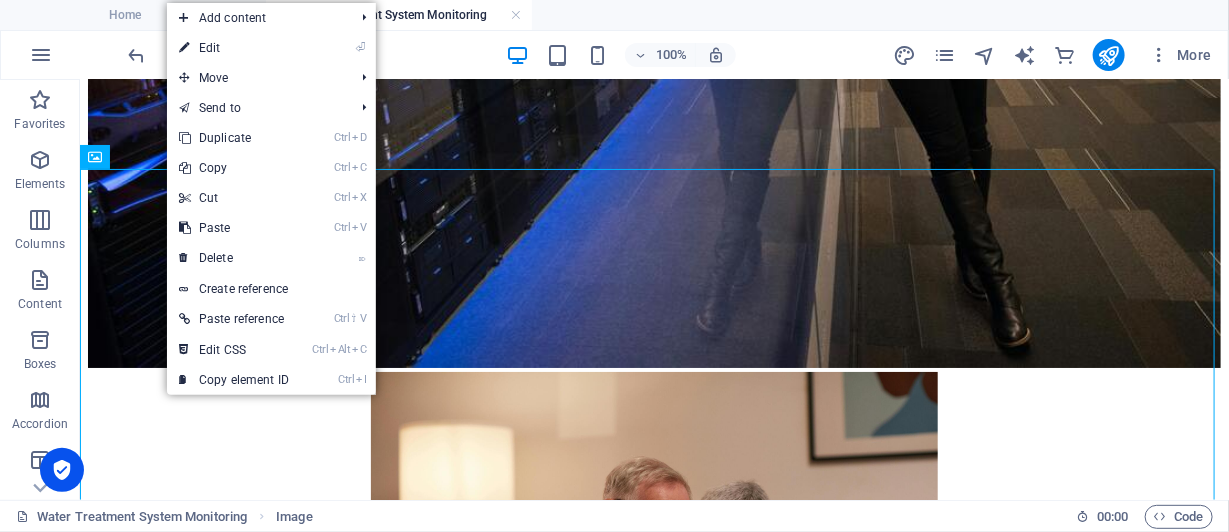 click on "⏎  Edit" at bounding box center (234, 48) 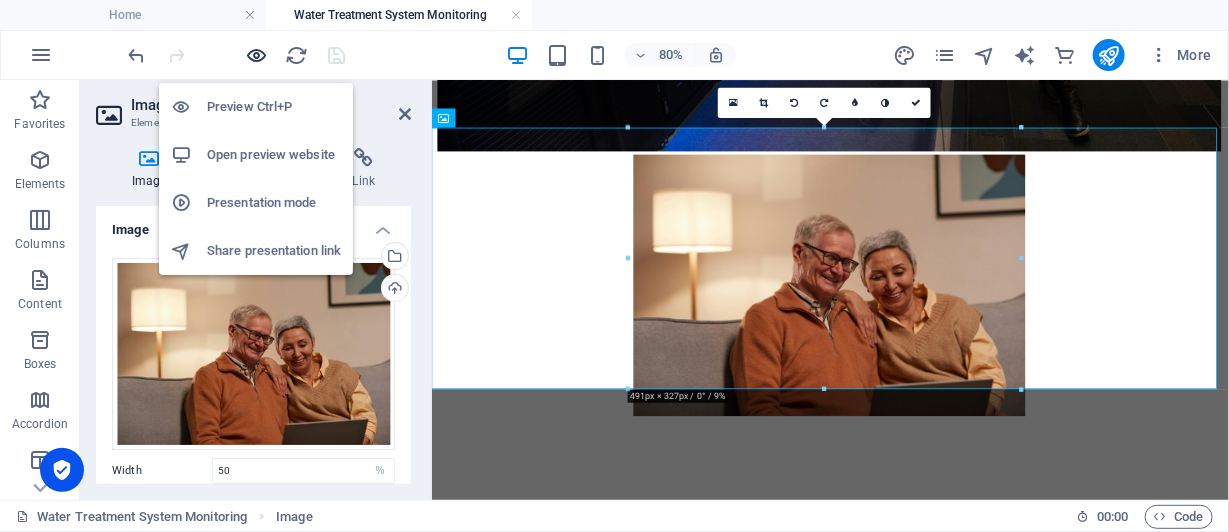 scroll, scrollTop: 2599, scrollLeft: 0, axis: vertical 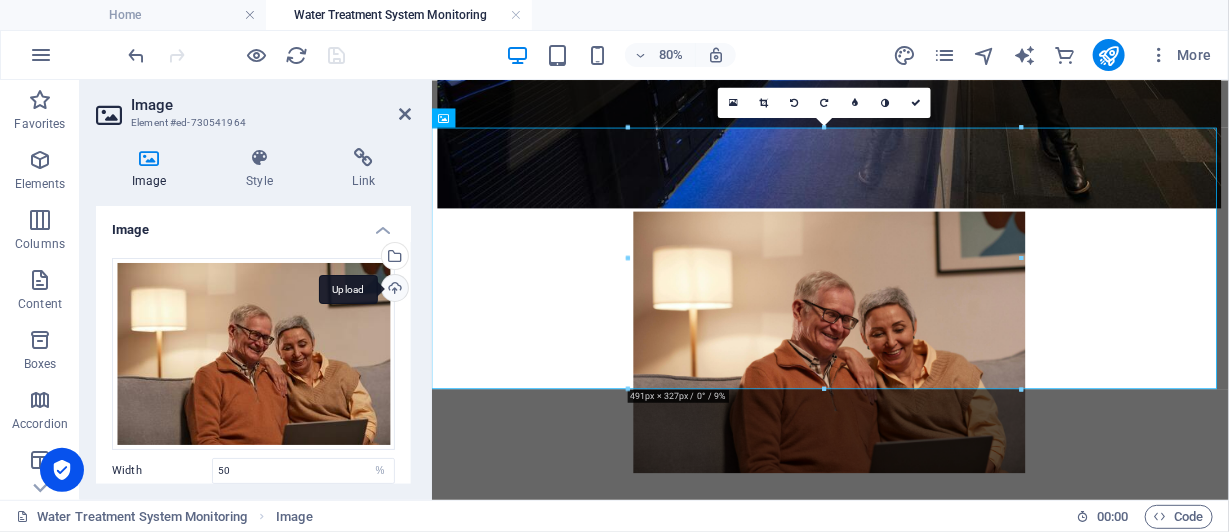click on "Upload" at bounding box center [393, 290] 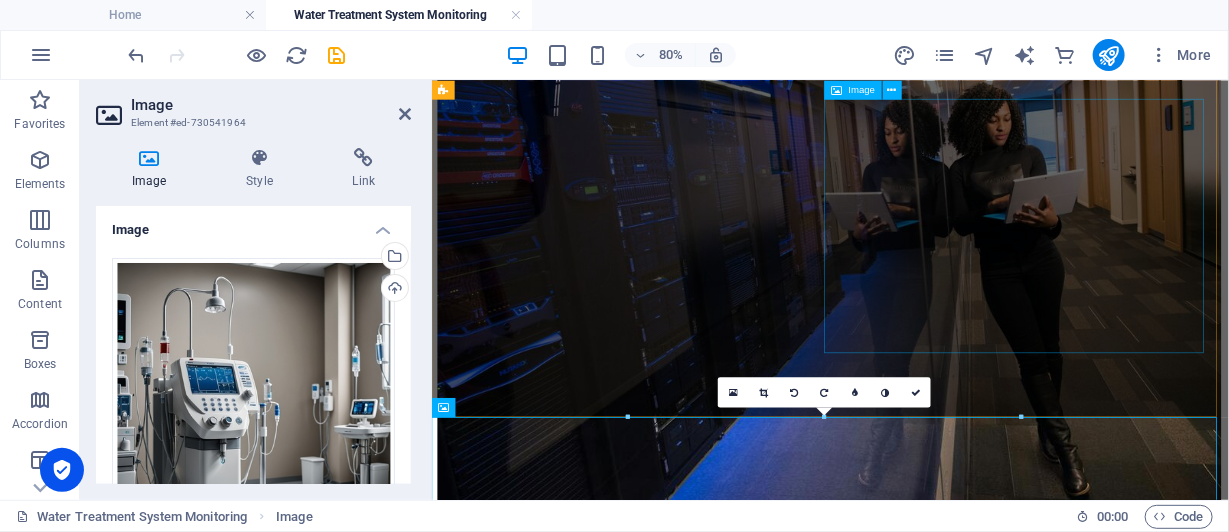 scroll, scrollTop: 2199, scrollLeft: 0, axis: vertical 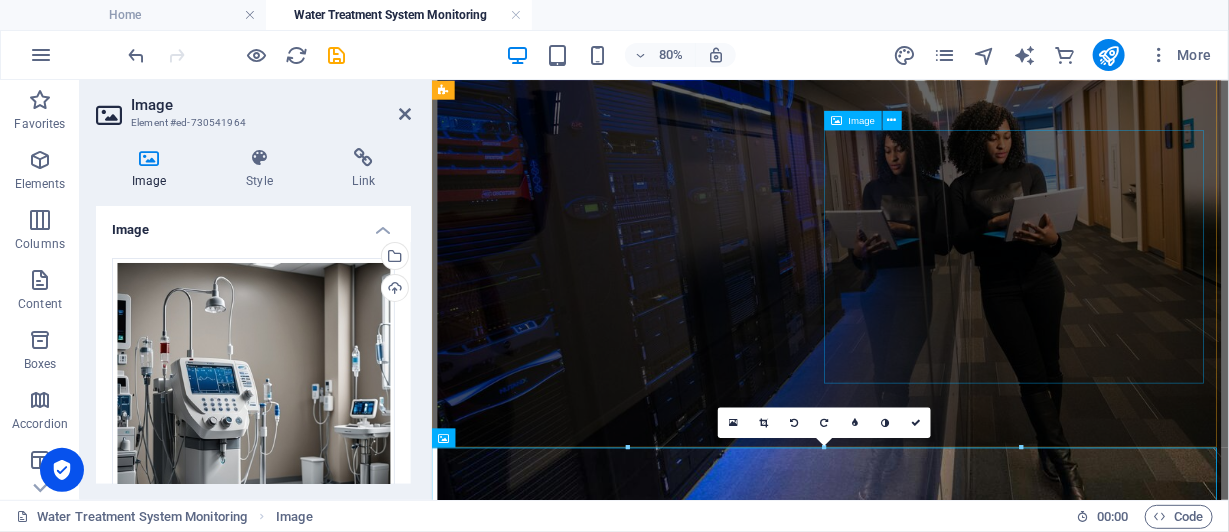 click at bounding box center [929, 314] 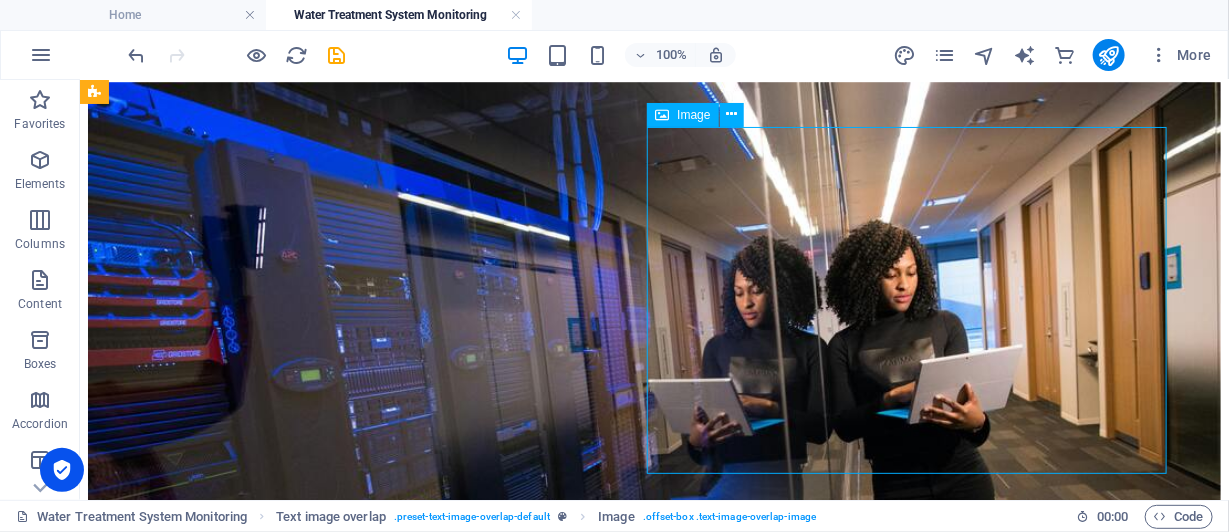 scroll, scrollTop: 2285, scrollLeft: 0, axis: vertical 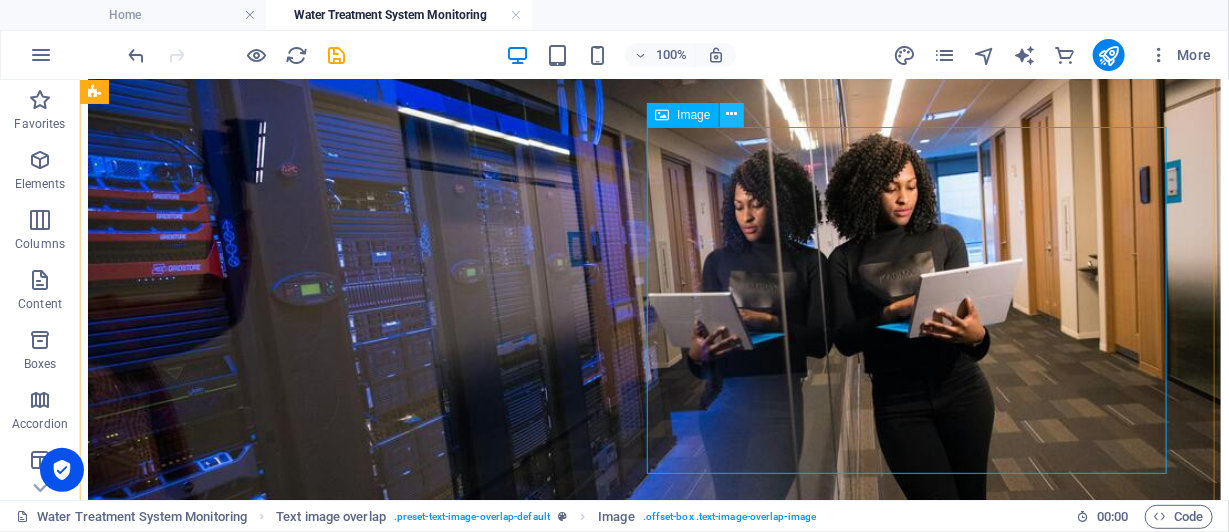 click at bounding box center (731, 114) 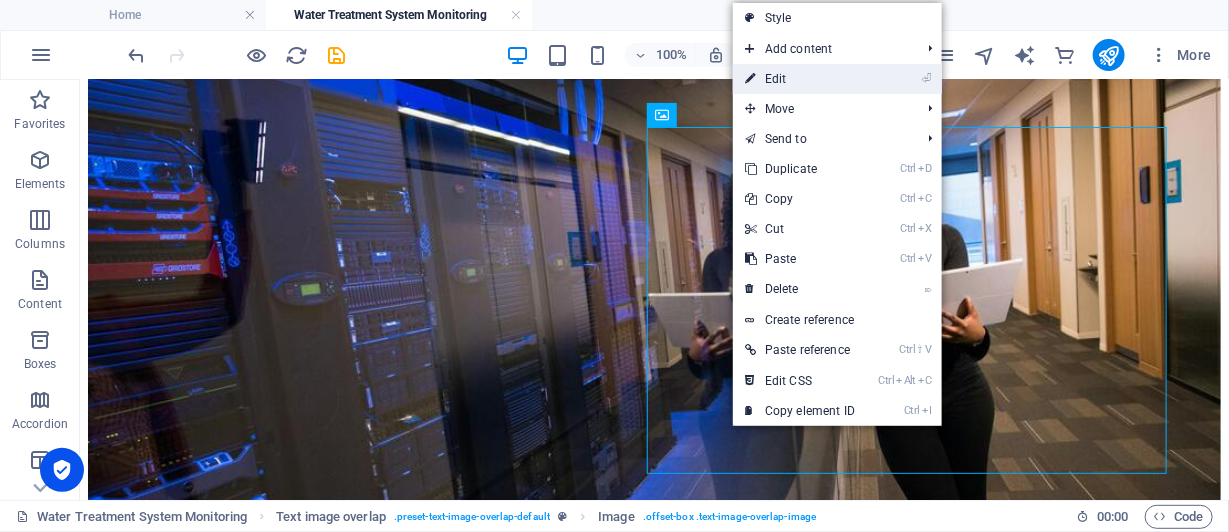 click on "⏎  Edit" at bounding box center (800, 79) 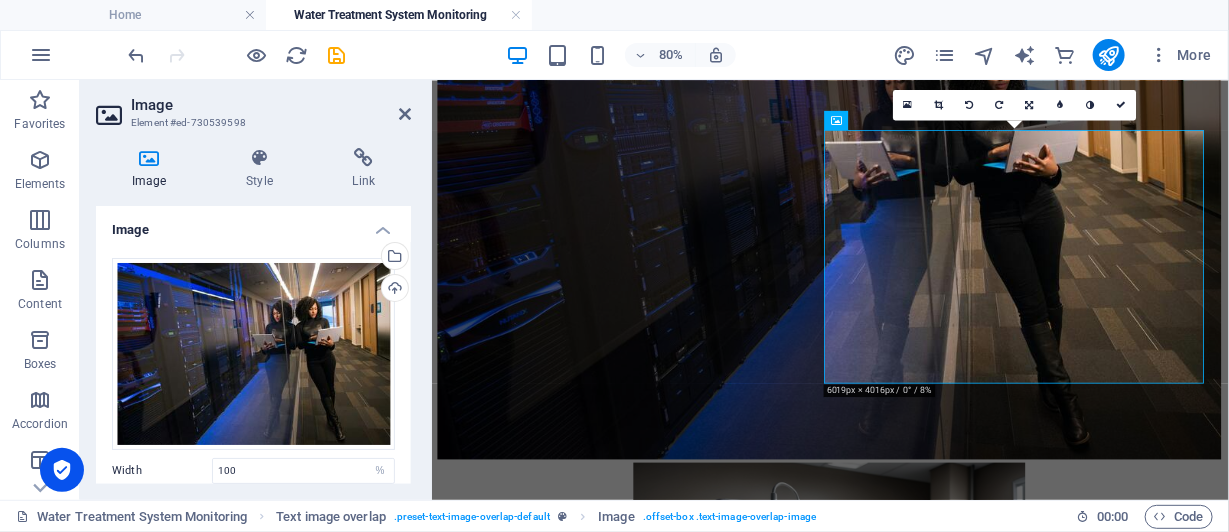 scroll, scrollTop: 2199, scrollLeft: 0, axis: vertical 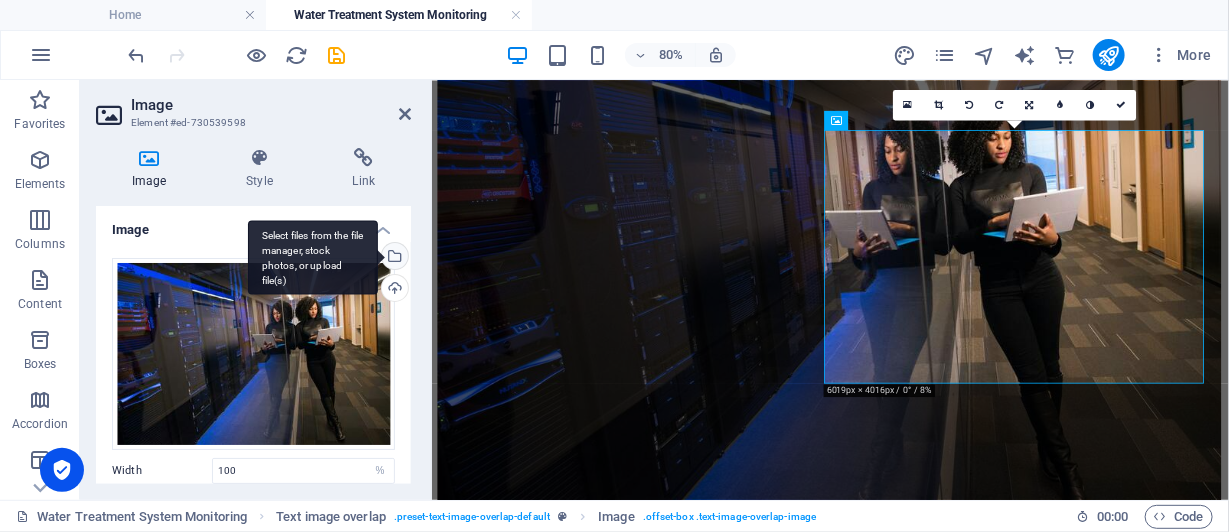 click on "Select files from the file manager, stock photos, or upload file(s)" at bounding box center [393, 258] 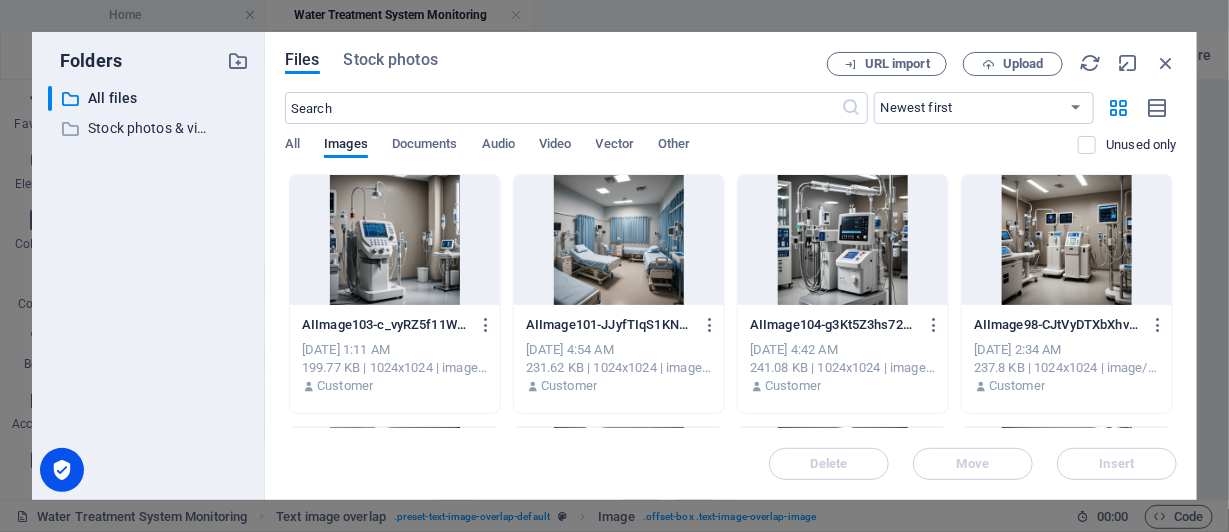 click at bounding box center (395, 240) 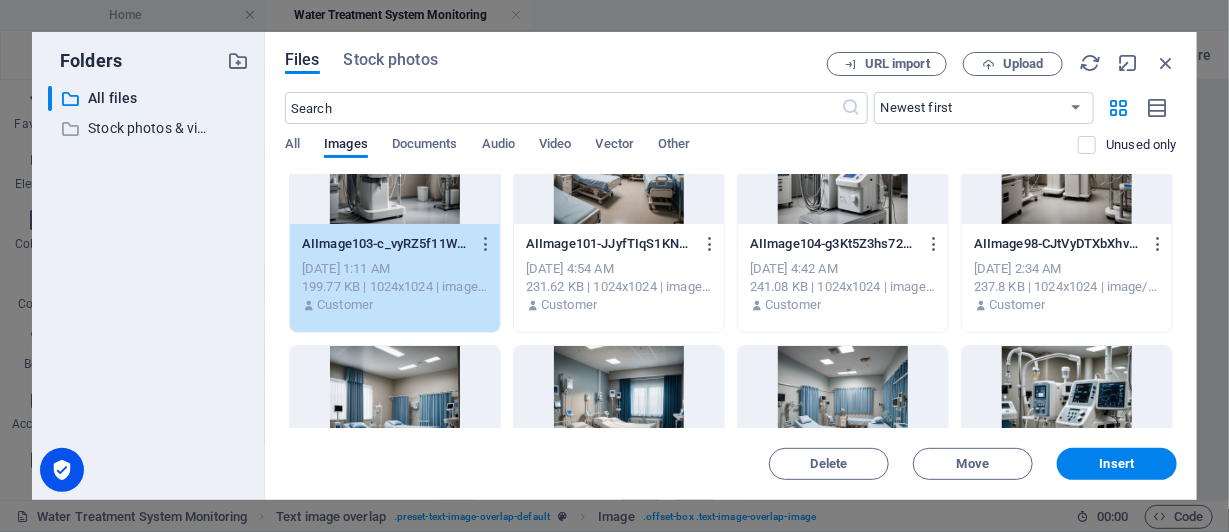 scroll, scrollTop: 0, scrollLeft: 0, axis: both 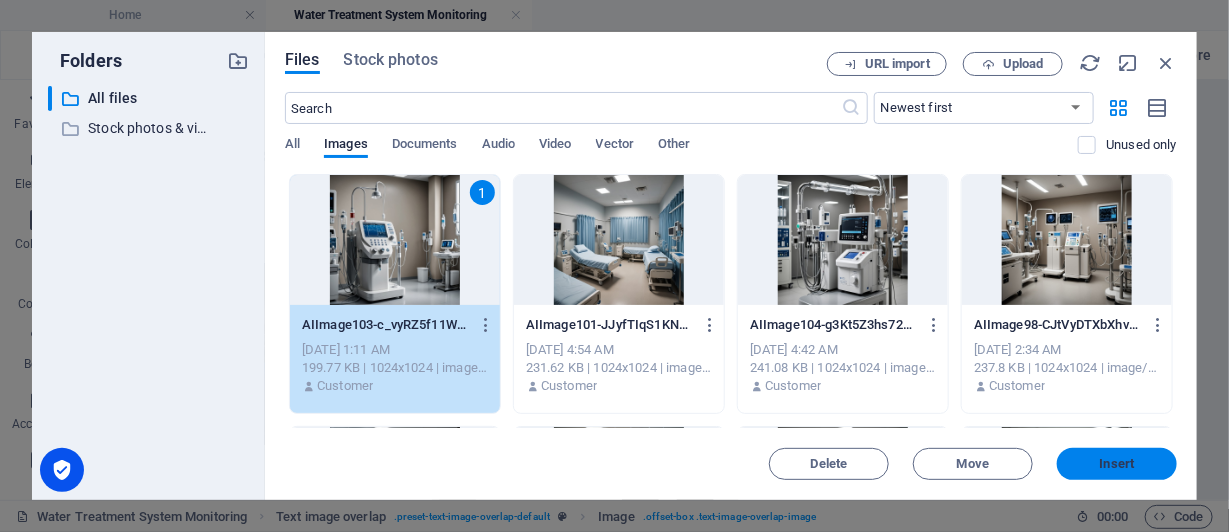 click on "Insert" at bounding box center (1117, 464) 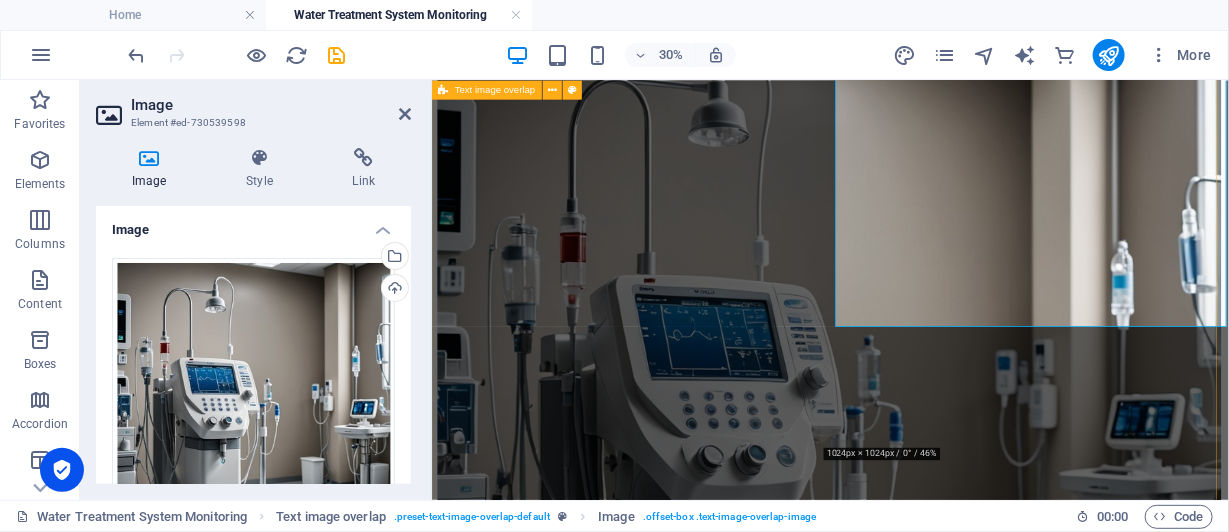 scroll, scrollTop: 2277, scrollLeft: 0, axis: vertical 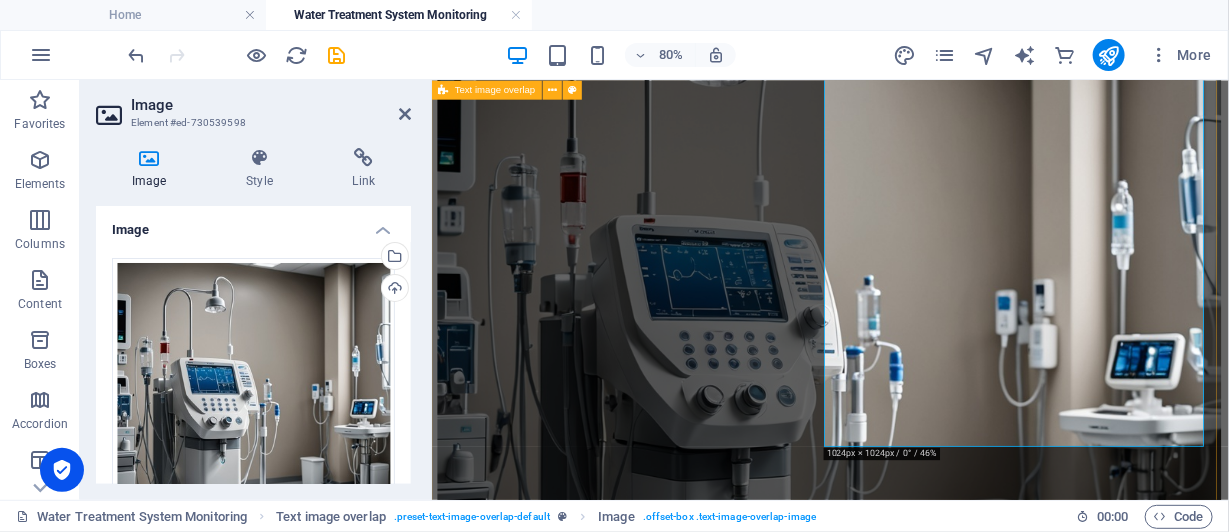 click on "Is Your Water Treatment System Efficient? Are your logs "mirrored" from previous logs? We can help." at bounding box center [929, 348] 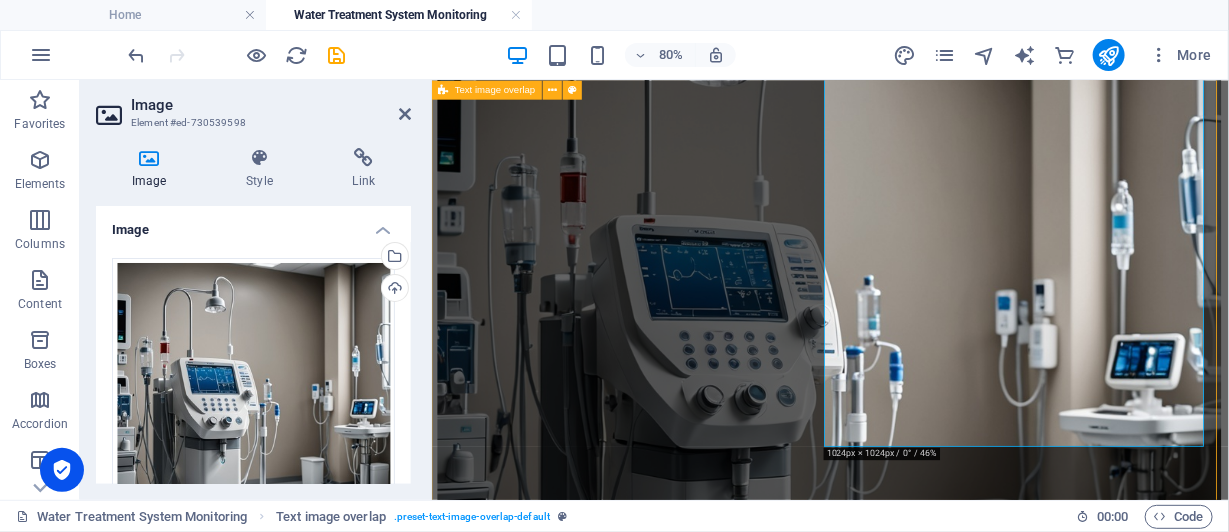 scroll, scrollTop: 2371, scrollLeft: 0, axis: vertical 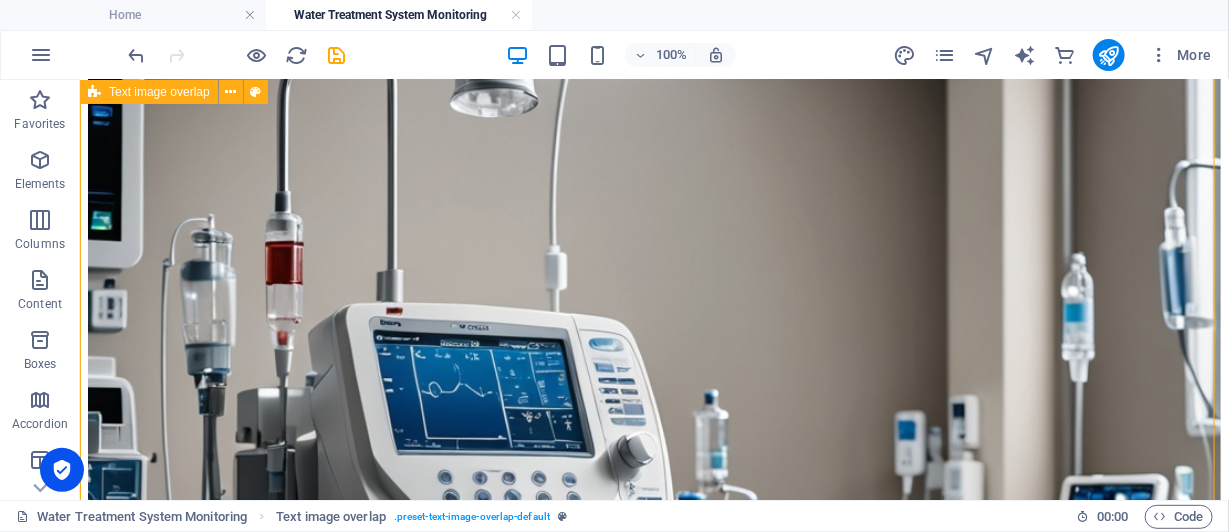 click on "Is Your Water Treatment System Efficient? Are your logs "mirrored" from previous logs? We can help." at bounding box center (653, 427) 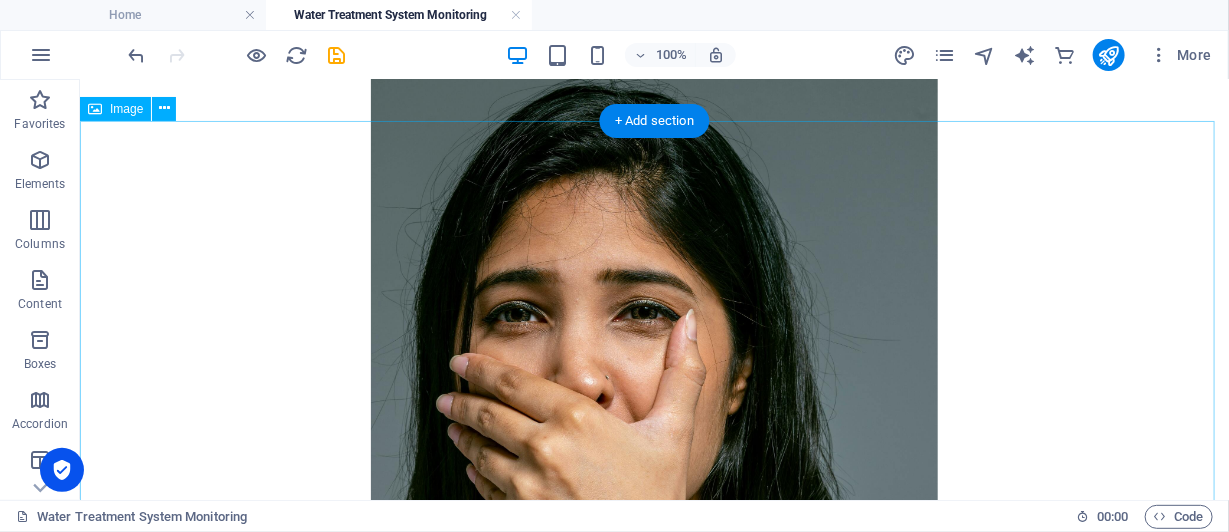 scroll, scrollTop: 1171, scrollLeft: 0, axis: vertical 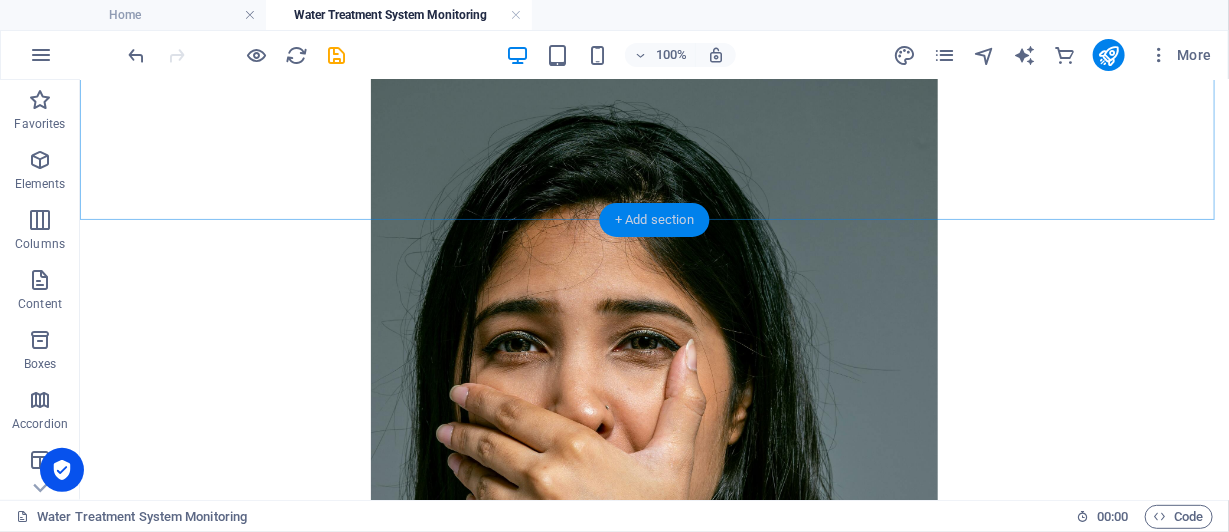 click on "+ Add section" at bounding box center (654, 220) 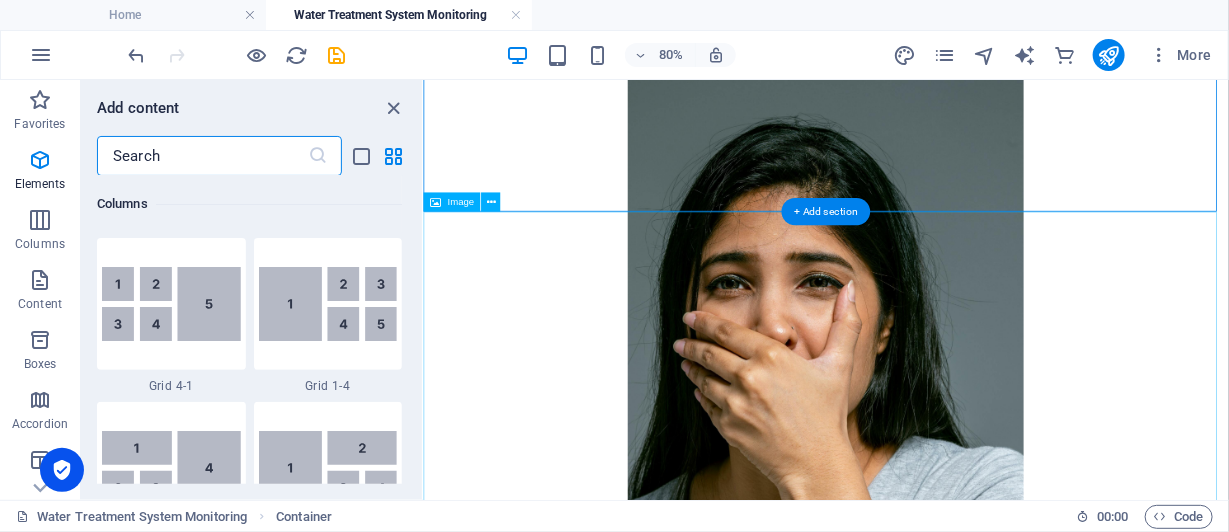 scroll, scrollTop: 3498, scrollLeft: 0, axis: vertical 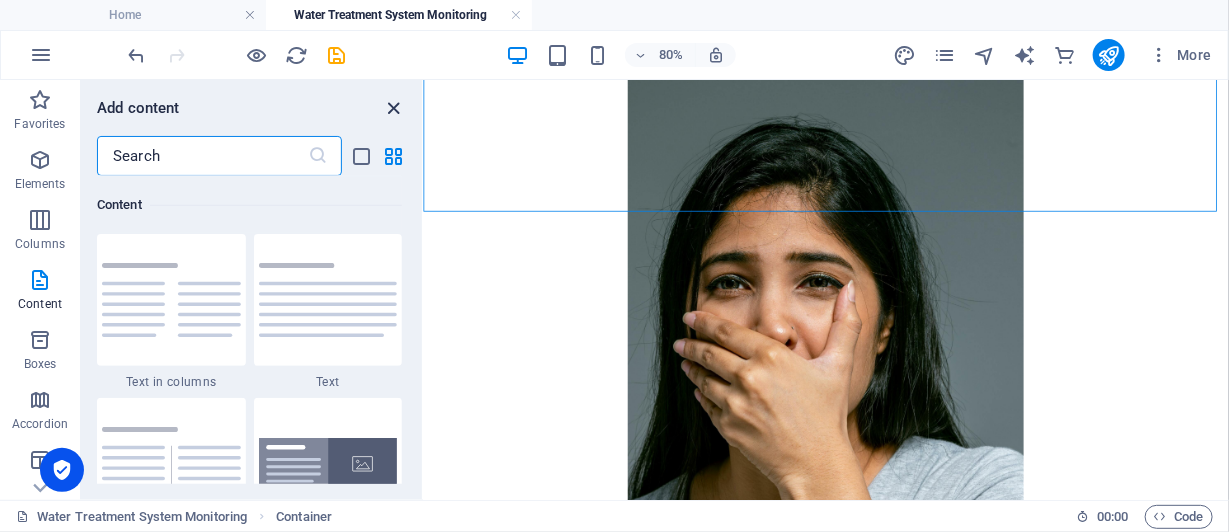 click at bounding box center (394, 108) 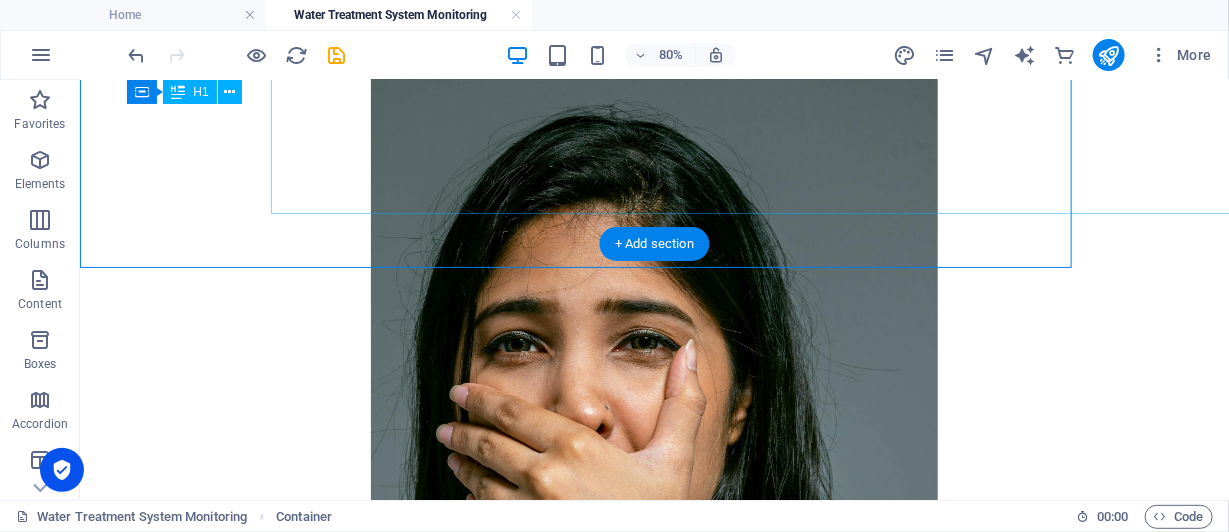 scroll, scrollTop: 1148, scrollLeft: 0, axis: vertical 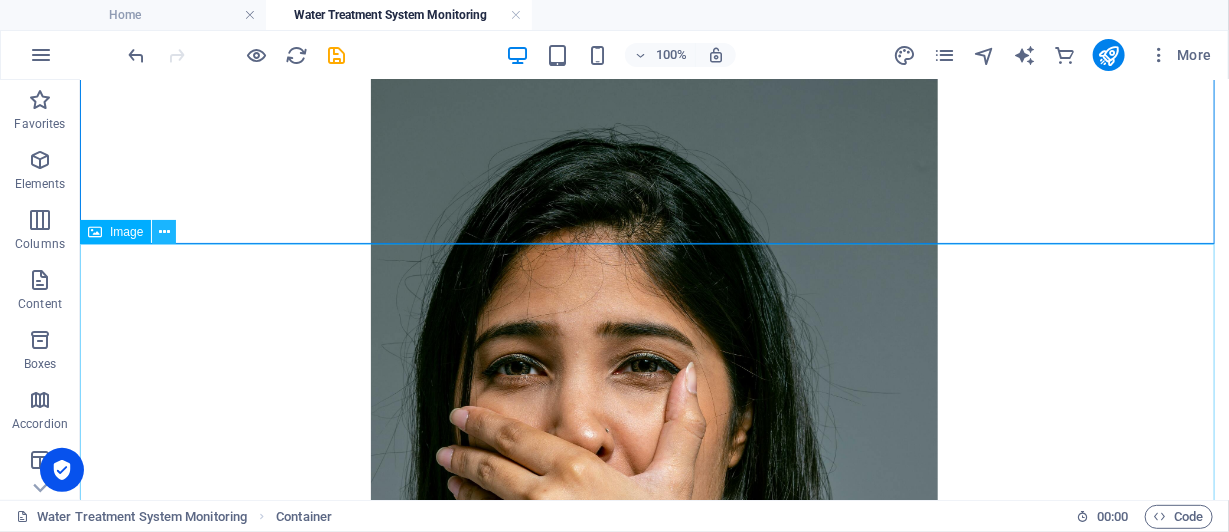 click at bounding box center (164, 232) 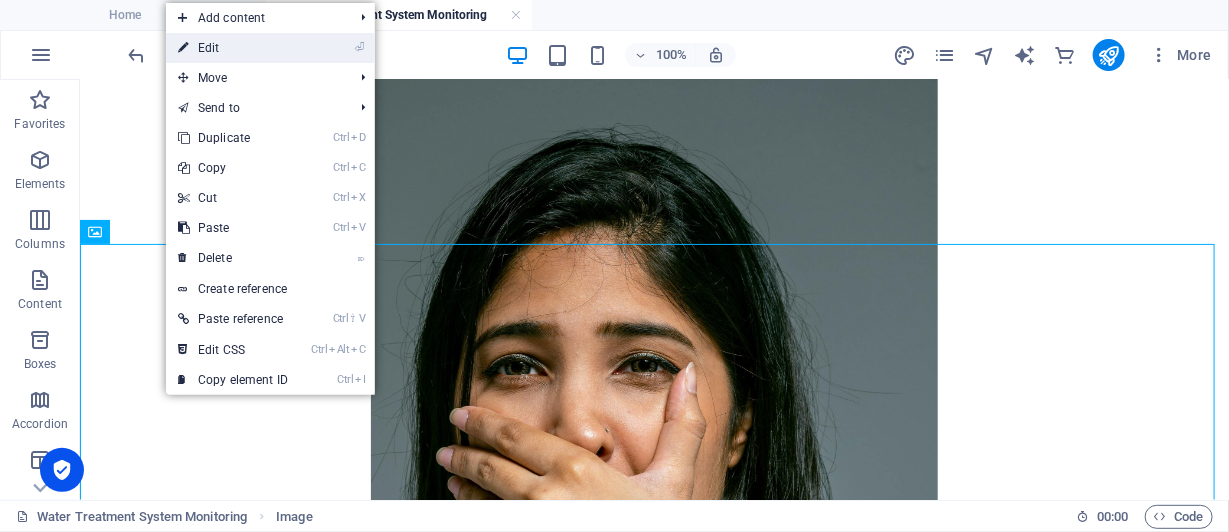 click on "⏎  Edit" at bounding box center (233, 48) 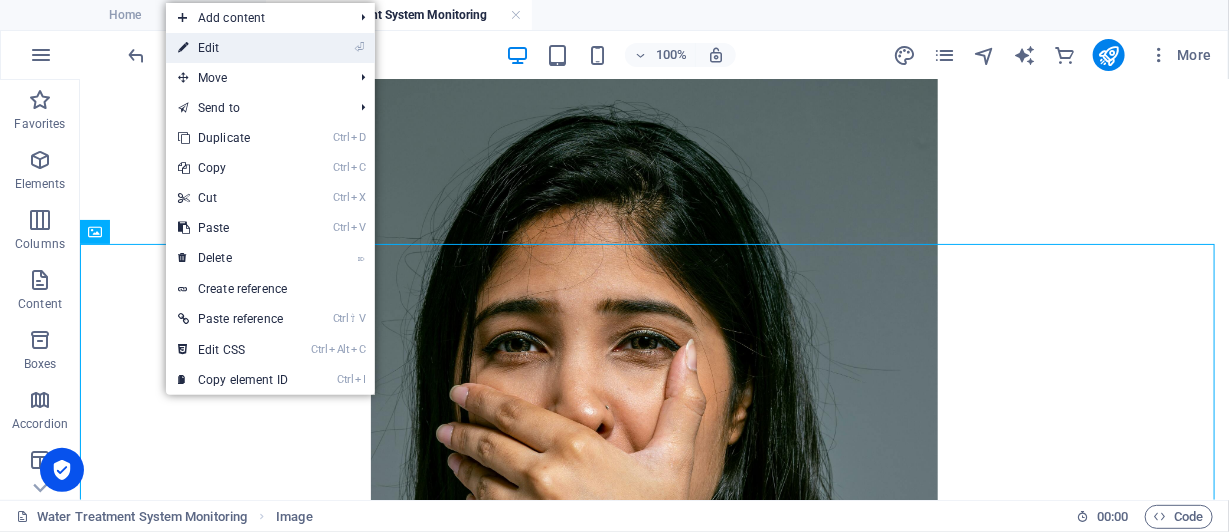 select on "%" 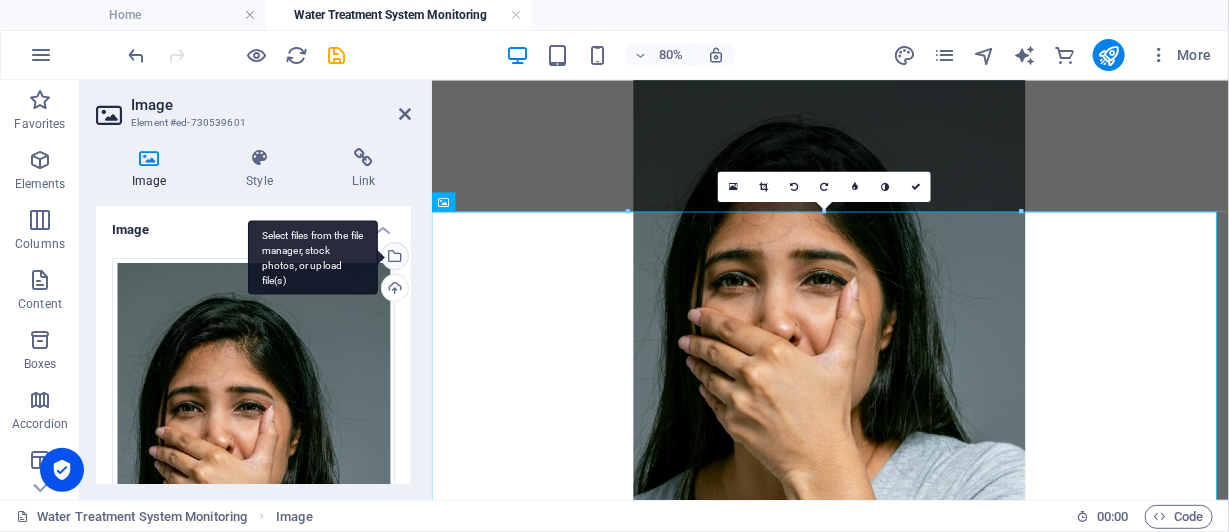 click on "Select files from the file manager, stock photos, or upload file(s)" at bounding box center [393, 258] 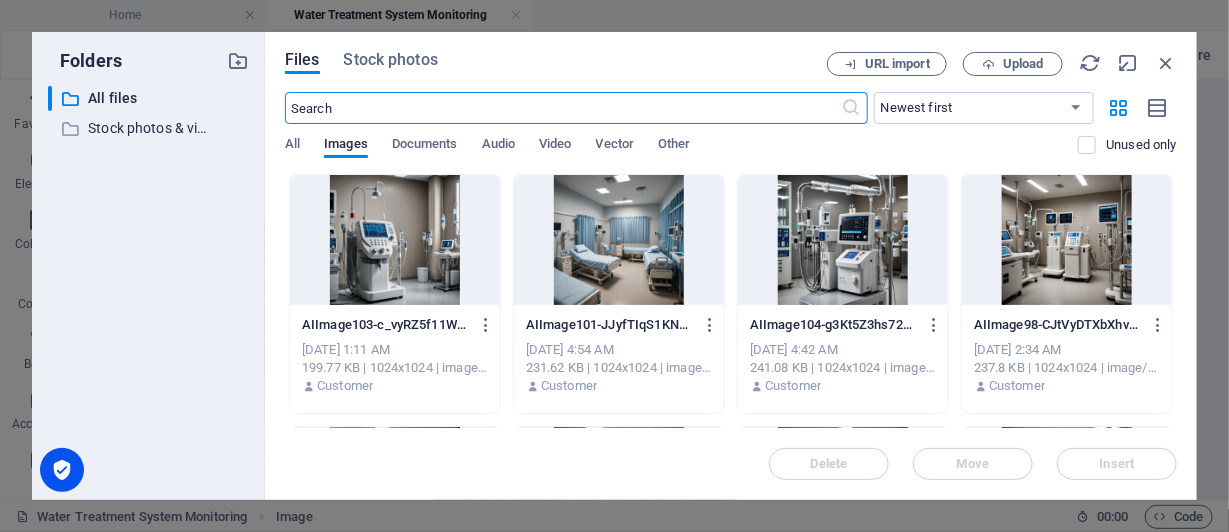 scroll, scrollTop: 1148, scrollLeft: 0, axis: vertical 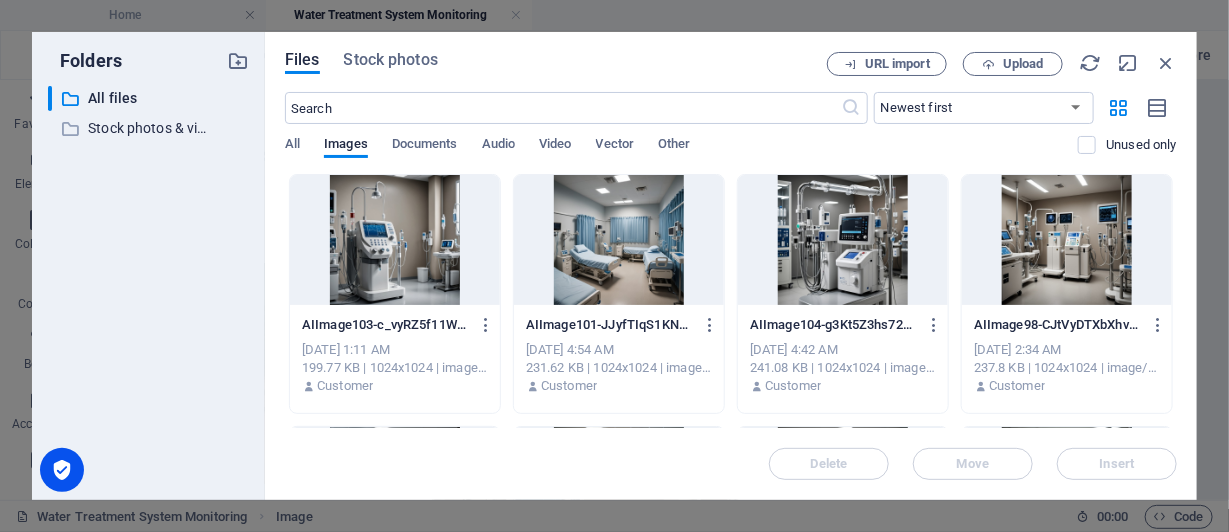 click at bounding box center (395, 240) 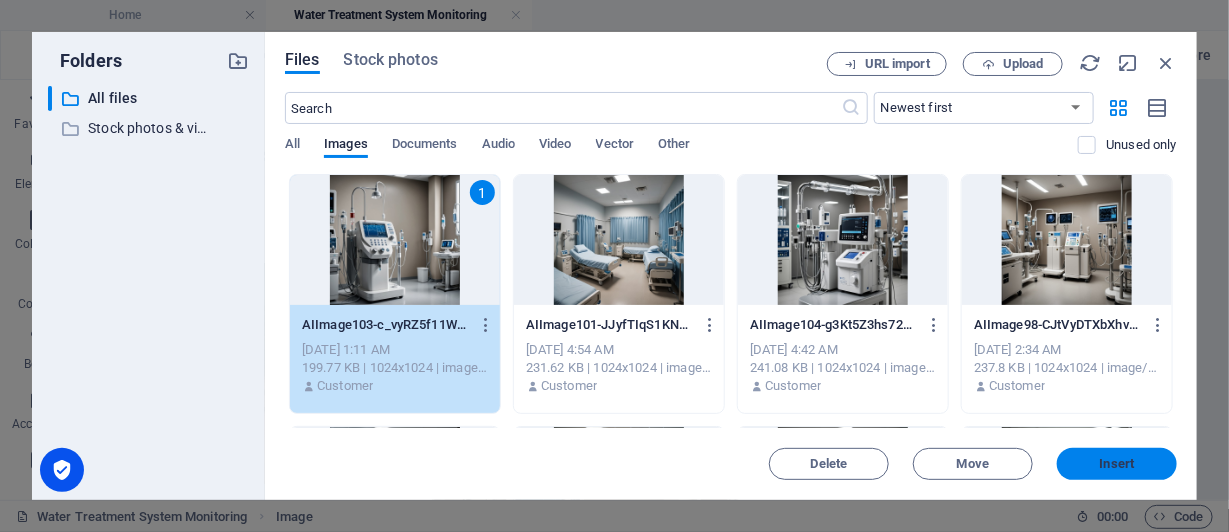 click on "Insert" at bounding box center (1117, 464) 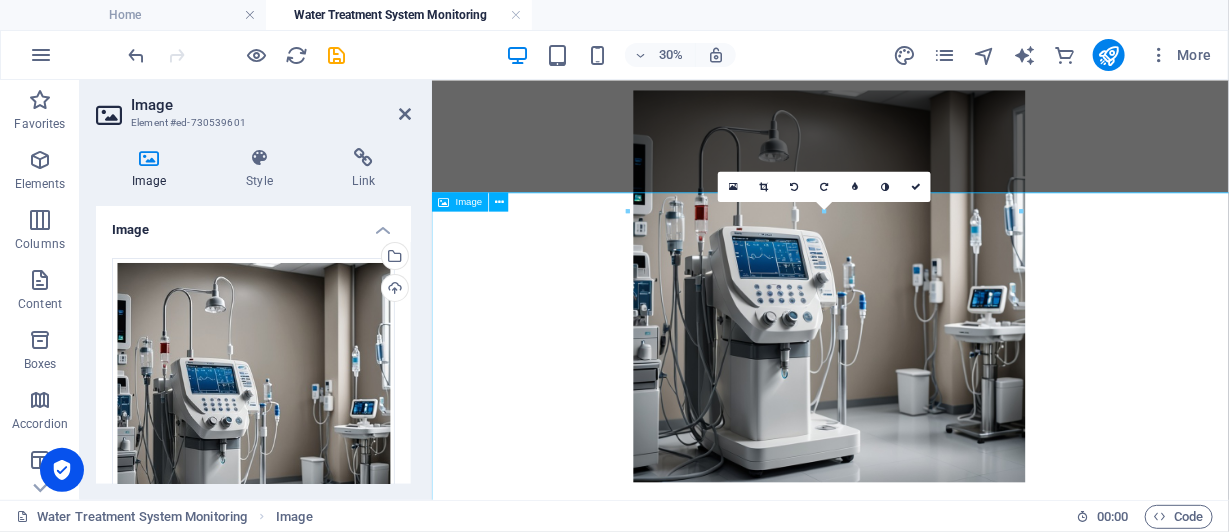 scroll, scrollTop: 1171, scrollLeft: 0, axis: vertical 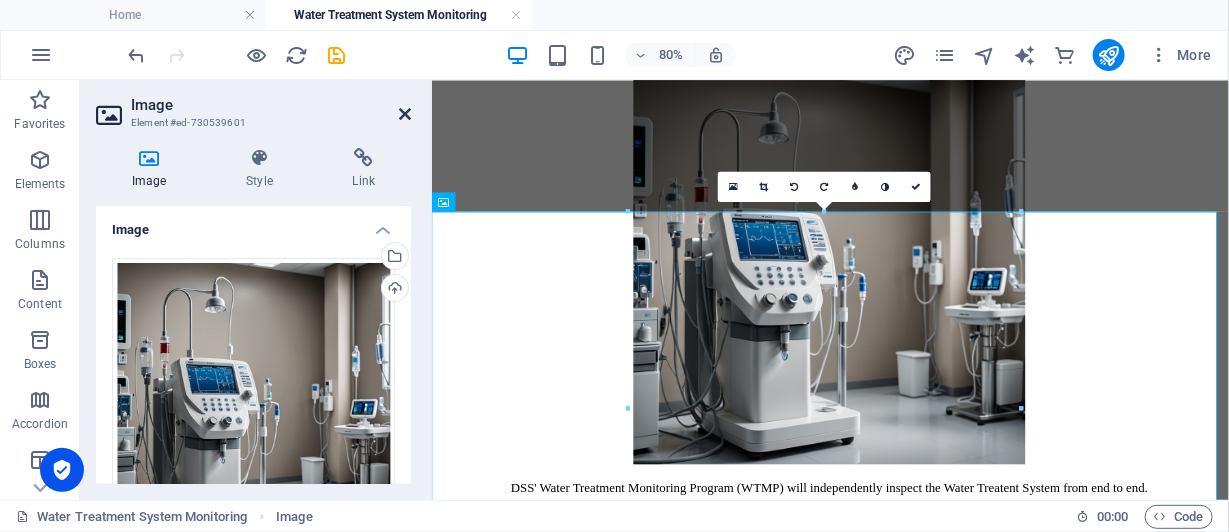 click at bounding box center (405, 114) 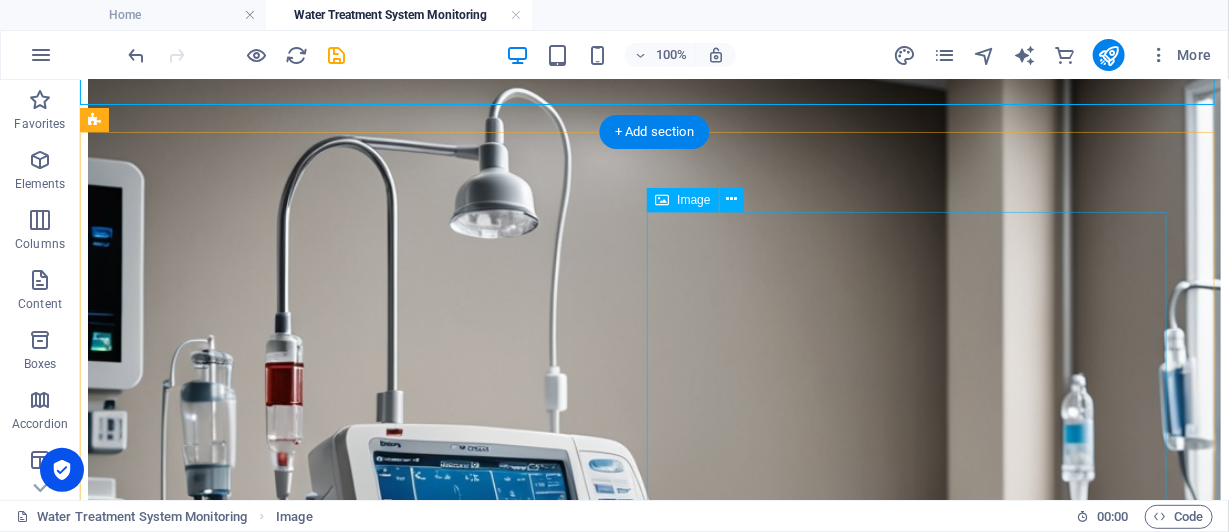scroll, scrollTop: 1948, scrollLeft: 0, axis: vertical 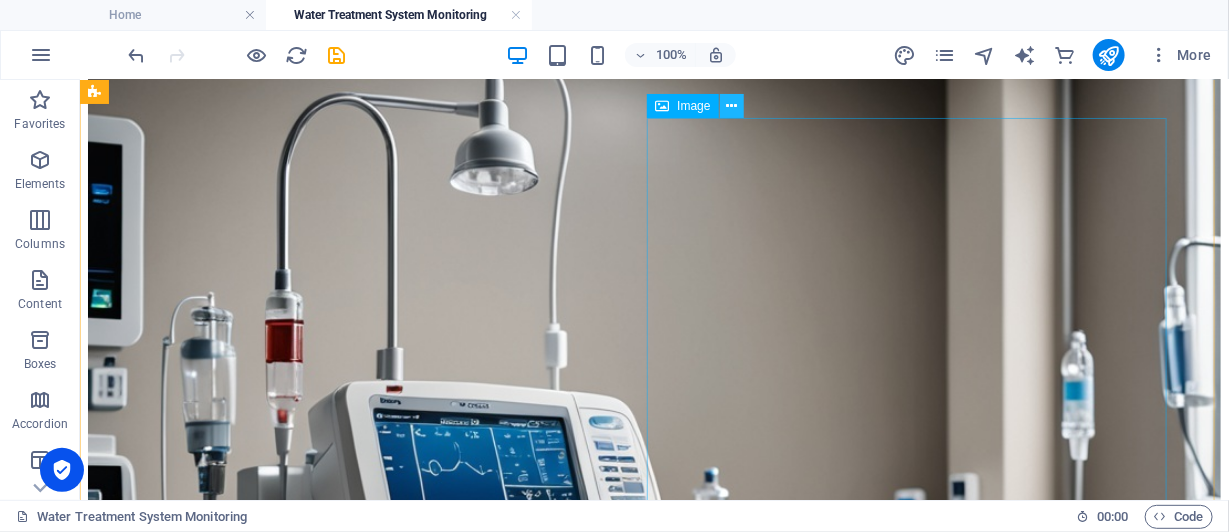 click at bounding box center [731, 106] 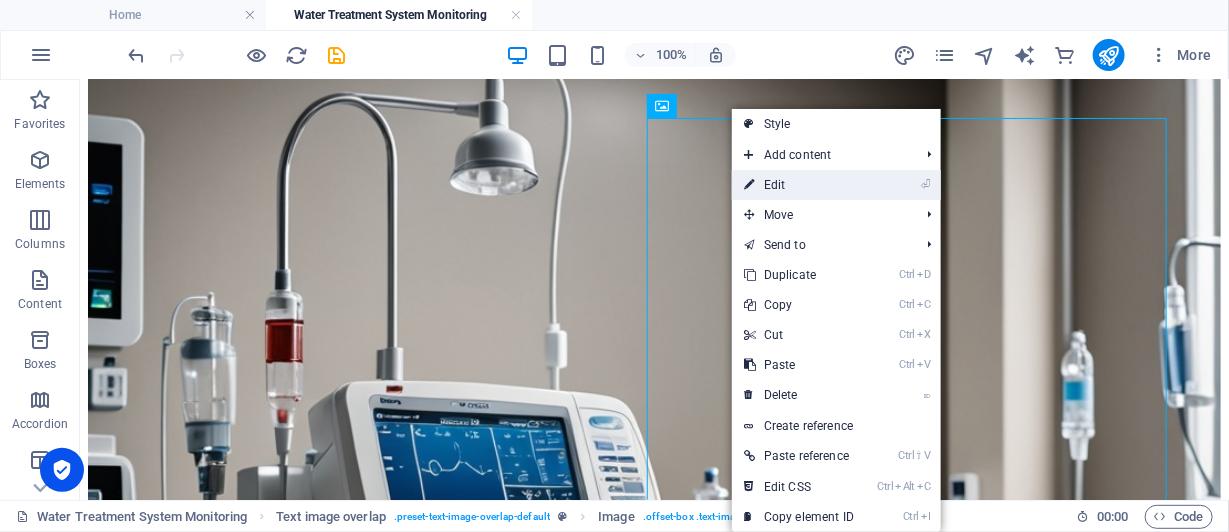 click on "⏎  Edit" at bounding box center (799, 185) 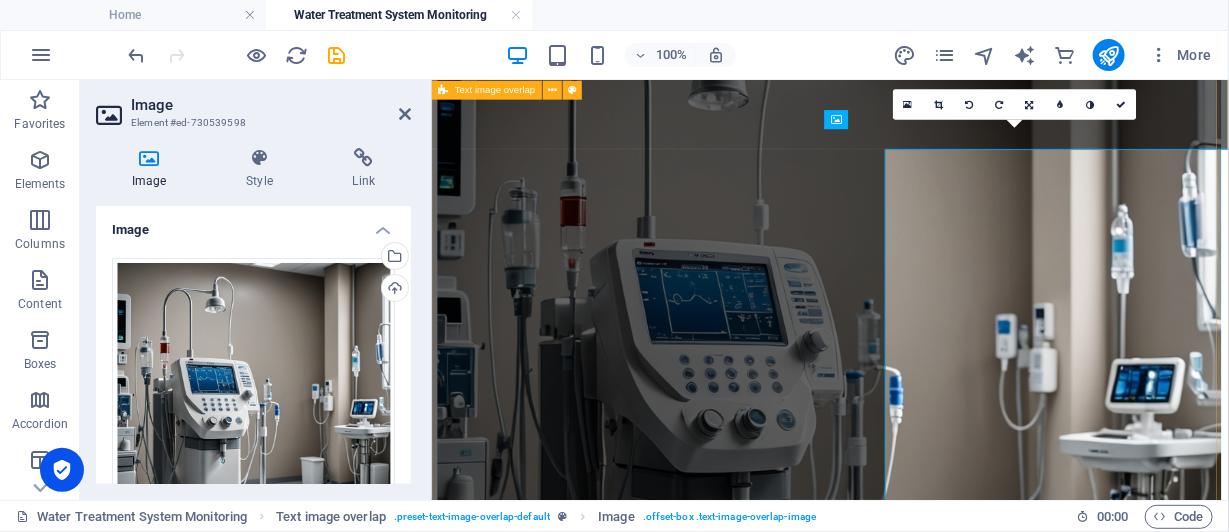 scroll, scrollTop: 1900, scrollLeft: 0, axis: vertical 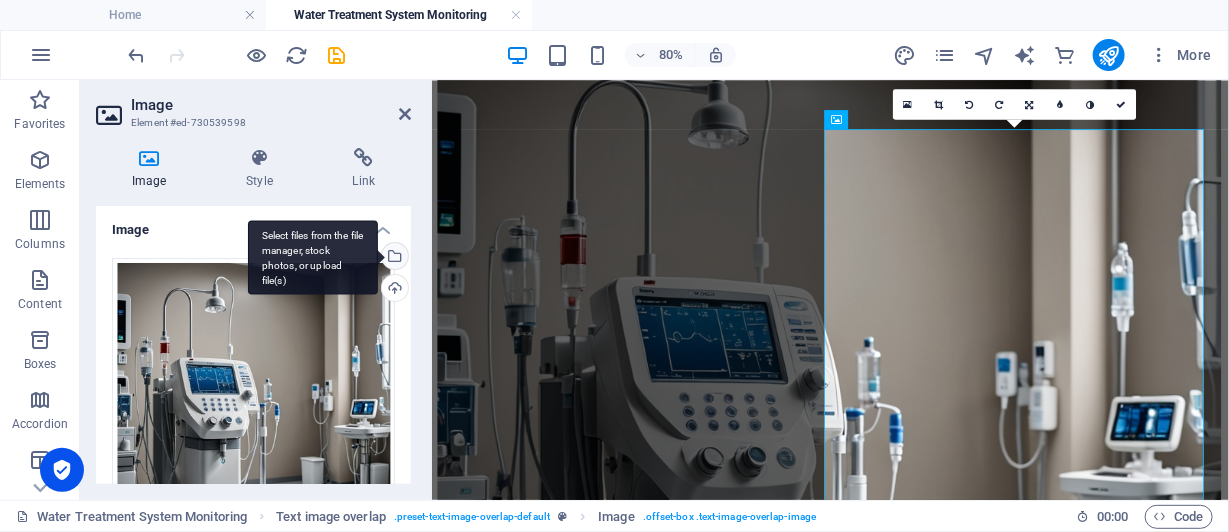 click on "Select files from the file manager, stock photos, or upload file(s)" at bounding box center [393, 258] 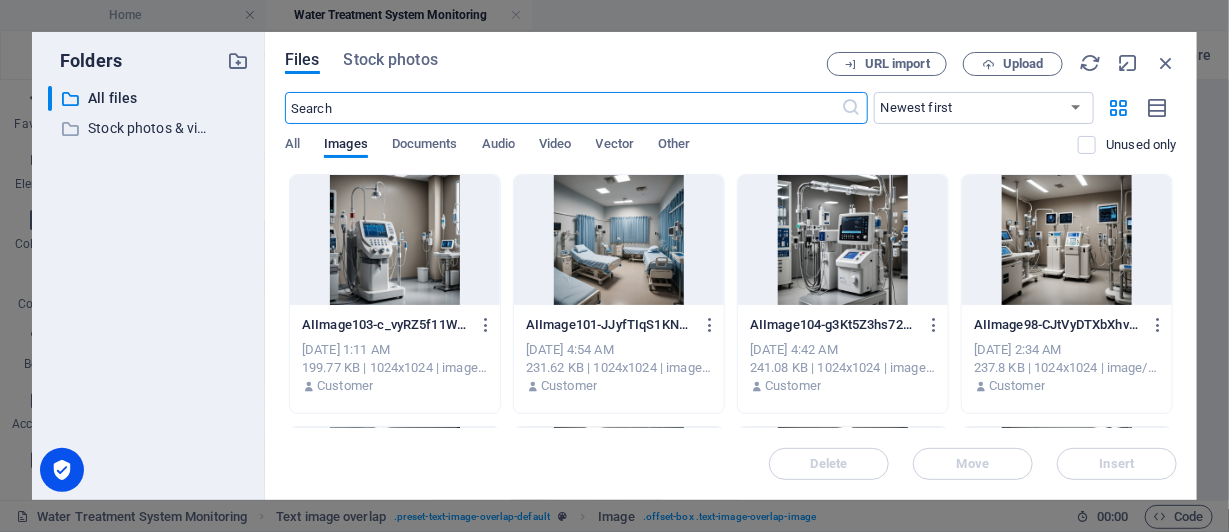 scroll, scrollTop: 1896, scrollLeft: 0, axis: vertical 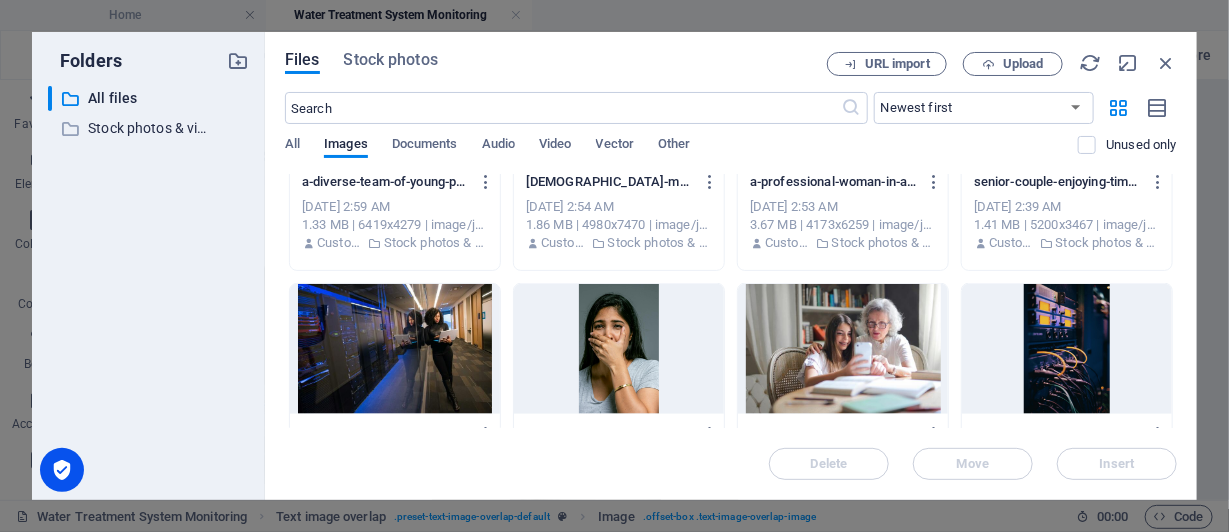 click at bounding box center [619, 349] 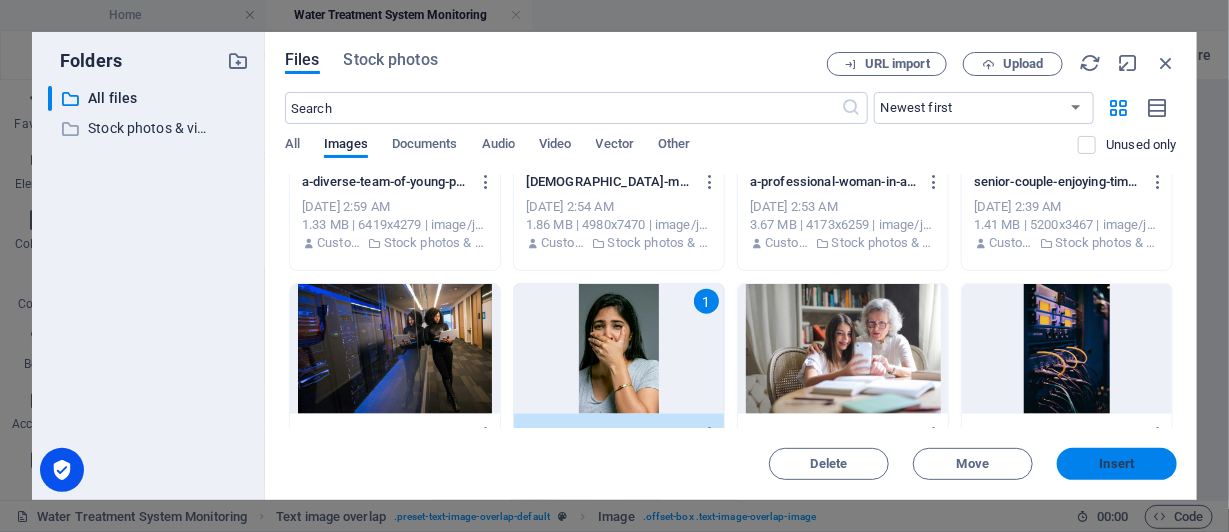 click on "Insert" at bounding box center (1117, 464) 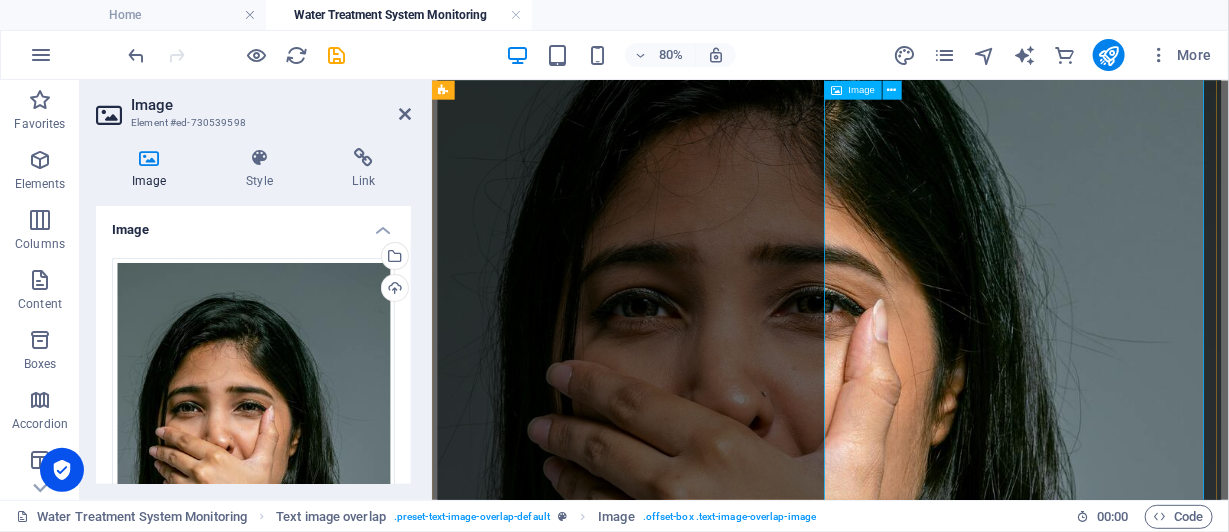 scroll, scrollTop: 2144, scrollLeft: 0, axis: vertical 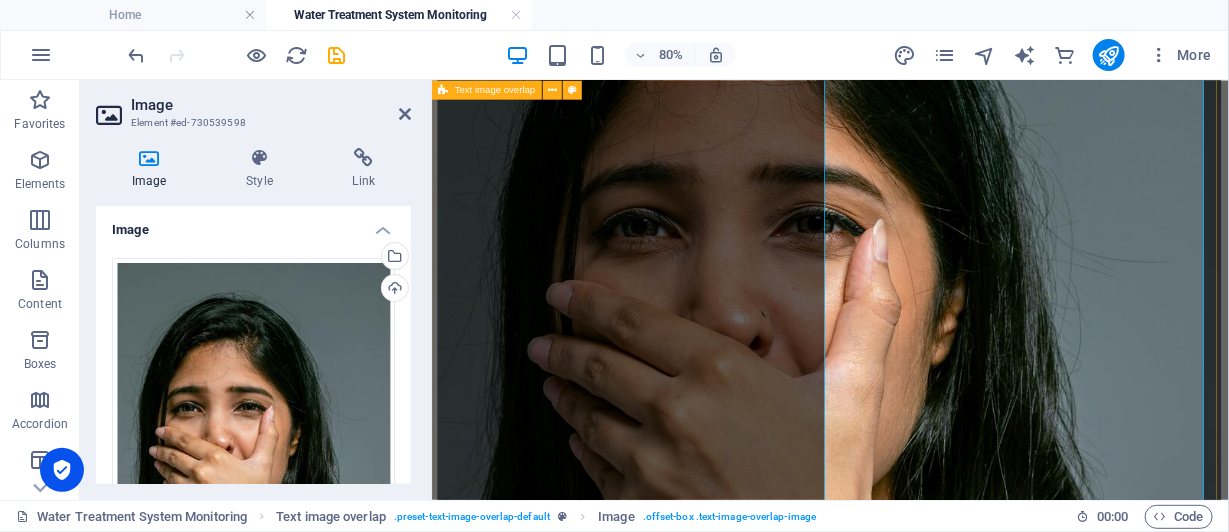 click on "Is Your Water Treatment System Efficient? Are your logs "mirrored" from previous logs? We can help." at bounding box center [929, 480] 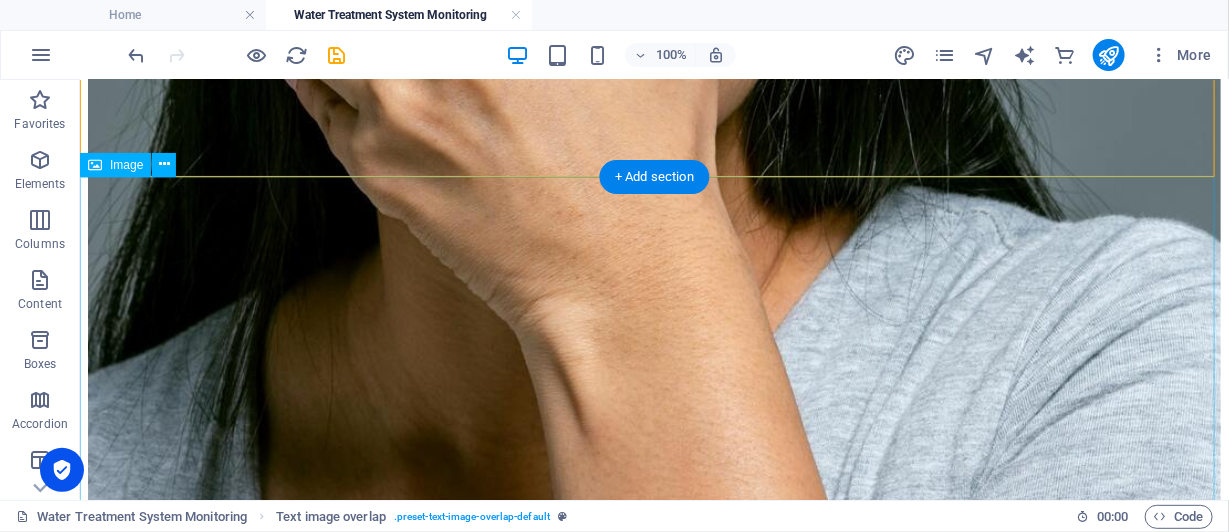 scroll, scrollTop: 2806, scrollLeft: 0, axis: vertical 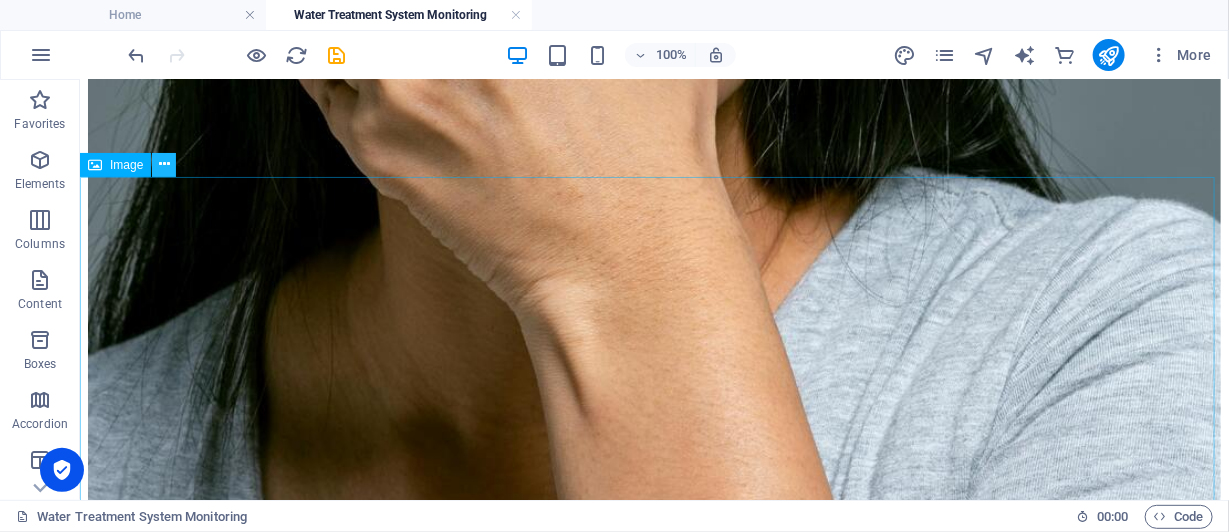 click at bounding box center (164, 164) 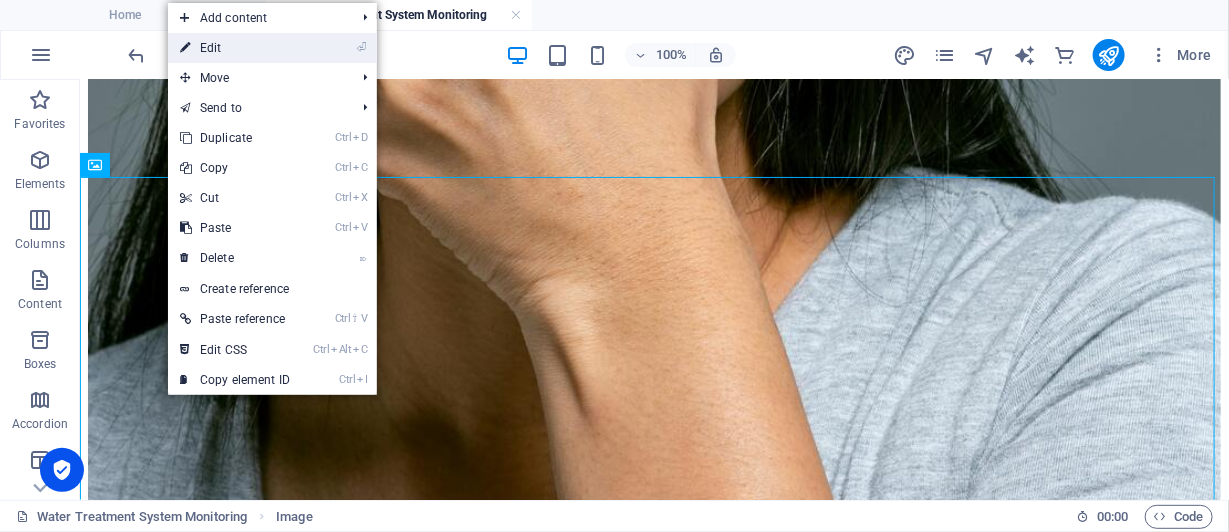 click on "⏎  Edit" at bounding box center (235, 48) 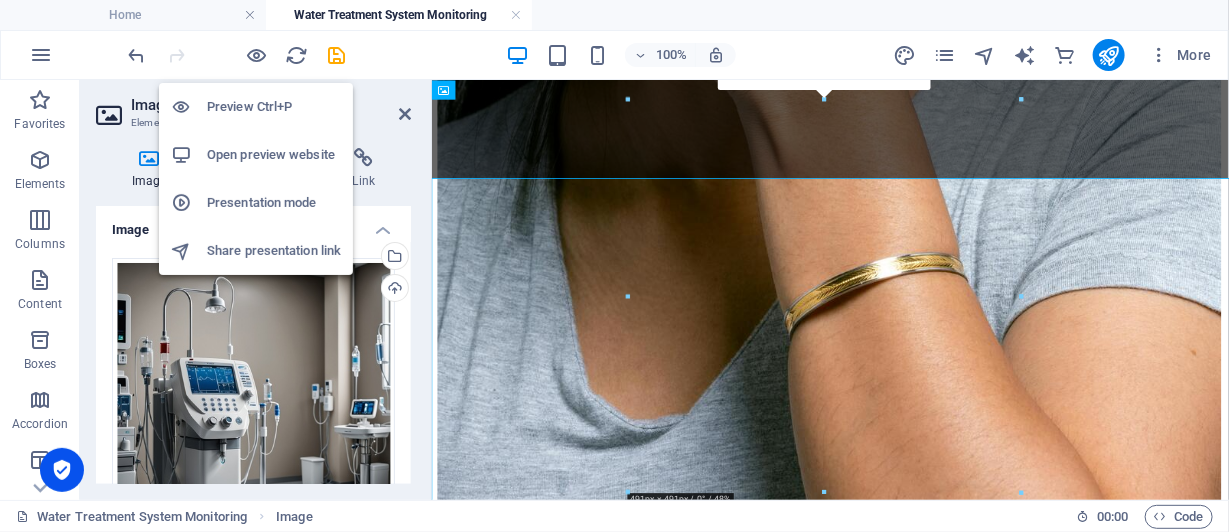 scroll, scrollTop: 2781, scrollLeft: 0, axis: vertical 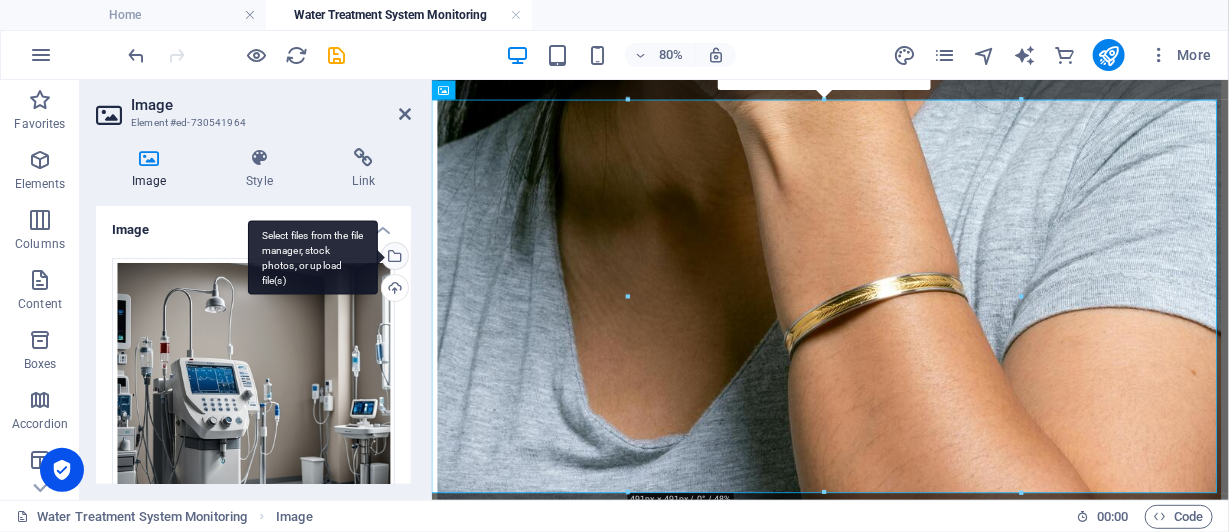 click on "Select files from the file manager, stock photos, or upload file(s)" at bounding box center (393, 258) 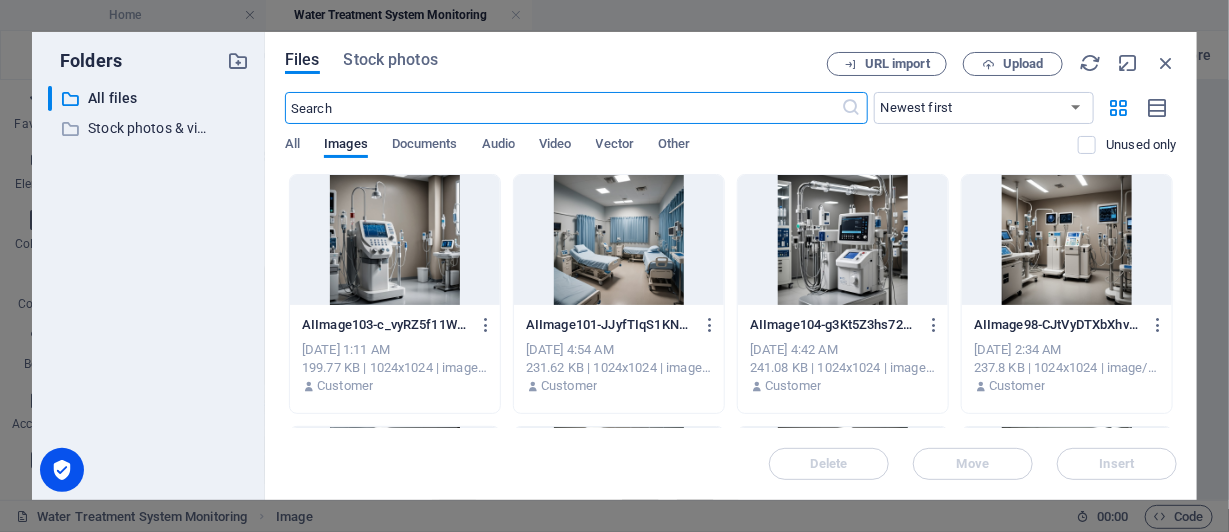 scroll, scrollTop: 2771, scrollLeft: 0, axis: vertical 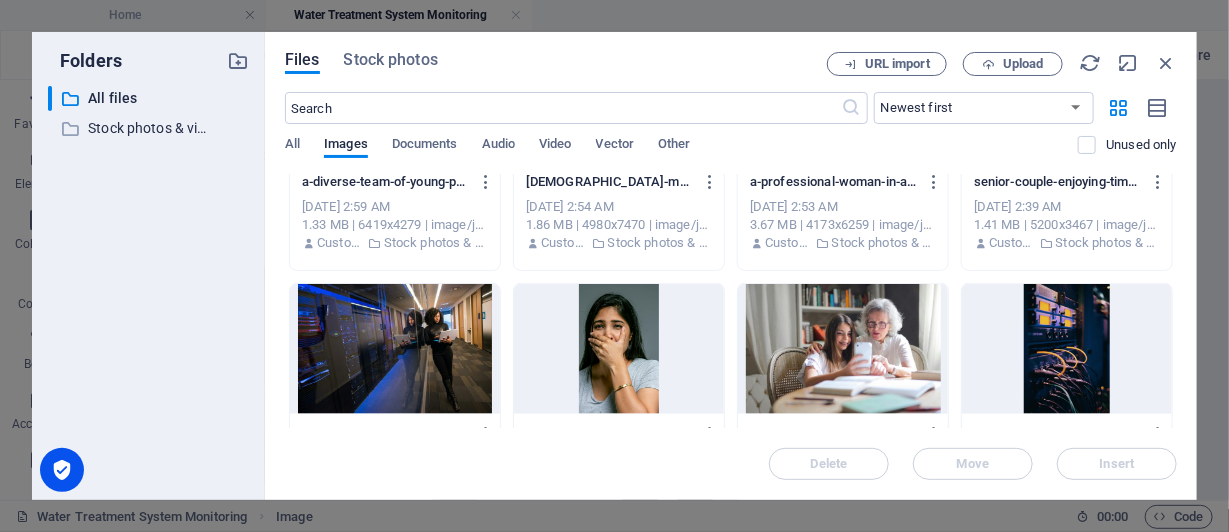 click at bounding box center [395, 349] 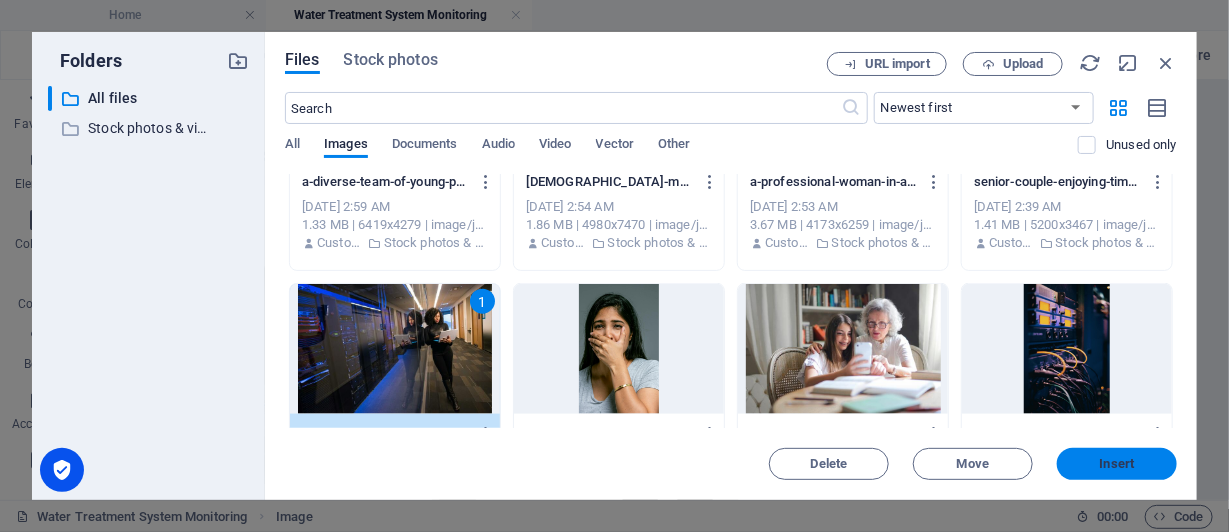 click on "Insert" at bounding box center (1117, 464) 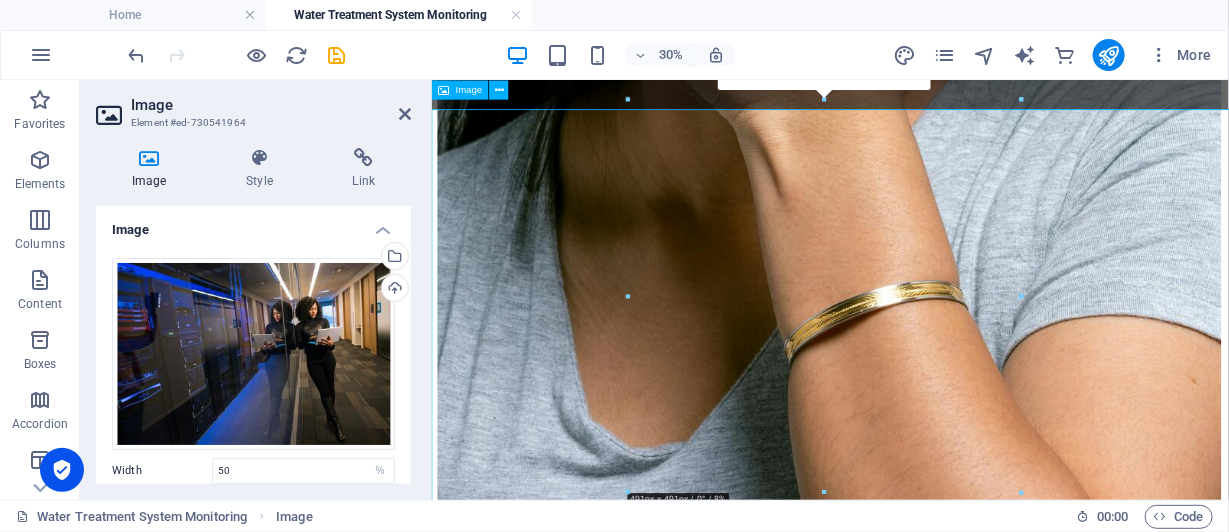scroll, scrollTop: 2781, scrollLeft: 0, axis: vertical 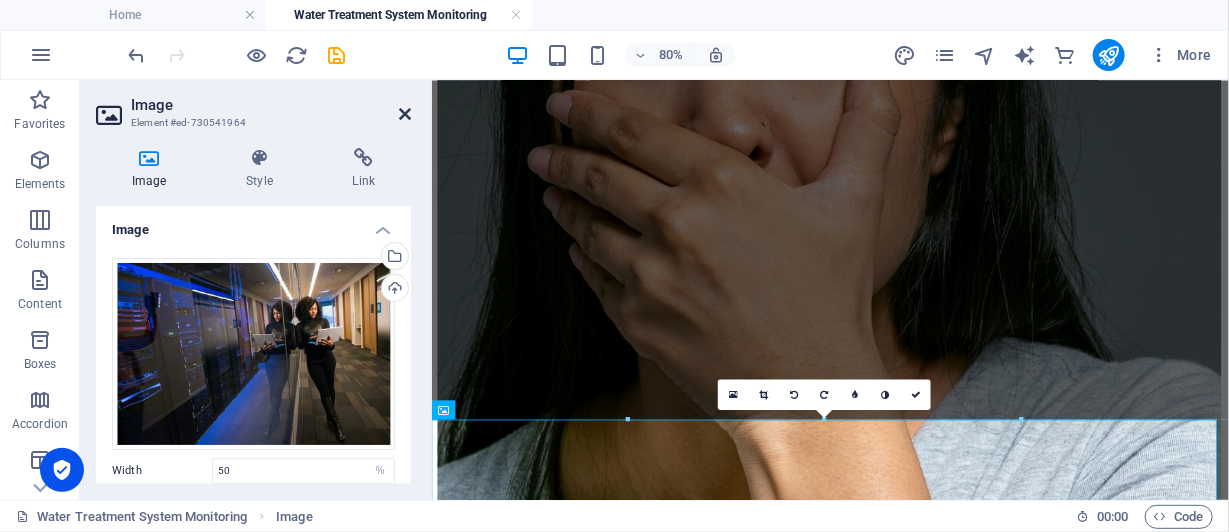 click at bounding box center (405, 114) 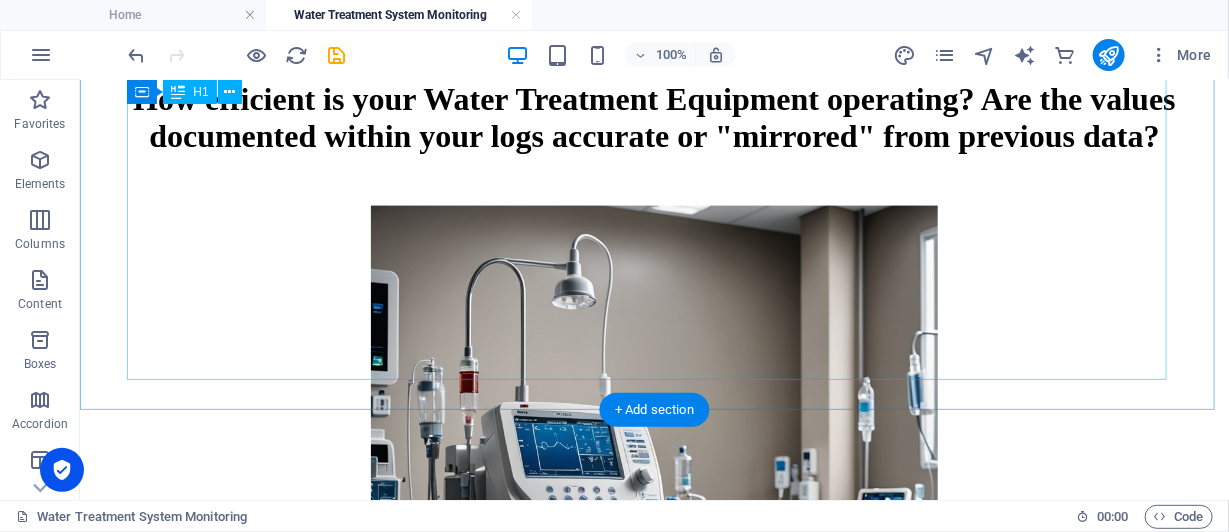 scroll, scrollTop: 982, scrollLeft: 0, axis: vertical 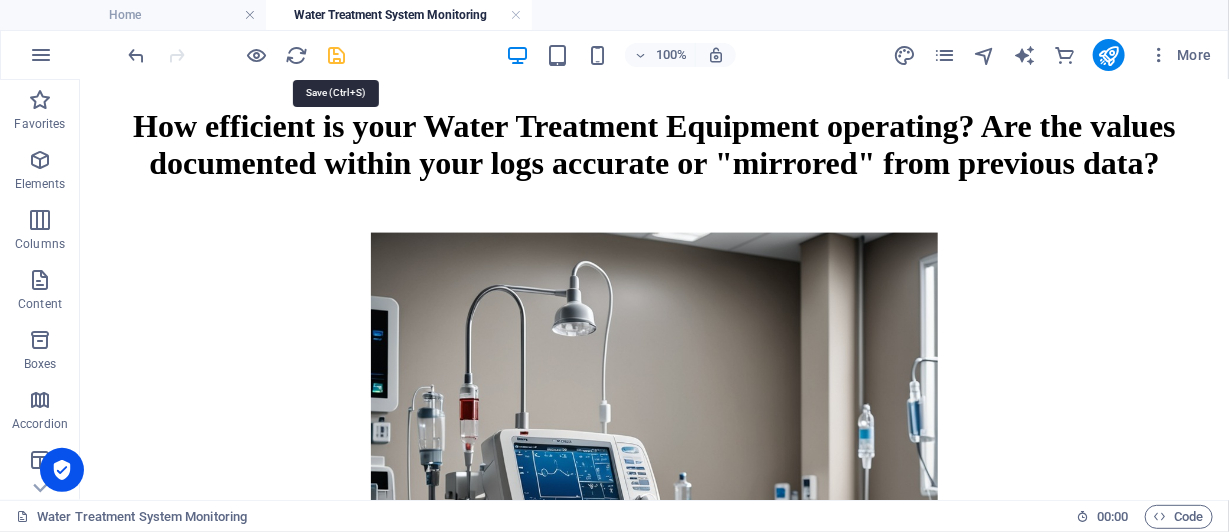 click at bounding box center (337, 55) 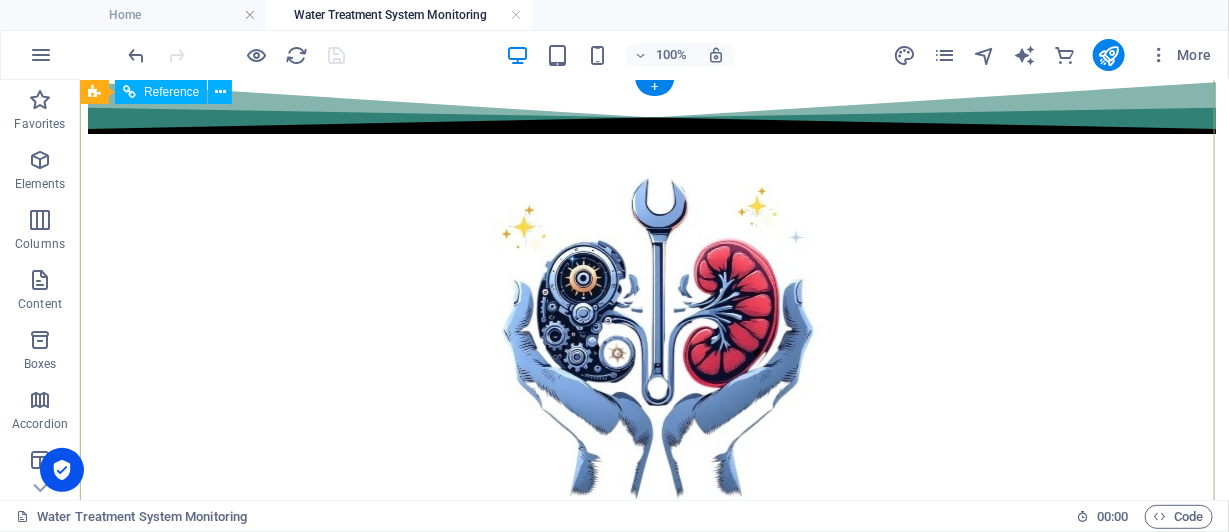 scroll, scrollTop: 0, scrollLeft: 0, axis: both 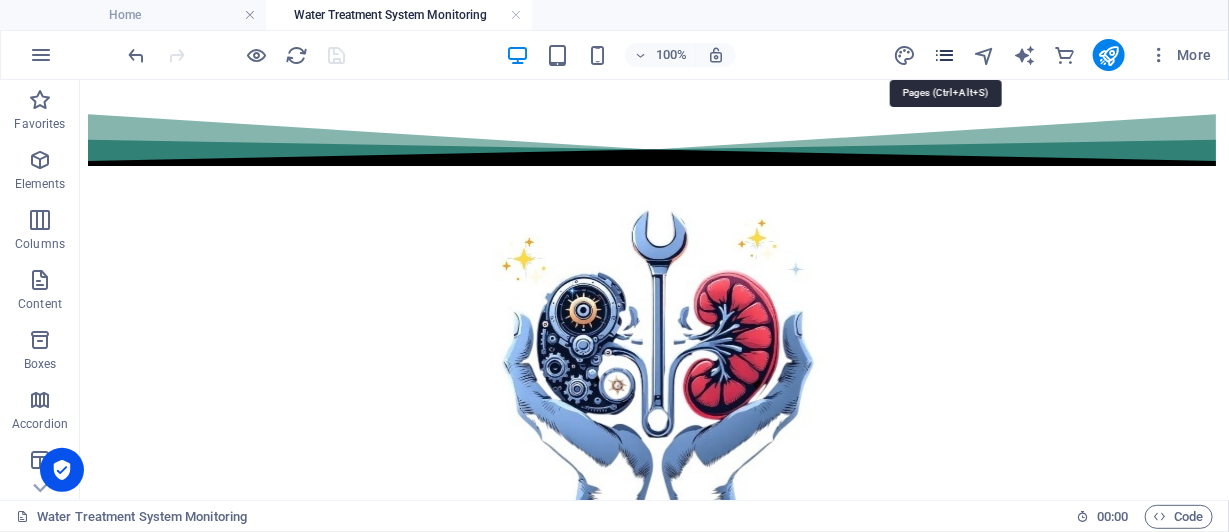 click at bounding box center [944, 55] 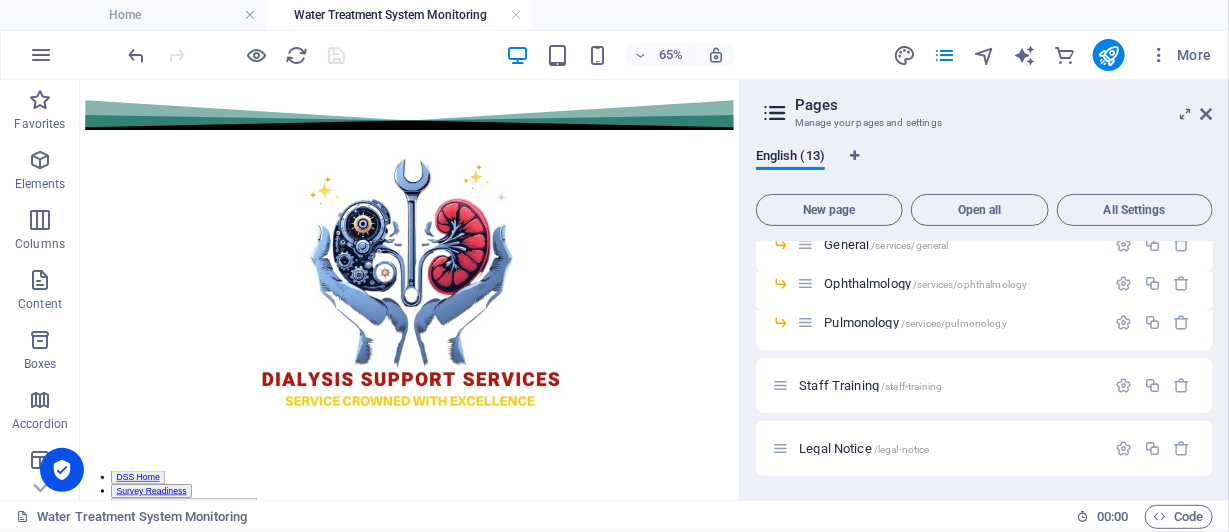 scroll, scrollTop: 400, scrollLeft: 0, axis: vertical 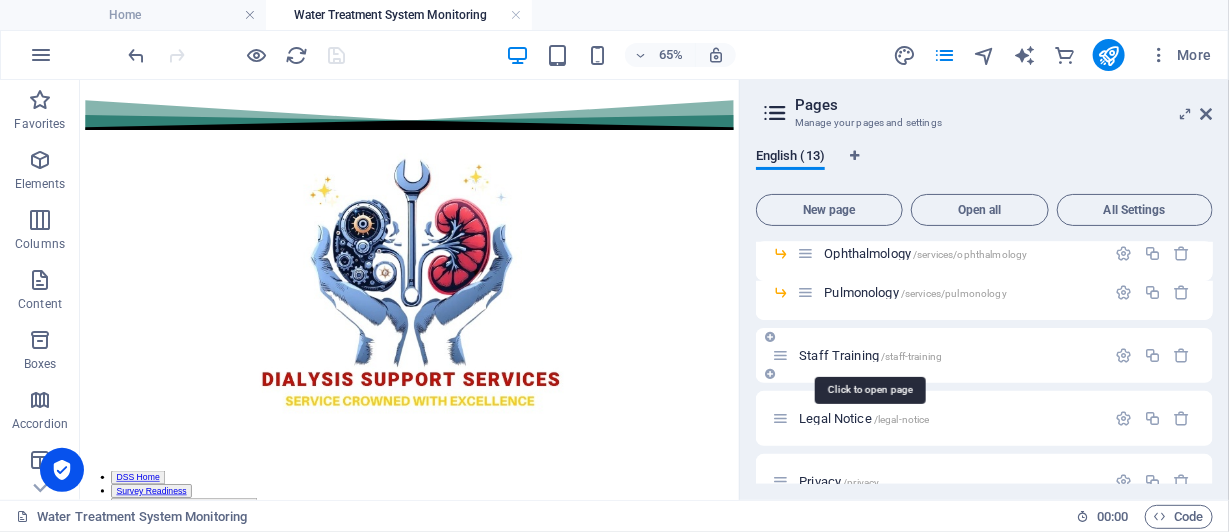 click on "Staff Training /staff-training" at bounding box center [870, 355] 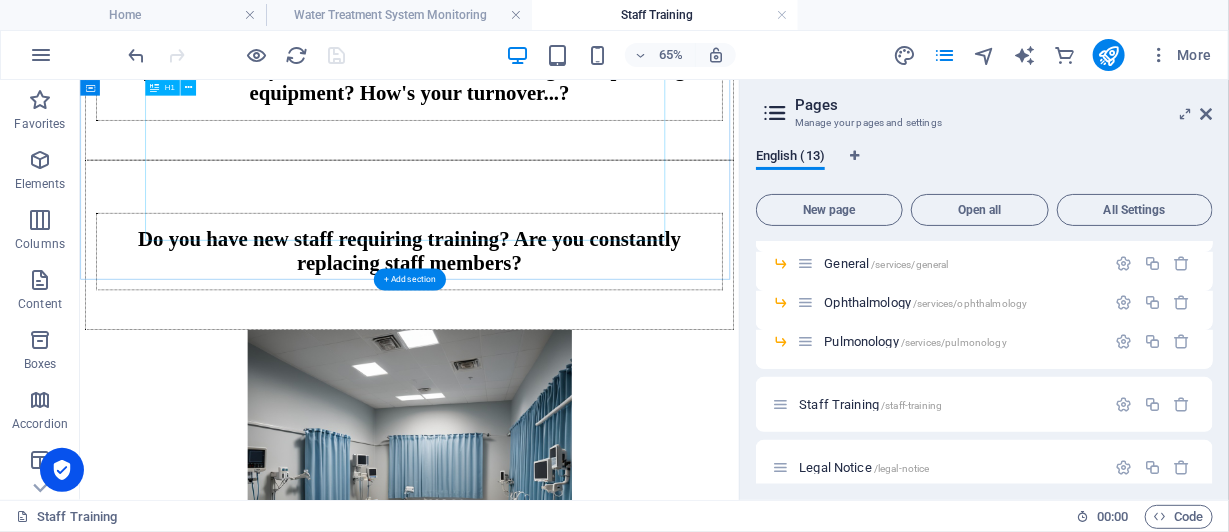 scroll, scrollTop: 899, scrollLeft: 0, axis: vertical 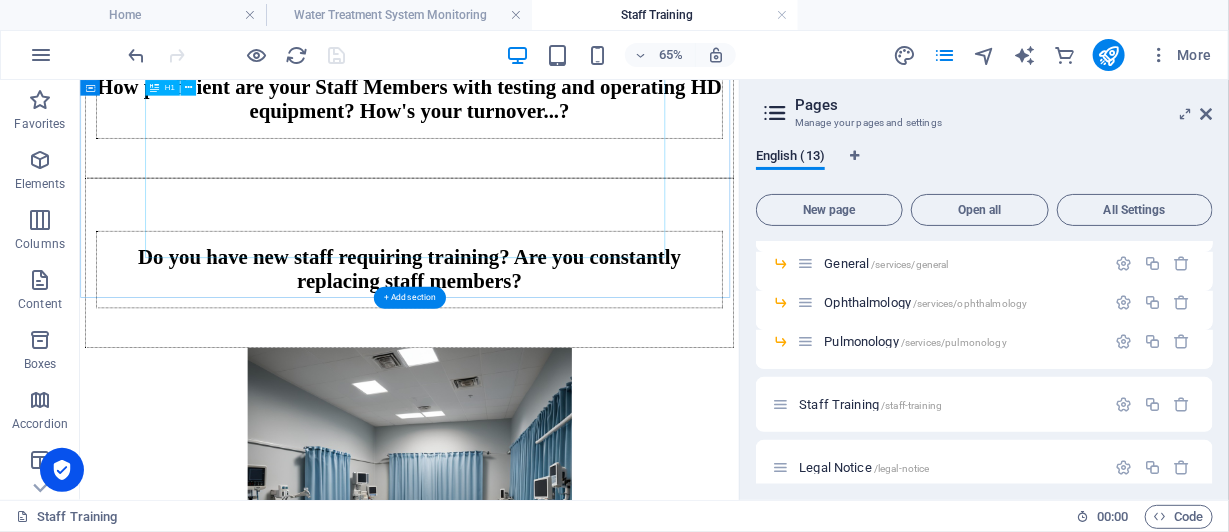 click on "How proficient are your Staff Members with testing and operating HD equipment? How's your turnover...?" at bounding box center (586, 109) 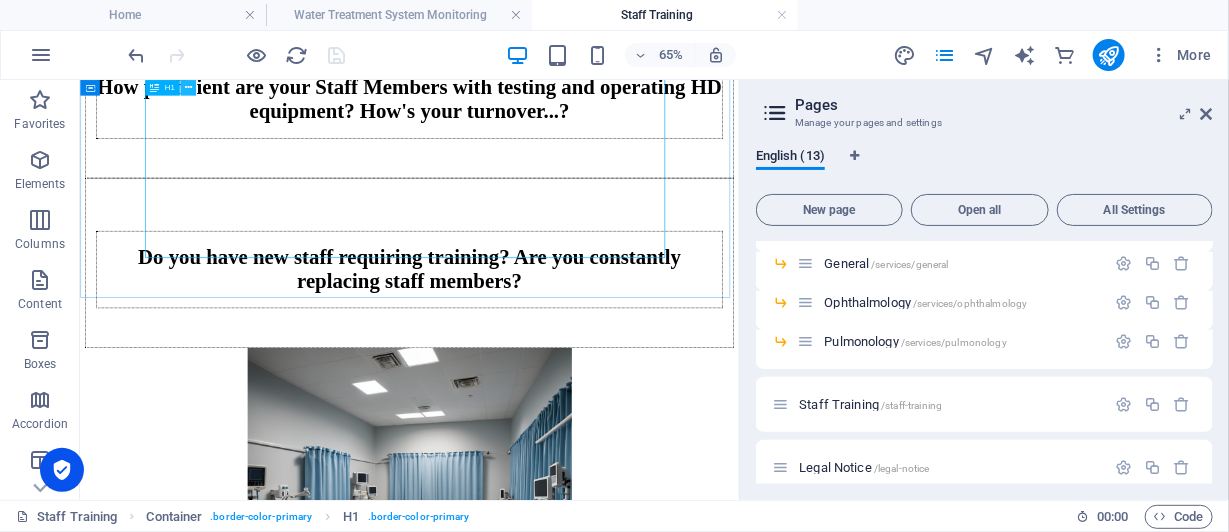 click at bounding box center [187, 88] 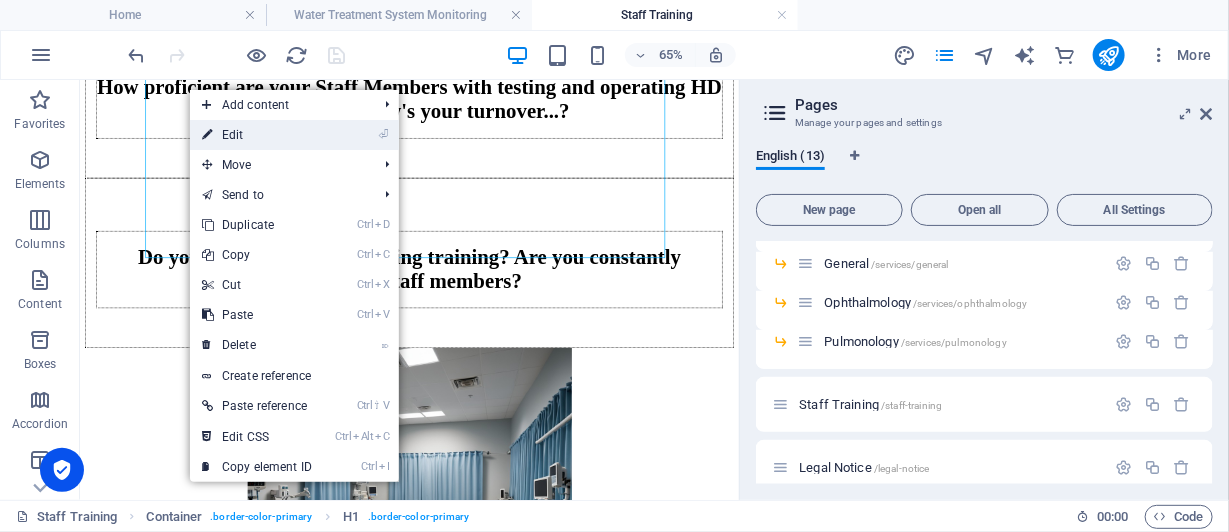 click on "⏎  Edit" at bounding box center [257, 135] 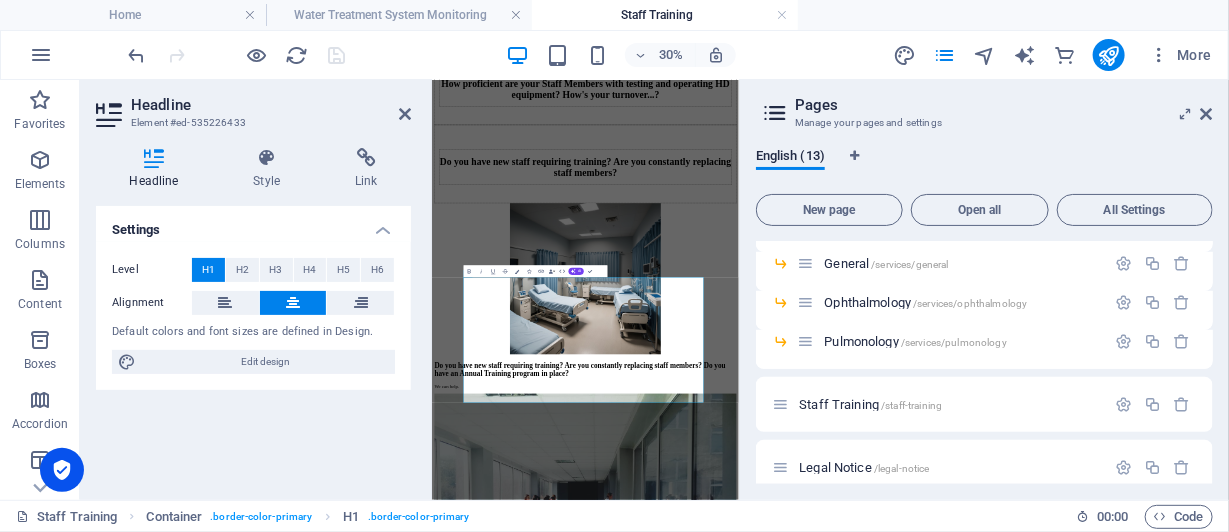 scroll, scrollTop: 98, scrollLeft: 0, axis: vertical 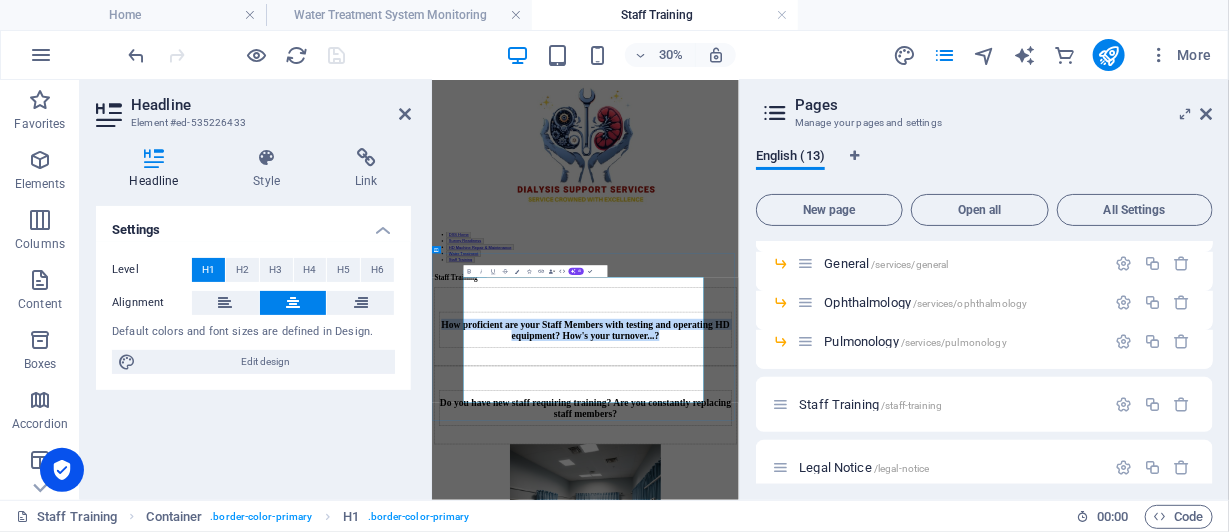click on "How proficient are your Staff Members with testing and operating HD equipment? How's your turnover...?" at bounding box center [942, 911] 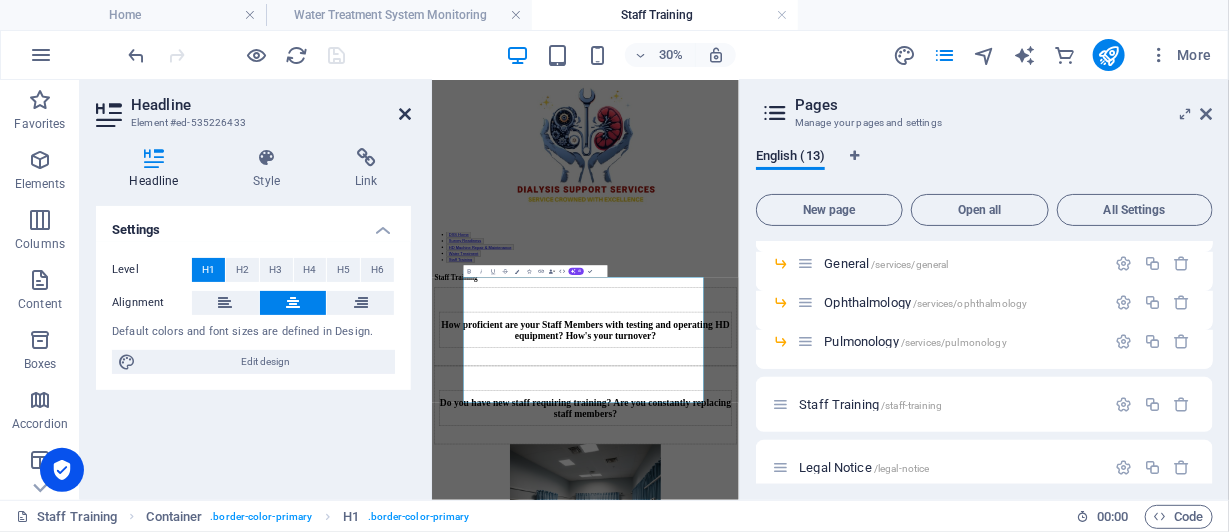 click at bounding box center [405, 114] 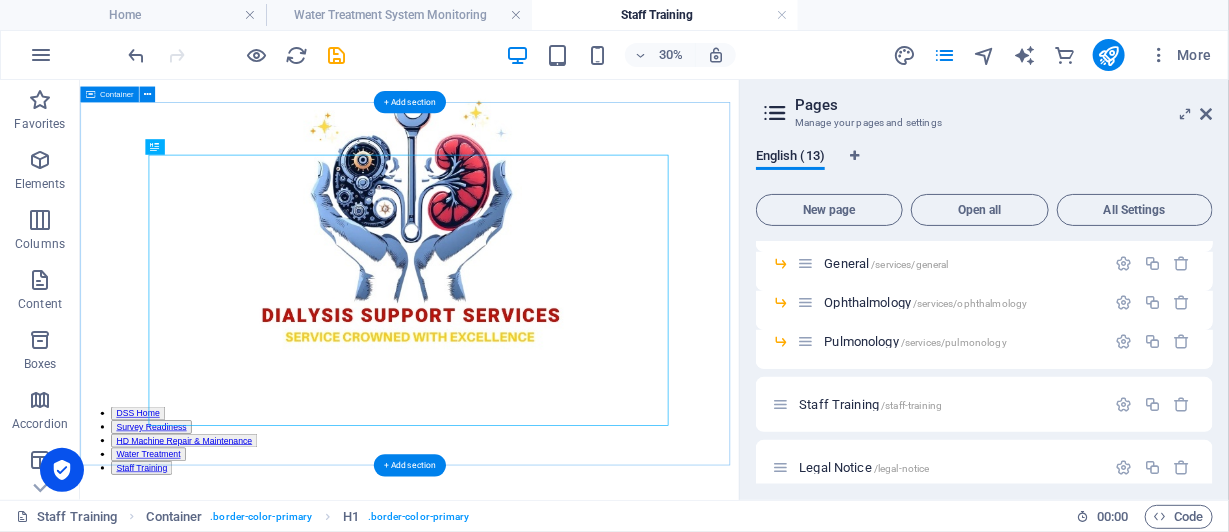 scroll, scrollTop: 641, scrollLeft: 0, axis: vertical 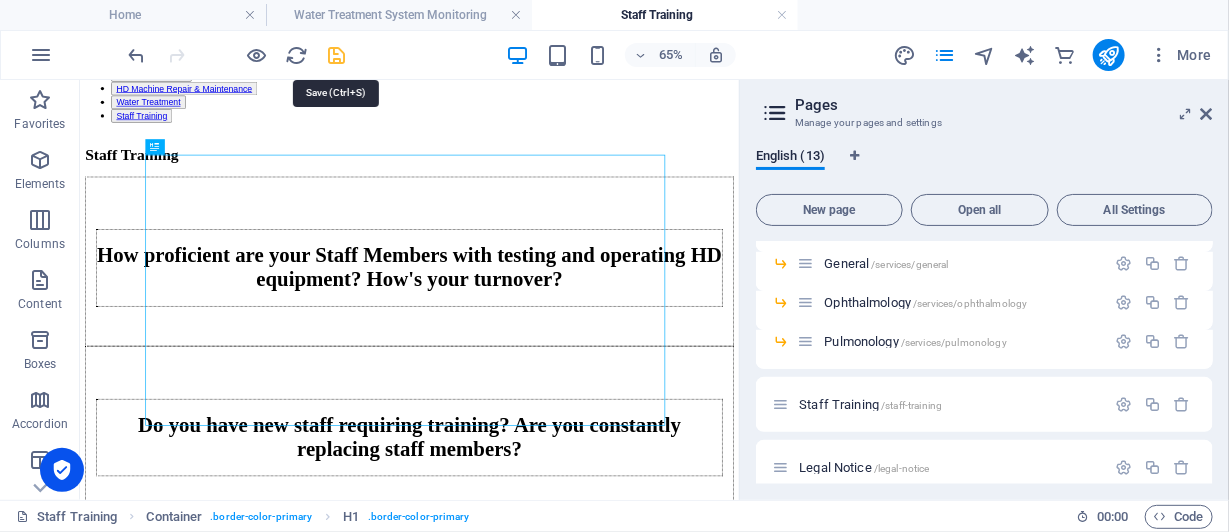 click at bounding box center (337, 55) 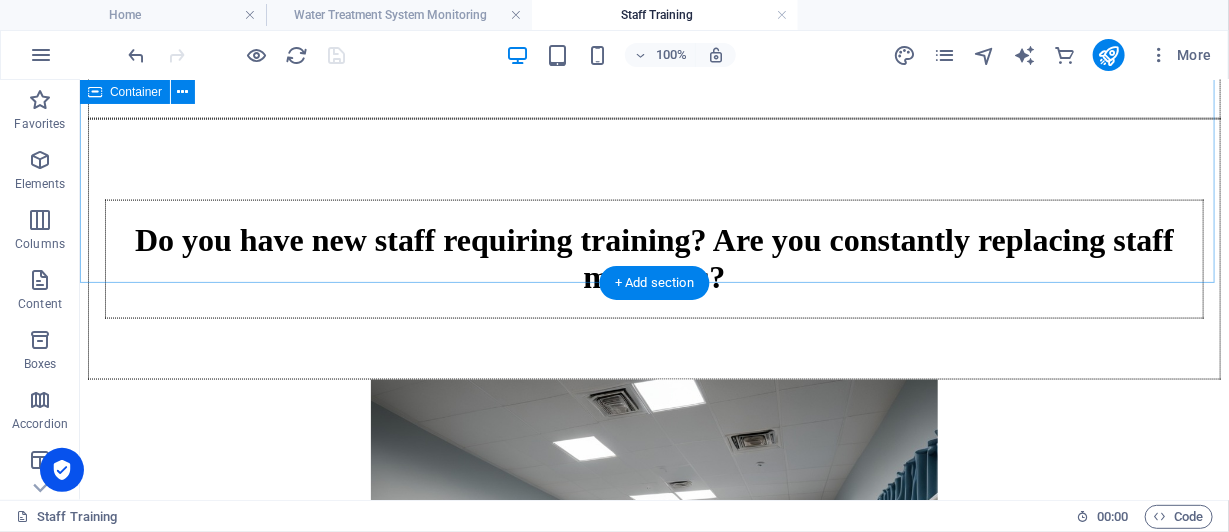 scroll, scrollTop: 1041, scrollLeft: 0, axis: vertical 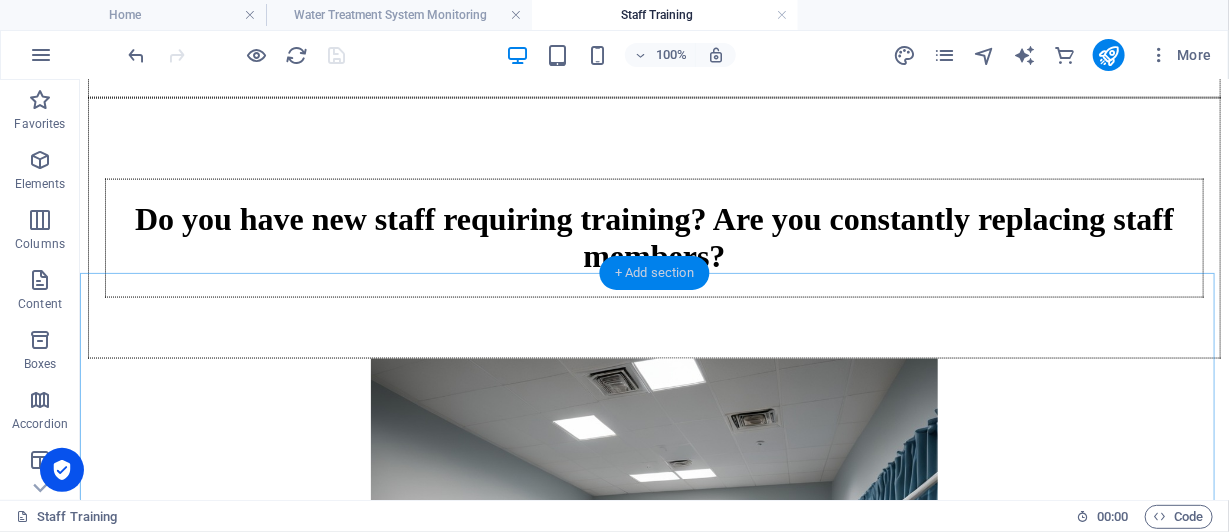 click on "+ Add section" at bounding box center [654, 273] 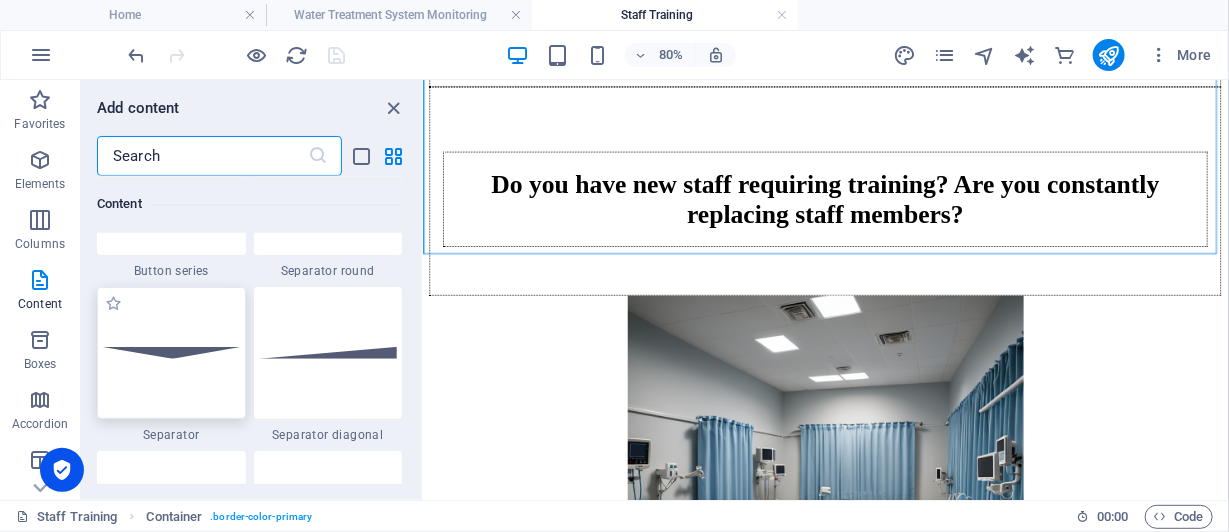 scroll, scrollTop: 4798, scrollLeft: 0, axis: vertical 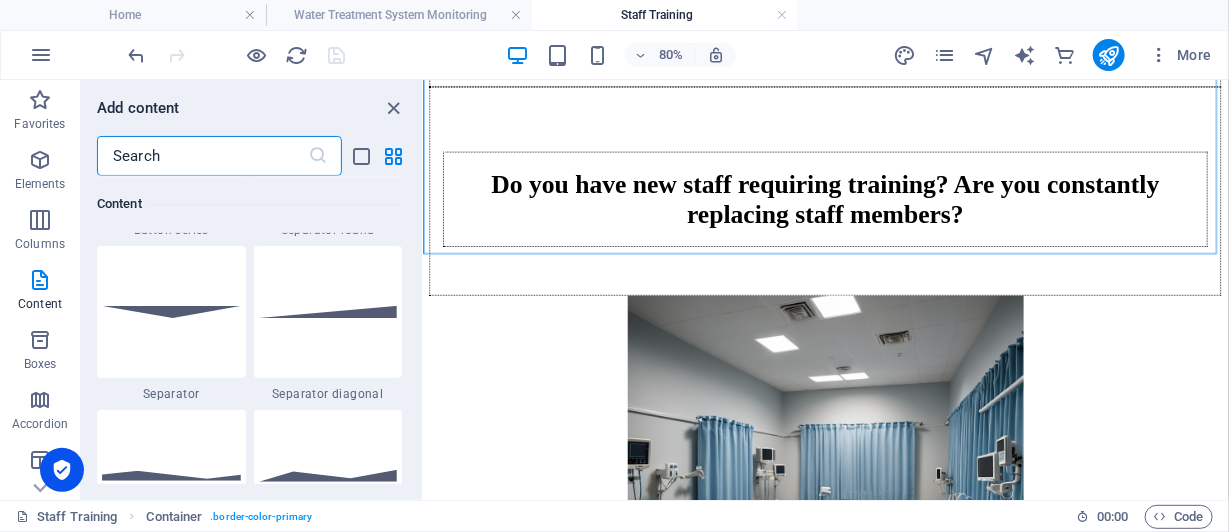 click at bounding box center [171, 312] 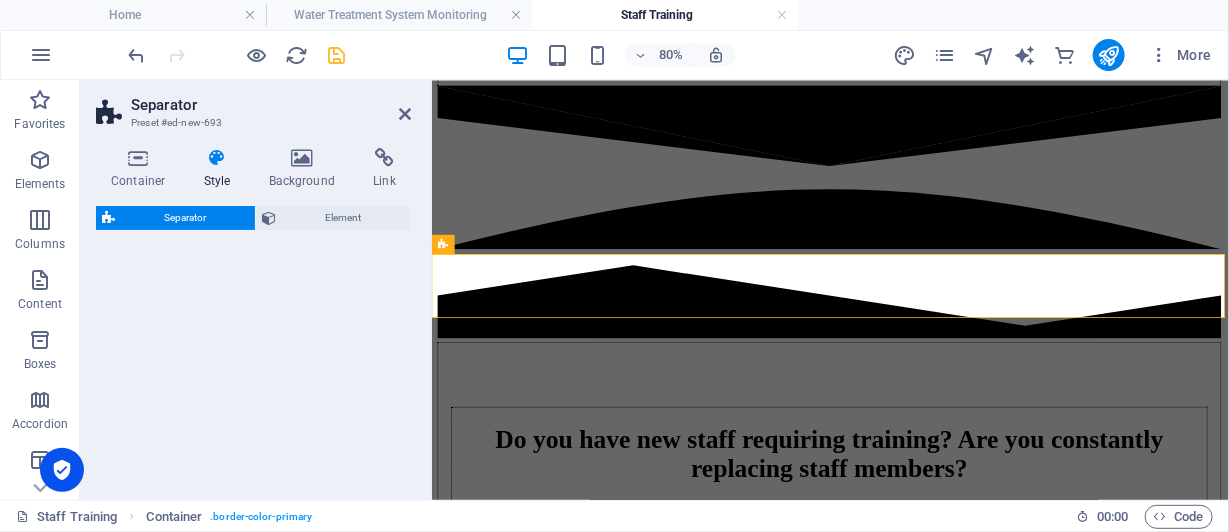 select on "rem" 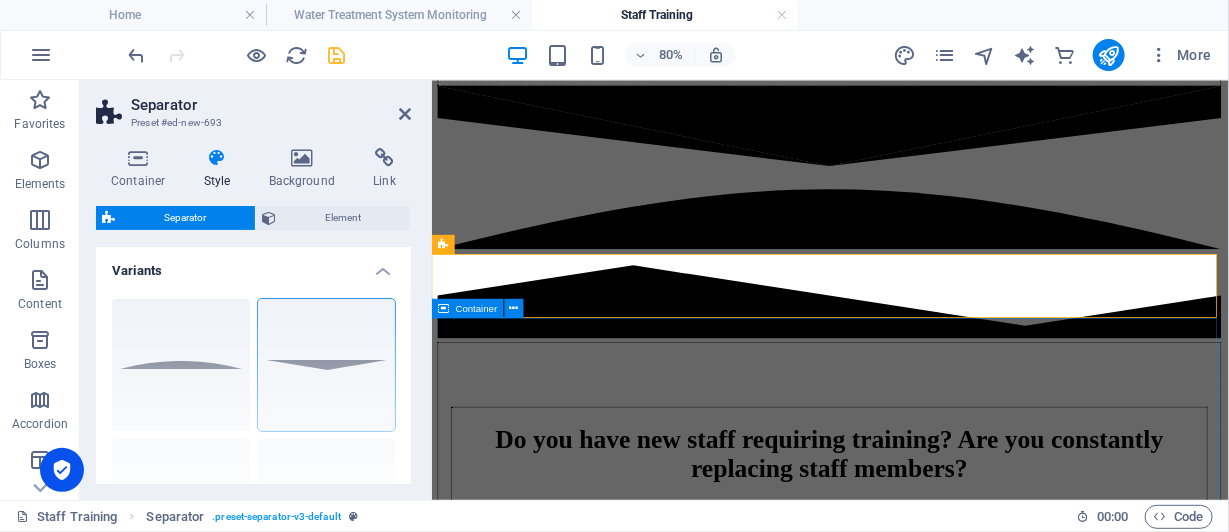 click on "Do you have new staff requiring training? Are you constantly replacing staff members?" at bounding box center (929, 536) 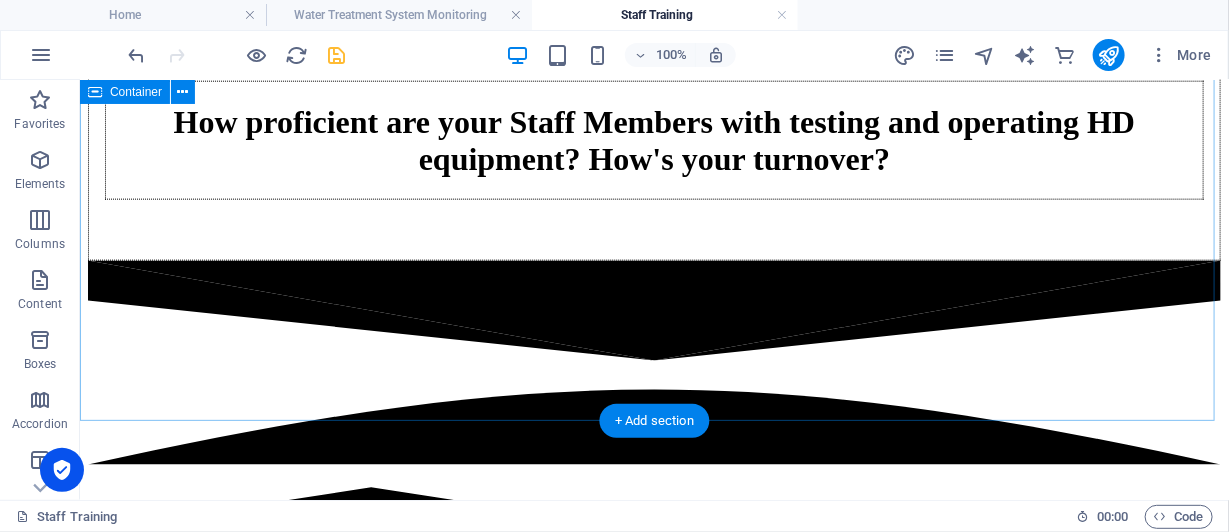 scroll, scrollTop: 918, scrollLeft: 0, axis: vertical 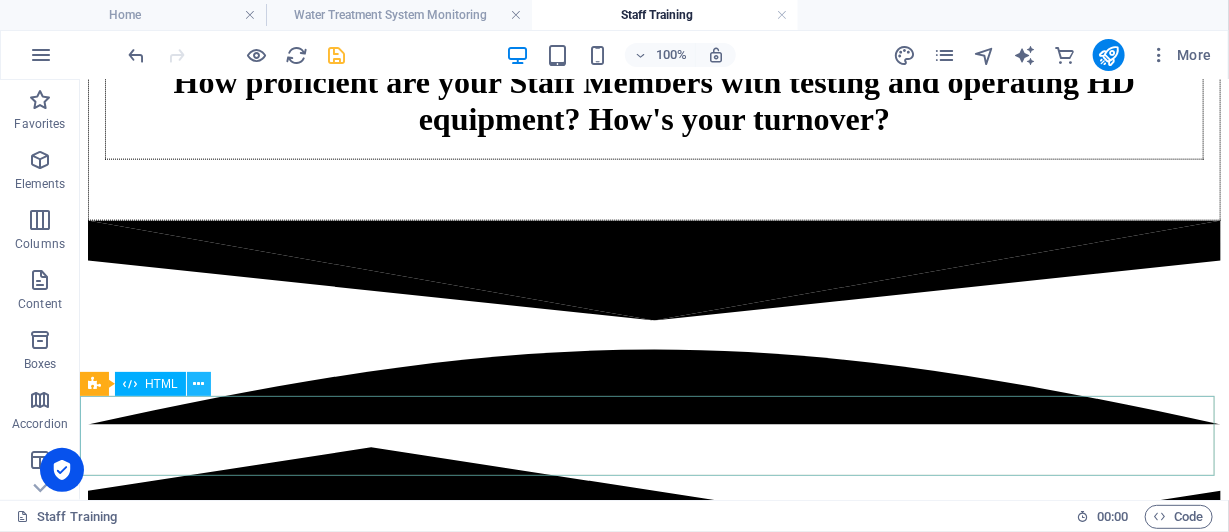 click at bounding box center [198, 384] 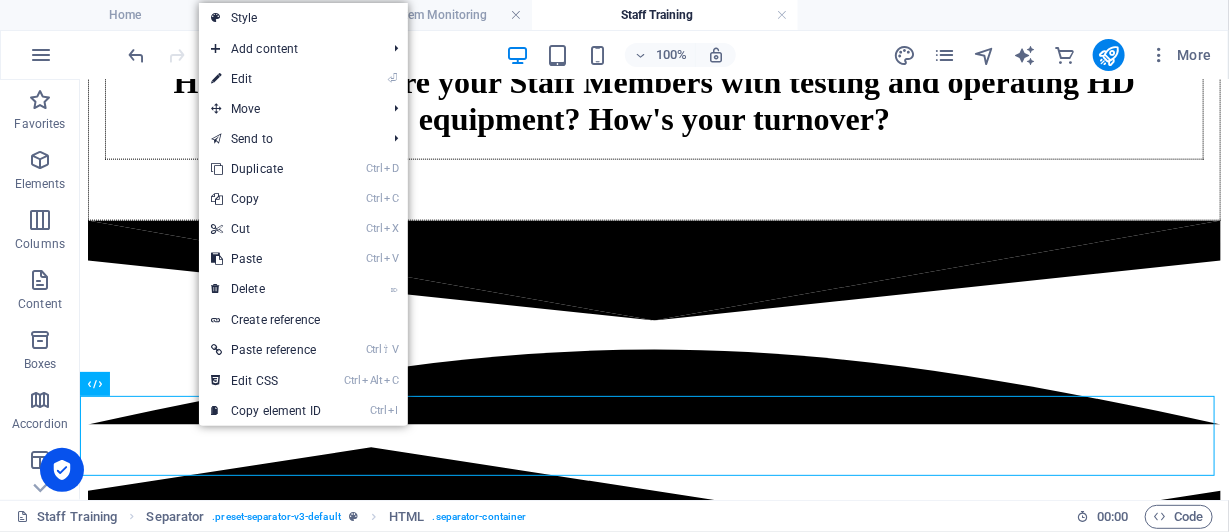 click on "⏎  Edit" at bounding box center [266, 79] 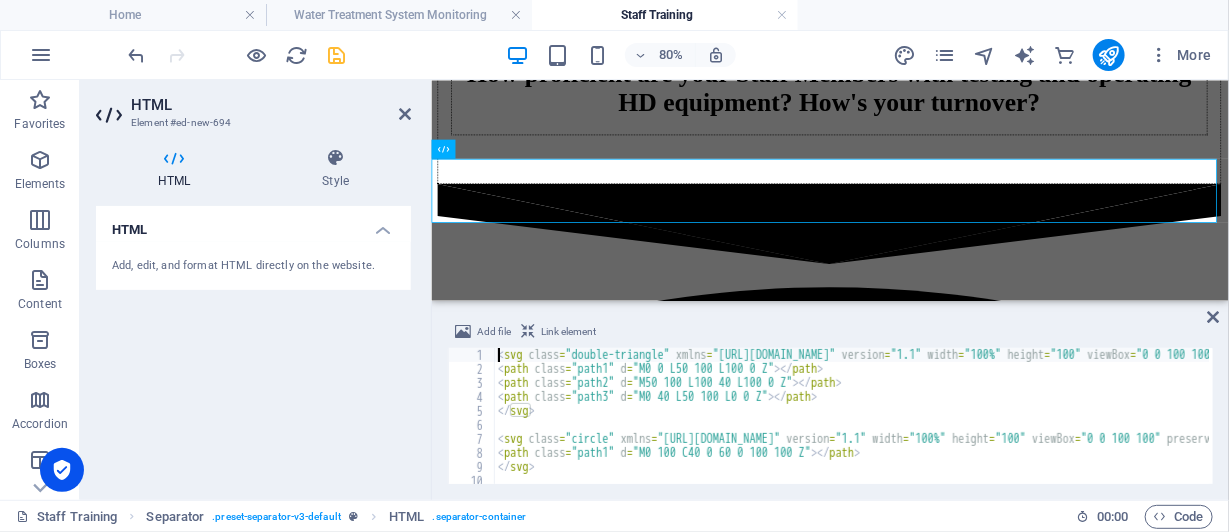 scroll, scrollTop: 1160, scrollLeft: 0, axis: vertical 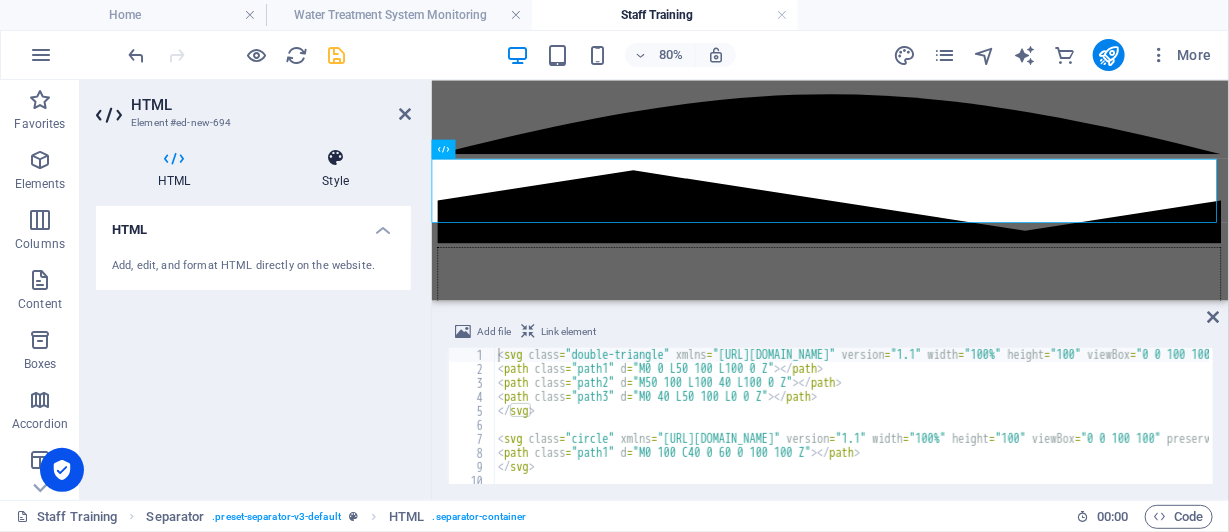 click at bounding box center [335, 158] 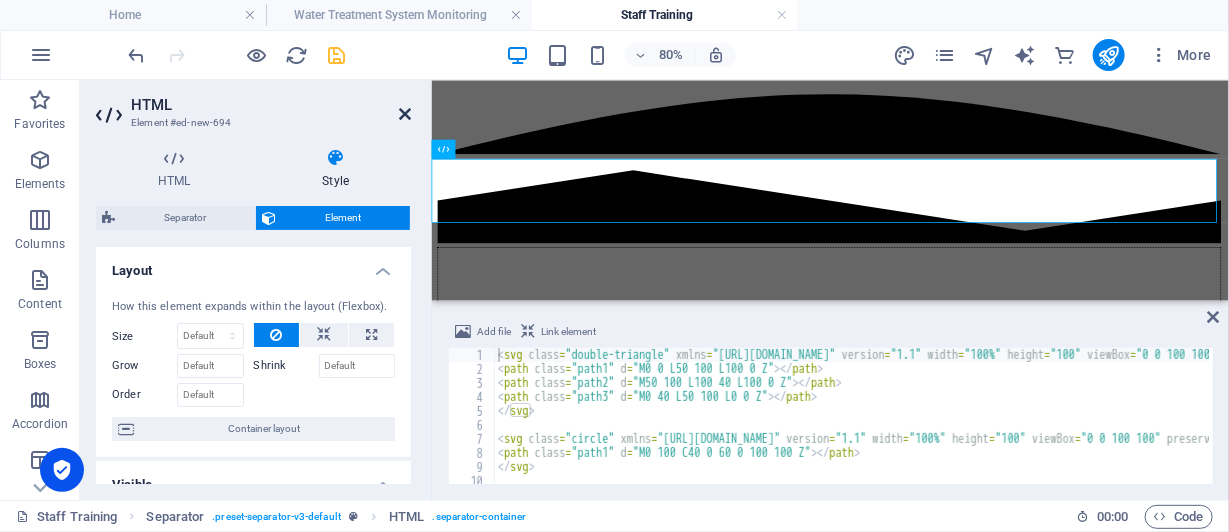click at bounding box center [405, 114] 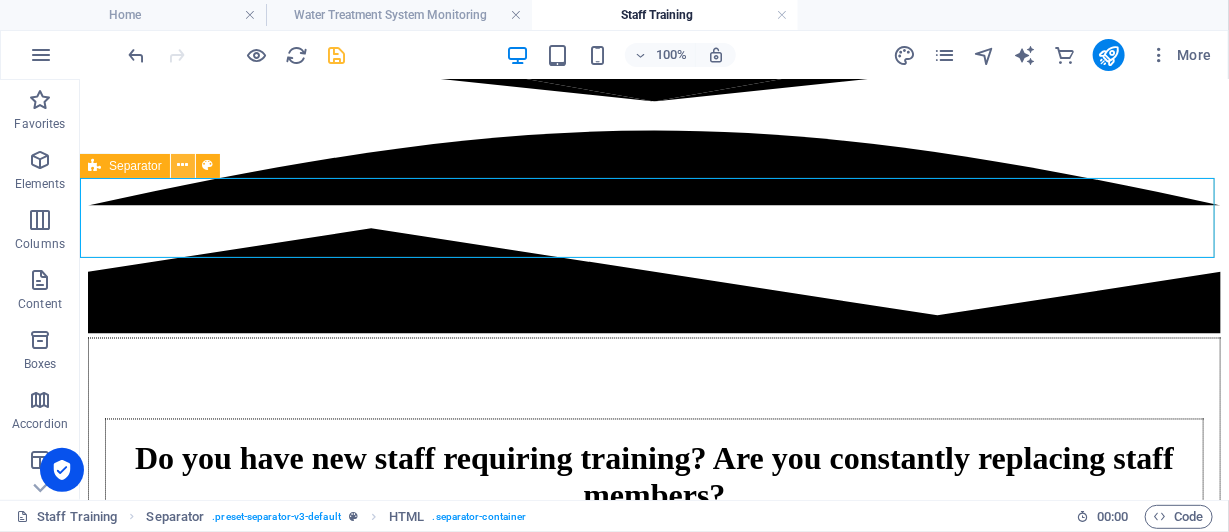 click at bounding box center [182, 165] 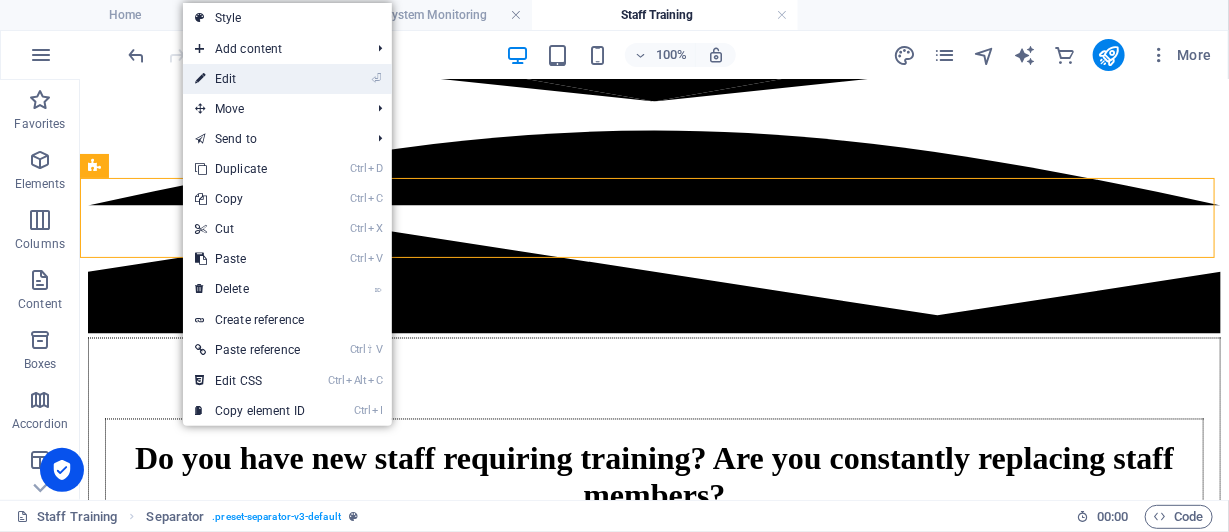 click on "⏎  Edit" at bounding box center [250, 79] 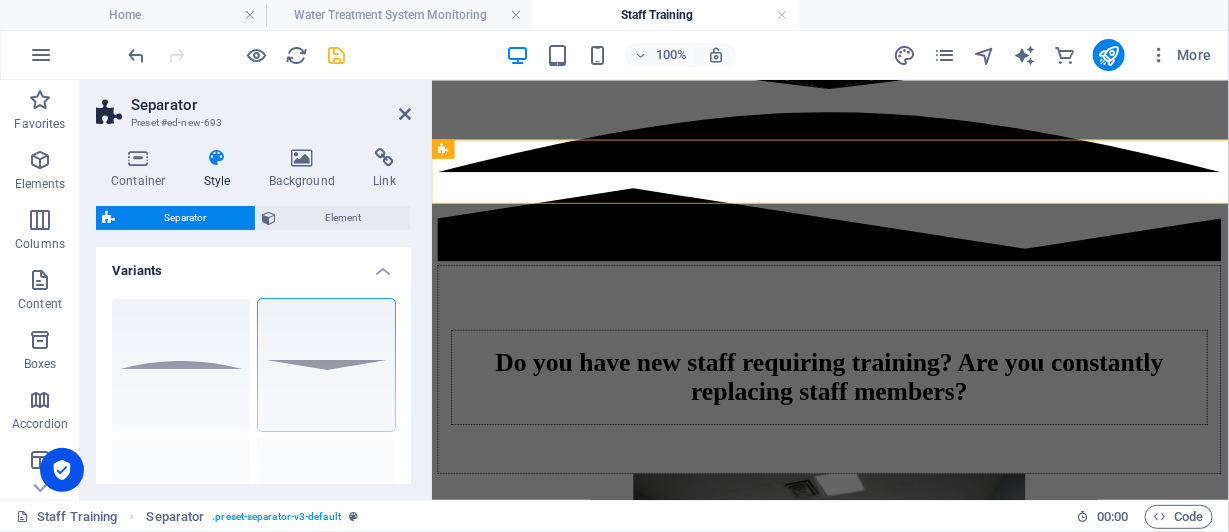 scroll, scrollTop: 1160, scrollLeft: 0, axis: vertical 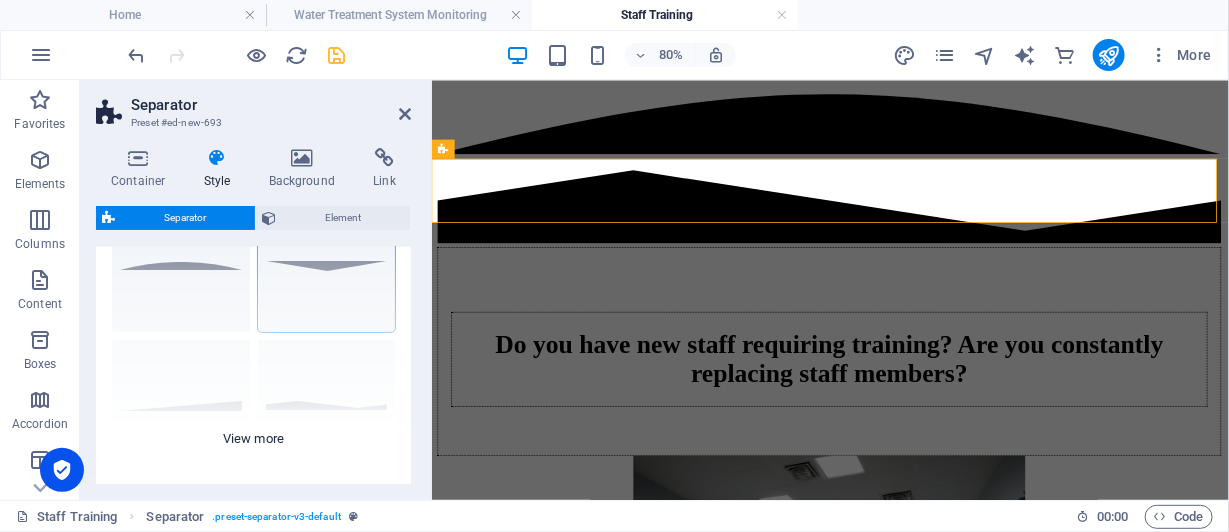 click on "Circle Default Diagonal Polygon 1 Polygon 2 Square Zigzag" at bounding box center [253, 334] 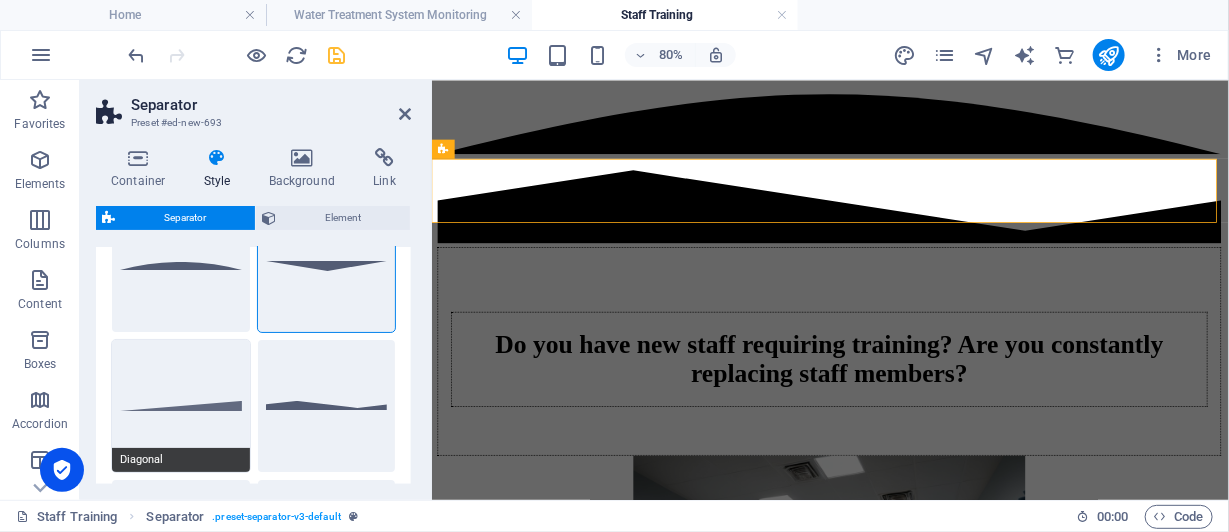click on "Diagonal" at bounding box center (181, 406) 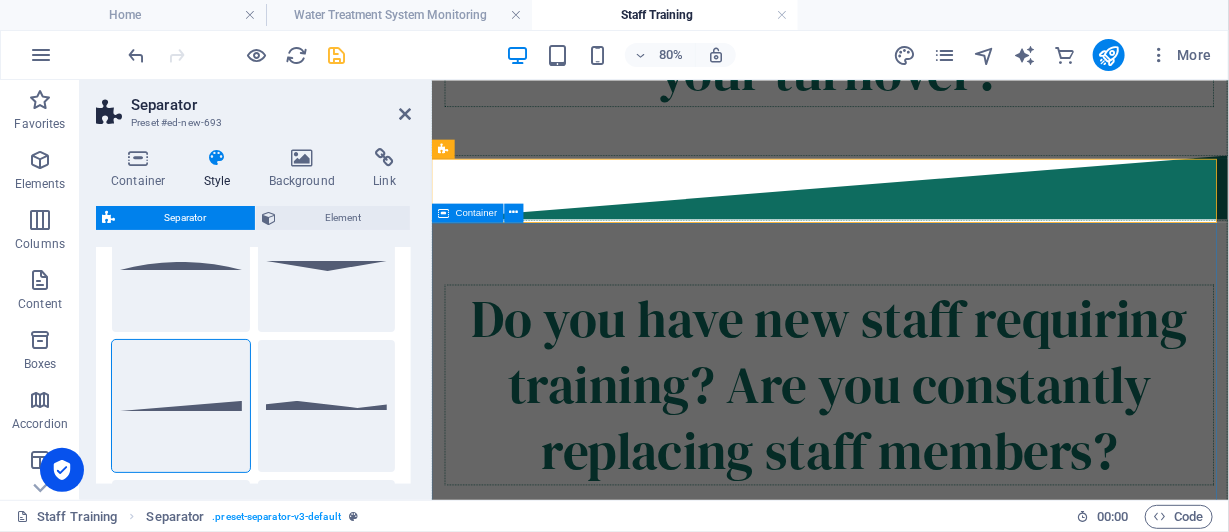 click on "Do you have new staff requiring training? Are you constantly replacing staff members?" at bounding box center [929, 450] 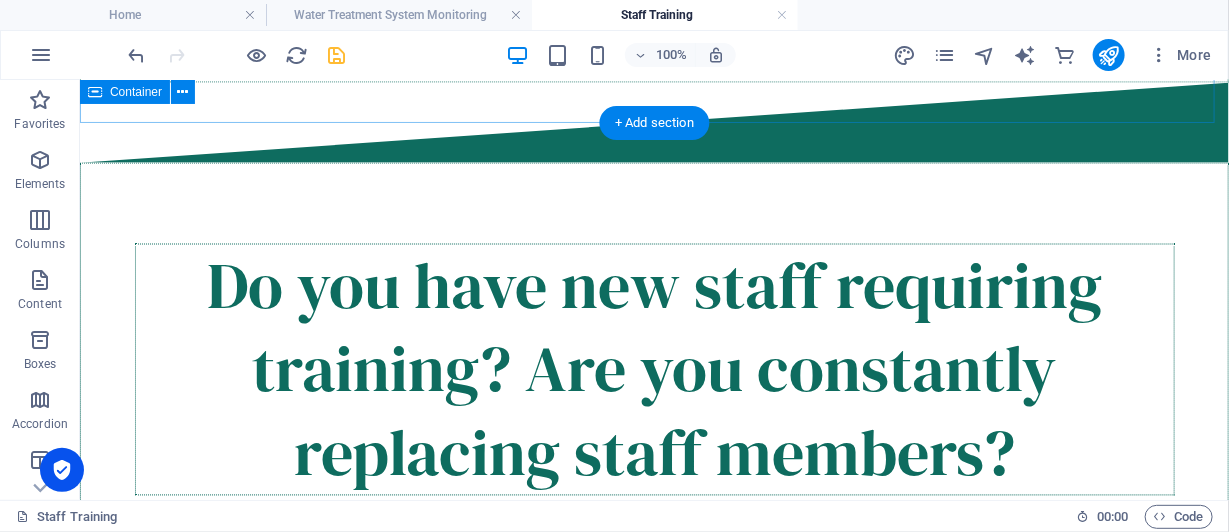 scroll, scrollTop: 1137, scrollLeft: 0, axis: vertical 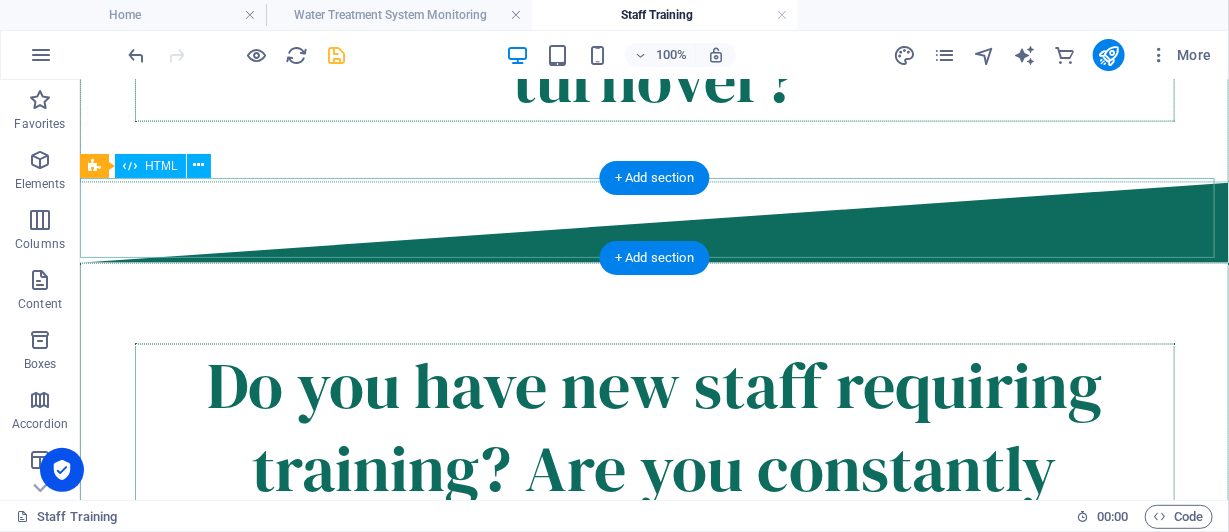 click at bounding box center (653, 222) 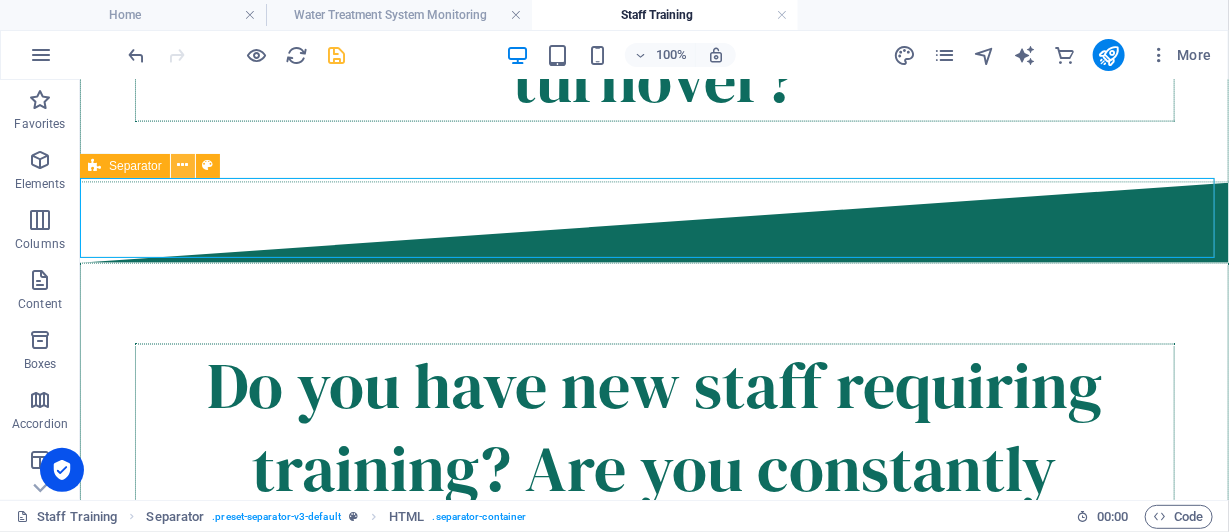 click at bounding box center (182, 165) 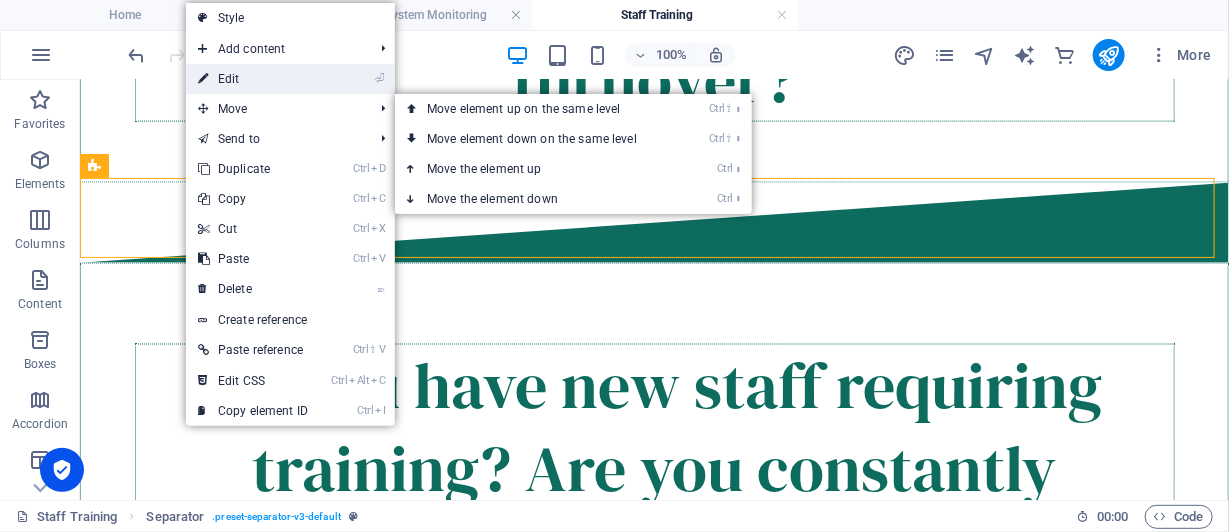 click on "⏎  Edit" at bounding box center (253, 79) 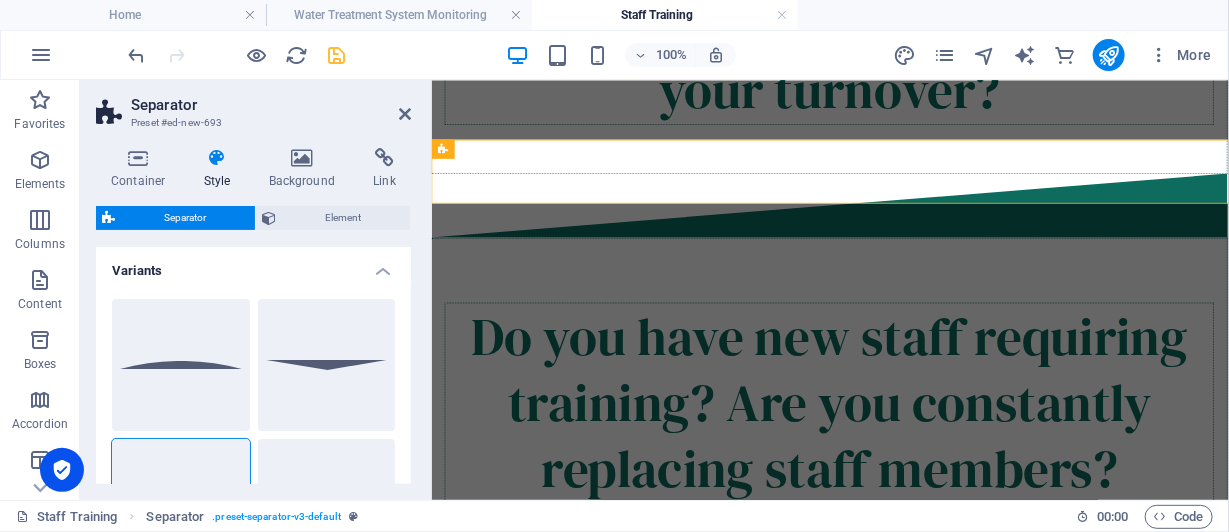 scroll, scrollTop: 1160, scrollLeft: 0, axis: vertical 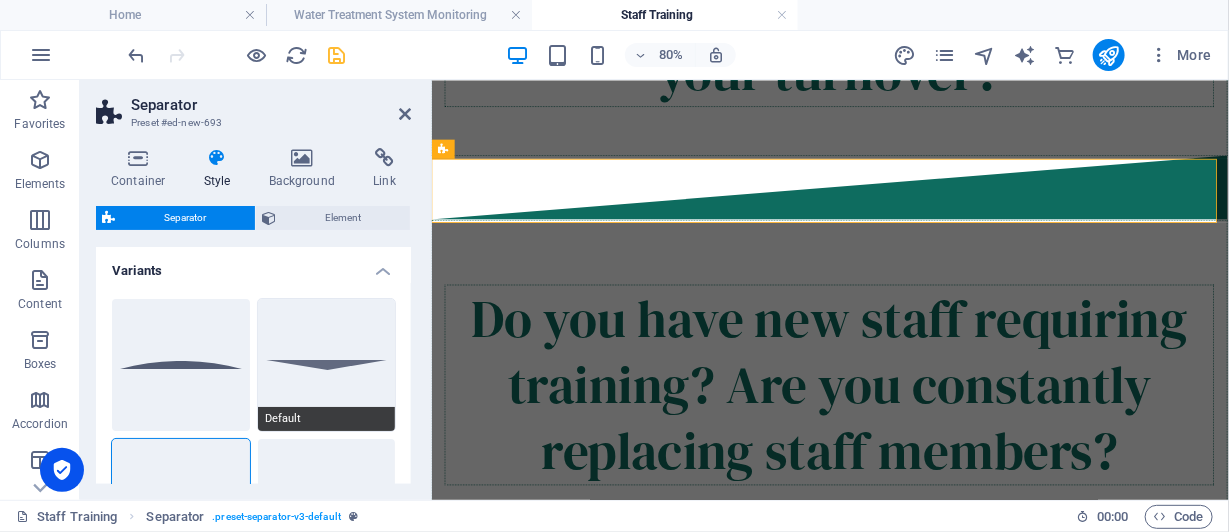 click on "Default" at bounding box center [327, 365] 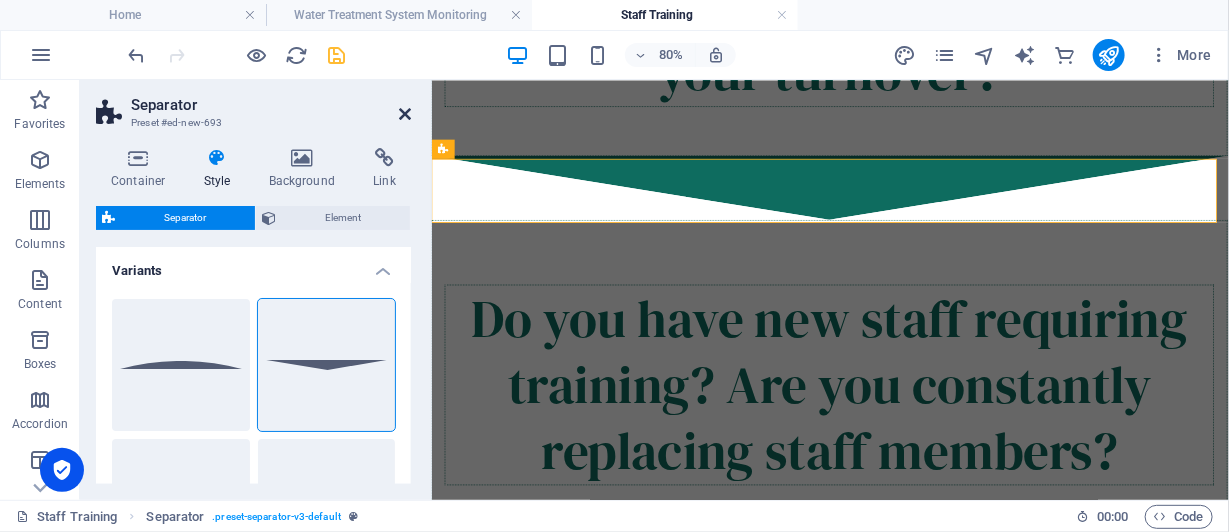 click at bounding box center [405, 114] 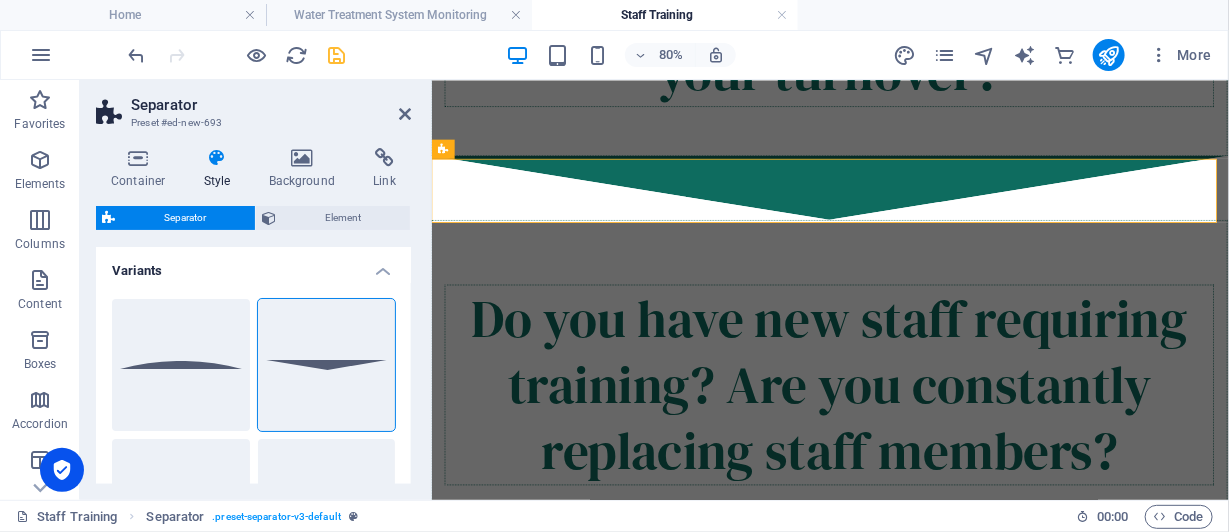 scroll, scrollTop: 1137, scrollLeft: 0, axis: vertical 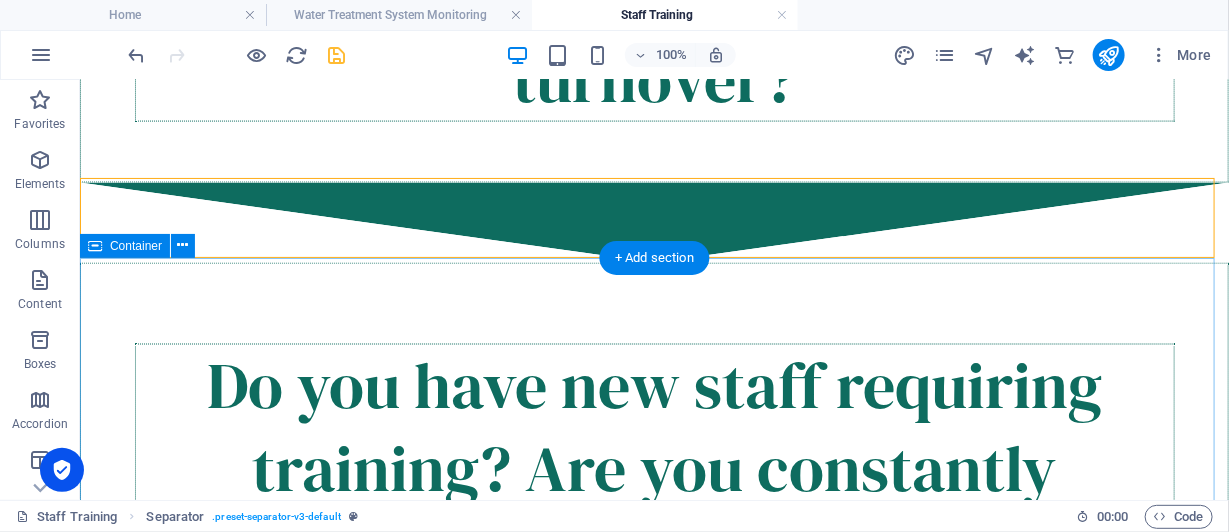 click on "Do you have new staff requiring training? Are you constantly replacing staff members?" at bounding box center (653, 459) 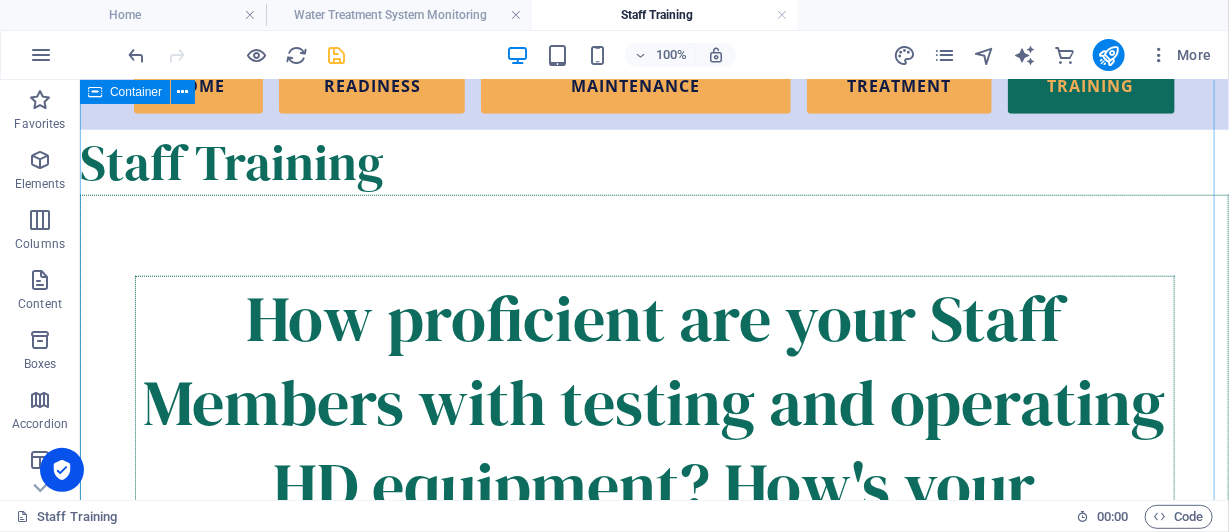 scroll, scrollTop: 637, scrollLeft: 0, axis: vertical 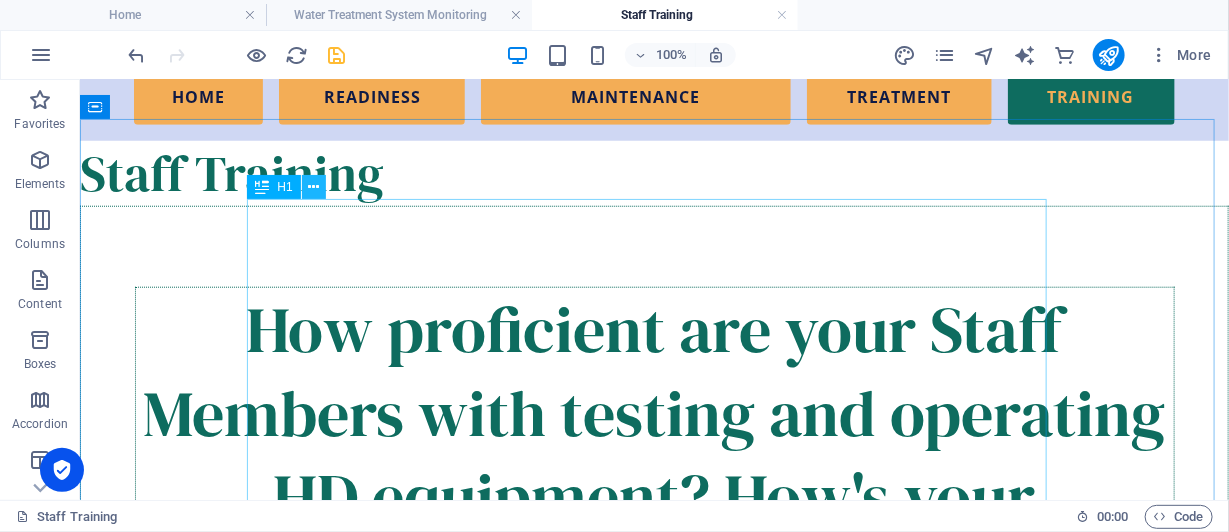 click at bounding box center (313, 187) 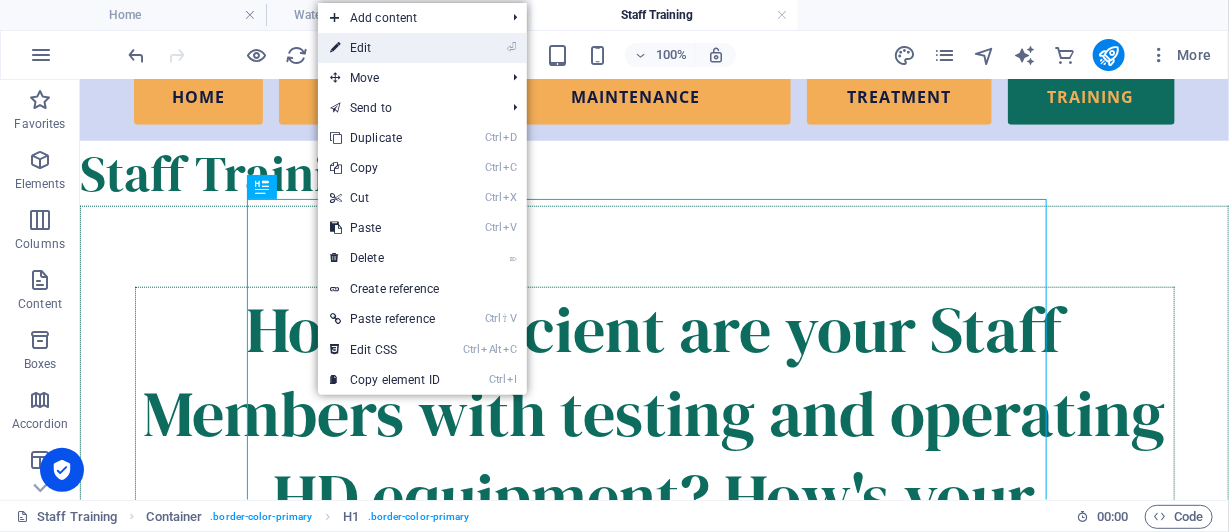 click on "⏎  Edit" at bounding box center [385, 48] 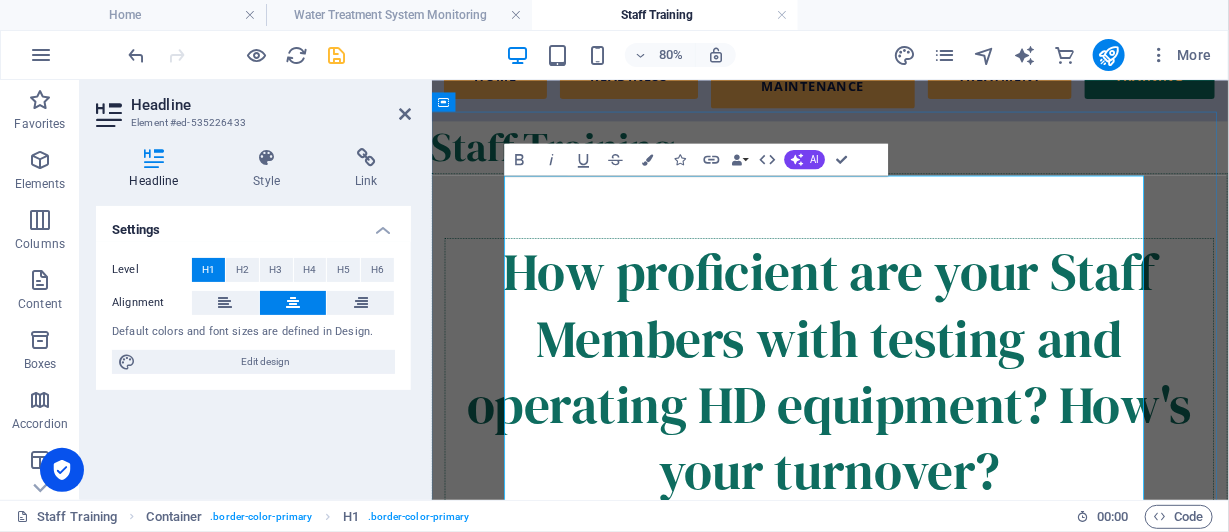 click on "How proficient are your Staff Members with testing and operating HD equipment? How's your turnover?" at bounding box center [929, 443] 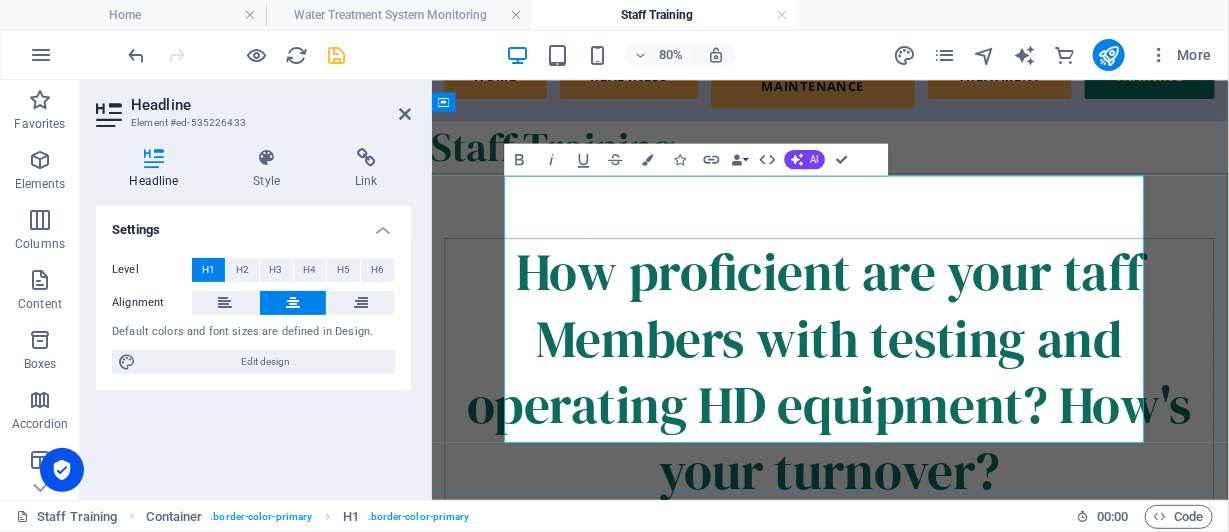 type 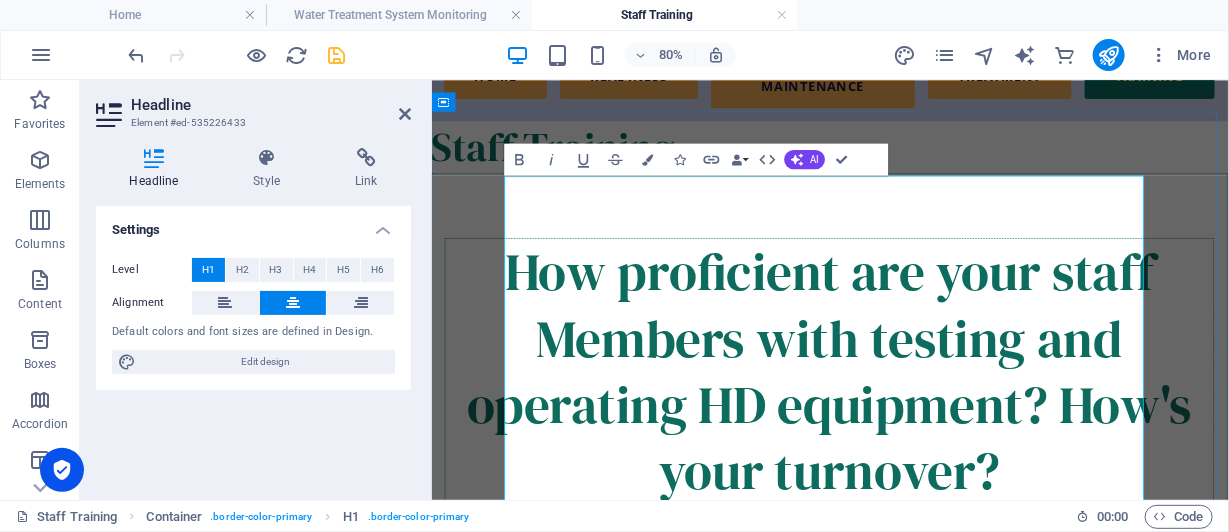 click on "How proficient are your staff Members with testing and operating HD equipment? How's your turnover?" at bounding box center [929, 443] 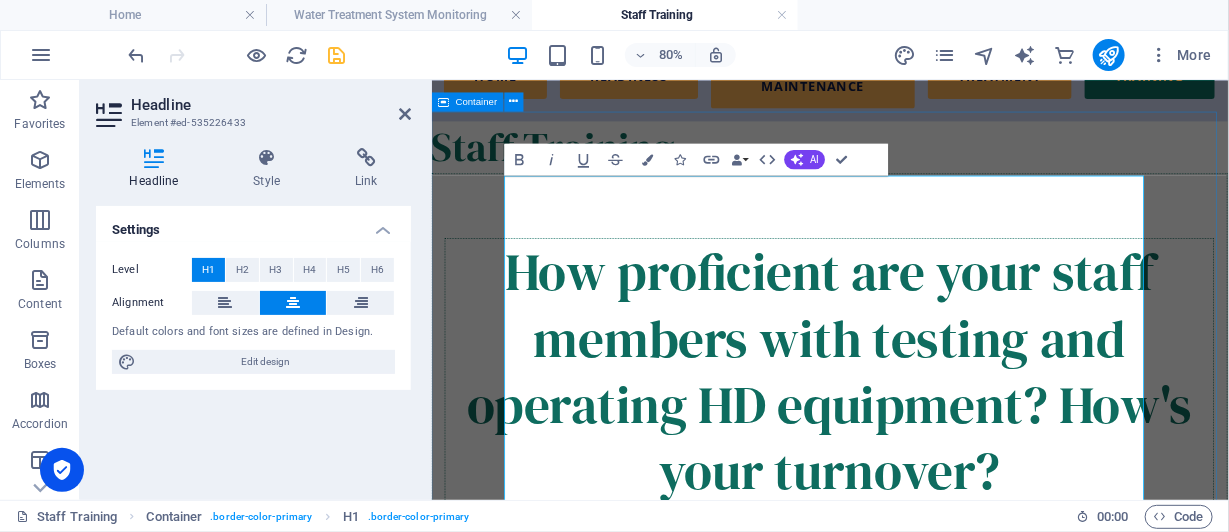 click on "How proficient are your staff members with testing and operating HD equipment? How's your turnover?" at bounding box center (929, 433) 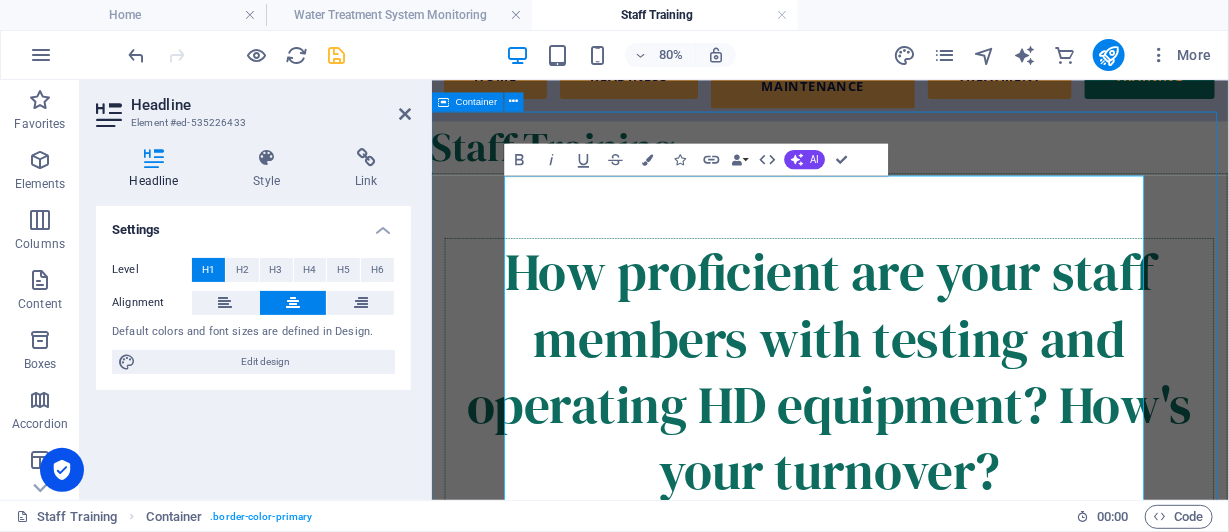 scroll, scrollTop: 637, scrollLeft: 0, axis: vertical 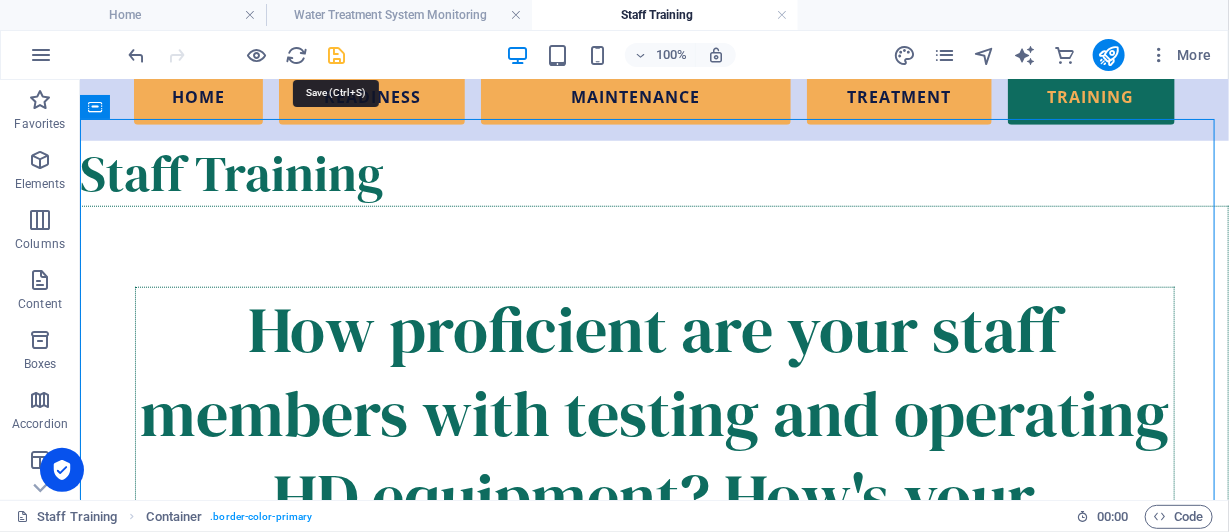 click at bounding box center [337, 55] 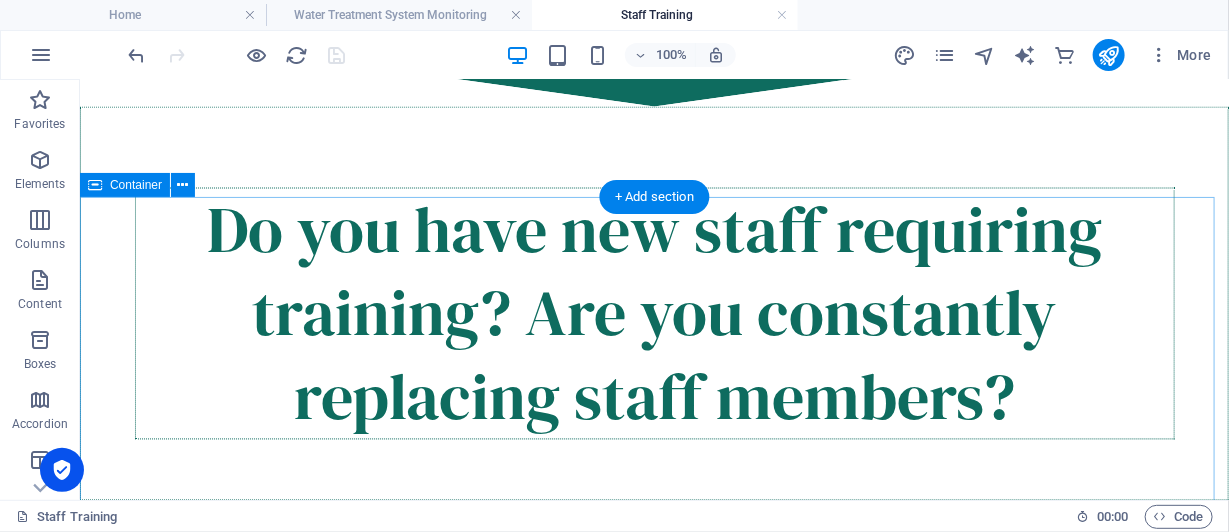 scroll, scrollTop: 1337, scrollLeft: 0, axis: vertical 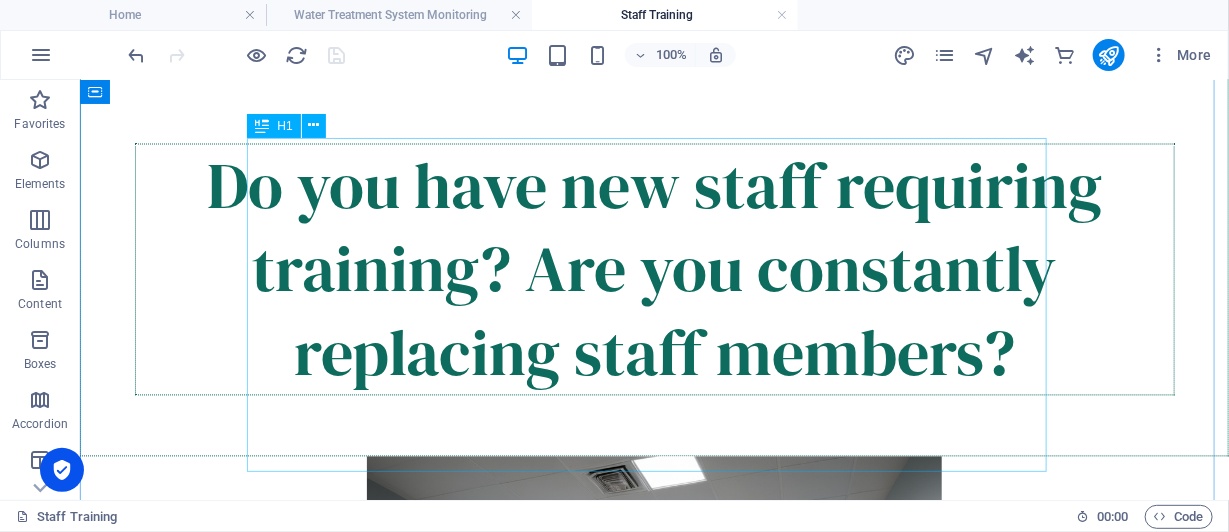 click on "Do you have new staff requiring training? Are you constantly replacing staff members?" at bounding box center [654, 269] 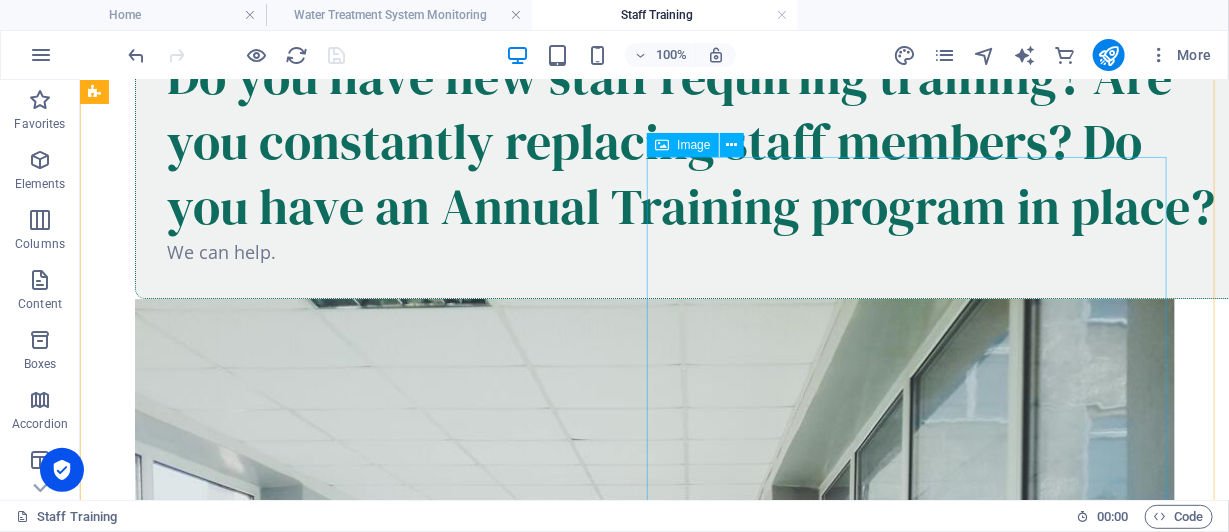 scroll, scrollTop: 2537, scrollLeft: 0, axis: vertical 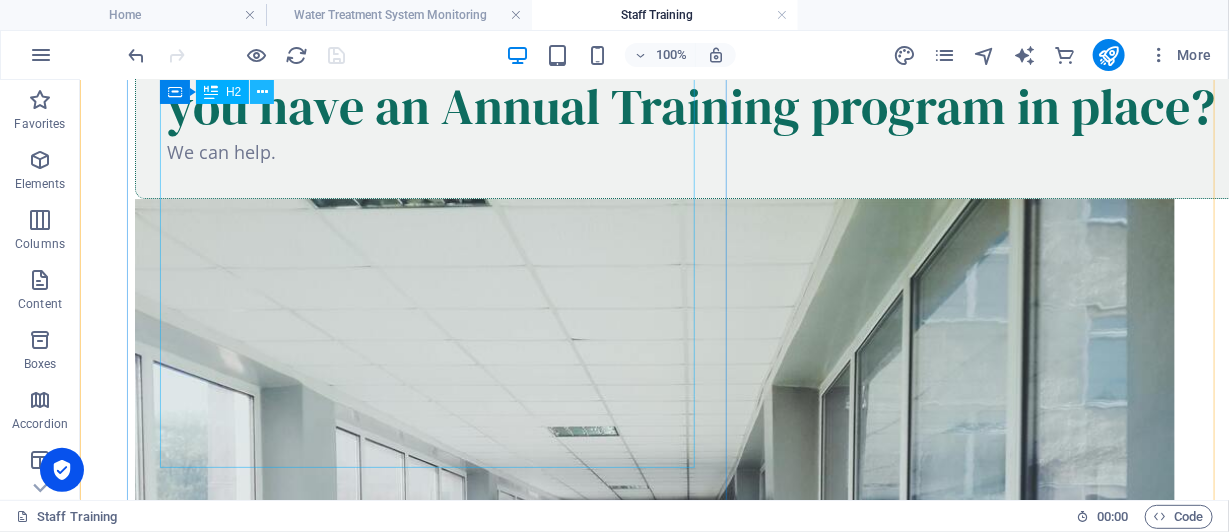 click at bounding box center (262, 92) 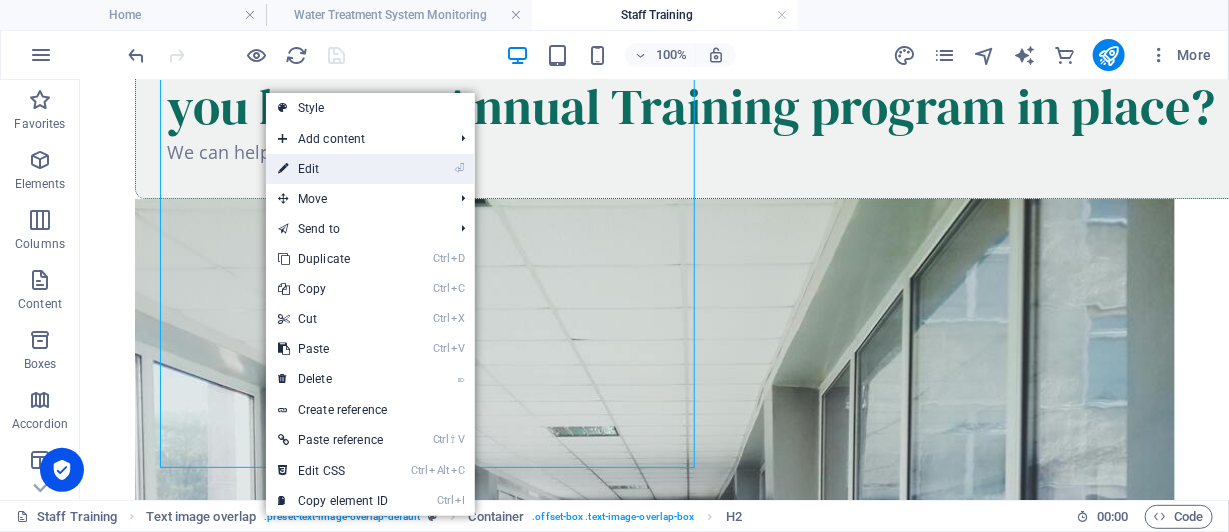 click on "⏎  Edit" at bounding box center [333, 169] 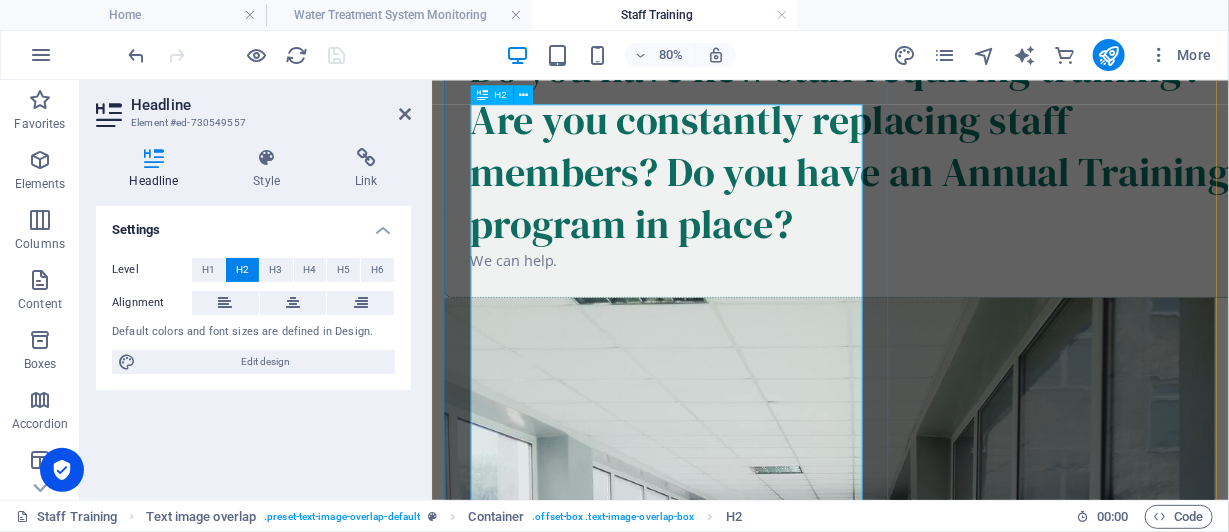 scroll, scrollTop: 2387, scrollLeft: 0, axis: vertical 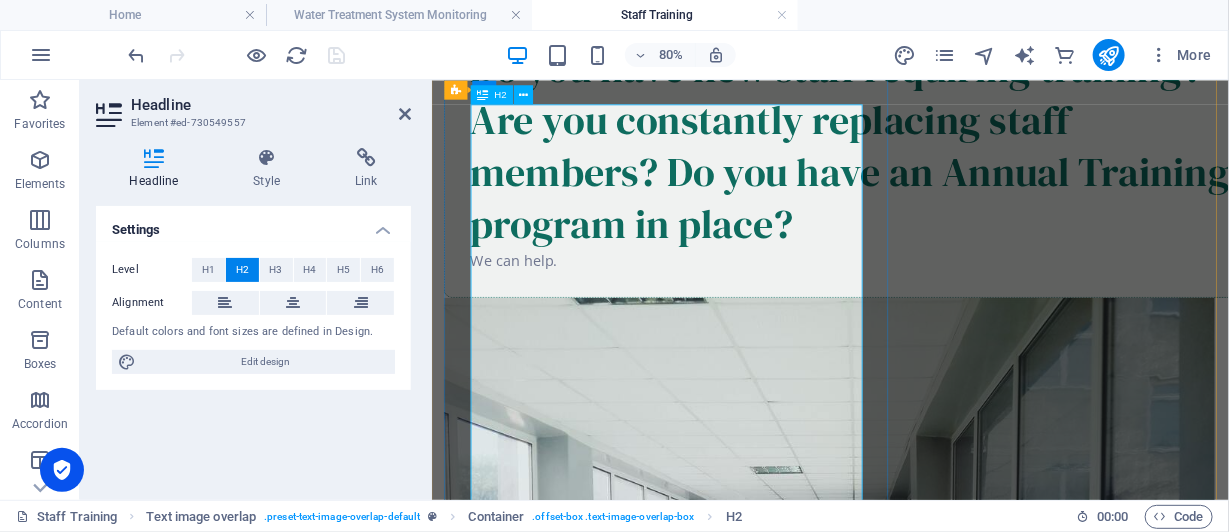 click on "Do you have new staff requiring training? Are you constantly replacing staff members? Do you have an Annual Training program in place?" at bounding box center [969, 160] 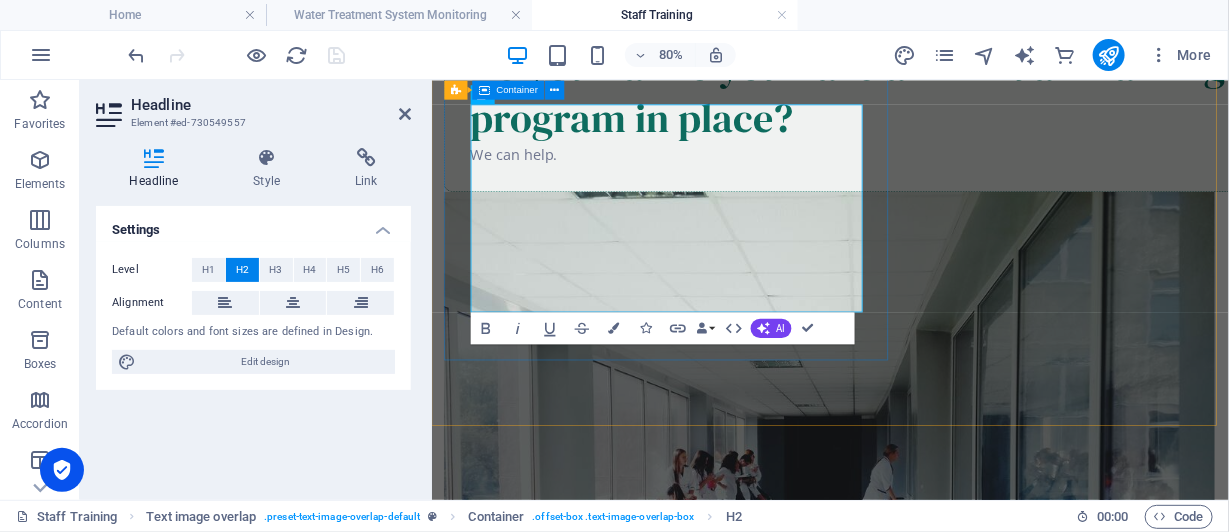 scroll, scrollTop: 2422, scrollLeft: 0, axis: vertical 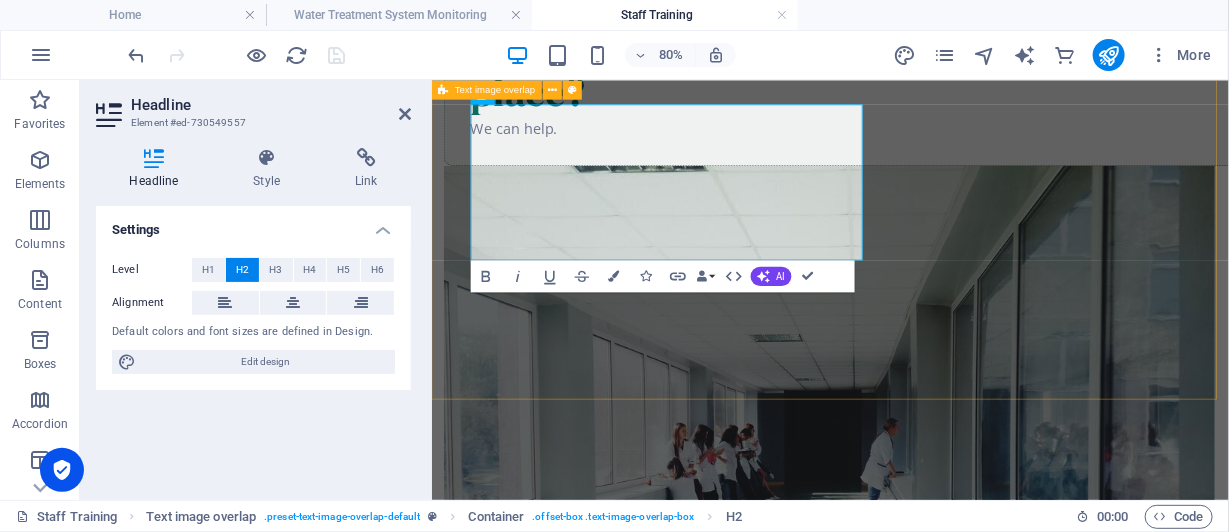 click on "Do you have an Annual Training program in place? We can help." at bounding box center [929, 435] 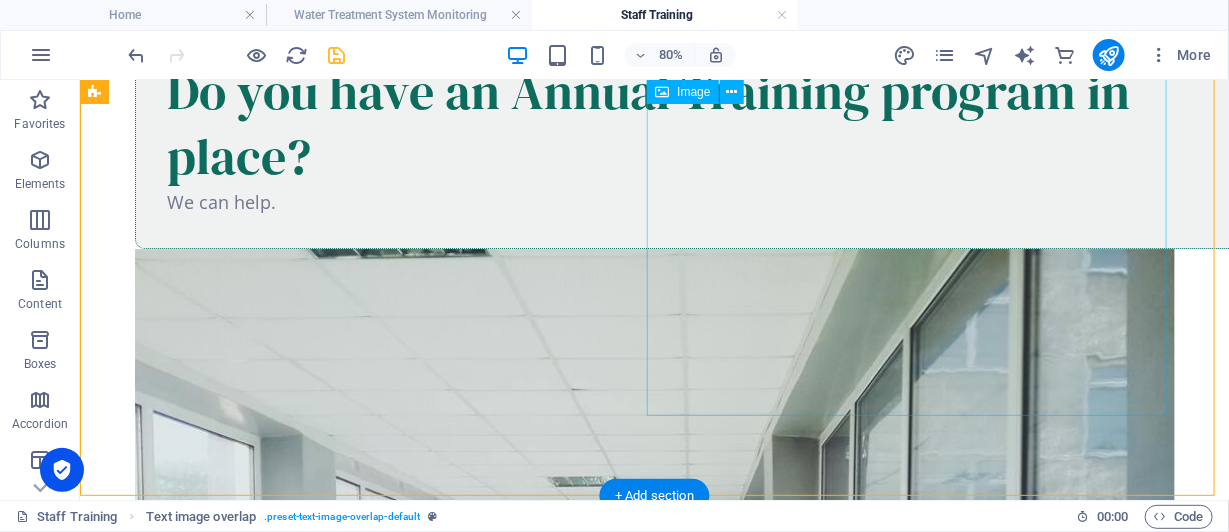 scroll, scrollTop: 2491, scrollLeft: 0, axis: vertical 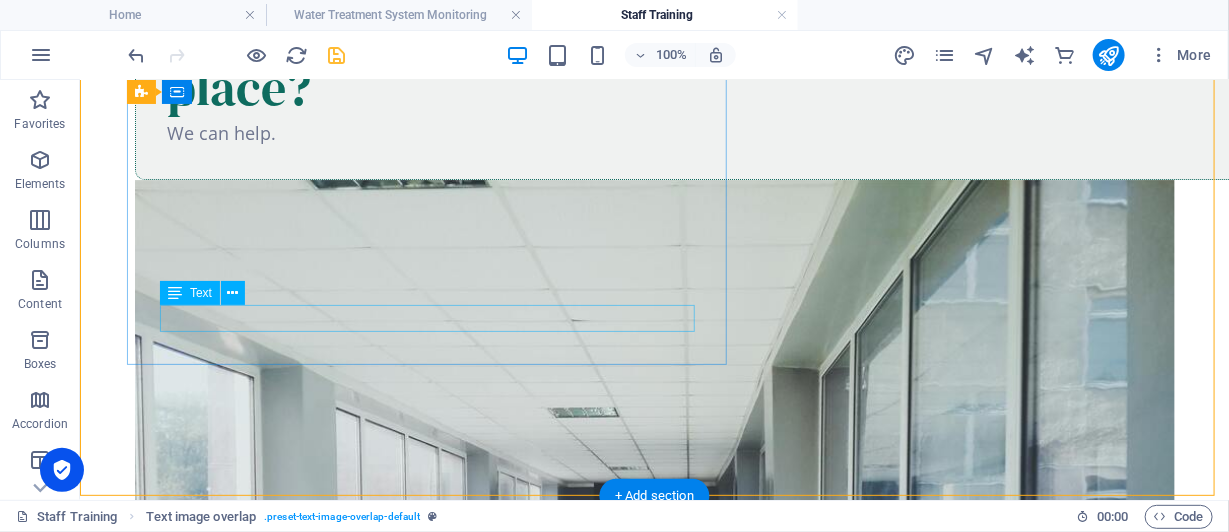 click on "We can help." at bounding box center (694, 132) 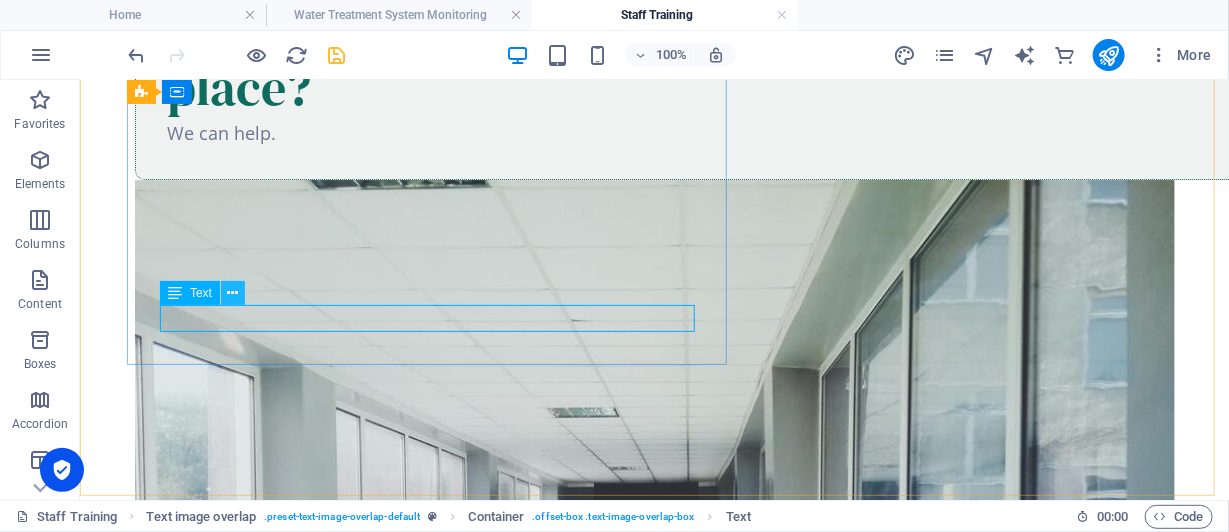click at bounding box center (233, 293) 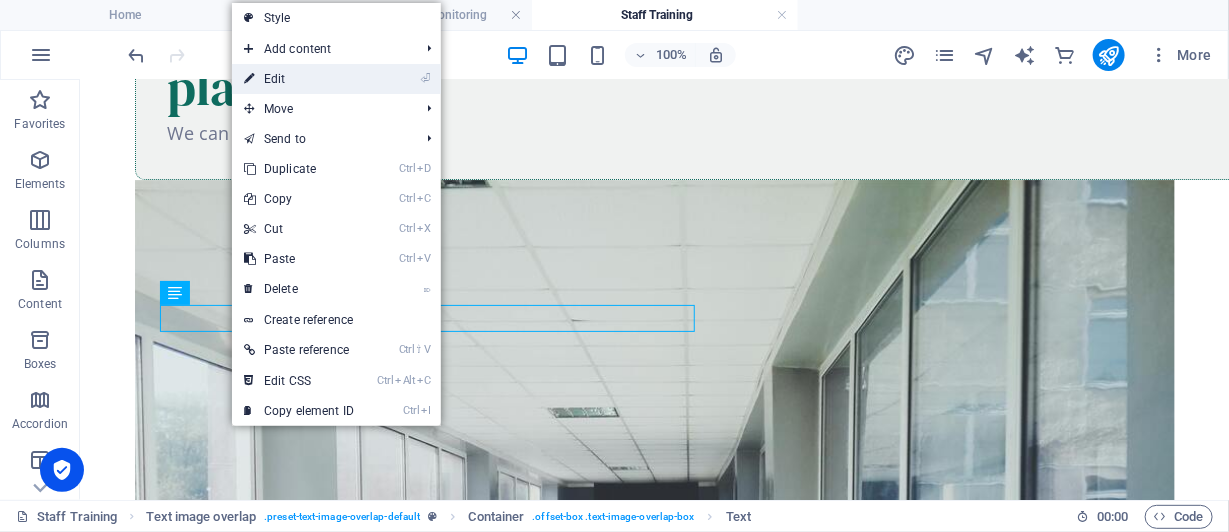click on "⏎  Edit" at bounding box center [299, 79] 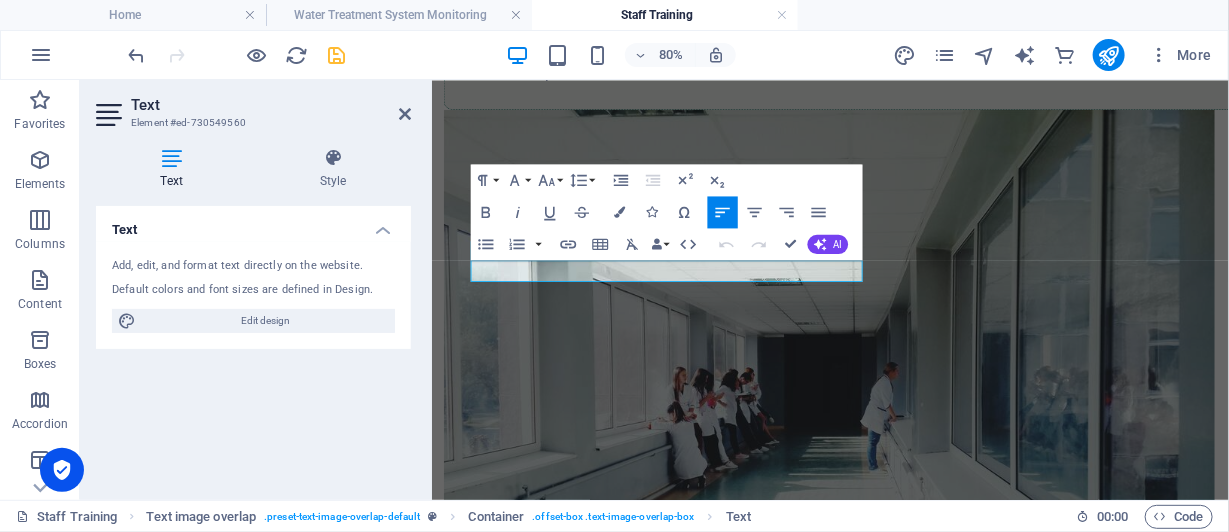 scroll, scrollTop: 2422, scrollLeft: 0, axis: vertical 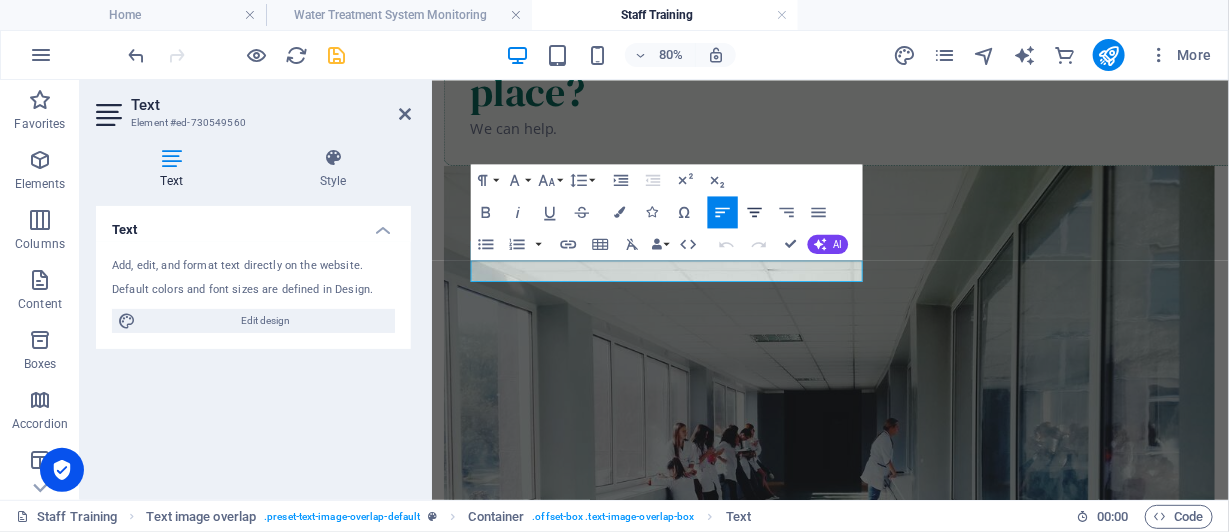 click 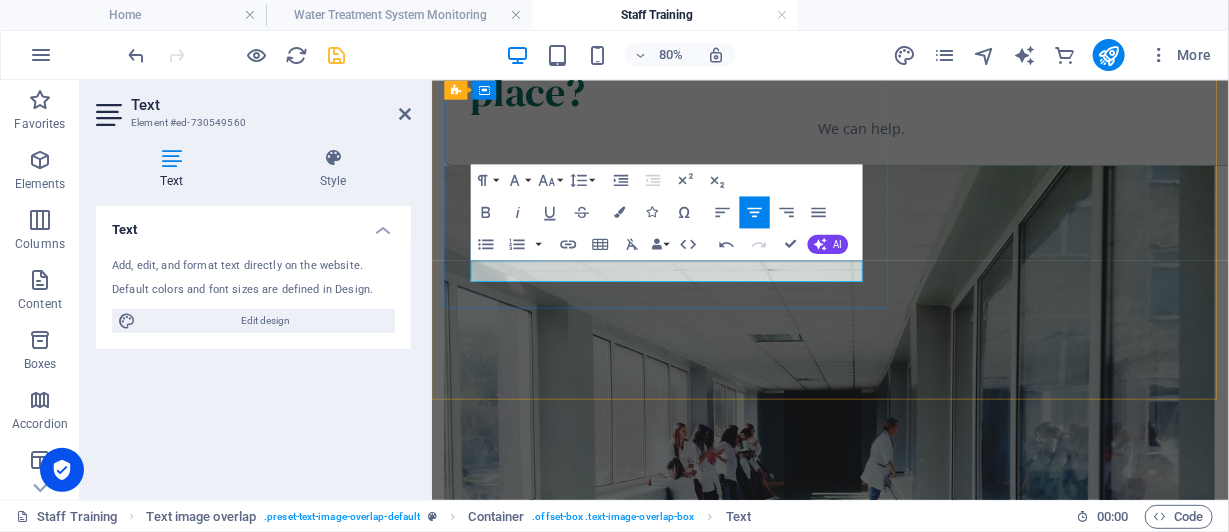 drag, startPoint x: 669, startPoint y: 314, endPoint x: 784, endPoint y: 318, distance: 115.06954 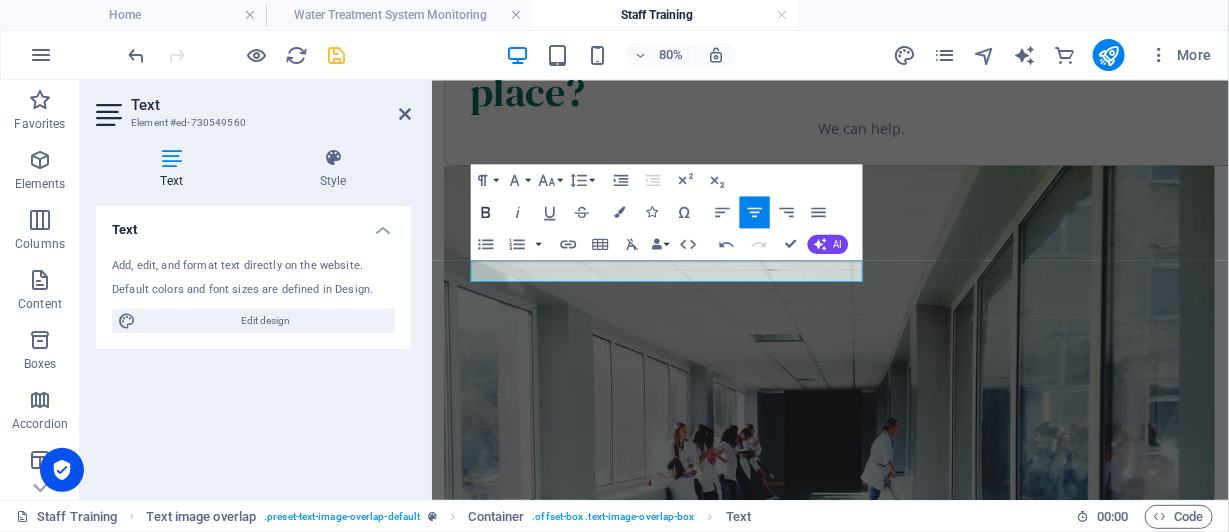 click 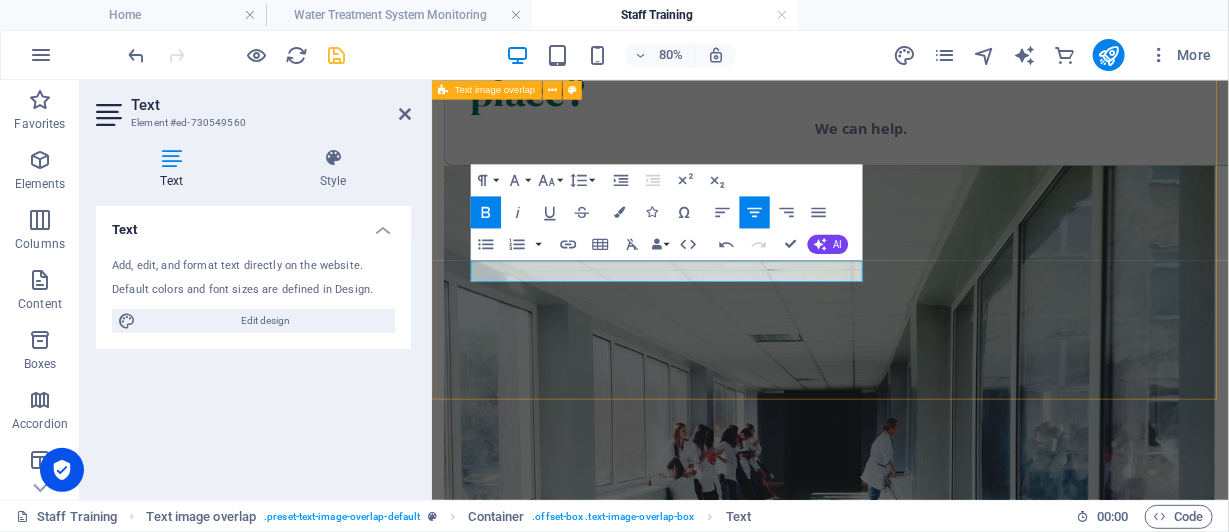 drag, startPoint x: 542, startPoint y: 370, endPoint x: 868, endPoint y: 312, distance: 331.11932 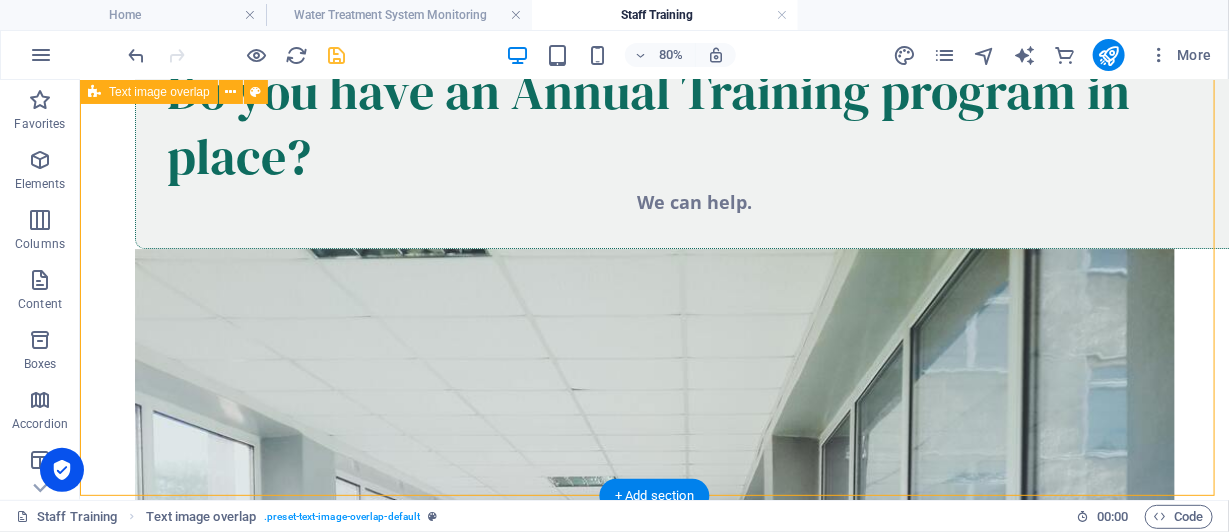 scroll, scrollTop: 2491, scrollLeft: 0, axis: vertical 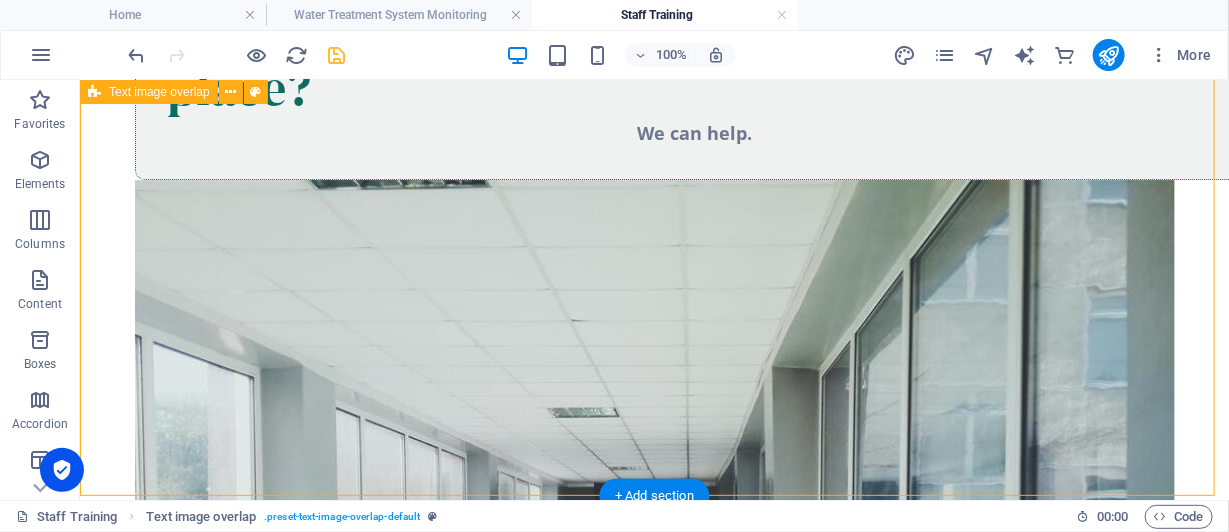 click on "Do you have an Annual Training program in place? We can help." at bounding box center (653, 457) 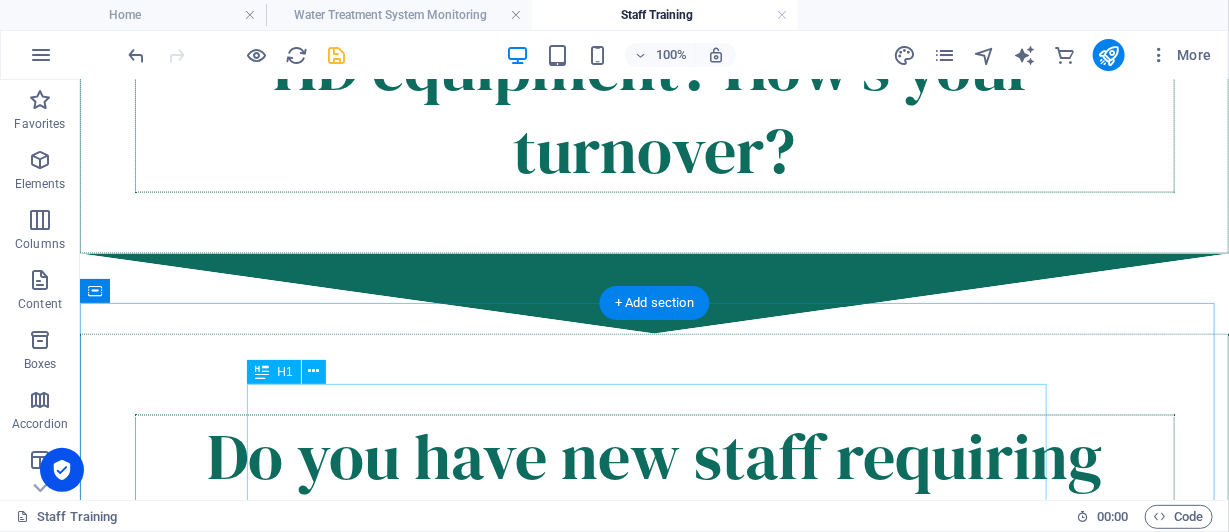 scroll, scrollTop: 1091, scrollLeft: 0, axis: vertical 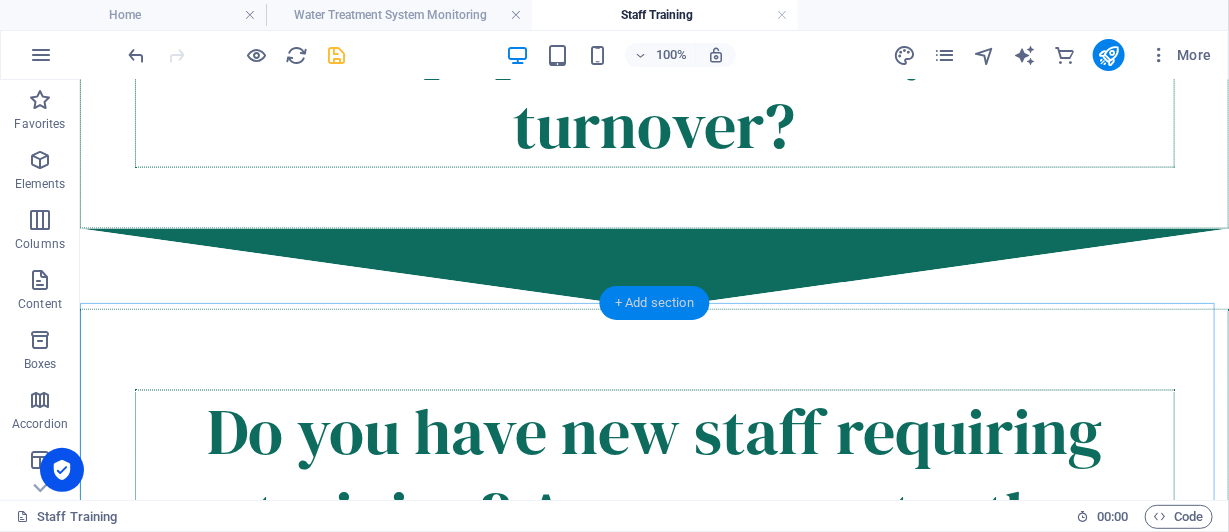 click on "+ Add section" at bounding box center [654, 303] 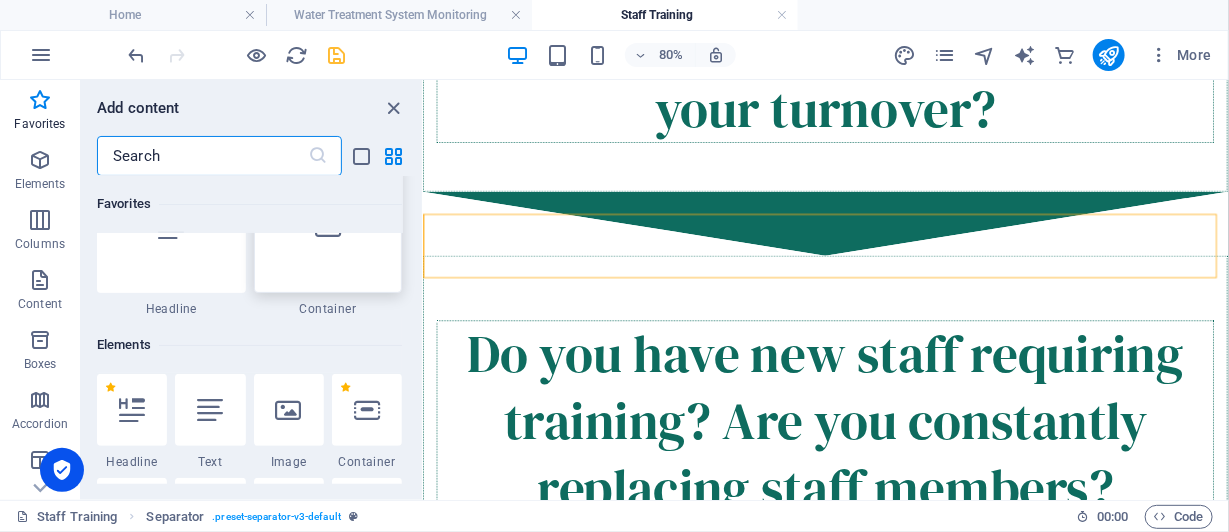 scroll, scrollTop: 99, scrollLeft: 0, axis: vertical 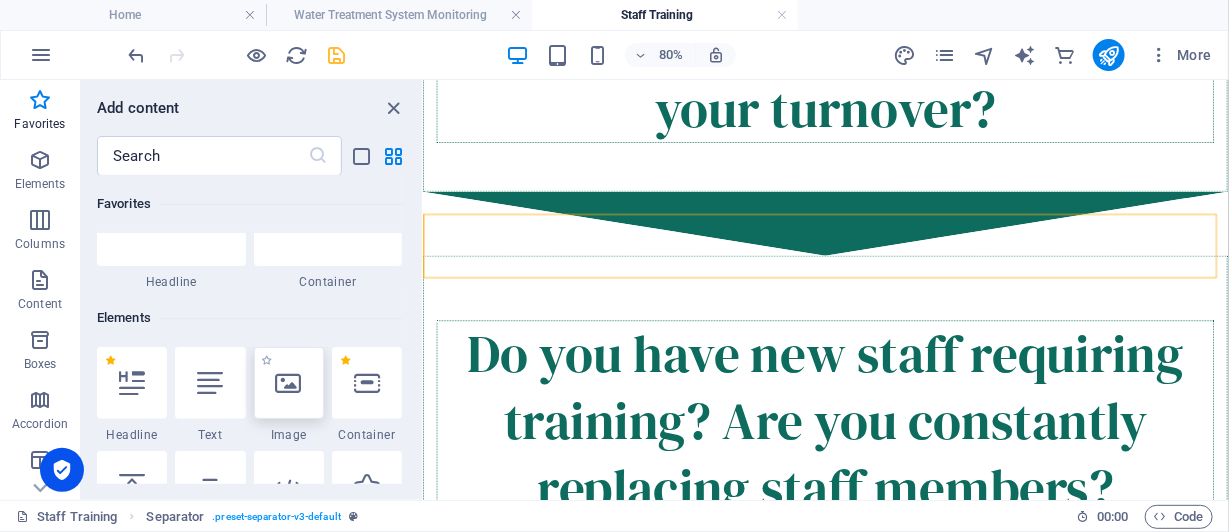 click at bounding box center (289, 383) 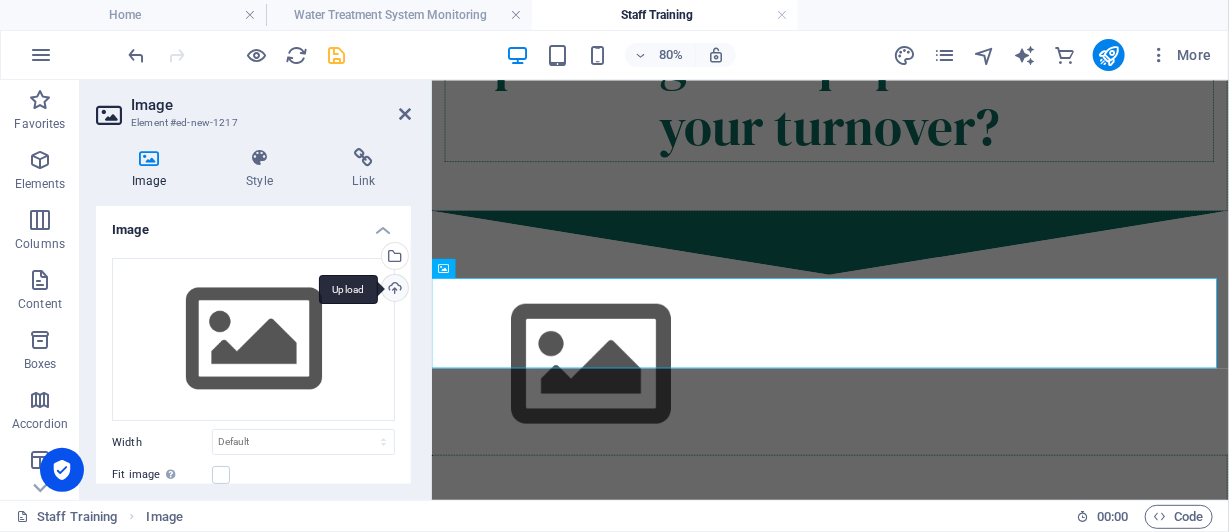 click on "Upload" at bounding box center (393, 290) 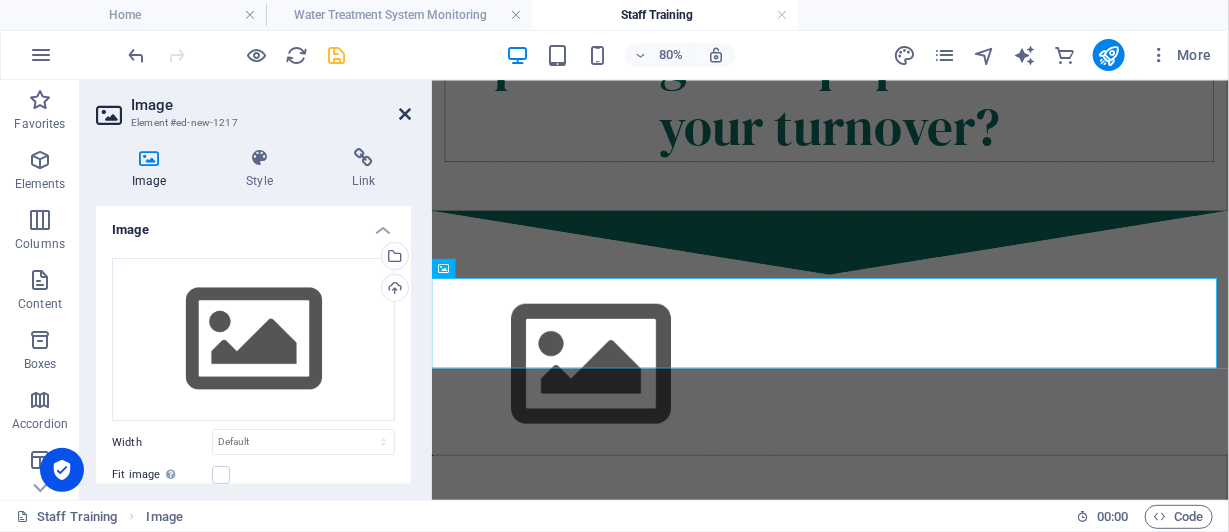 click at bounding box center [405, 114] 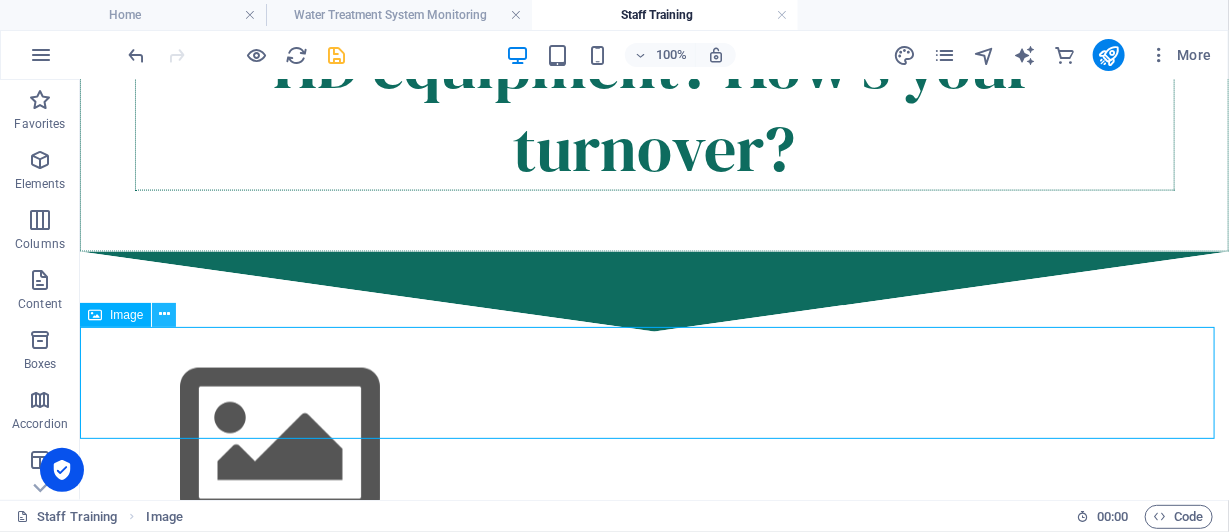 click at bounding box center (164, 314) 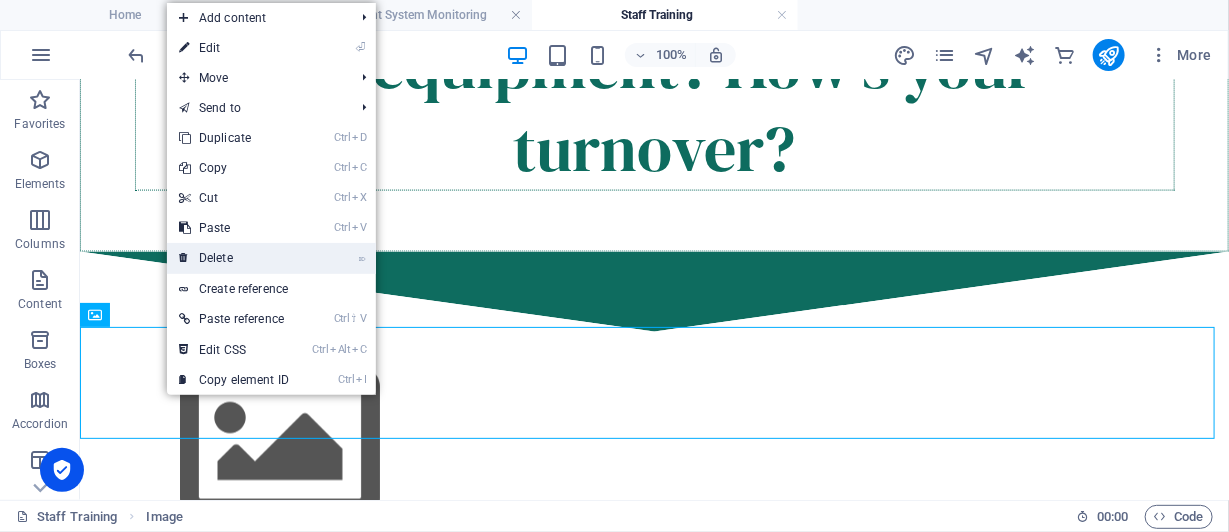 click on "⌦  Delete" at bounding box center [234, 258] 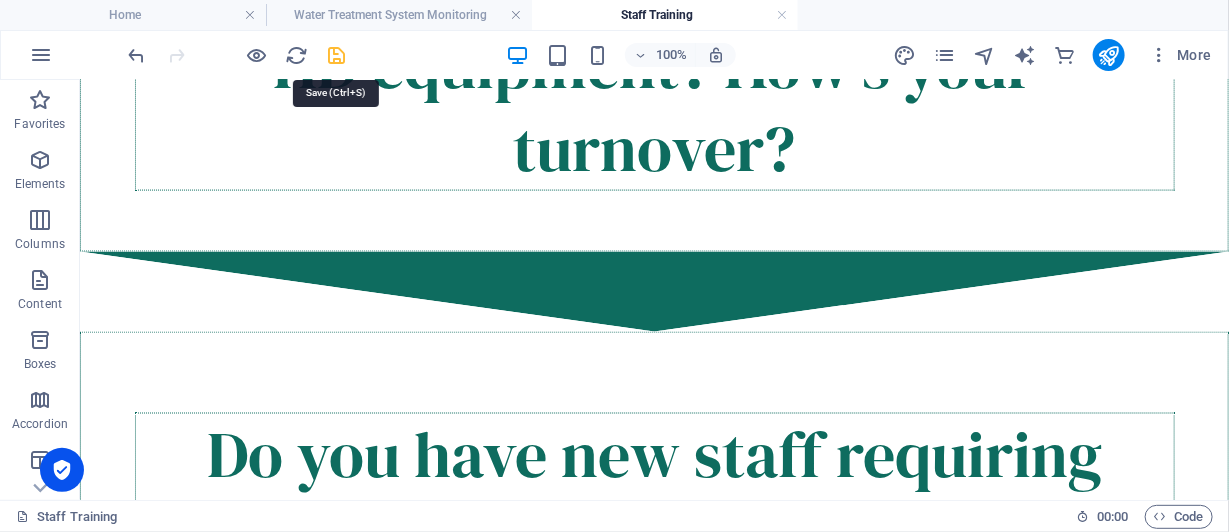click at bounding box center [337, 55] 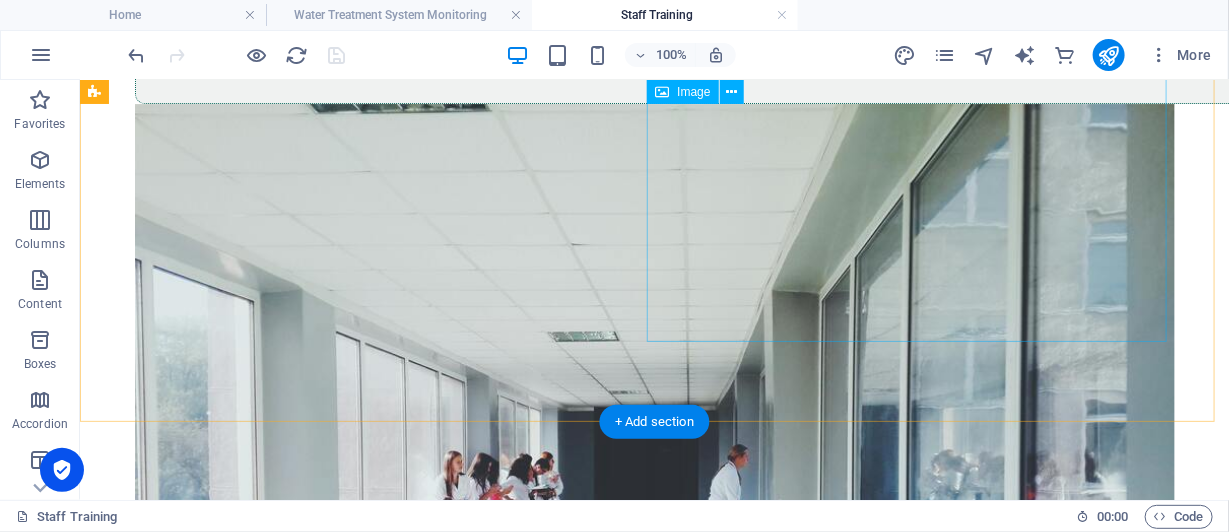 scroll, scrollTop: 2368, scrollLeft: 0, axis: vertical 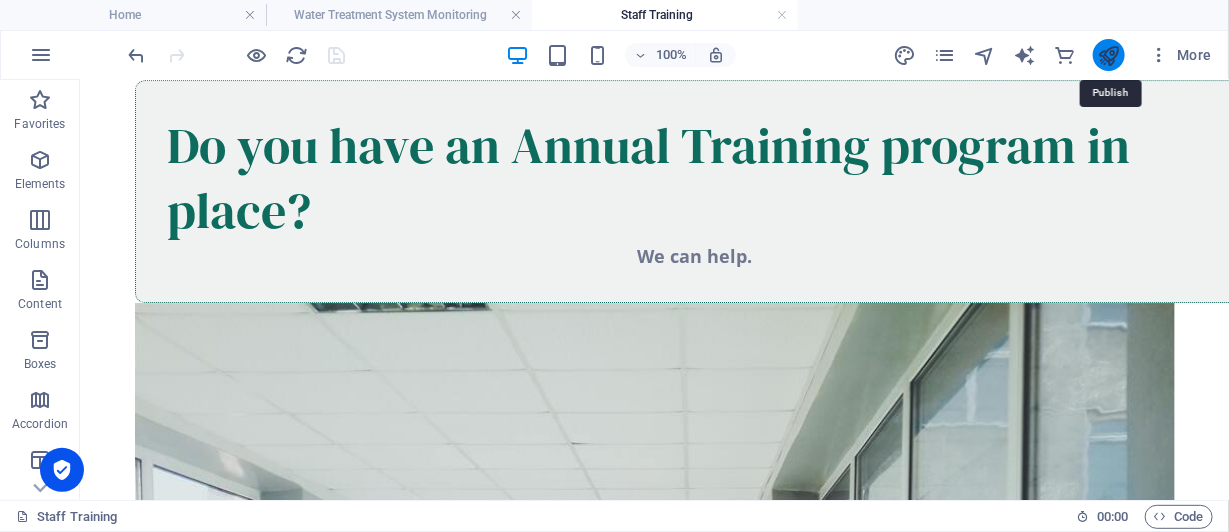click at bounding box center (1108, 55) 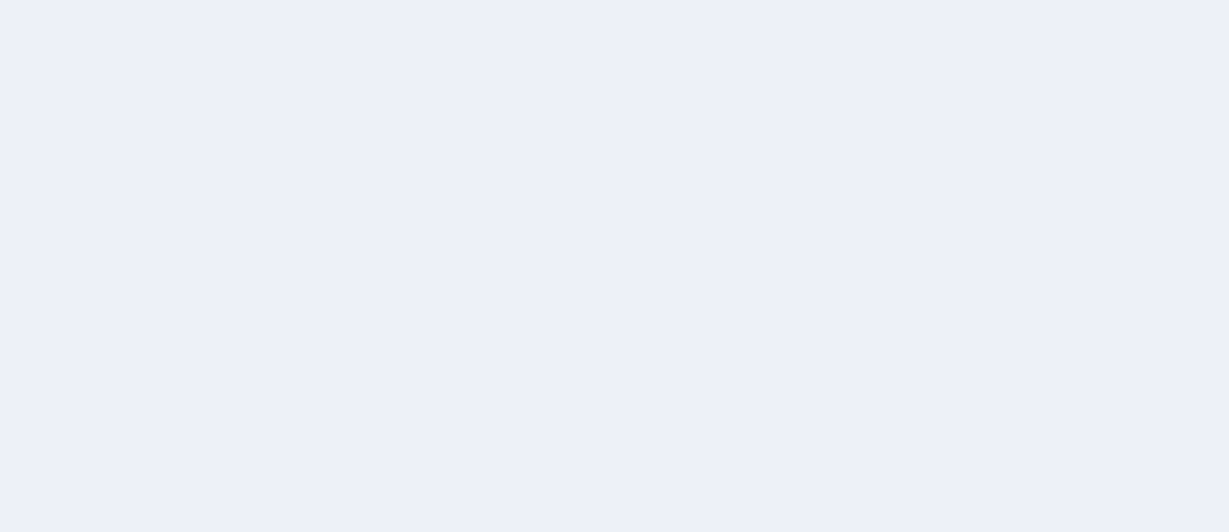 scroll, scrollTop: 0, scrollLeft: 0, axis: both 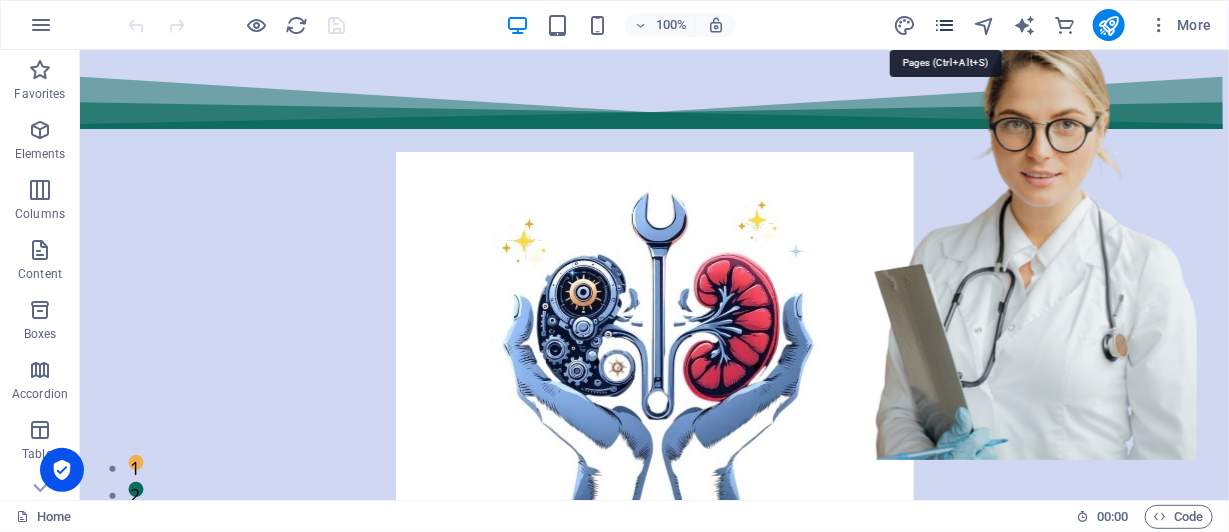 click at bounding box center (944, 25) 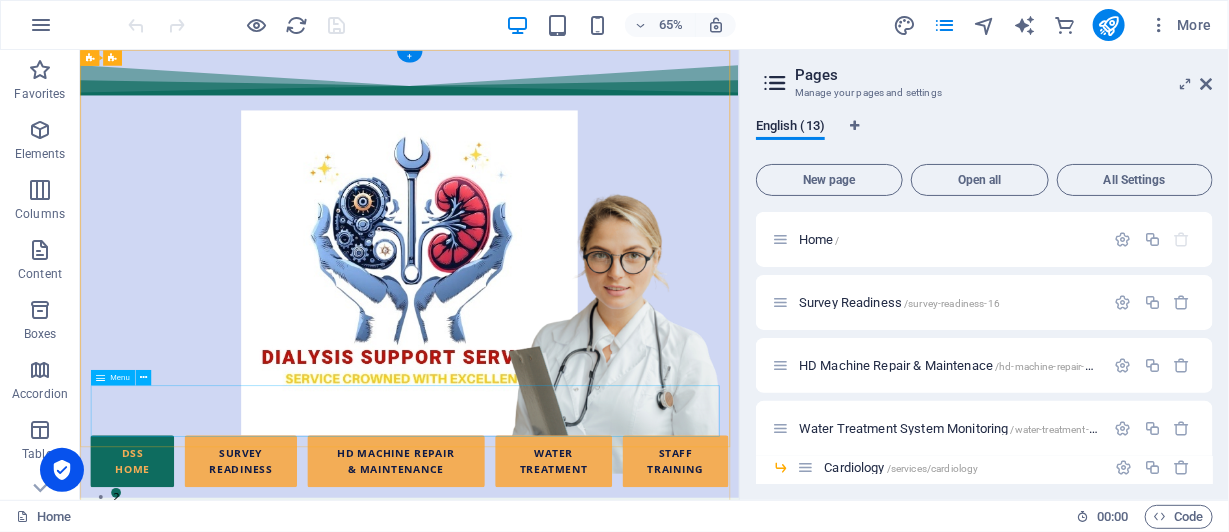 click on "DSS Home Survey Readiness HD Machine Repair & Maintenance Water Treatment  Staff Training" at bounding box center (586, 683) 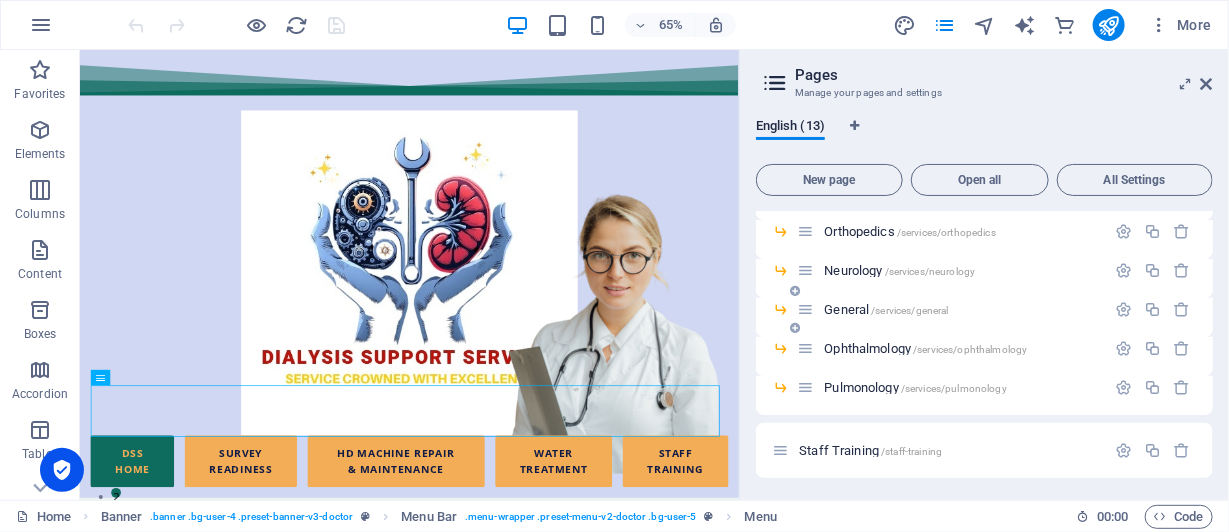 scroll, scrollTop: 300, scrollLeft: 0, axis: vertical 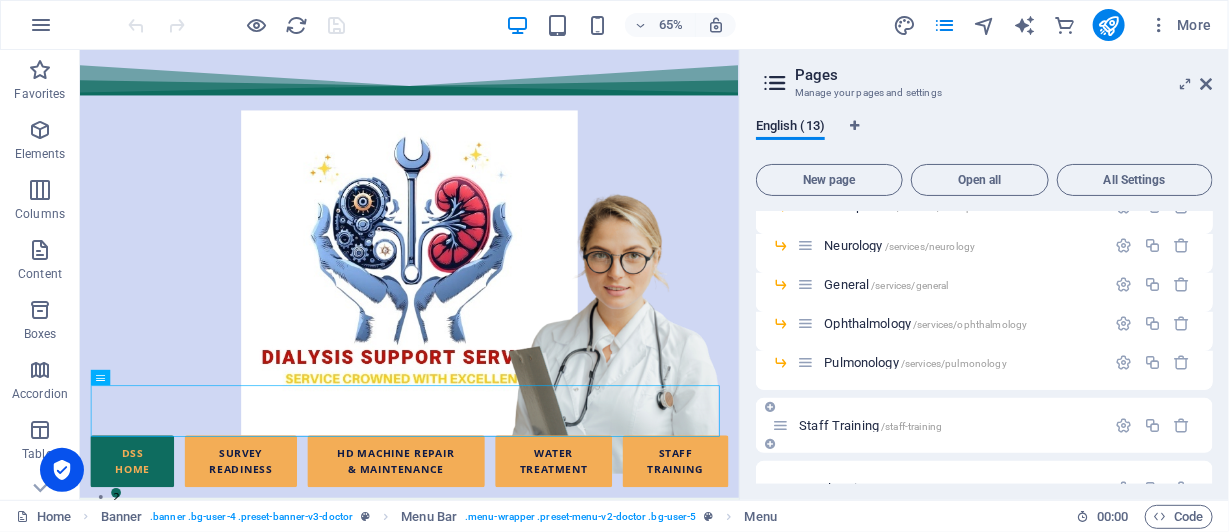 click on "Staff Training /staff-training" at bounding box center (870, 425) 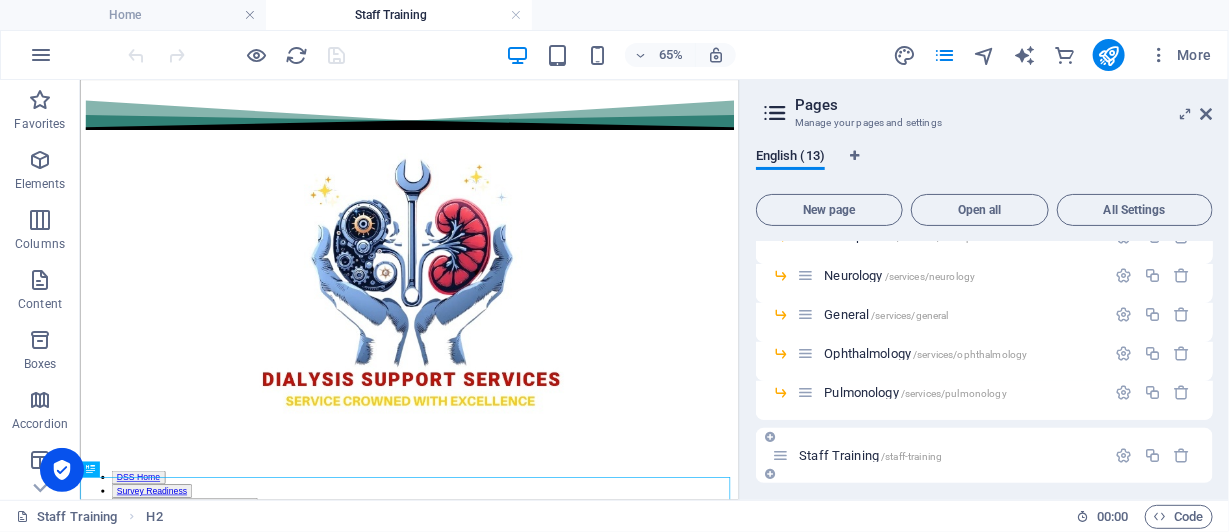 scroll, scrollTop: 0, scrollLeft: 0, axis: both 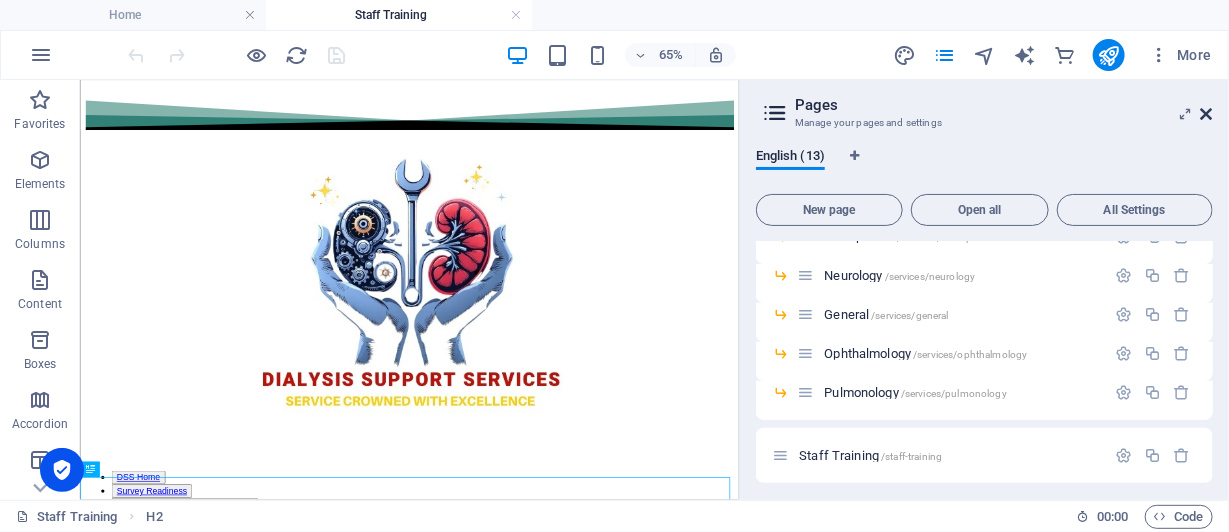 click at bounding box center (1207, 114) 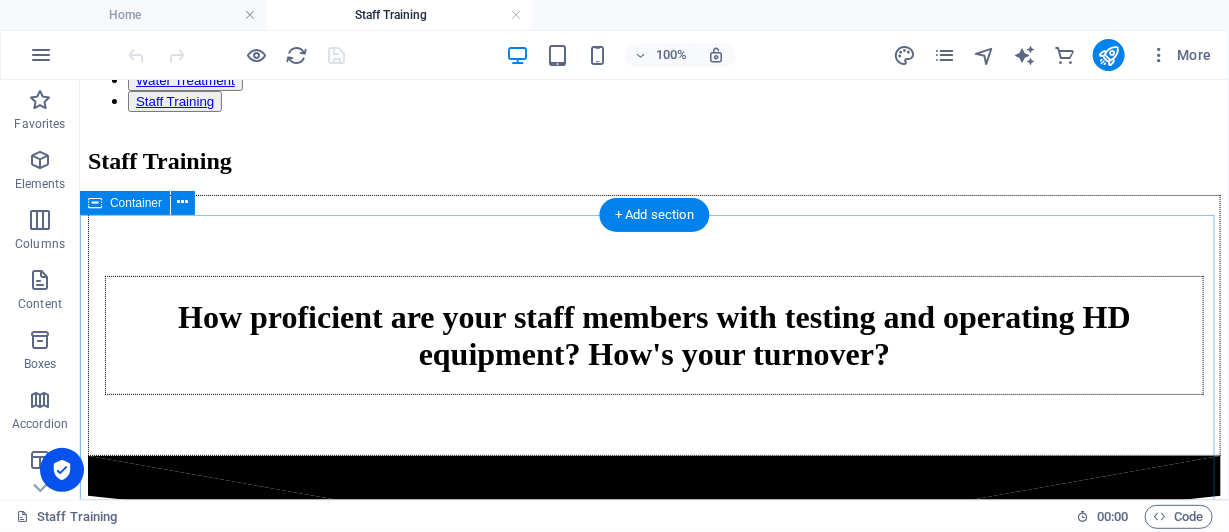 scroll, scrollTop: 533, scrollLeft: 0, axis: vertical 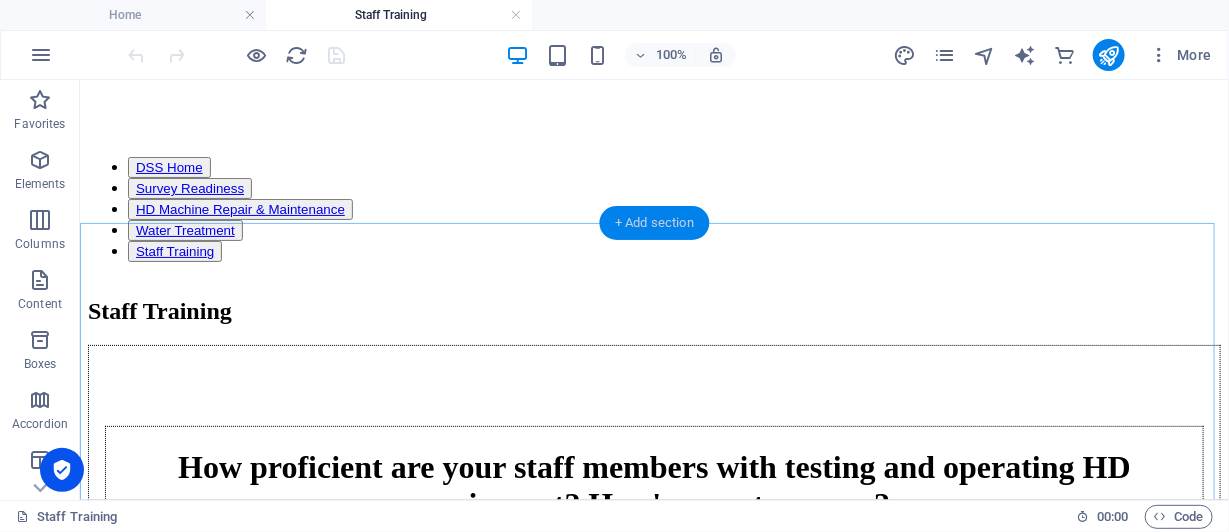 click on "+ Add section" at bounding box center (654, 223) 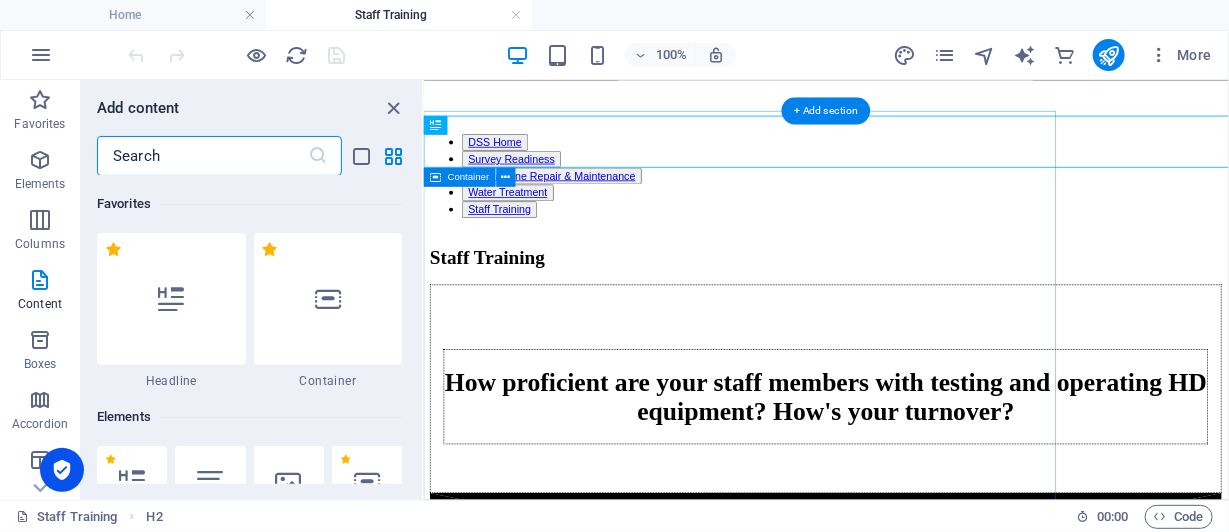 scroll, scrollTop: 567, scrollLeft: 0, axis: vertical 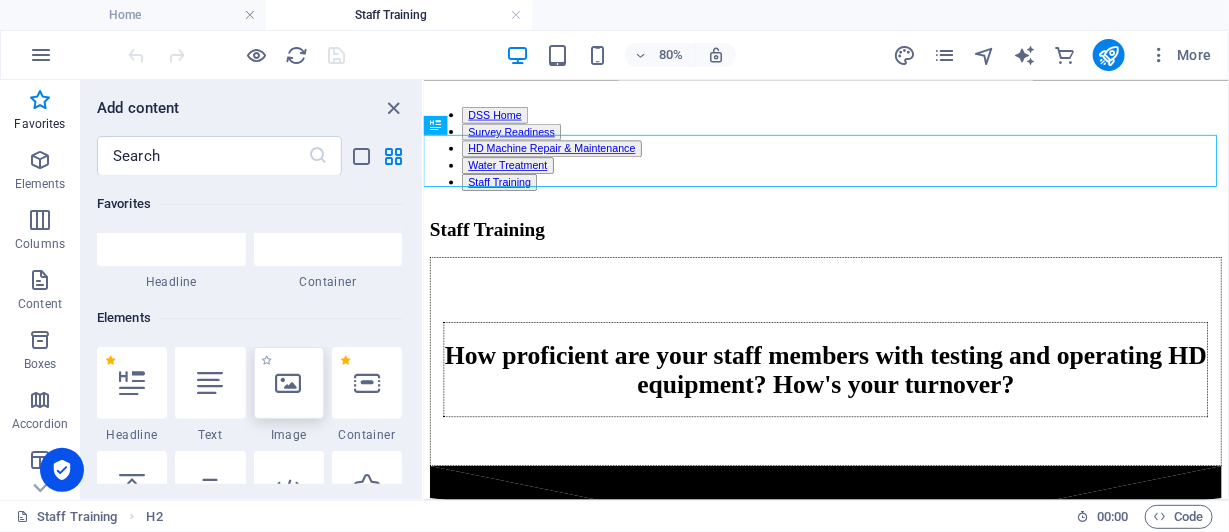 click at bounding box center (289, 383) 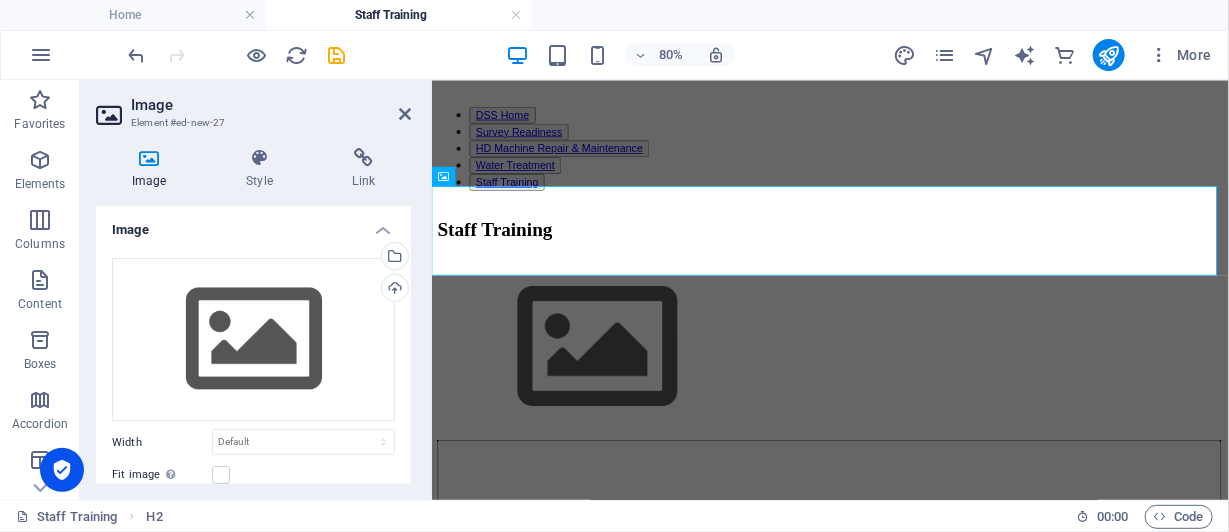 scroll, scrollTop: 568, scrollLeft: 0, axis: vertical 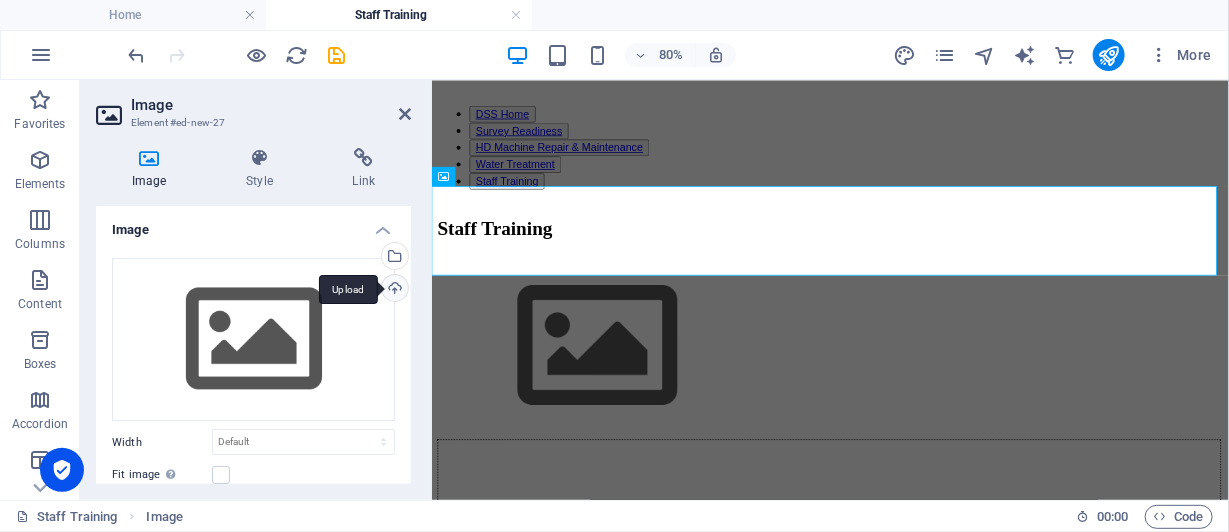 click on "Upload" at bounding box center (393, 290) 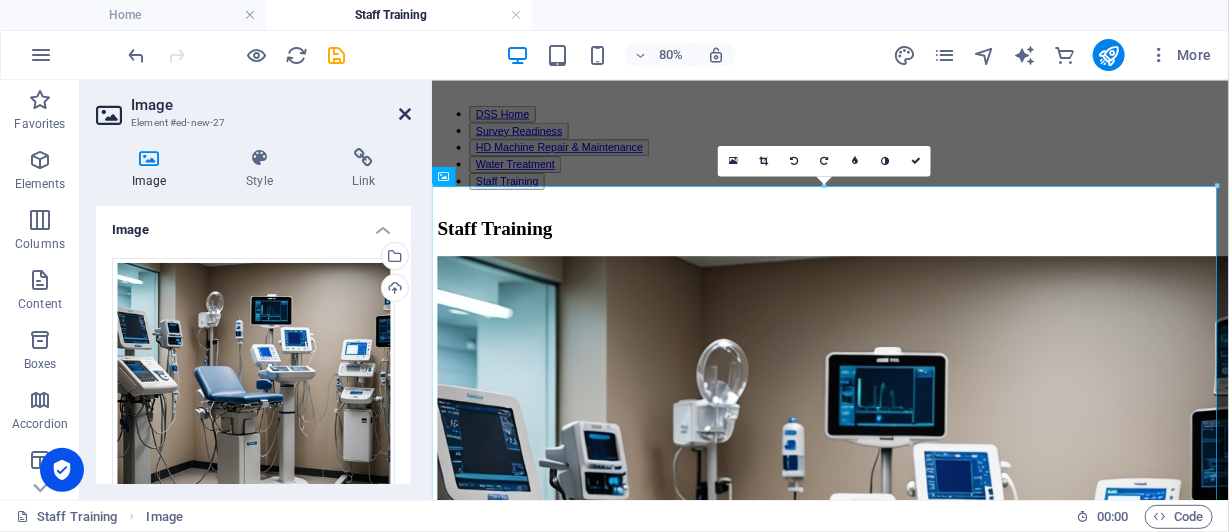 click at bounding box center (405, 114) 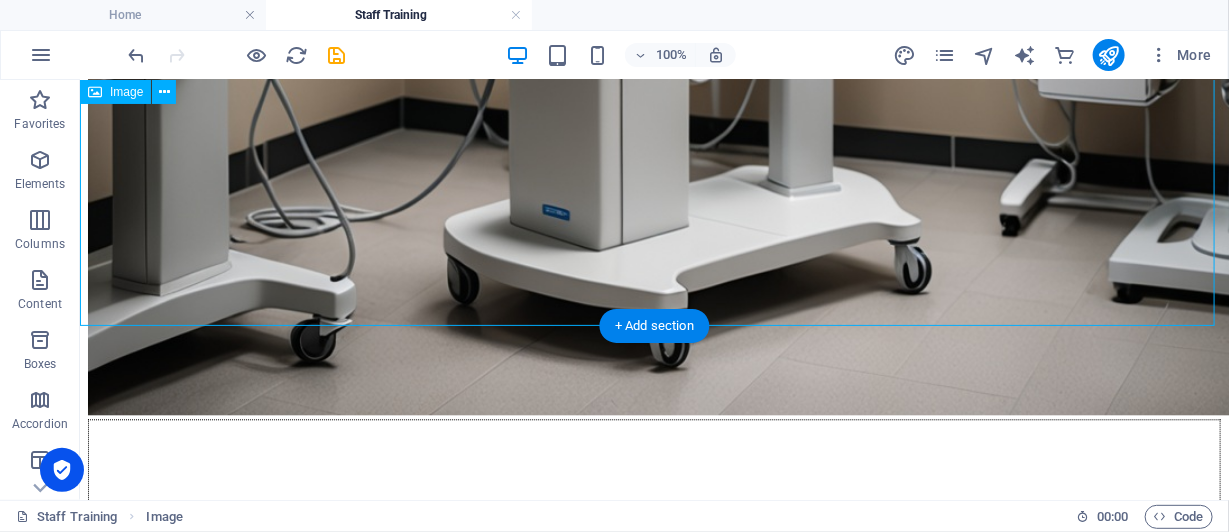 scroll, scrollTop: 1633, scrollLeft: 0, axis: vertical 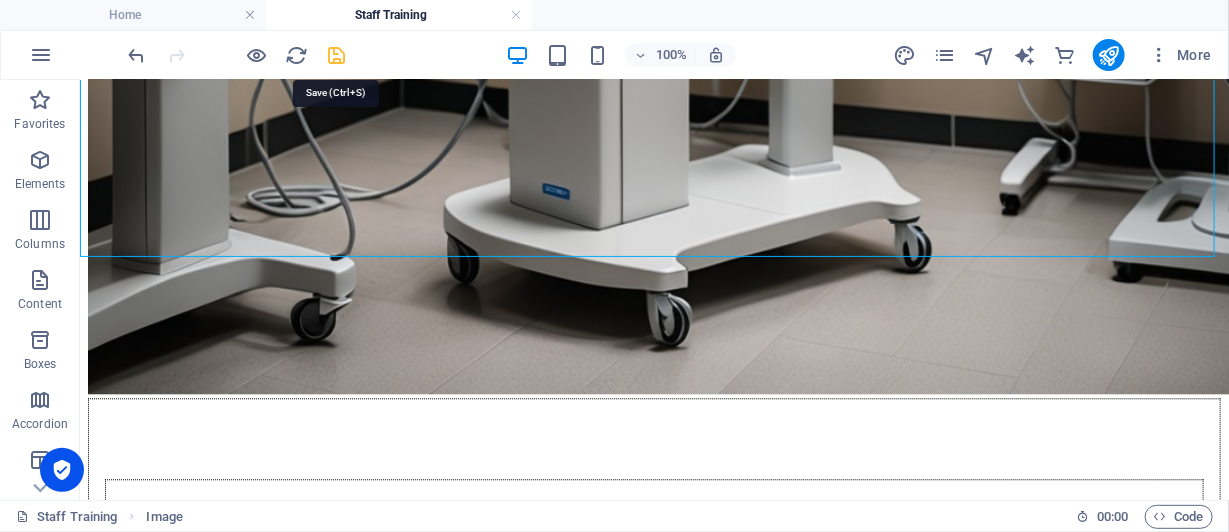 click at bounding box center (337, 55) 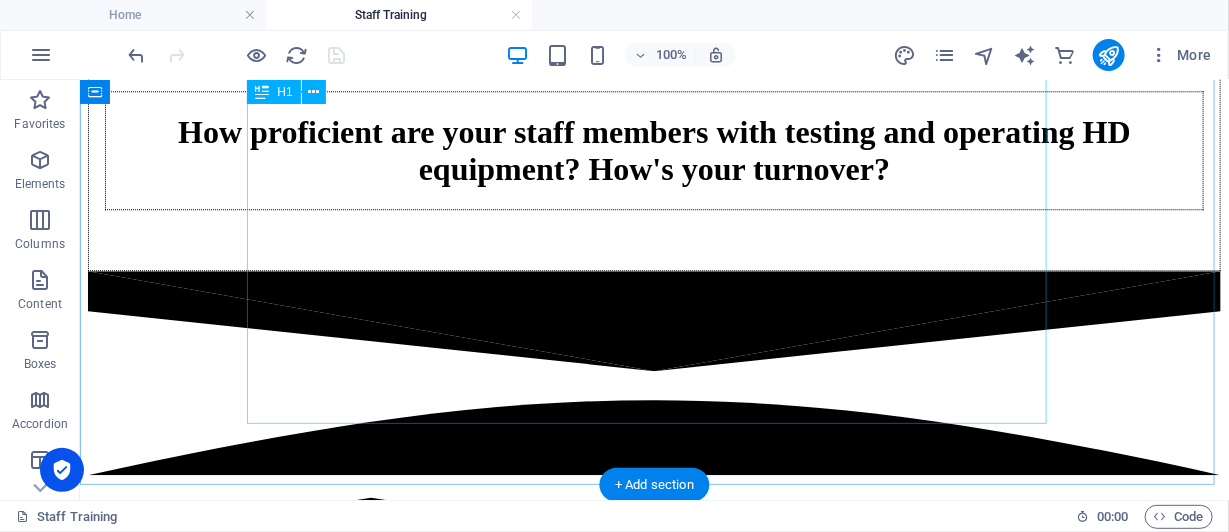 scroll, scrollTop: 1934, scrollLeft: 0, axis: vertical 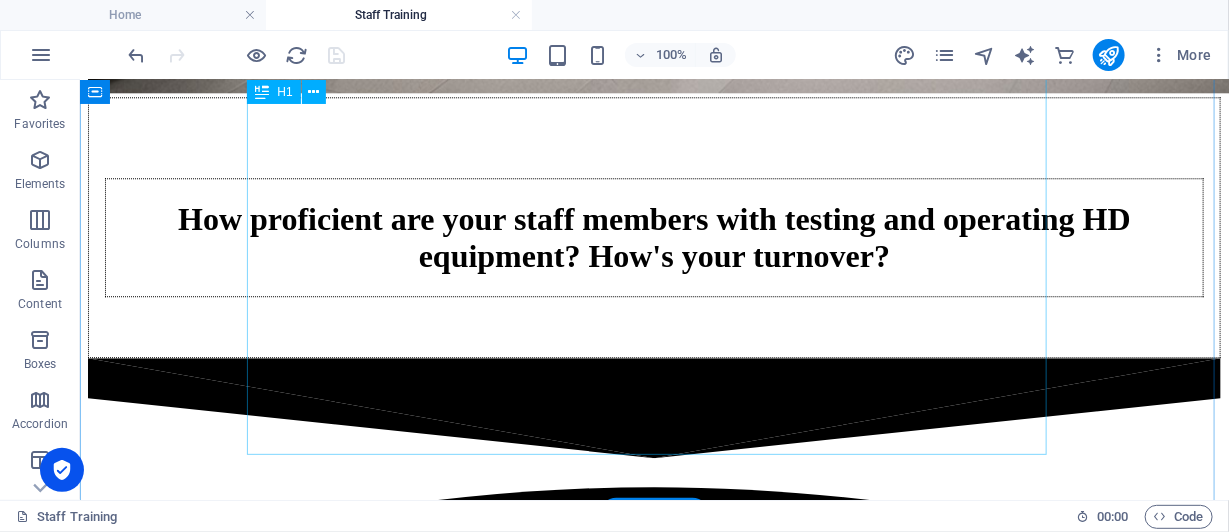 click on "How proficient are your staff members with testing and operating HD equipment? How's your turnover?" at bounding box center [653, 236] 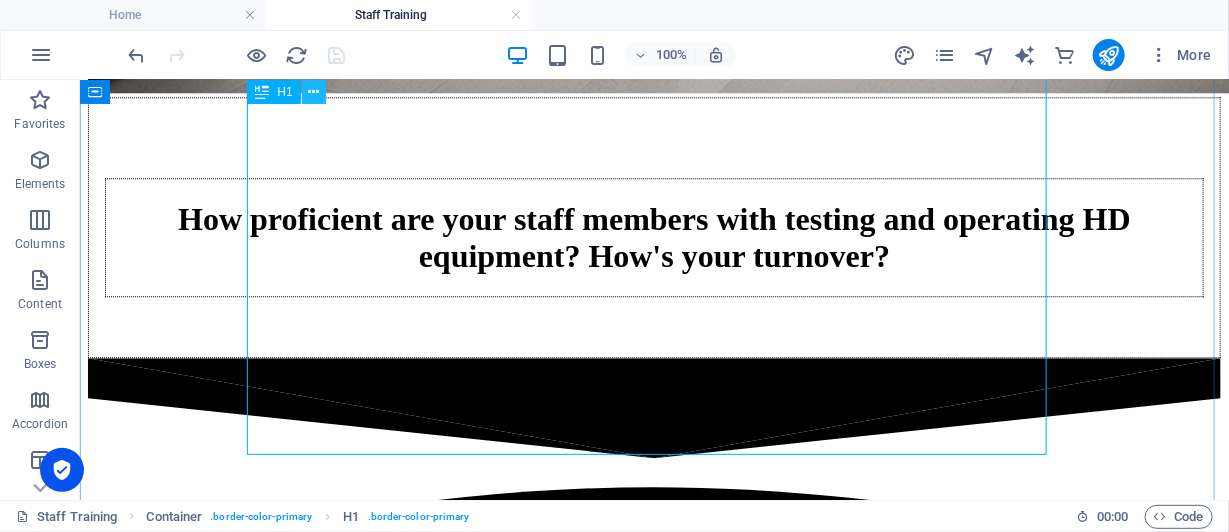 click at bounding box center (313, 92) 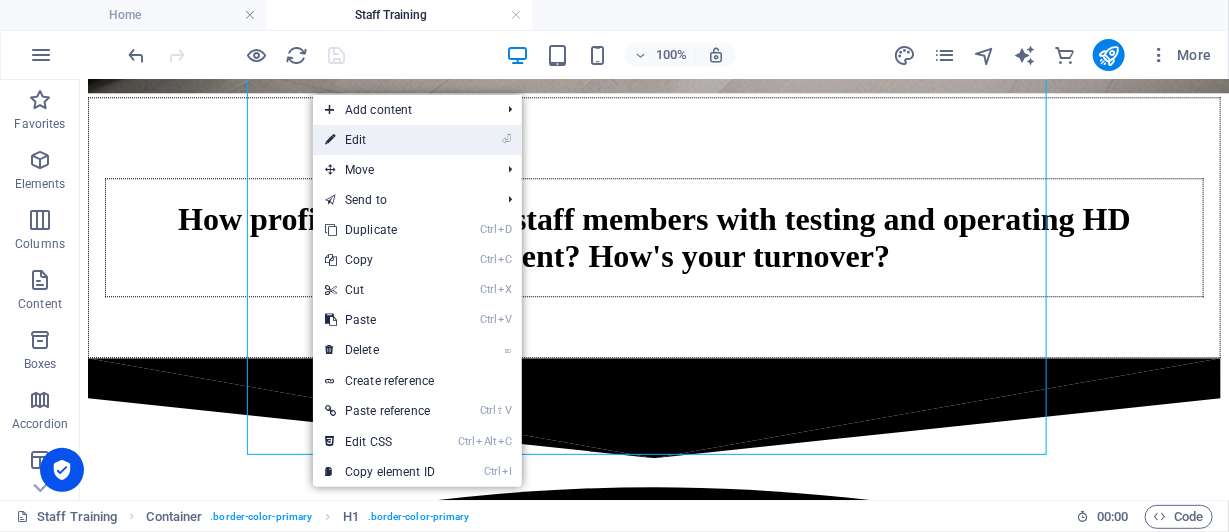 click on "⏎  Edit" at bounding box center [380, 140] 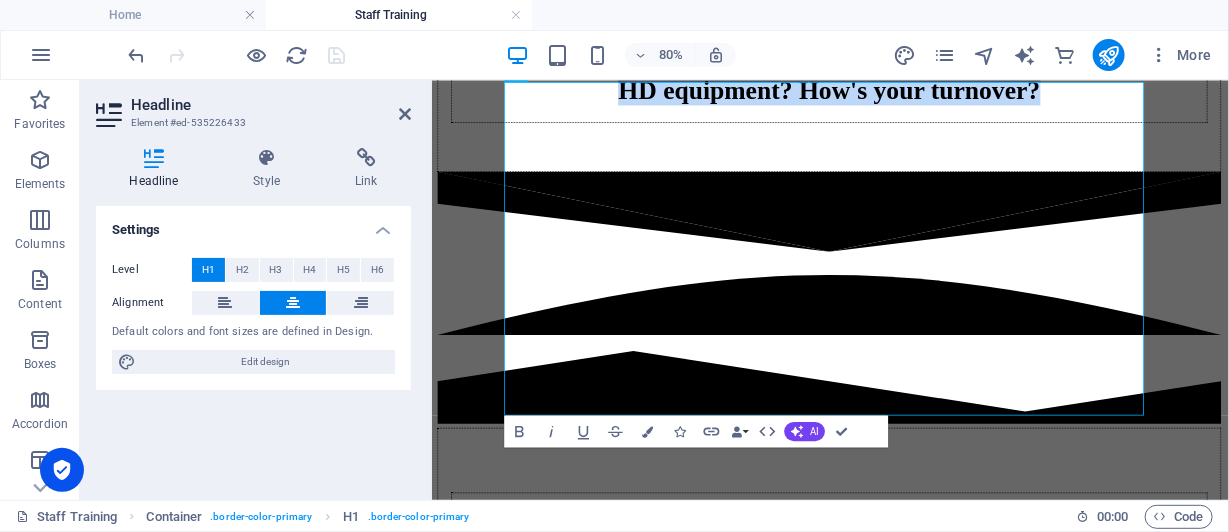 scroll, scrollTop: 1761, scrollLeft: 0, axis: vertical 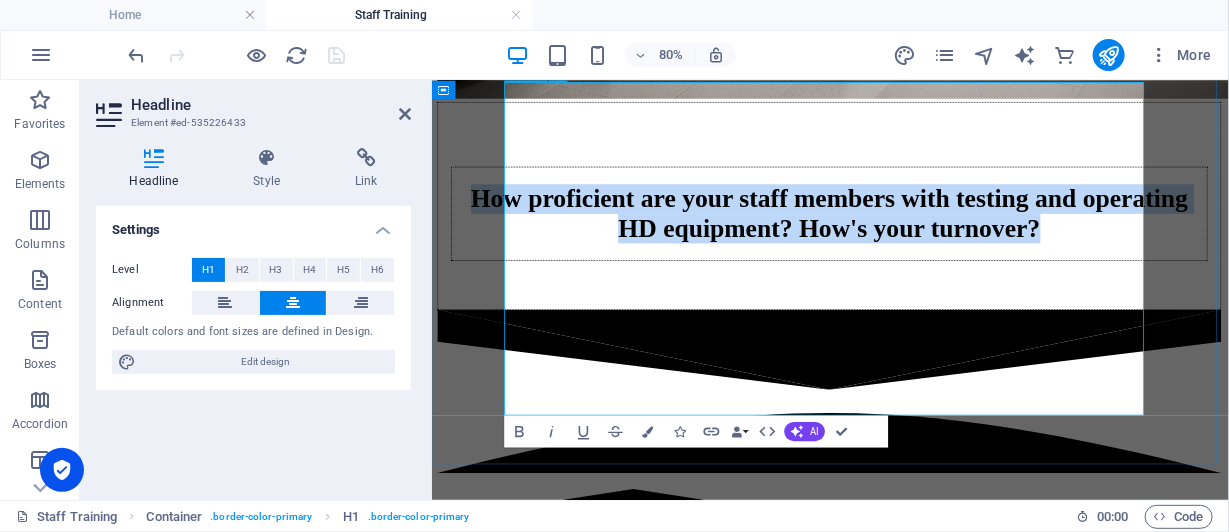 click on "How proficient are your staff members with testing and operating HD equipment? How's your turnover?" at bounding box center [929, 246] 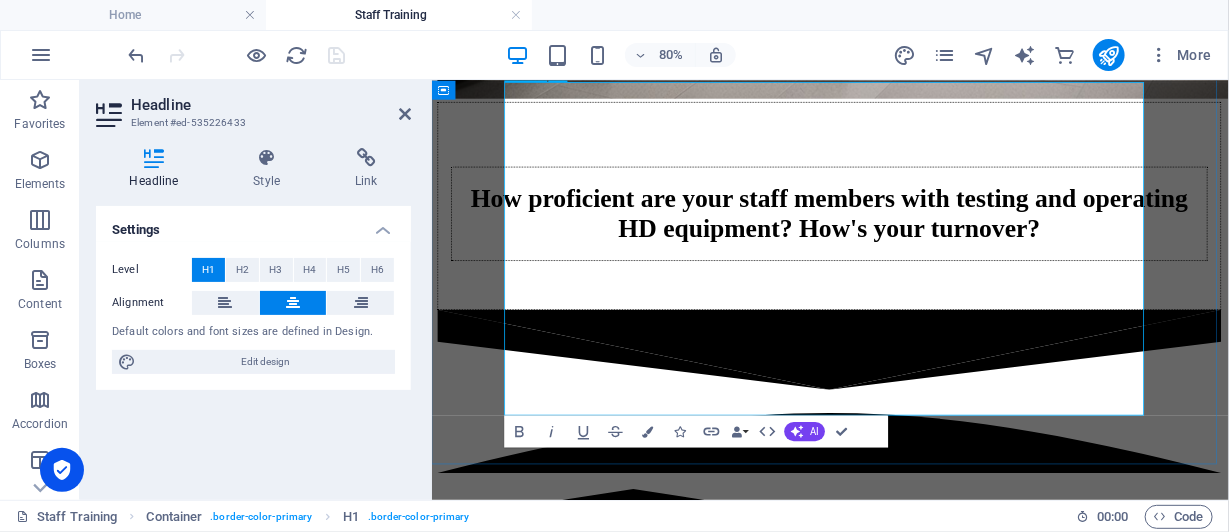 click on "How proficient are your staff members with testing and operating HD equipment? How's your turnover?" at bounding box center [929, 246] 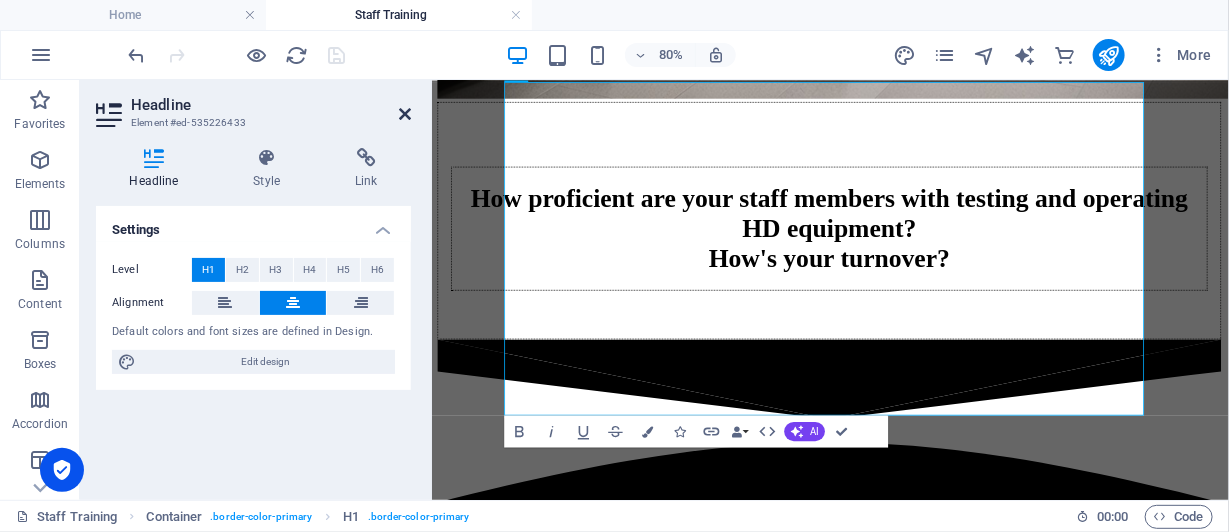 click at bounding box center [405, 114] 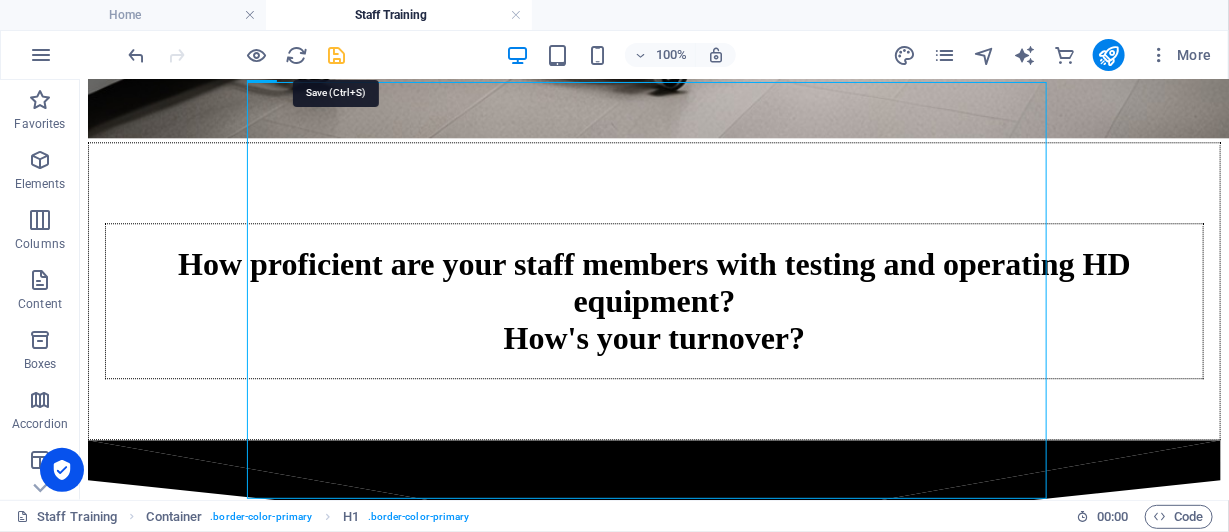 click at bounding box center [337, 55] 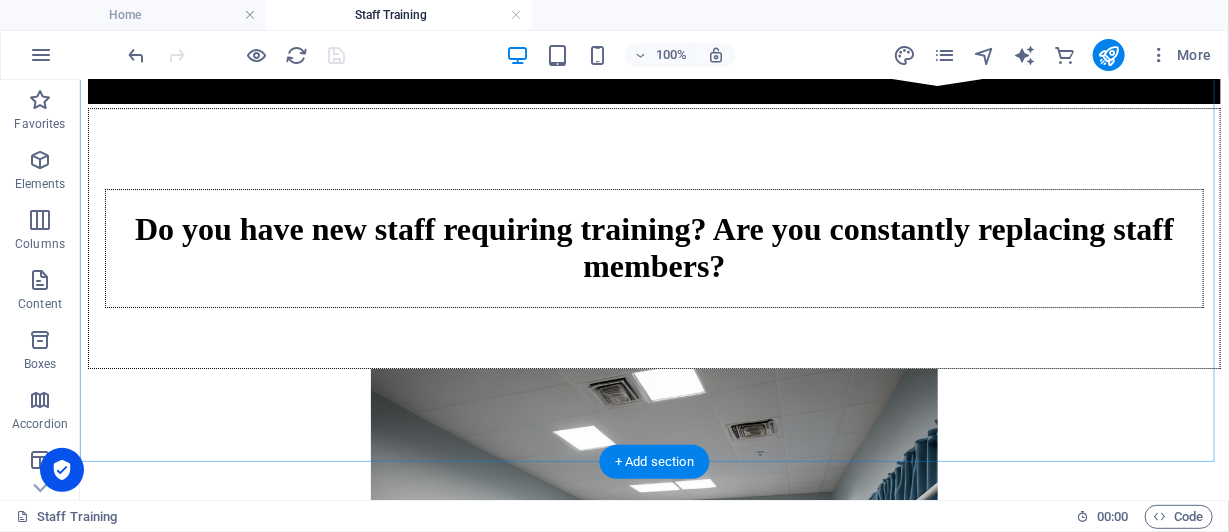 scroll, scrollTop: 2590, scrollLeft: 0, axis: vertical 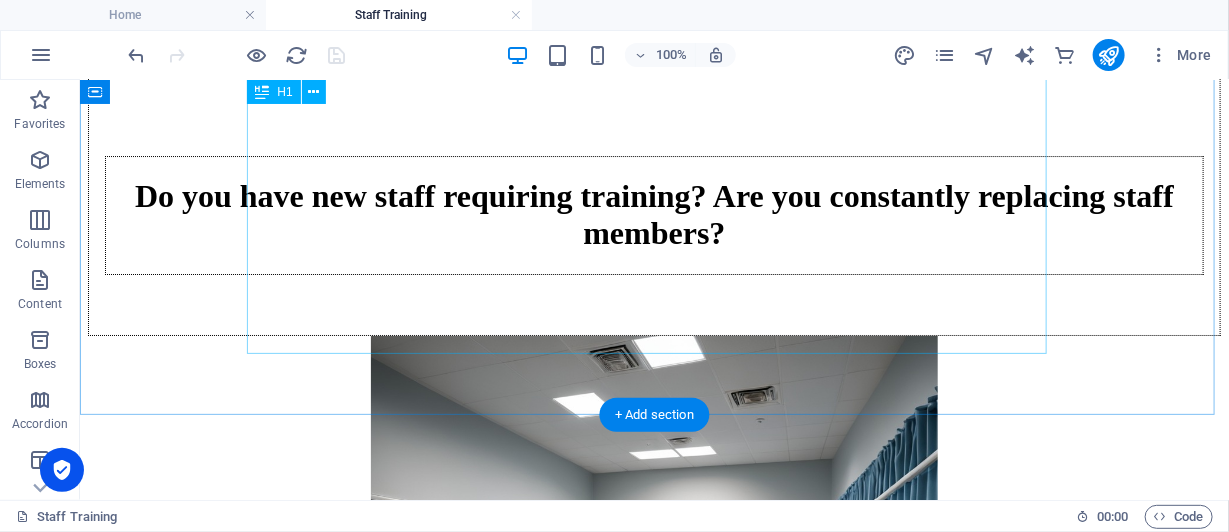 click on "Do you have new staff requiring training? Are you constantly replacing staff members?" at bounding box center [653, 214] 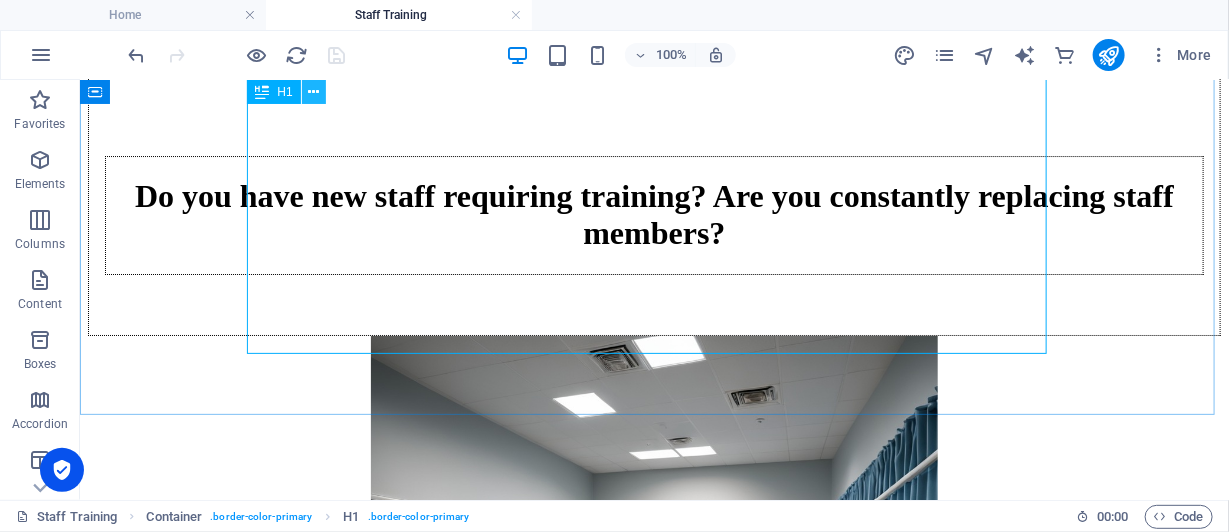 click at bounding box center [313, 92] 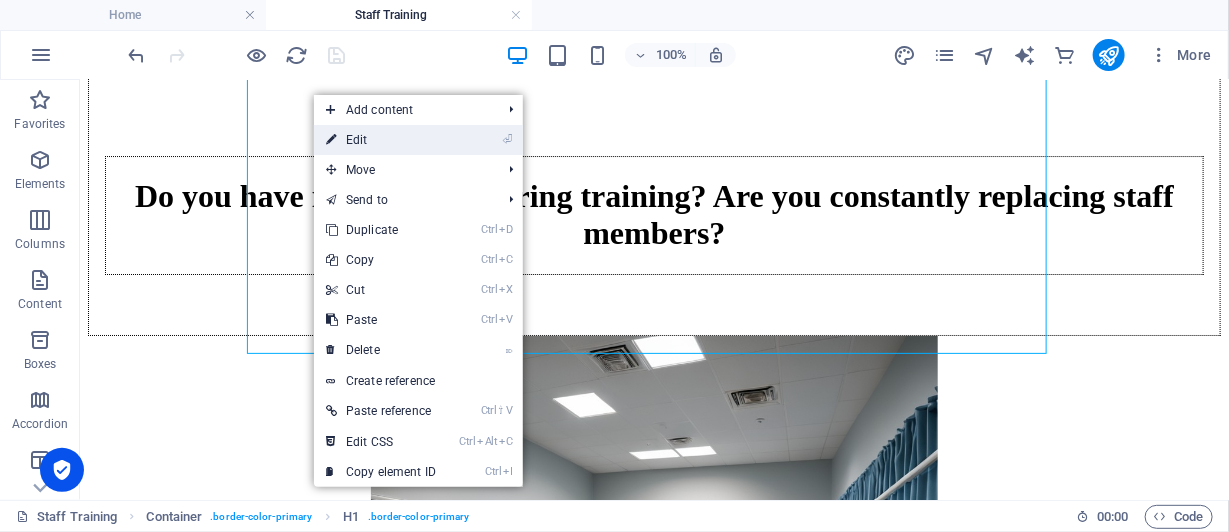 click on "⏎  Edit" at bounding box center [381, 140] 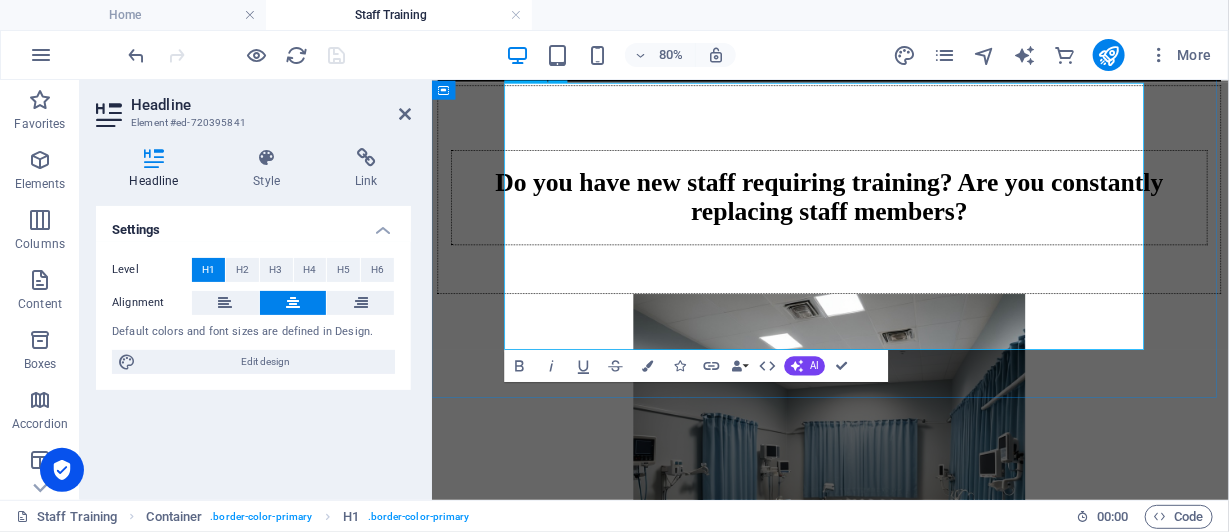 click on "Do you have new staff requiring training? Are you constantly replacing staff members?" at bounding box center [929, 225] 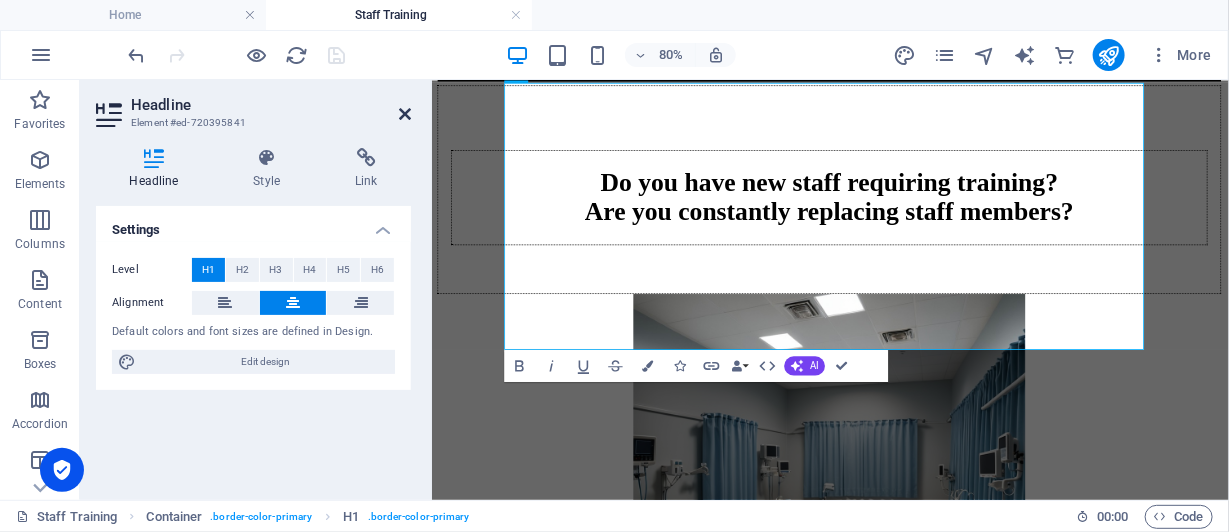 click at bounding box center (405, 114) 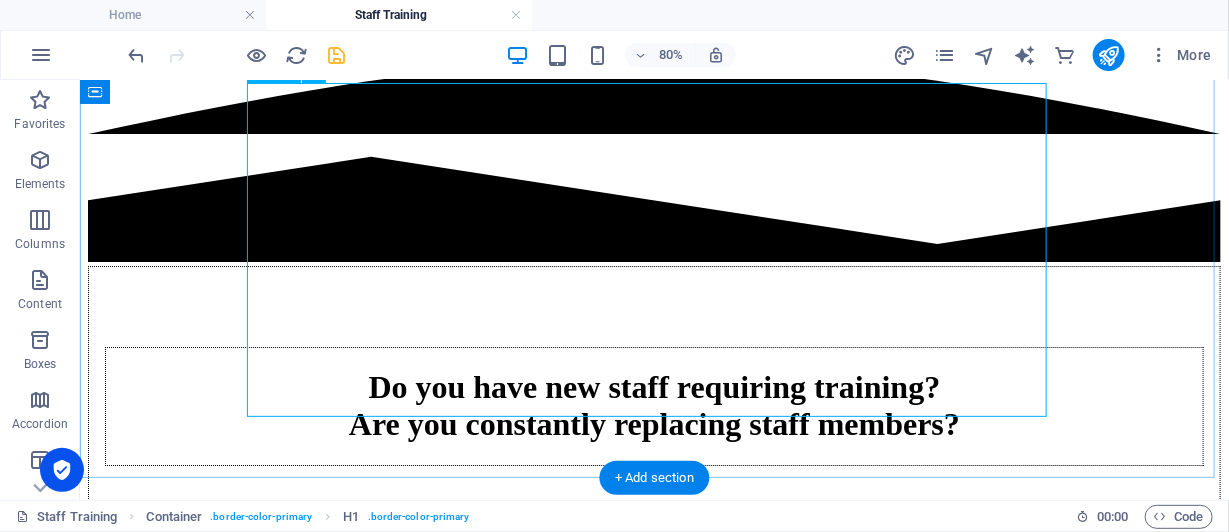 scroll, scrollTop: 2527, scrollLeft: 0, axis: vertical 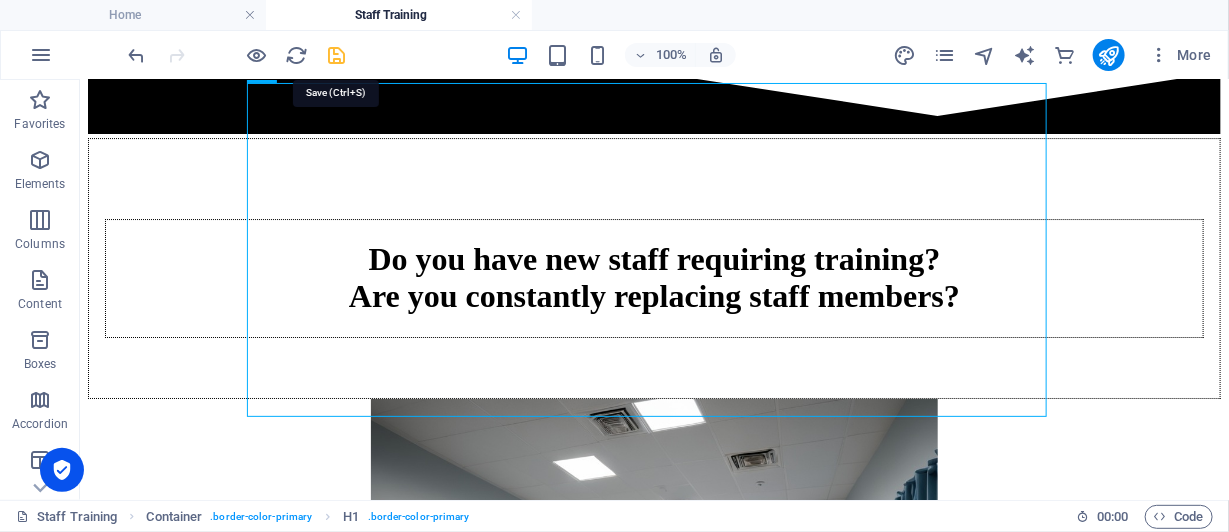 click at bounding box center (337, 55) 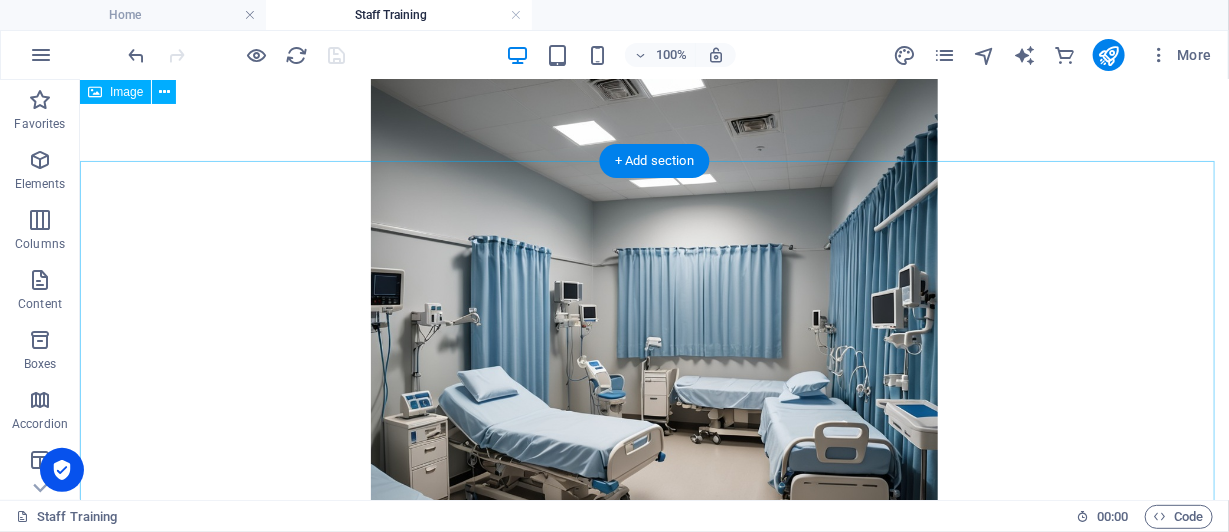 scroll, scrollTop: 2826, scrollLeft: 0, axis: vertical 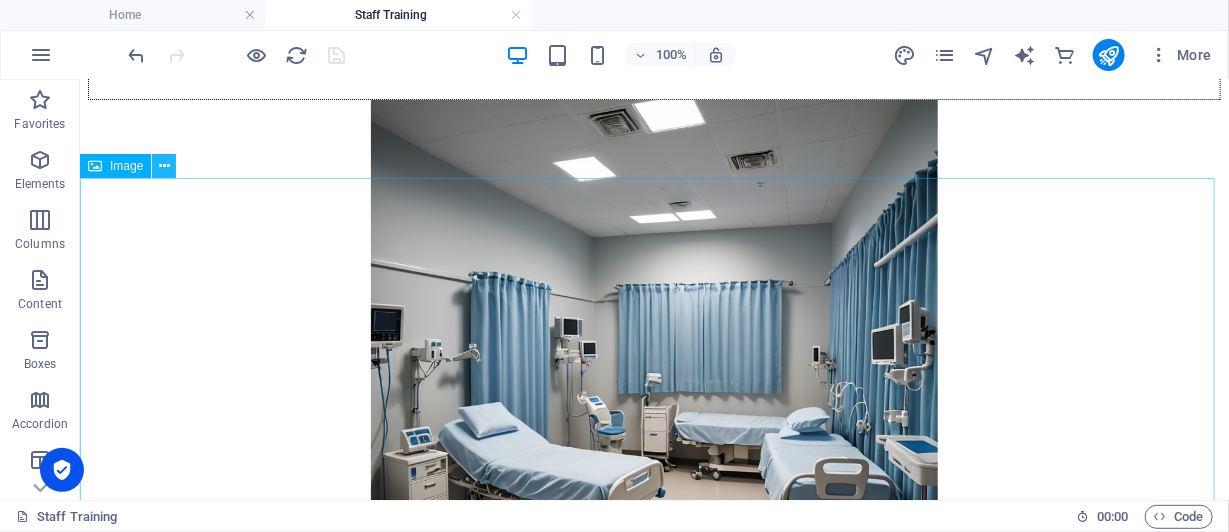 click at bounding box center [164, 166] 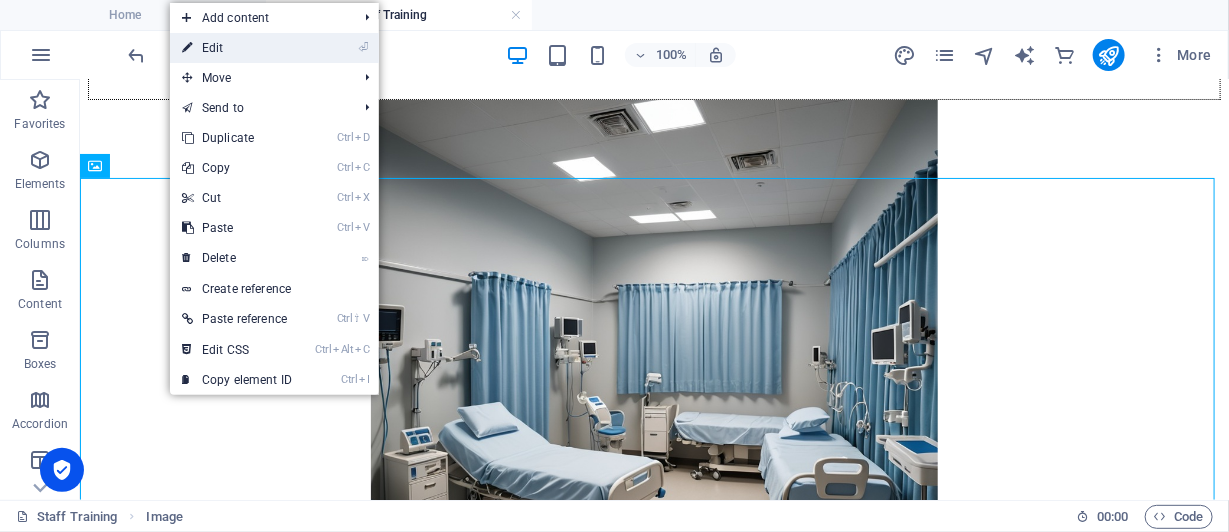 click on "⏎  Edit" at bounding box center [237, 48] 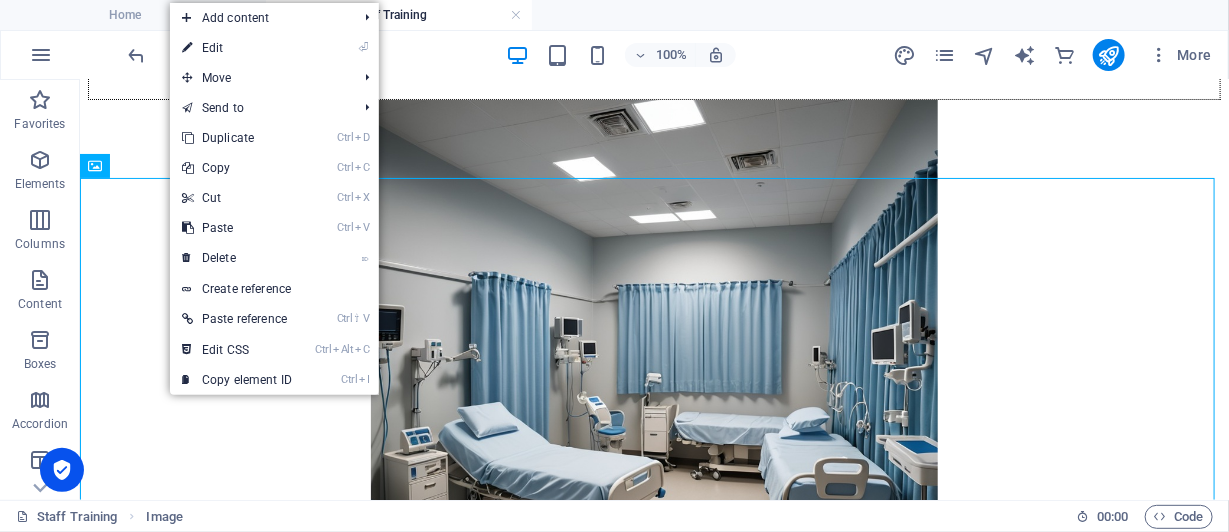 select on "%" 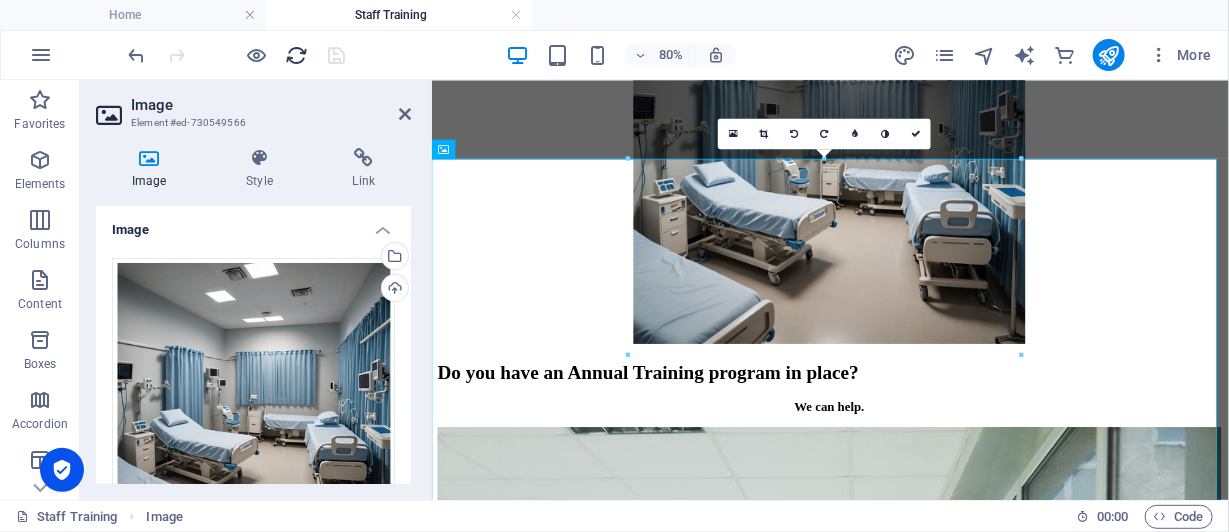 scroll, scrollTop: 2698, scrollLeft: 0, axis: vertical 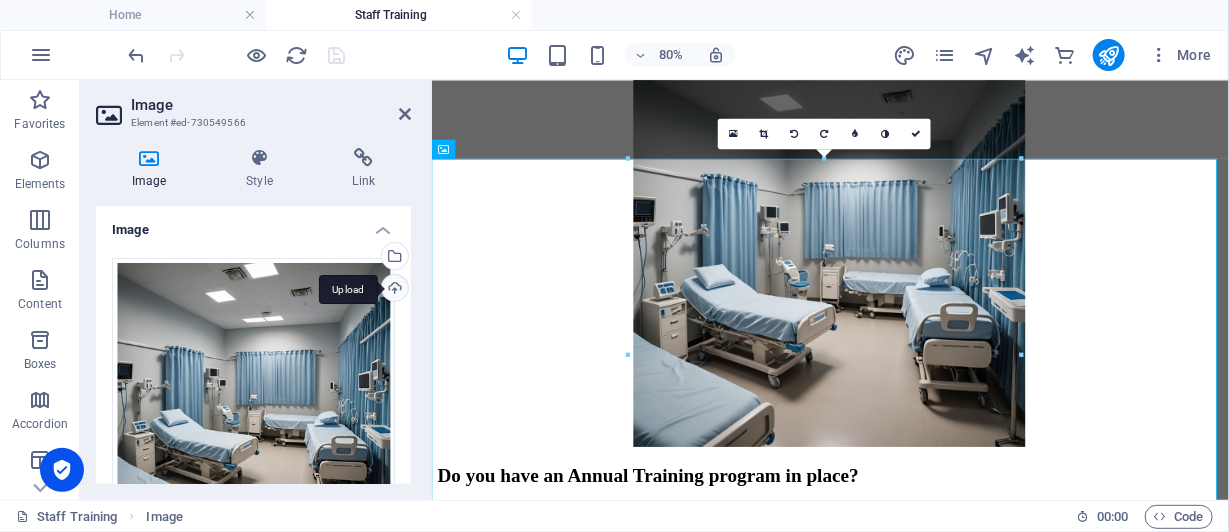 click on "Upload" at bounding box center (393, 290) 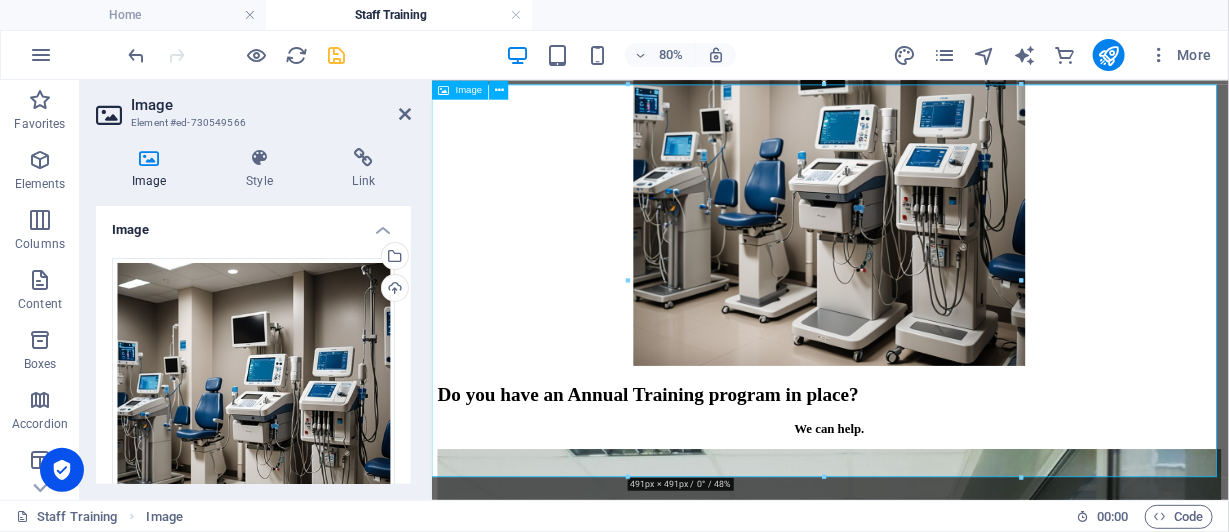 scroll, scrollTop: 2698, scrollLeft: 0, axis: vertical 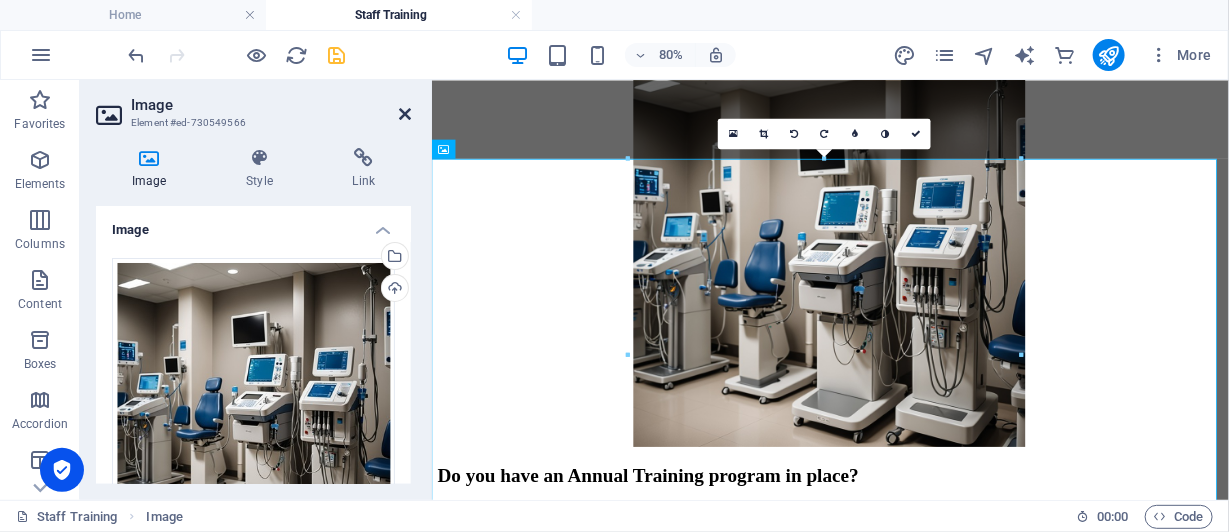 click at bounding box center [405, 114] 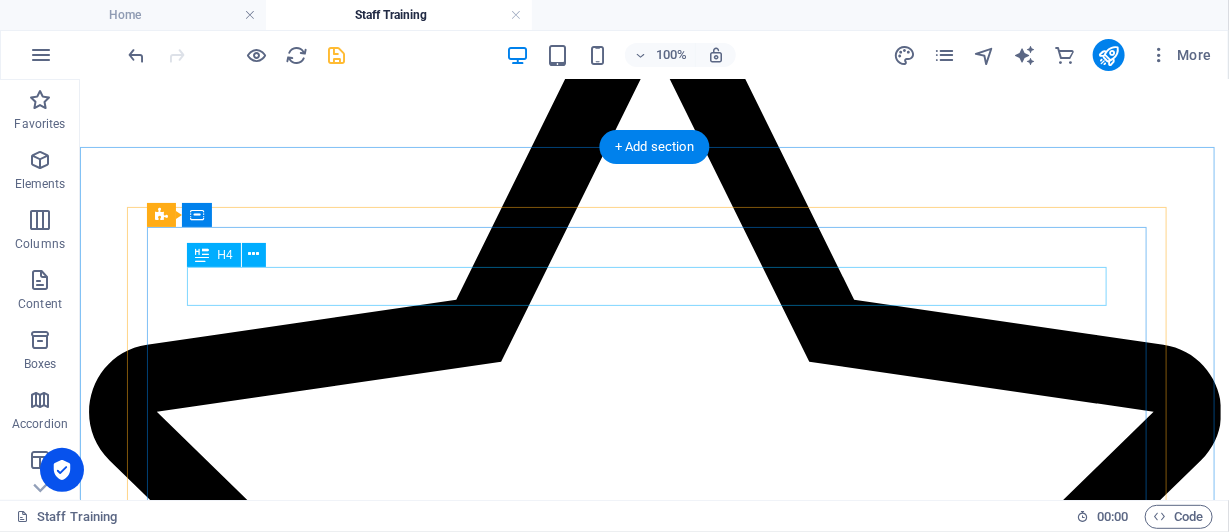 scroll, scrollTop: 5500, scrollLeft: 0, axis: vertical 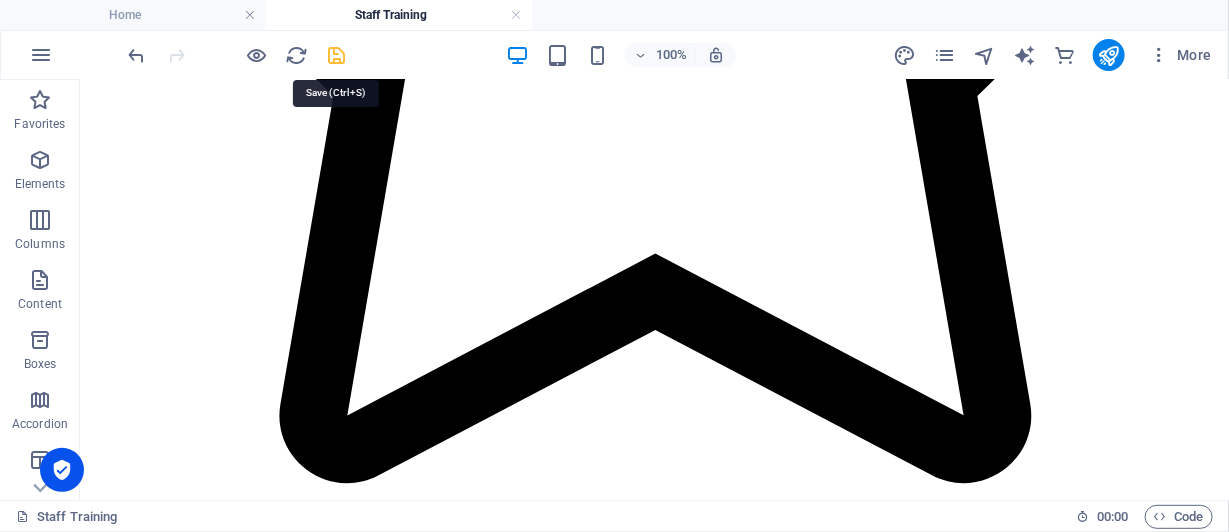 click at bounding box center [337, 55] 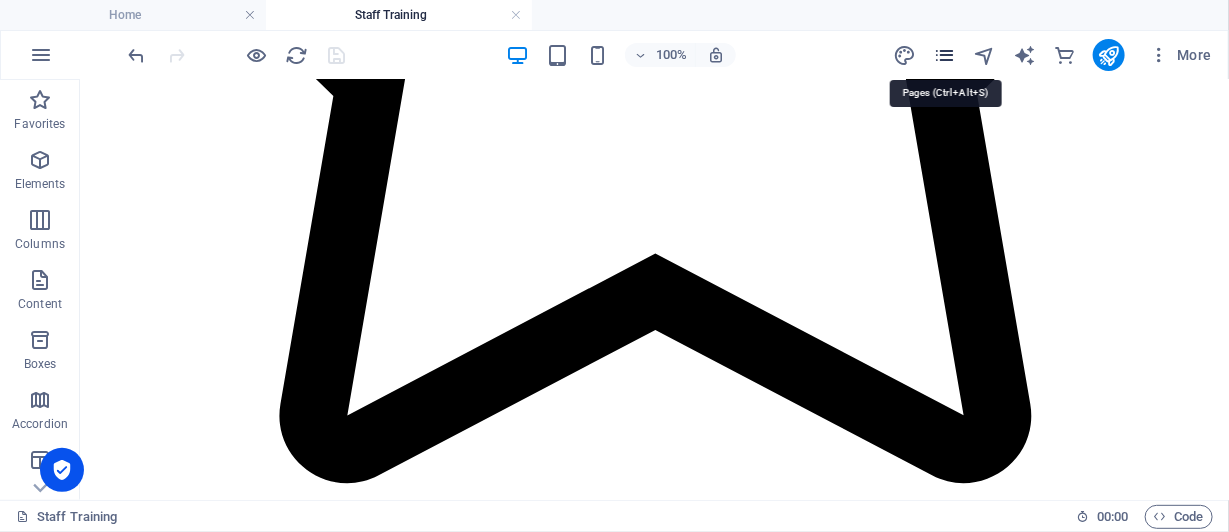 click at bounding box center (944, 55) 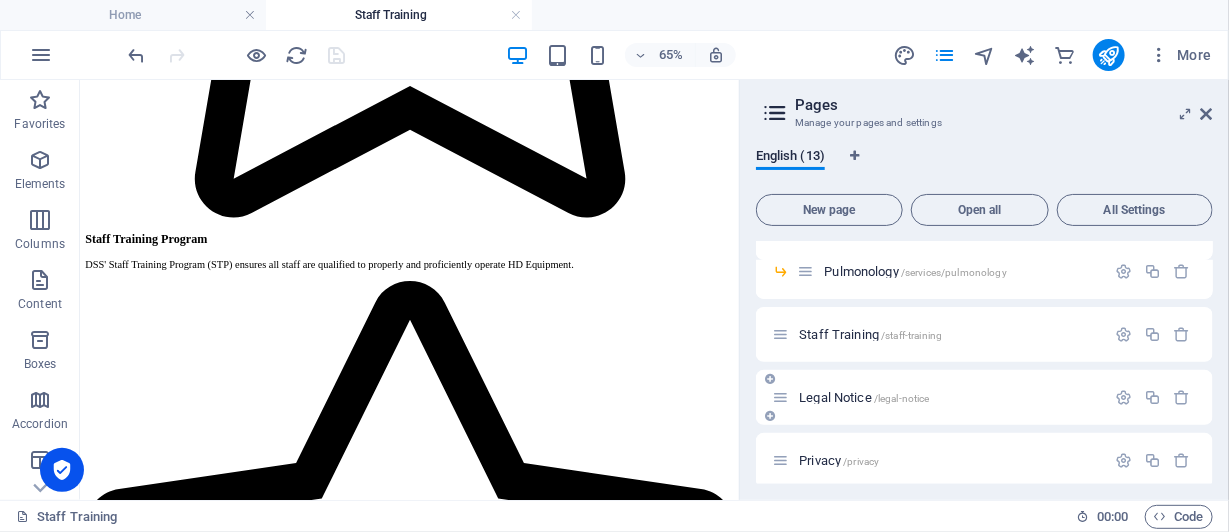 scroll, scrollTop: 432, scrollLeft: 0, axis: vertical 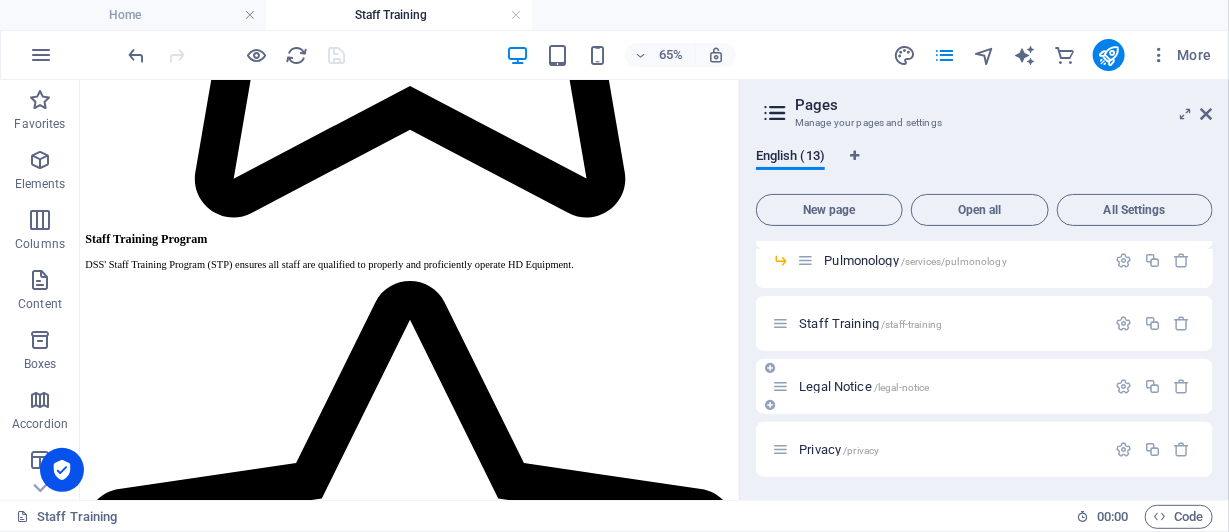 click on "Legal Notice /legal-notice" at bounding box center (864, 386) 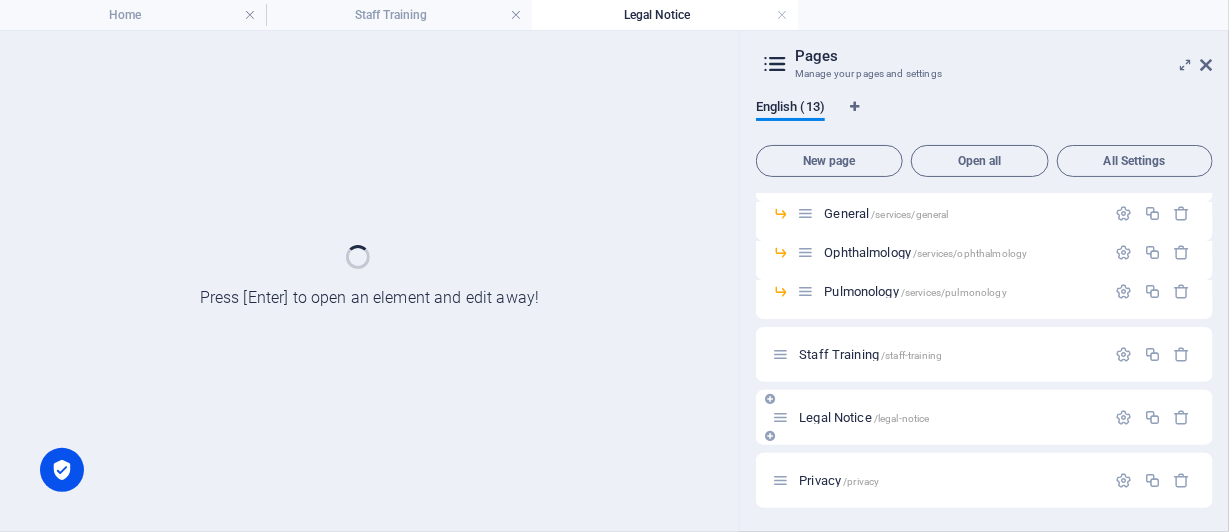 scroll, scrollTop: 0, scrollLeft: 0, axis: both 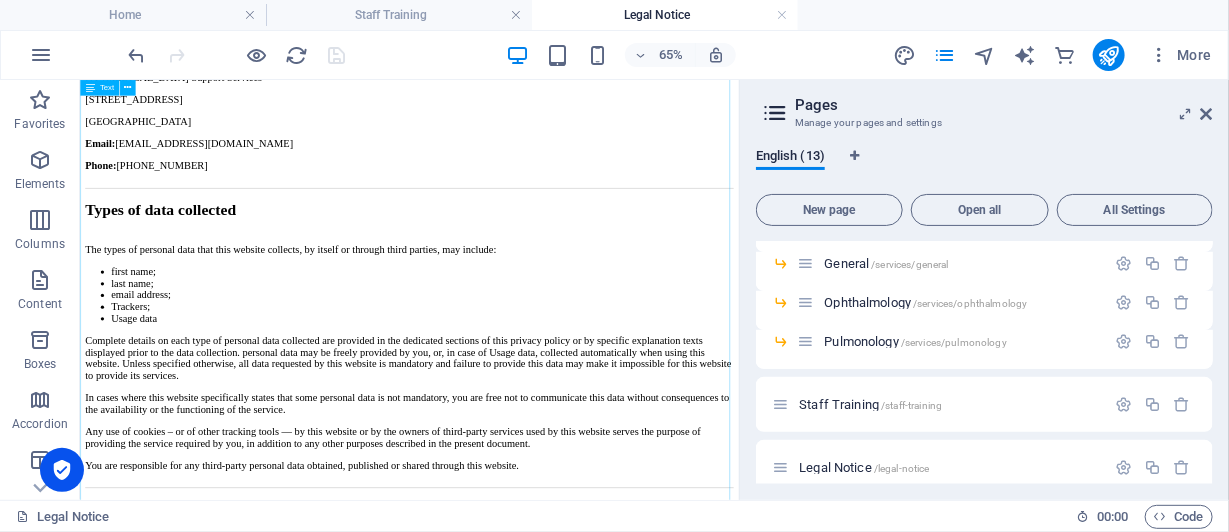 click on "Privacy Policy of:  [DOMAIN_NAME] Last updated: [DATE] We are [DOMAIN_NAME]. This privacy policy outlines how we collect, use, and protect your personal information when you use our services. You can contact us at [EMAIL_ADDRESS][DOMAIN_NAME] Table of contents Introduction Contact information Types of data collected Mode and place of processing personal data Detailed information on the processing of personal data Further information Your rights based on the General Data Protection Regulation (GDPR) Further information if you reside in [GEOGRAPHIC_DATA] Further information if you reside in [GEOGRAPHIC_DATA] Further information if you reside in [US_STATE] Further information if you reside in [US_STATE] Further information if you reside in [US_STATE] Further information if you reside in [US_STATE] Further information if you reside in [US_STATE] Additional information about data collection and processing Definitions and legal references Introduction What is this policy about? .   ." at bounding box center (586, 9932) 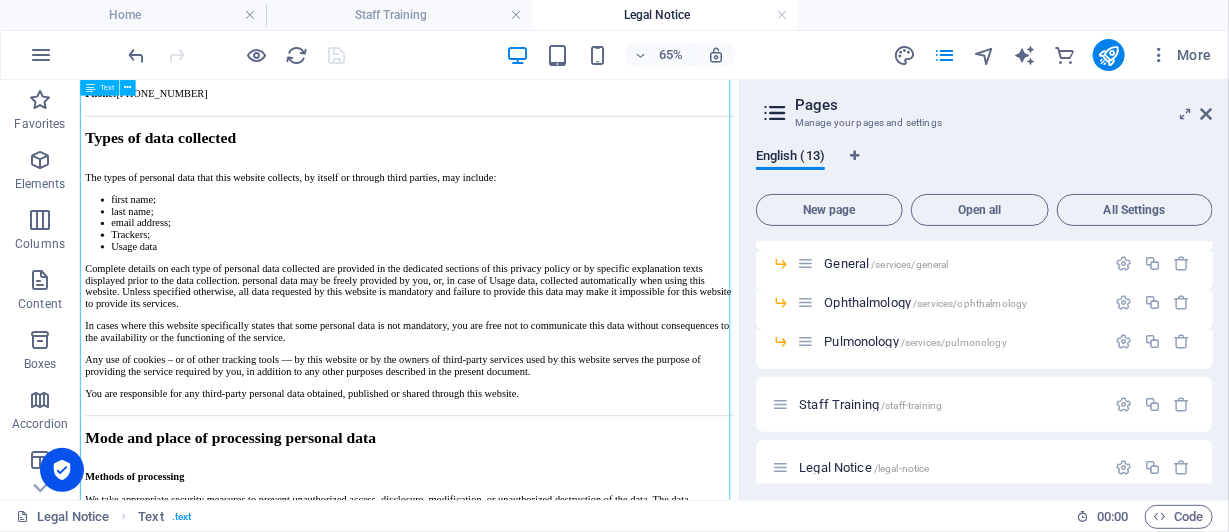 scroll, scrollTop: 2107, scrollLeft: 0, axis: vertical 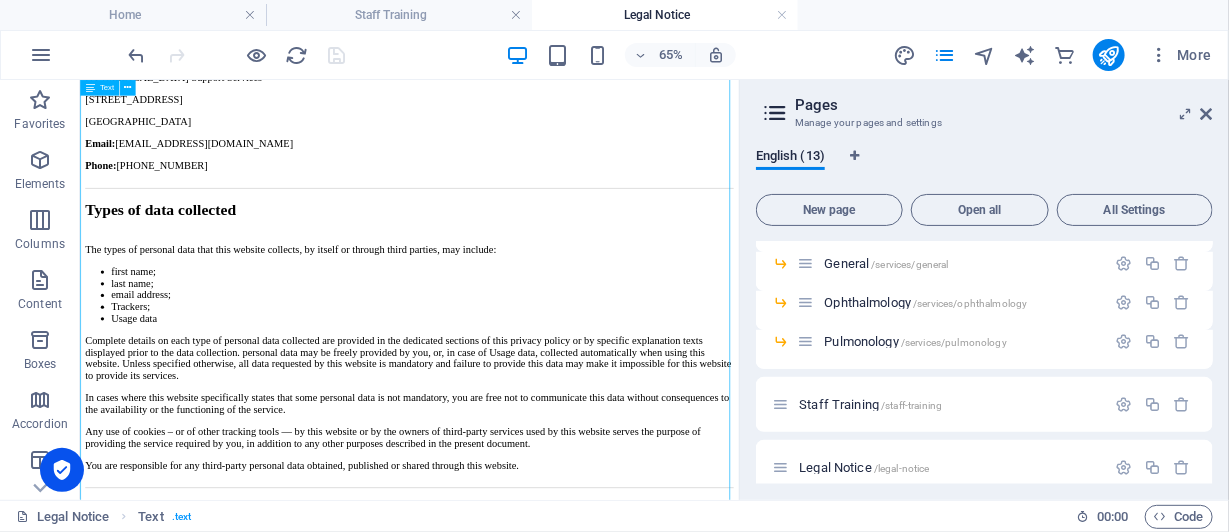 click on "Privacy Policy of:  [DOMAIN_NAME] Last updated: [DATE] We are [DOMAIN_NAME]. This privacy policy outlines how we collect, use, and protect your personal information when you use our services. You can contact us at [EMAIL_ADDRESS][DOMAIN_NAME] Table of contents Introduction Contact information Types of data collected Mode and place of processing personal data Detailed information on the processing of personal data Further information Your rights based on the General Data Protection Regulation (GDPR) Further information if you reside in [GEOGRAPHIC_DATA] Further information if you reside in [GEOGRAPHIC_DATA] Further information if you reside in [US_STATE] Further information if you reside in [US_STATE] Further information if you reside in [US_STATE] Further information if you reside in [US_STATE] Further information if you reside in [US_STATE] Additional information about data collection and processing Definitions and legal references Introduction What is this policy about? .   ." at bounding box center (586, 9932) 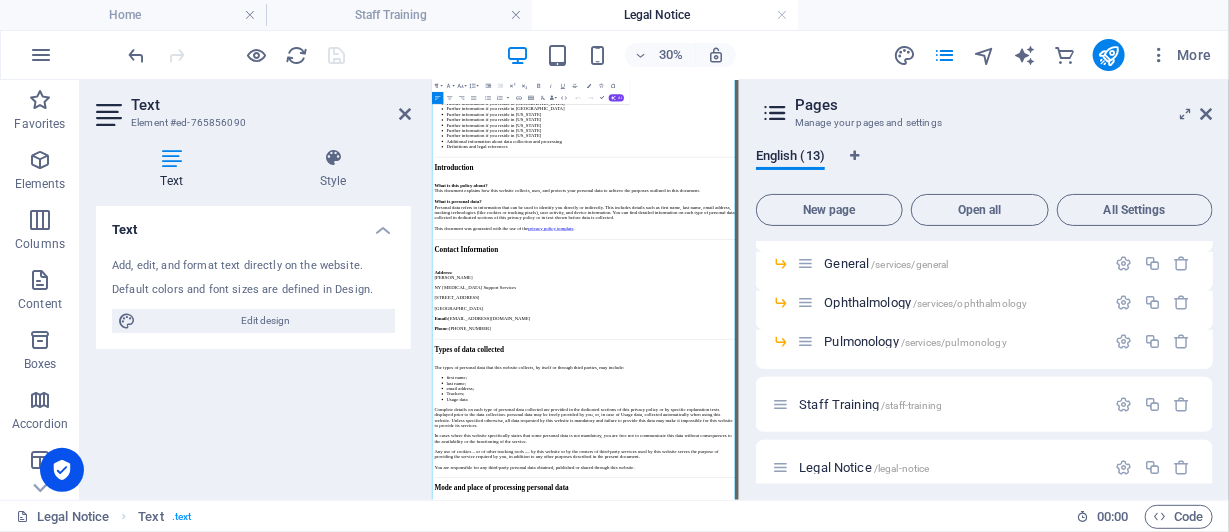 scroll, scrollTop: 1431, scrollLeft: 0, axis: vertical 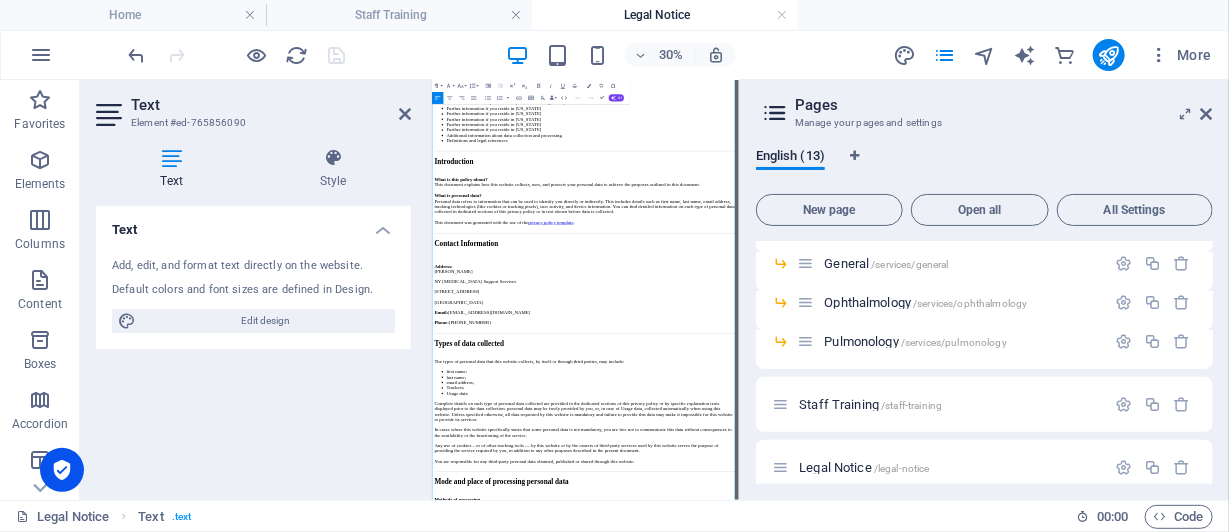 click on "What is this policy about? This document explains how this website collects, uses, and protects your personal data to achieve the purposes outlined in this document. What is personal data? Personal data refers to information that can be used to identify you directly or indirectly. This includes details such as first name, last name, email address, tracking technologies (like cookies or tracking pixels), user activity, and device information. You can find detailed information on each type of personal data collected in dedicated sections of this privacy policy or in text shown before data is collected.  This document was generated with the use of the  privacy policy template ." at bounding box center (942, 473) 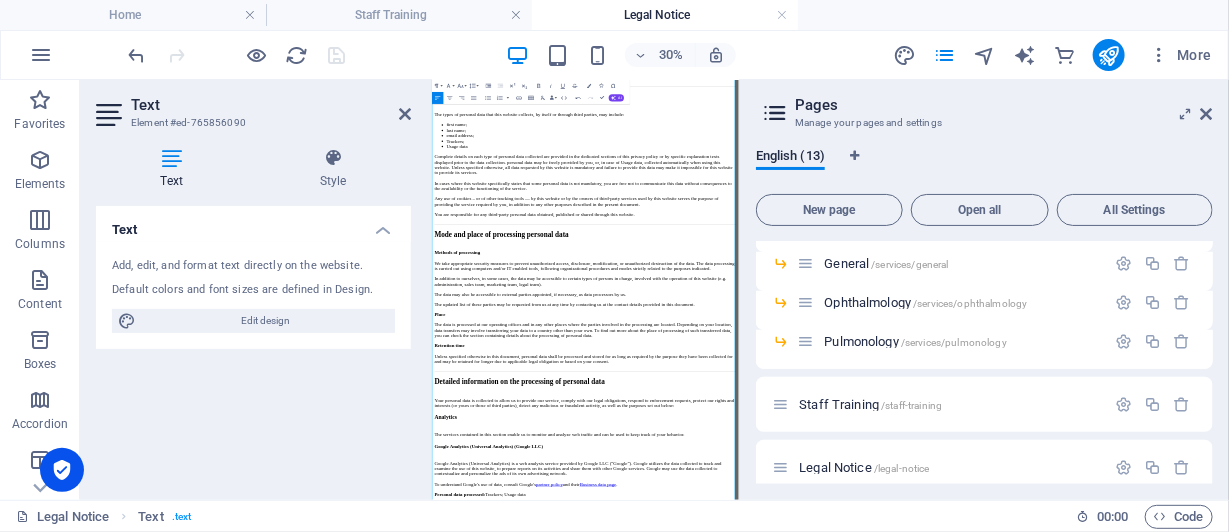 scroll, scrollTop: 2231, scrollLeft: 0, axis: vertical 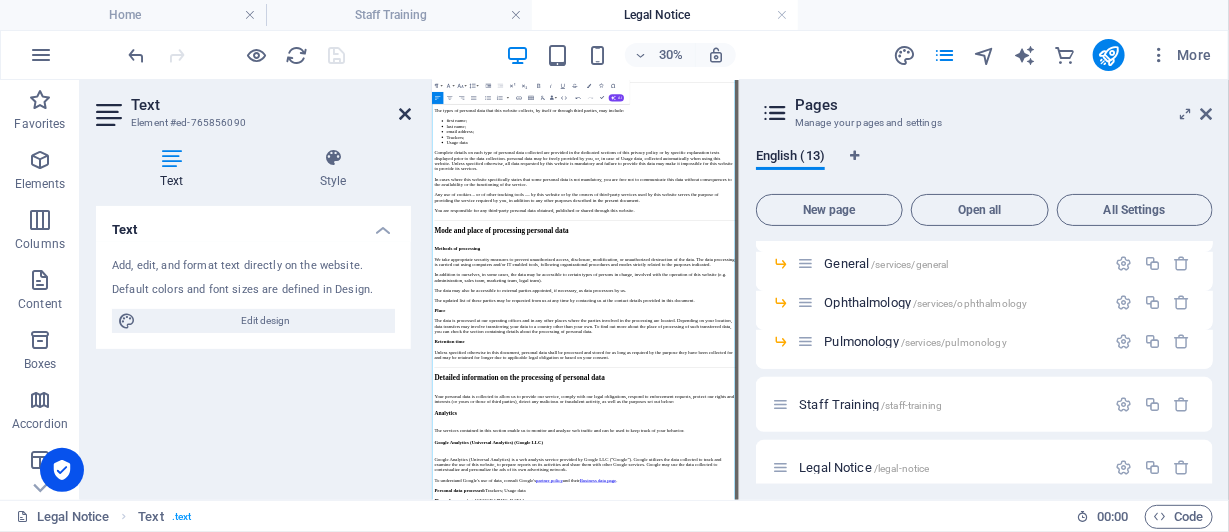 click at bounding box center (405, 114) 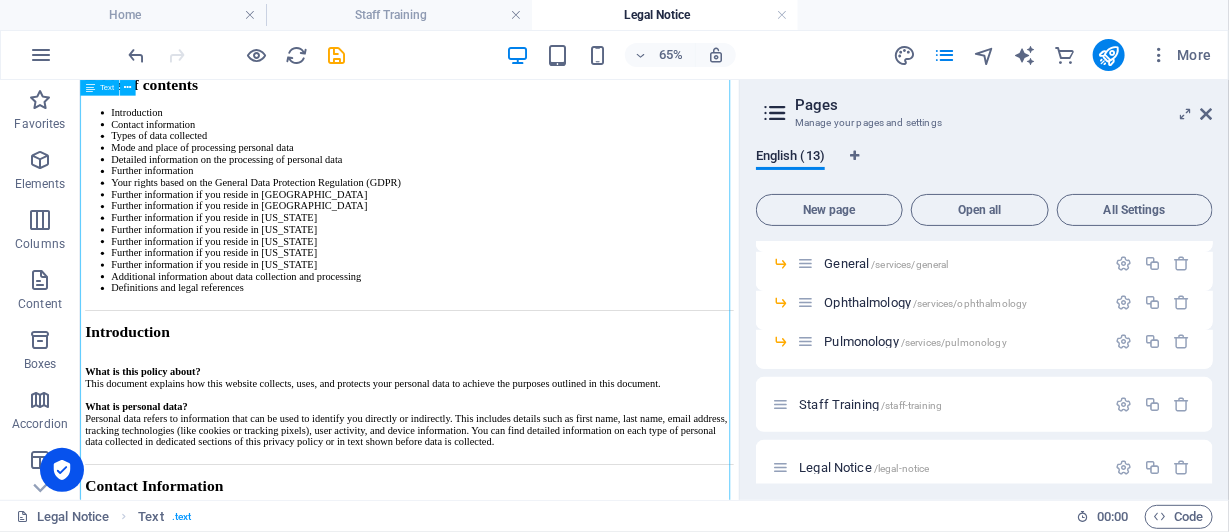 scroll, scrollTop: 1237, scrollLeft: 0, axis: vertical 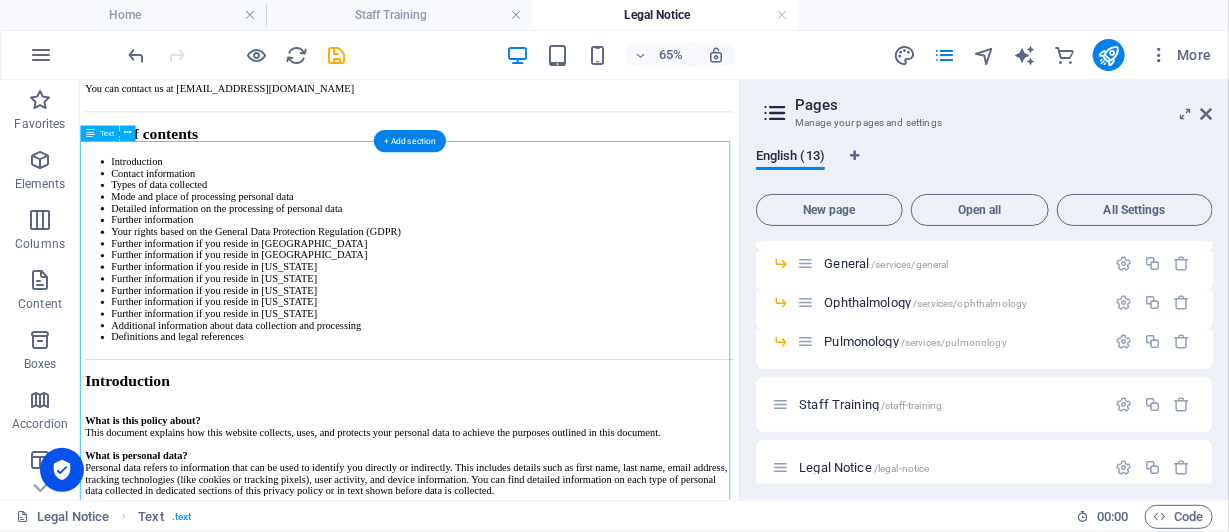click on "Privacy Policy of:  [DOMAIN_NAME] Last updated: [DATE] We are [DOMAIN_NAME]. This privacy policy outlines how we collect, use, and protect your personal information when you use our services. You can contact us at [EMAIL_ADDRESS][DOMAIN_NAME] Table of contents Introduction Contact information Types of data collected Mode and place of processing personal data Detailed information on the processing of personal data Further information Your rights based on the General Data Protection Regulation (GDPR) Further information if you reside in [GEOGRAPHIC_DATA] Further information if you reside in [GEOGRAPHIC_DATA] Further information if you reside in [US_STATE] Further information if you reside in [US_STATE] Further information if you reside in [US_STATE] Further information if you reside in [US_STATE] Further information if you reside in [US_STATE] Additional information about data collection and processing Definitions and legal references Introduction What is this policy about?   ." at bounding box center [586, 10784] 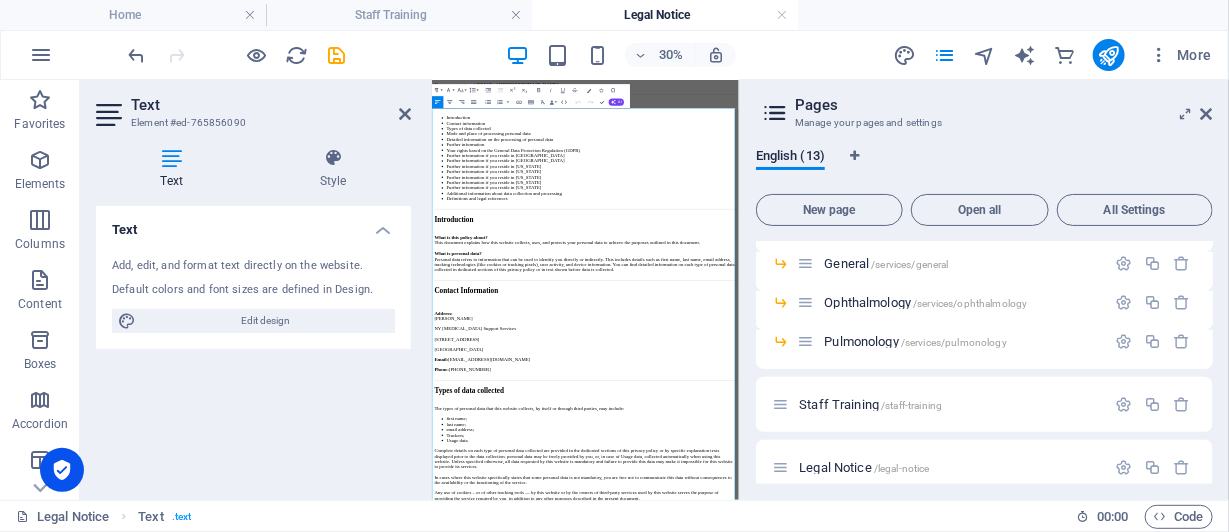 drag, startPoint x: 465, startPoint y: 386, endPoint x: 450, endPoint y: 315, distance: 72.56721 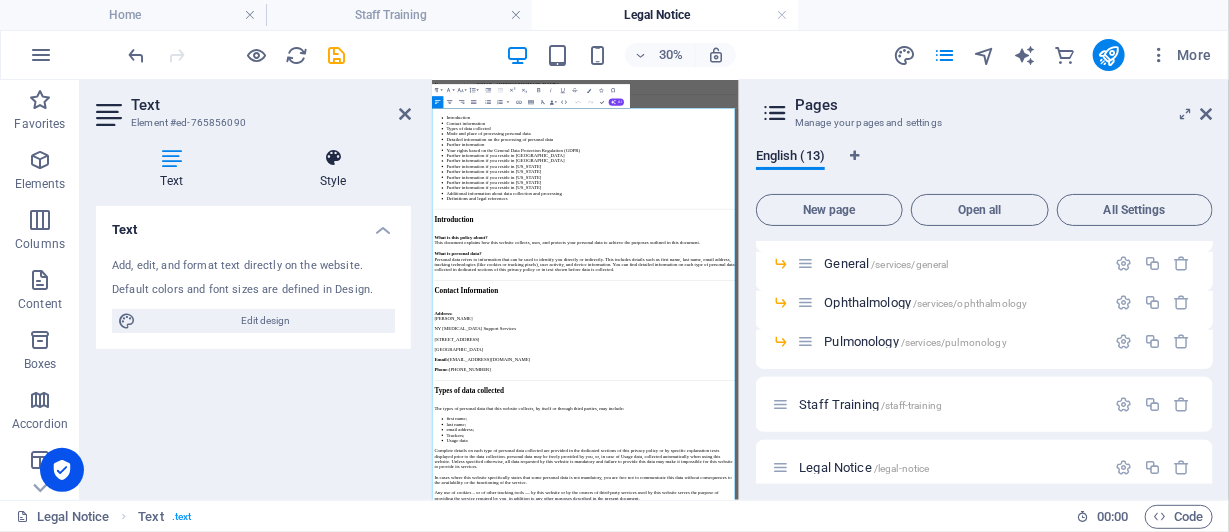 click at bounding box center (333, 158) 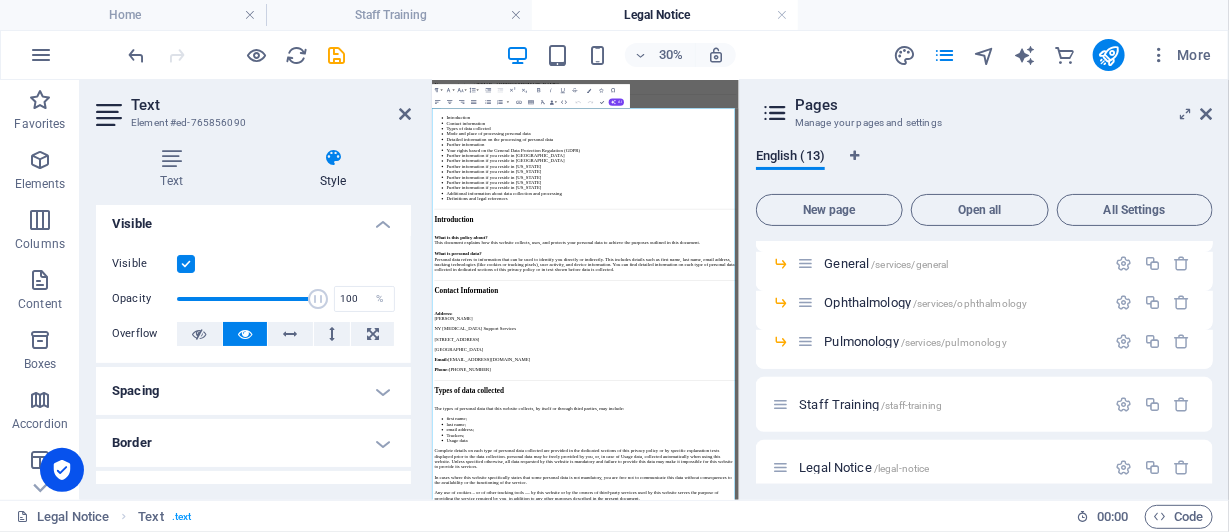 scroll, scrollTop: 0, scrollLeft: 0, axis: both 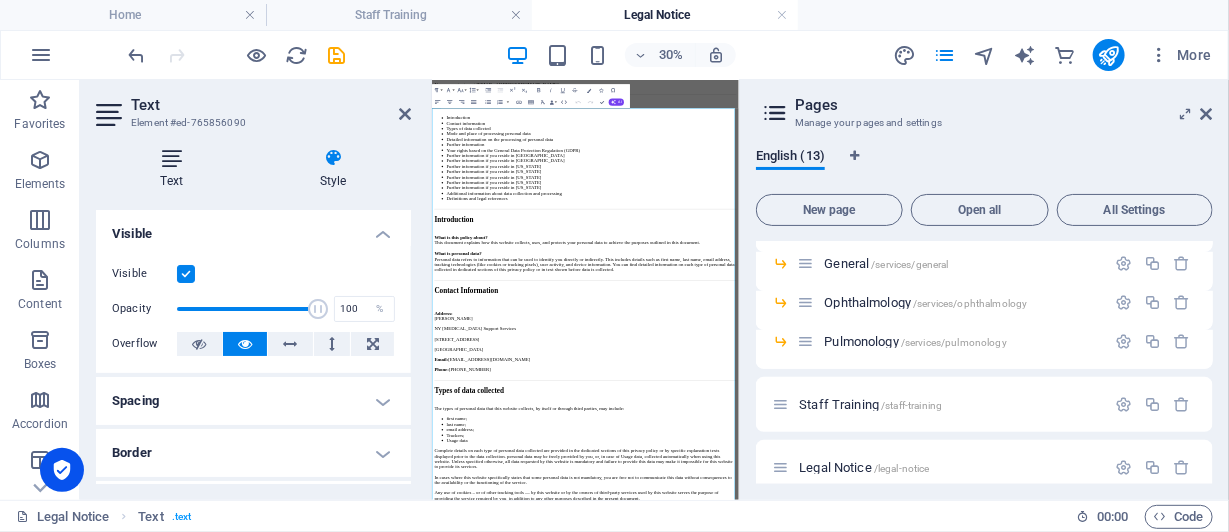 click at bounding box center [171, 158] 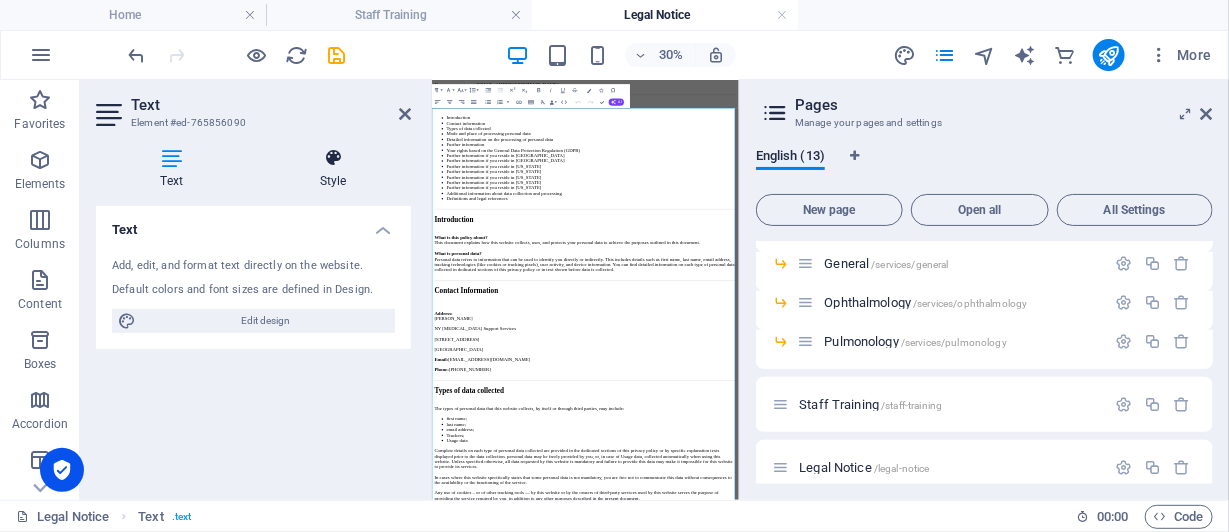 click at bounding box center (333, 158) 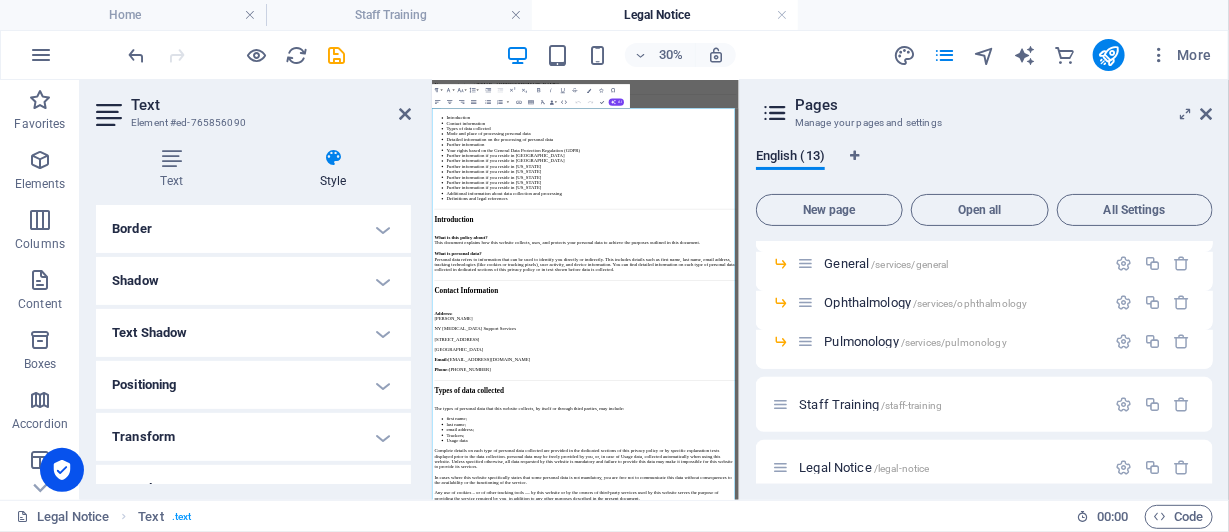 scroll, scrollTop: 200, scrollLeft: 0, axis: vertical 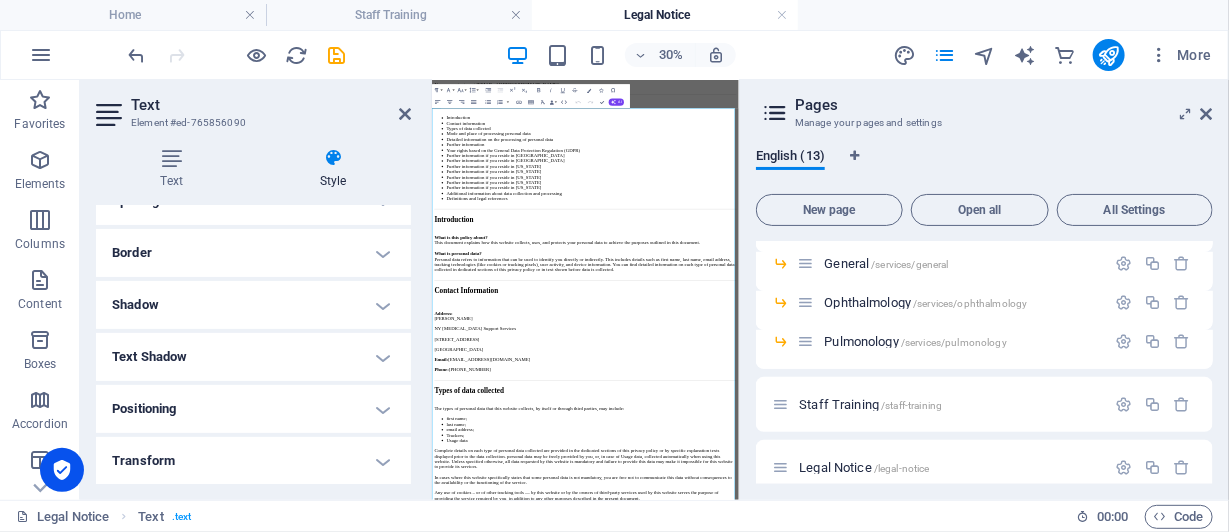 click on "Text Shadow" at bounding box center (253, 357) 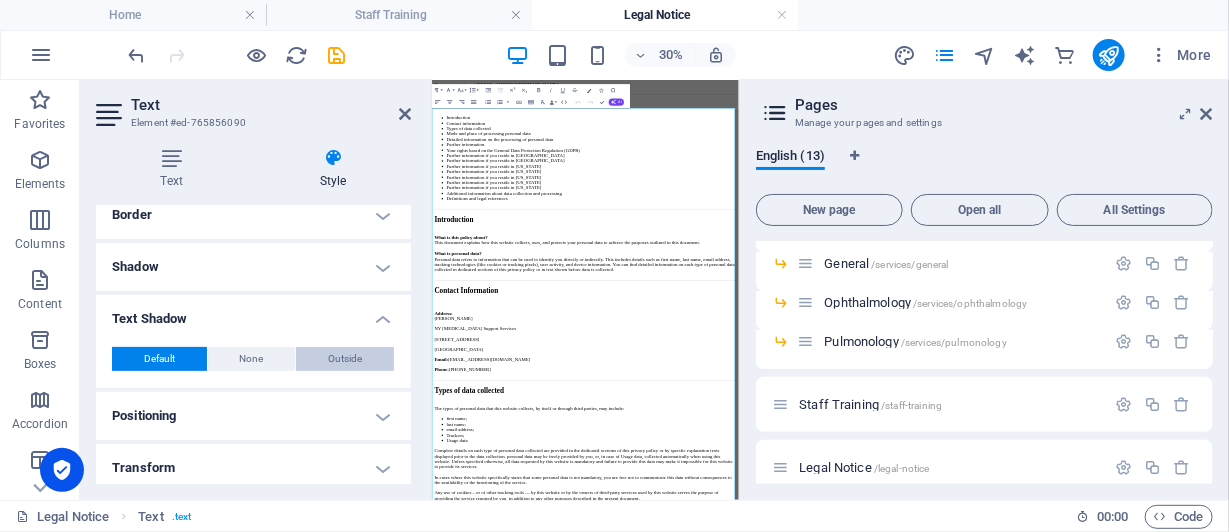 scroll, scrollTop: 200, scrollLeft: 0, axis: vertical 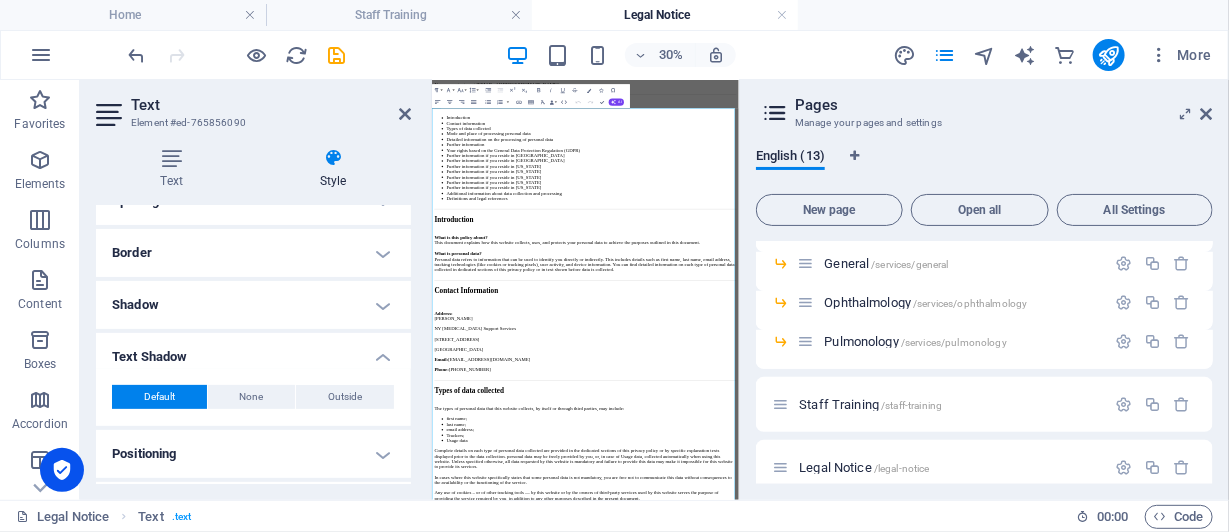 click on "Shadow" at bounding box center (253, 305) 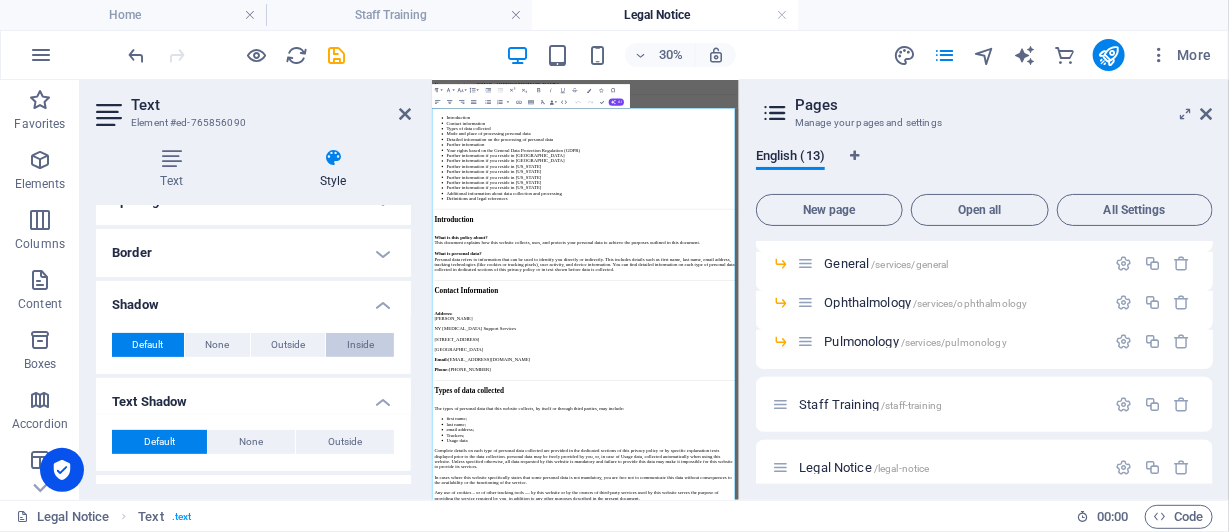 click on "Inside" at bounding box center (360, 345) 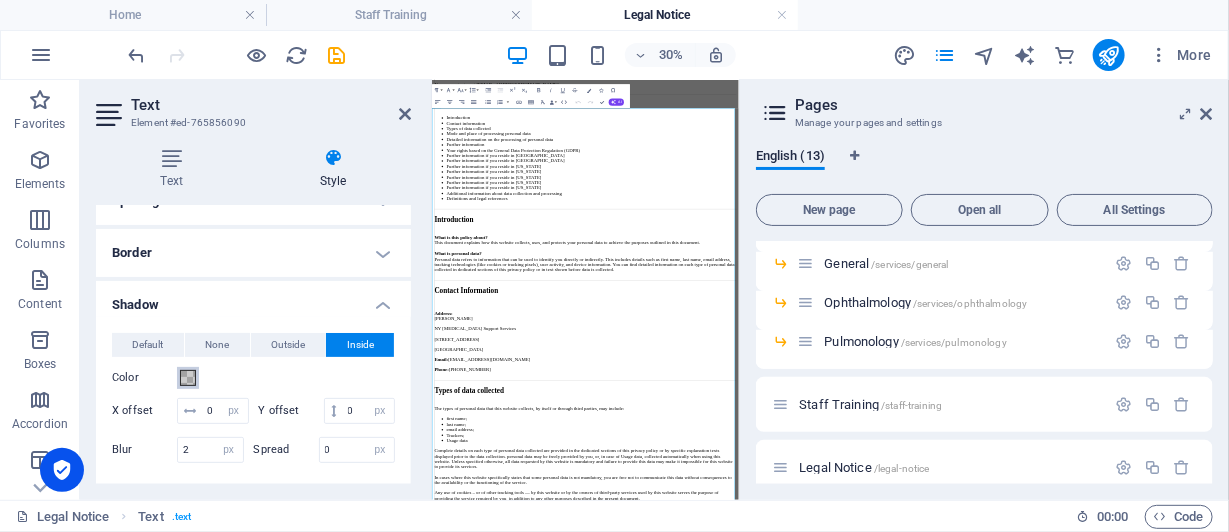 click at bounding box center (188, 378) 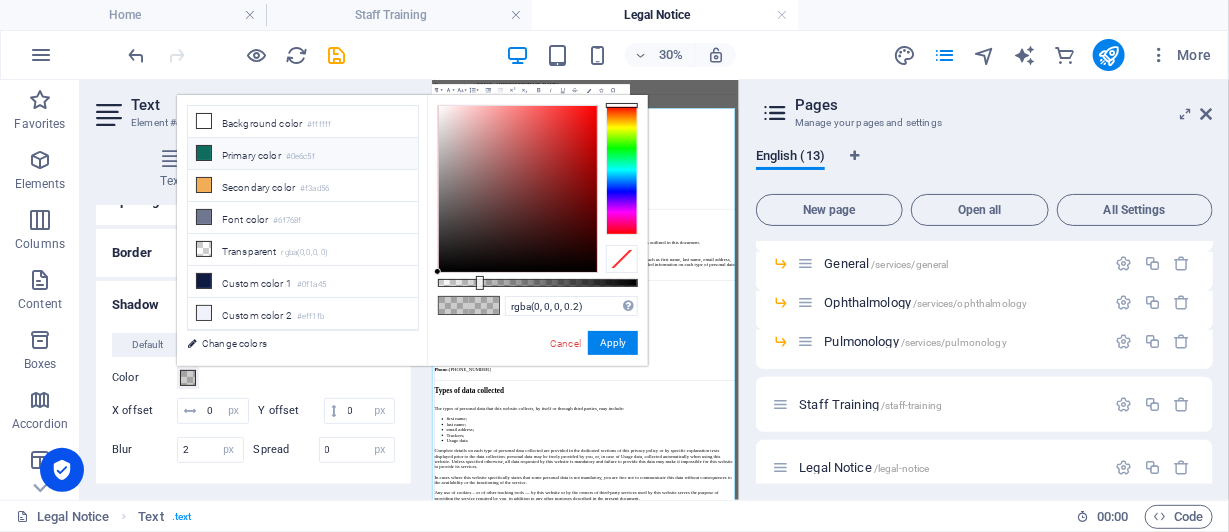 click at bounding box center (204, 153) 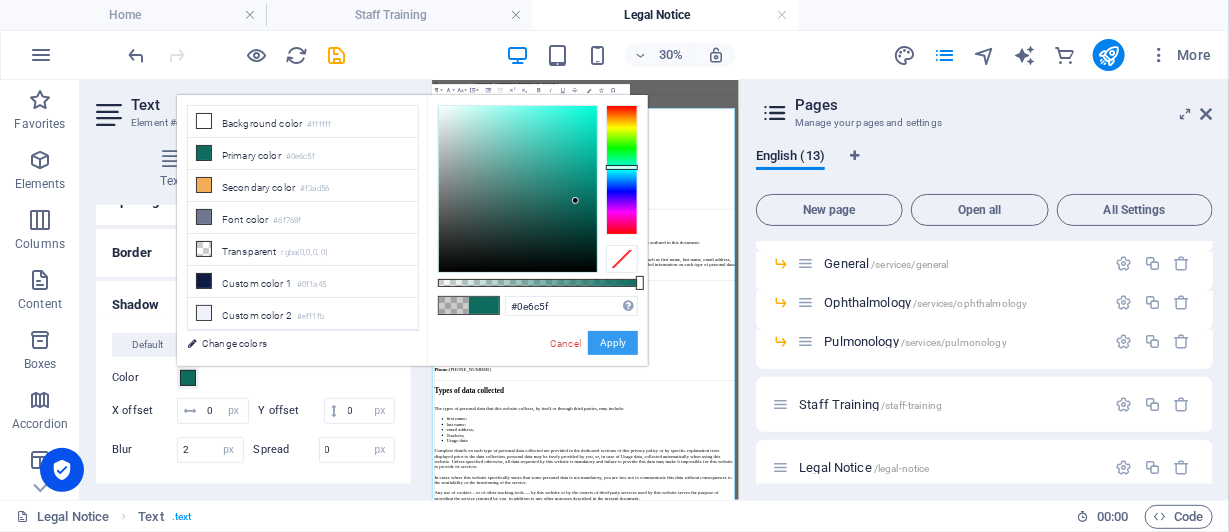 click on "Apply" at bounding box center (613, 343) 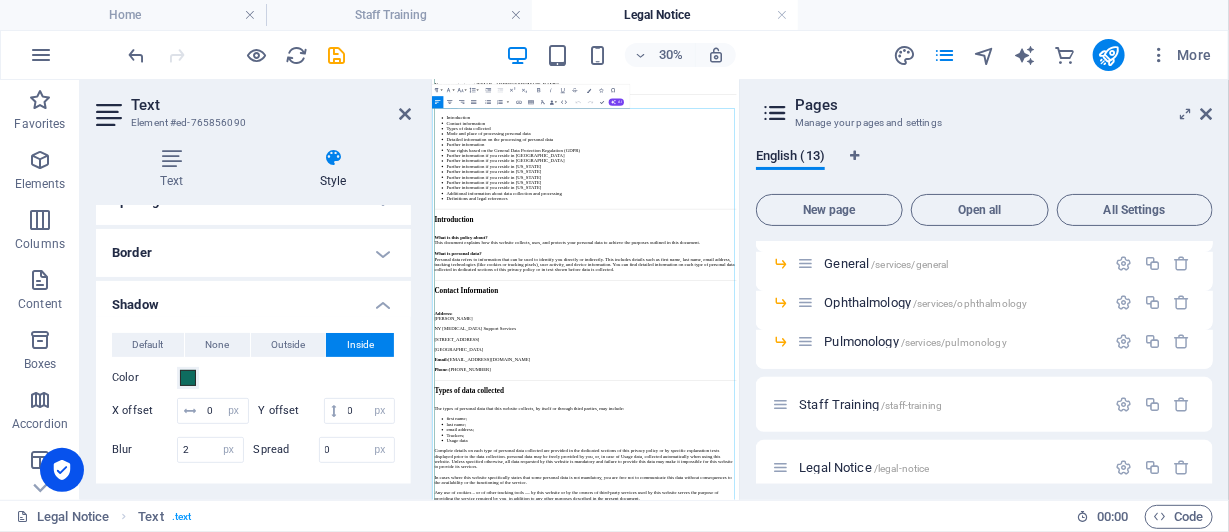 click on "Privacy Policy of:  [DOMAIN_NAME]" at bounding box center [942, -41] 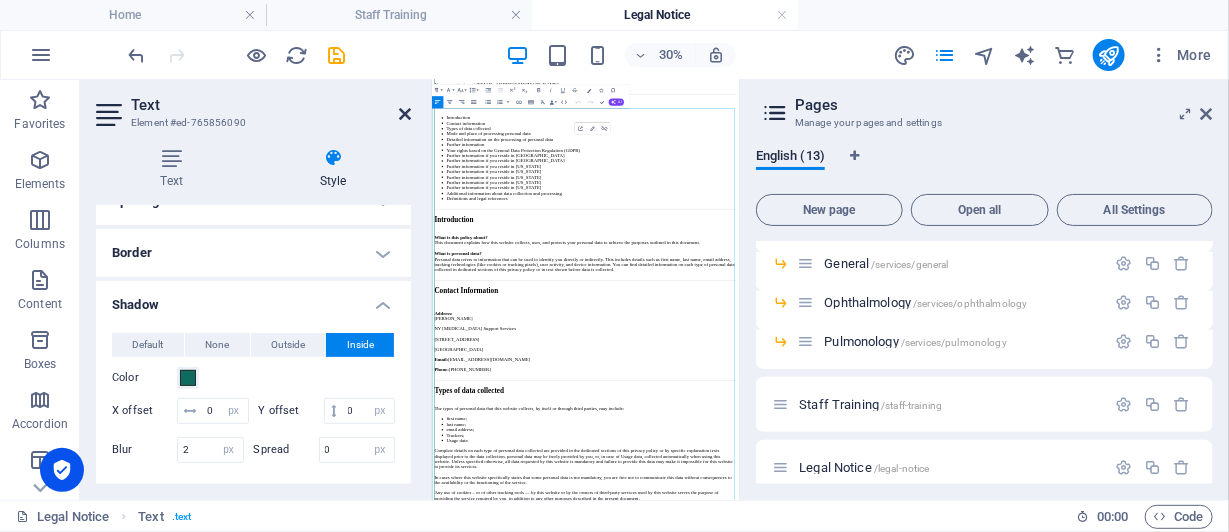 click at bounding box center (405, 114) 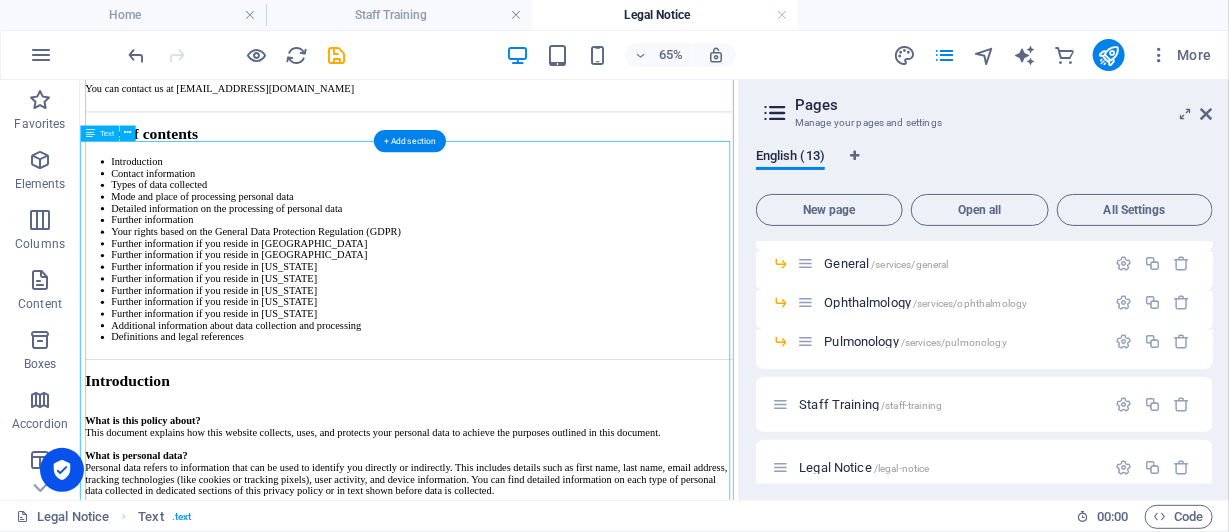 click on "Privacy Policy of:  [DOMAIN_NAME] Last updated: [DATE] We are [DOMAIN_NAME]. This privacy policy outlines how we collect, use, and protect your personal information when you use our services. You can contact us at [EMAIL_ADDRESS][DOMAIN_NAME] Table of contents Introduction Contact information Types of data collected Mode and place of processing personal data Detailed information on the processing of personal data Further information Your rights based on the General Data Protection Regulation (GDPR) Further information if you reside in [GEOGRAPHIC_DATA] Further information if you reside in [GEOGRAPHIC_DATA] Further information if you reside in [US_STATE] Further information if you reside in [US_STATE] Further information if you reside in [US_STATE] Further information if you reside in [US_STATE] Further information if you reside in [US_STATE] Additional information about data collection and processing Definitions and legal references Introduction What is this policy about?   ." at bounding box center [586, 10784] 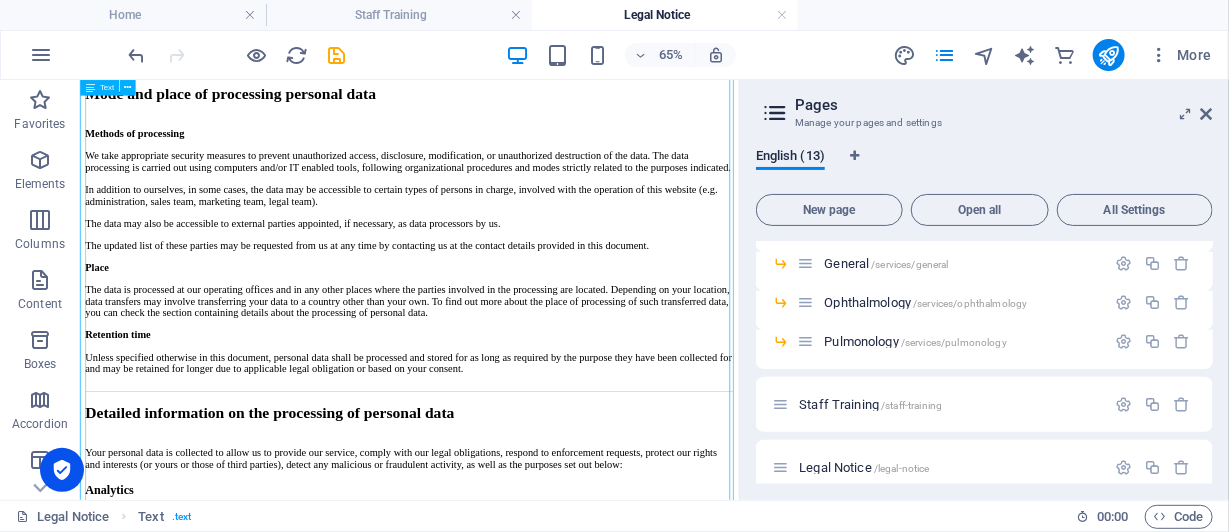 scroll, scrollTop: 2737, scrollLeft: 0, axis: vertical 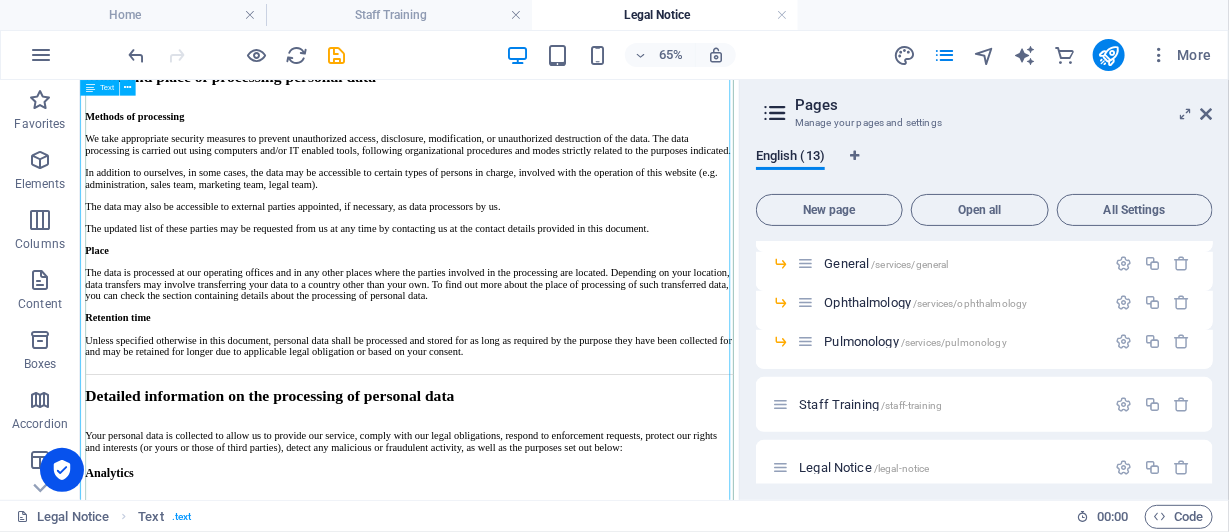 click on "Privacy Policy of:  [DOMAIN_NAME] Last updated: [DATE] We are [DOMAIN_NAME]. This privacy policy outlines how we collect, use, and protect your personal information when you use our services. You can contact us at [EMAIL_ADDRESS][DOMAIN_NAME] Table of contents Introduction Contact information Types of data collected Mode and place of processing personal data Detailed information on the processing of personal data Further information Your rights based on the General Data Protection Regulation (GDPR) Further information if you reside in [GEOGRAPHIC_DATA] Further information if you reside in [GEOGRAPHIC_DATA] Further information if you reside in [US_STATE] Further information if you reside in [US_STATE] Further information if you reside in [US_STATE] Further information if you reside in [US_STATE] Further information if you reside in [US_STATE] Additional information about data collection and processing Definitions and legal references Introduction What is this policy about?   ." at bounding box center [586, 9284] 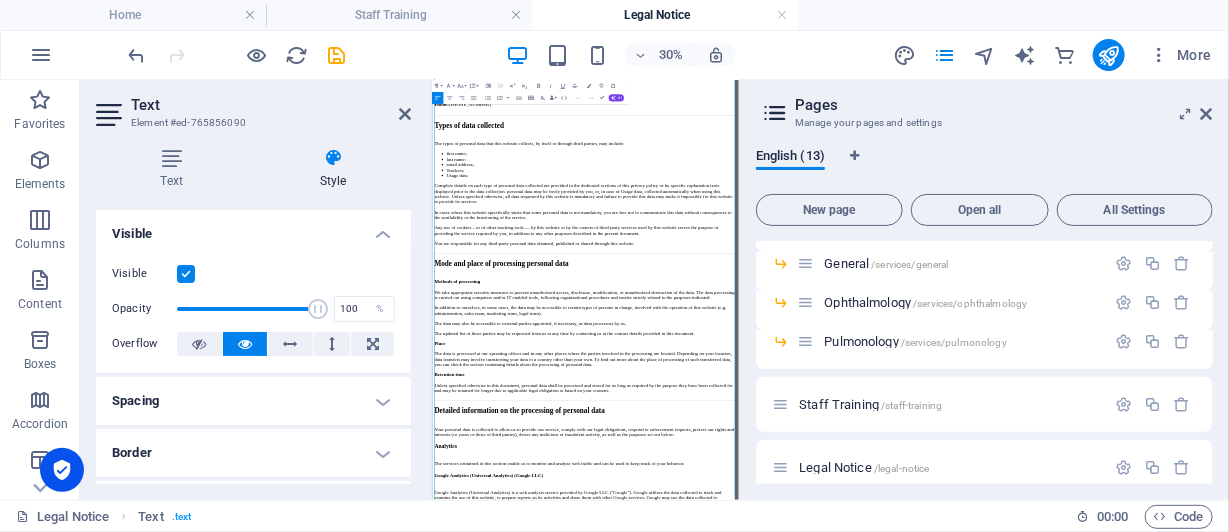 scroll, scrollTop: 2131, scrollLeft: 0, axis: vertical 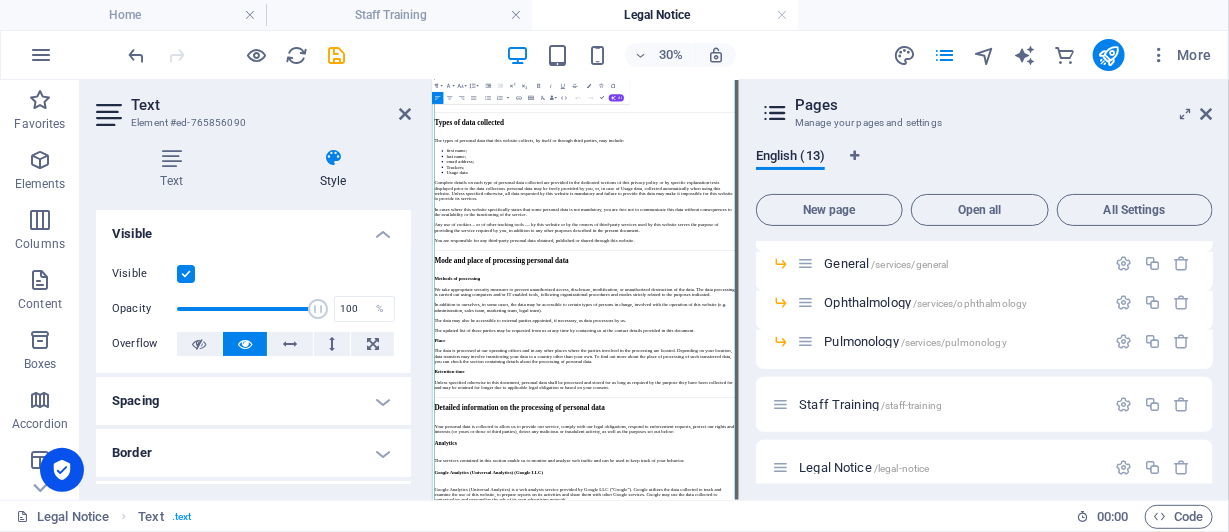 click on "Usage data" at bounding box center (962, 387) 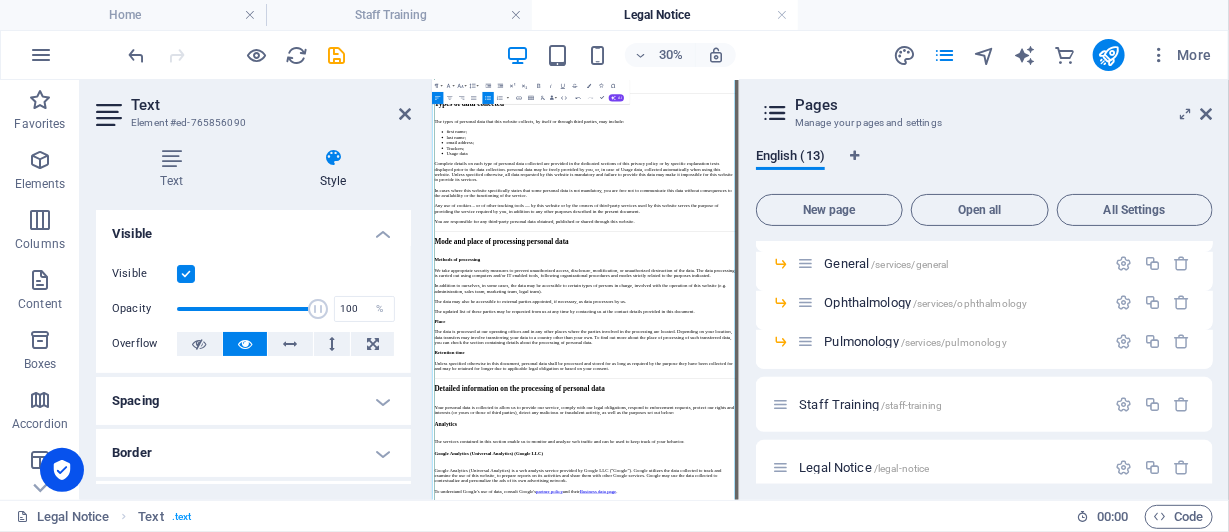 scroll, scrollTop: 2231, scrollLeft: 0, axis: vertical 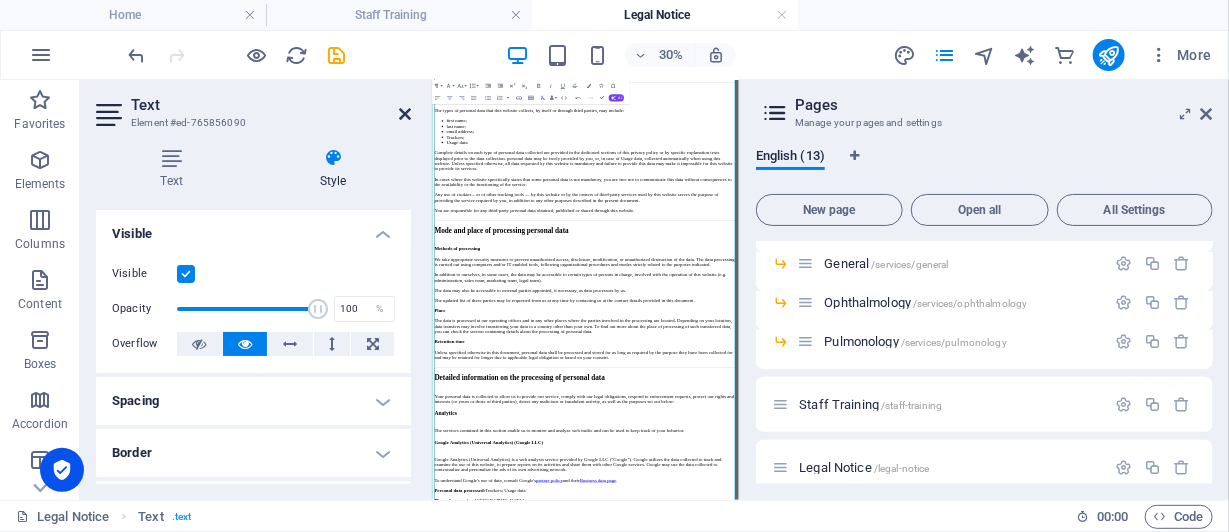 click at bounding box center [405, 114] 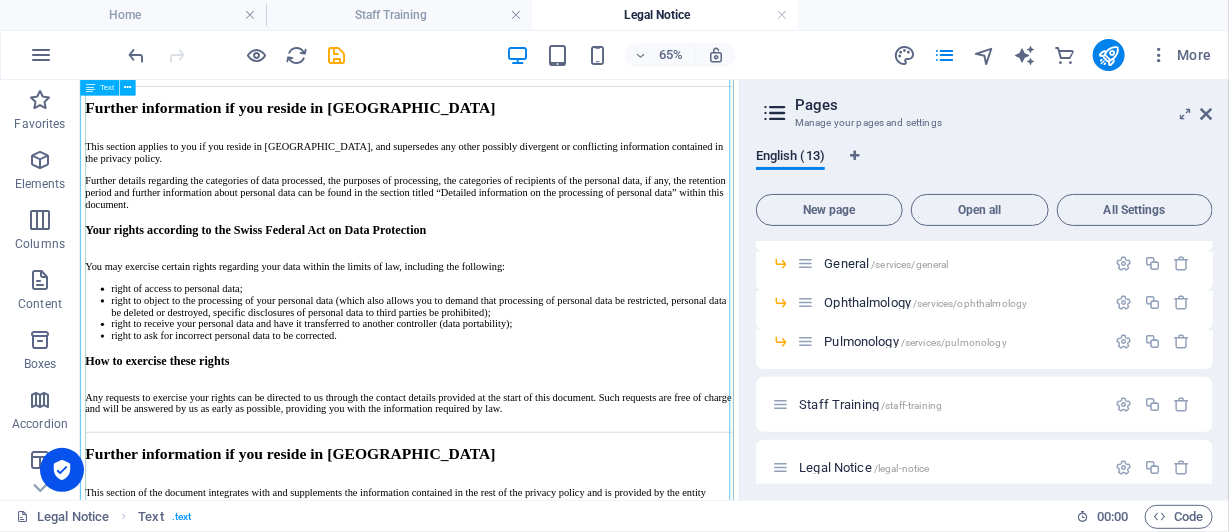 scroll, scrollTop: 6137, scrollLeft: 0, axis: vertical 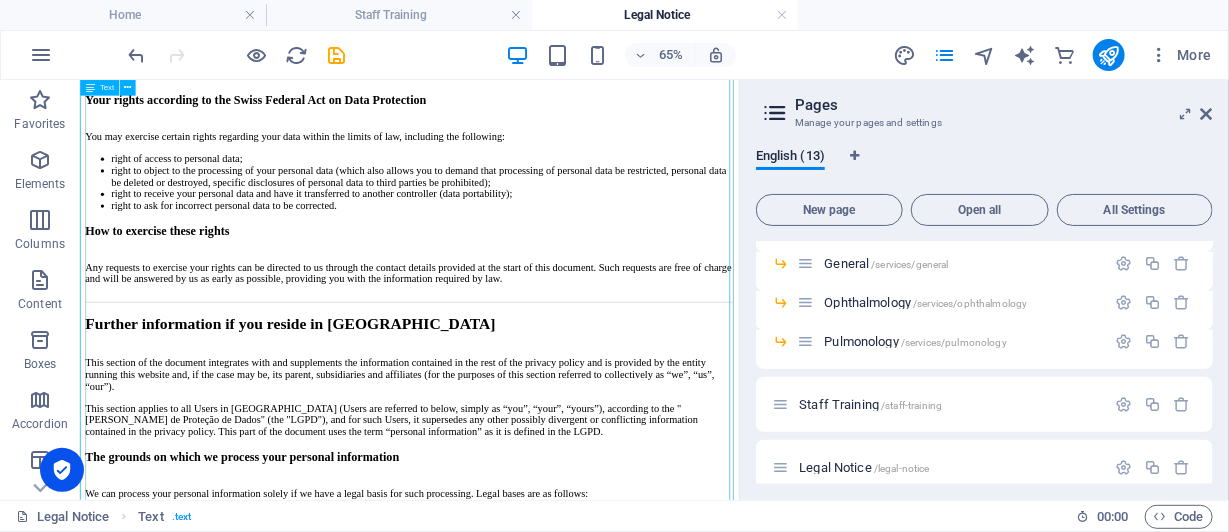click on "Privacy Policy of:  [DOMAIN_NAME] Last updated: [DATE] We are [DOMAIN_NAME]. This privacy policy outlines how we collect, use, and protect your personal information when you use our services. You can contact us at [EMAIL_ADDRESS][DOMAIN_NAME] Table of contents Introduction Contact information Types of data collected Mode and place of processing personal data Detailed information on the processing of personal data Further information Your rights based on the General Data Protection Regulation (GDPR) Further information if you reside in [GEOGRAPHIC_DATA] Further information if you reside in [GEOGRAPHIC_DATA] Further information if you reside in [US_STATE] Further information if you reside in [US_STATE] Further information if you reside in [US_STATE] Further information if you reside in [US_STATE] Further information if you reside in [US_STATE] Additional information about data collection and processing Definitions and legal references Introduction What is this policy about?   ." at bounding box center (586, 5884) 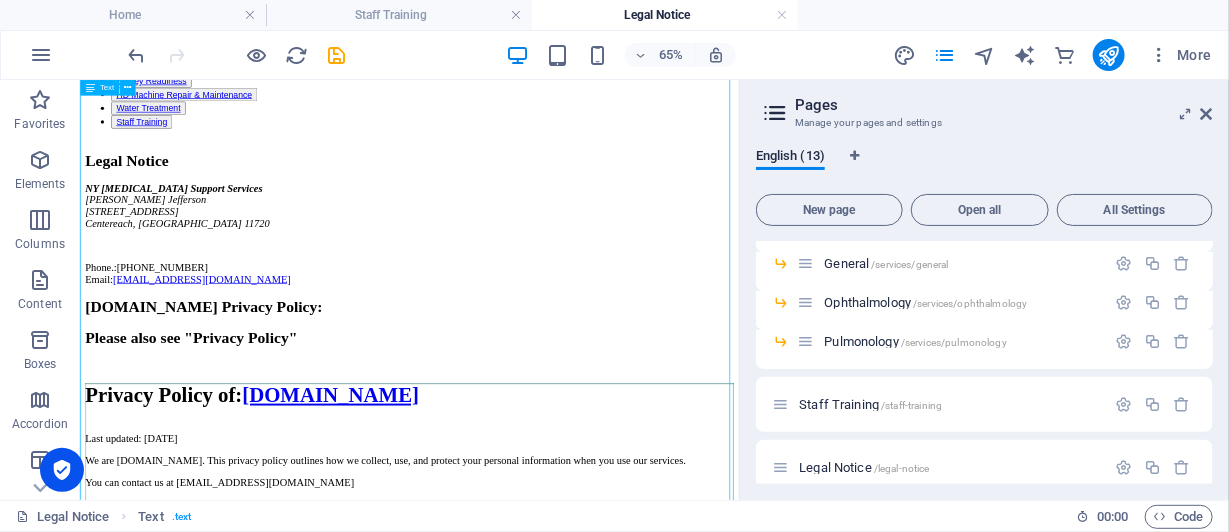 select on "px" 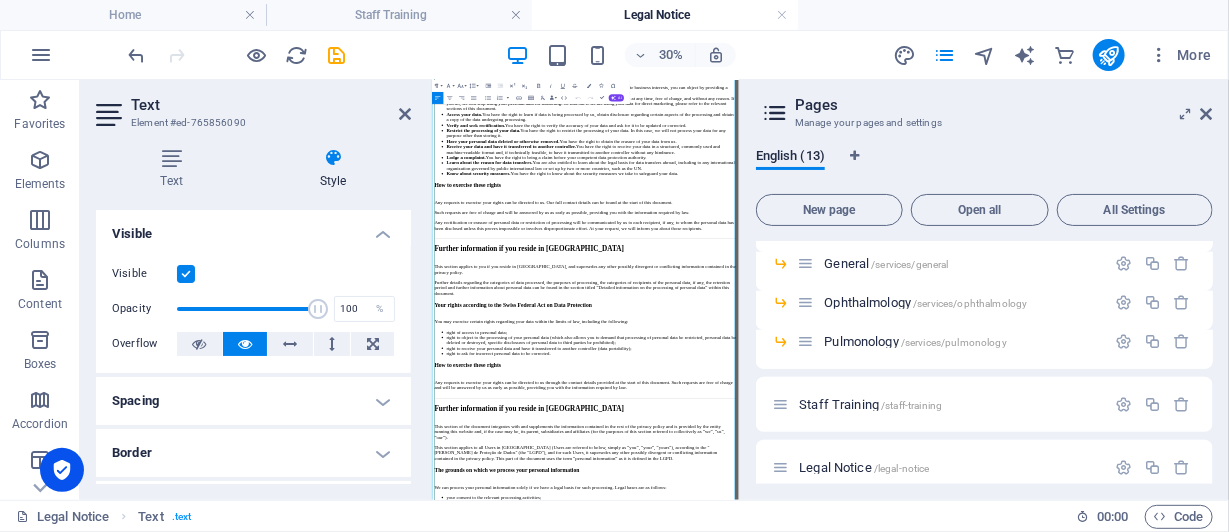 scroll, scrollTop: 5531, scrollLeft: 0, axis: vertical 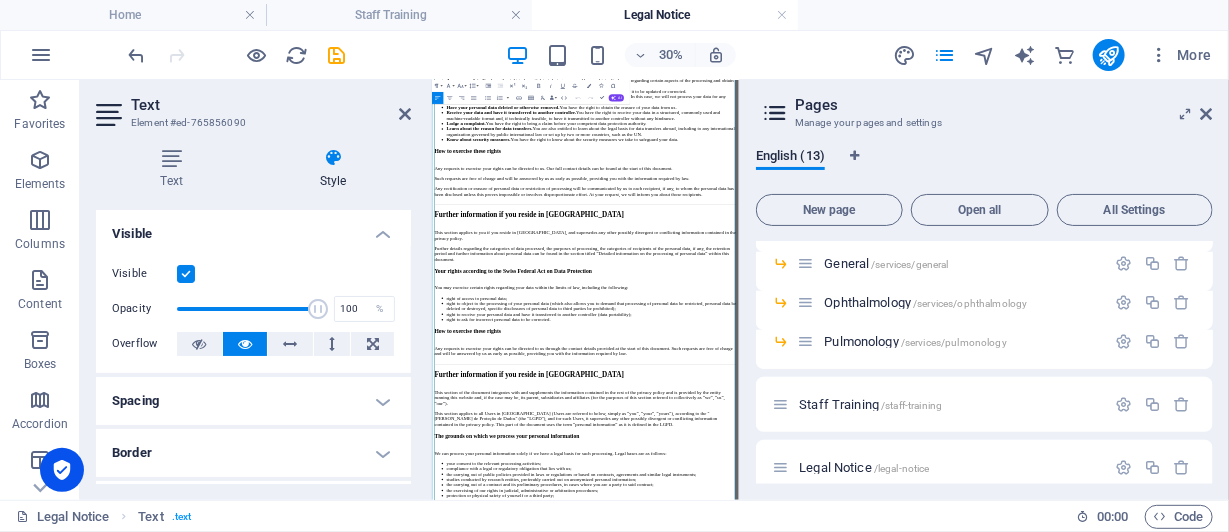 click on "This document was generated with the use of the  privacy policy template ." at bounding box center [942, -244] 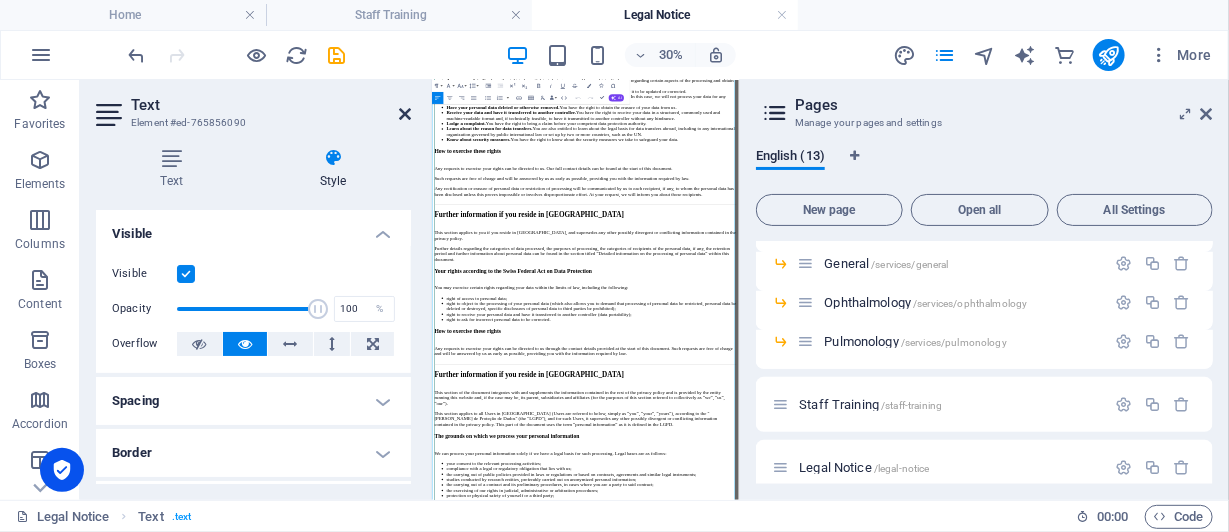click at bounding box center (405, 114) 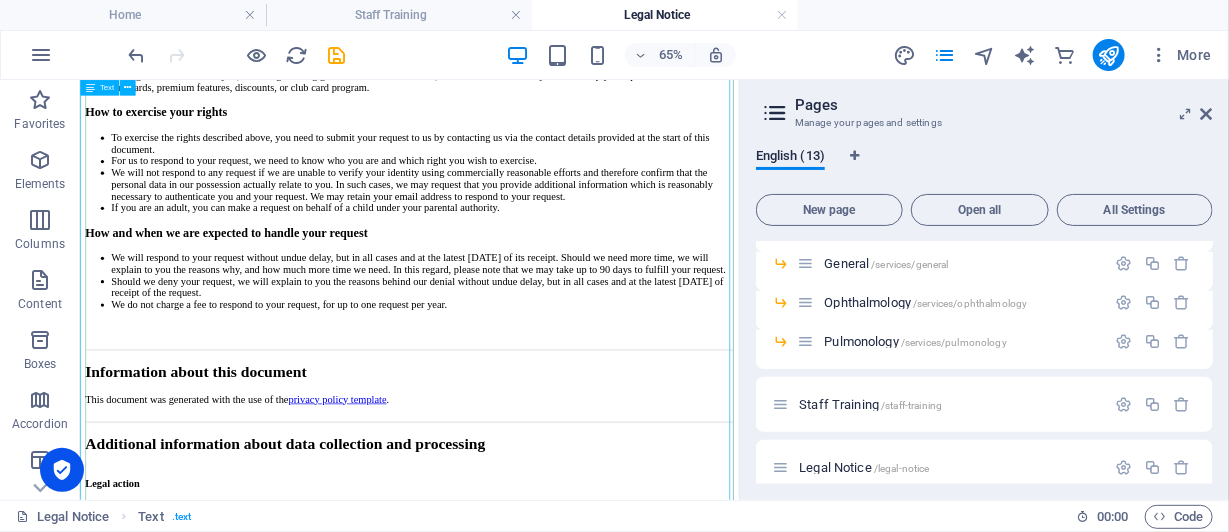 scroll, scrollTop: 20071, scrollLeft: 0, axis: vertical 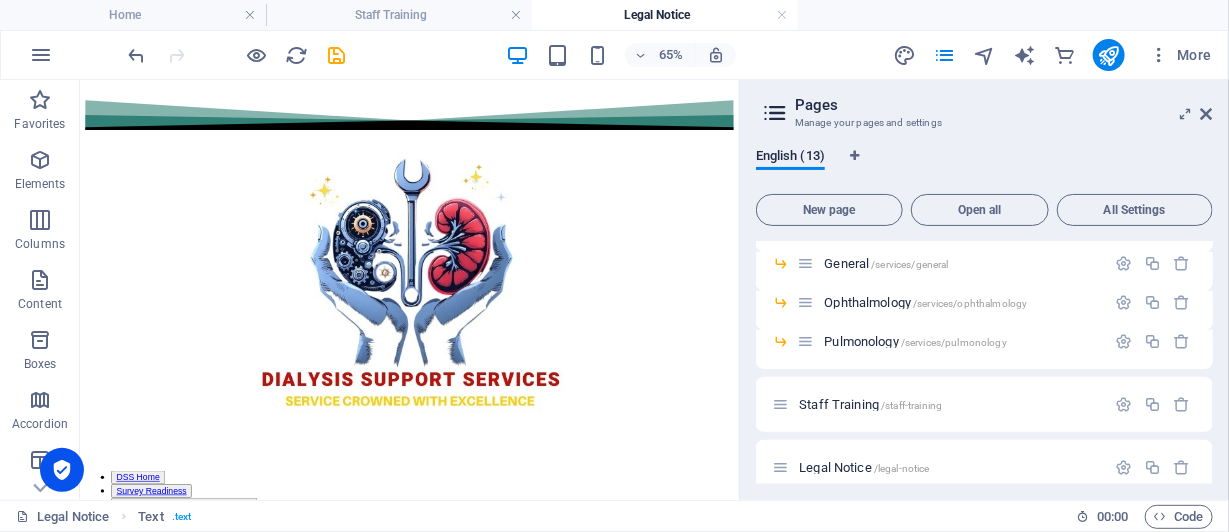 drag, startPoint x: 1084, startPoint y: 485, endPoint x: 820, endPoint y: 157, distance: 421.04633 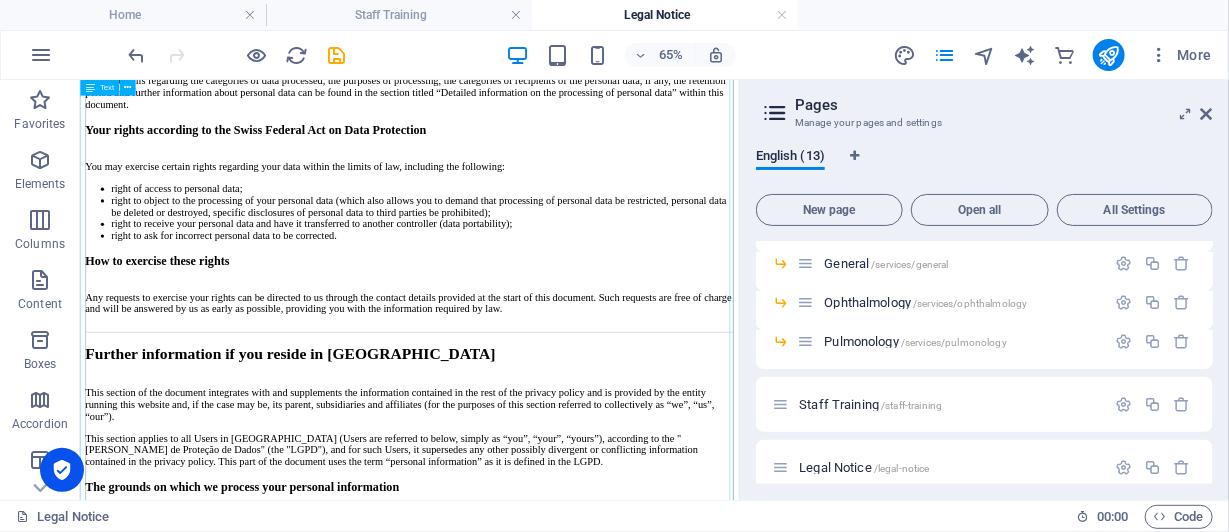 scroll, scrollTop: 6099, scrollLeft: 0, axis: vertical 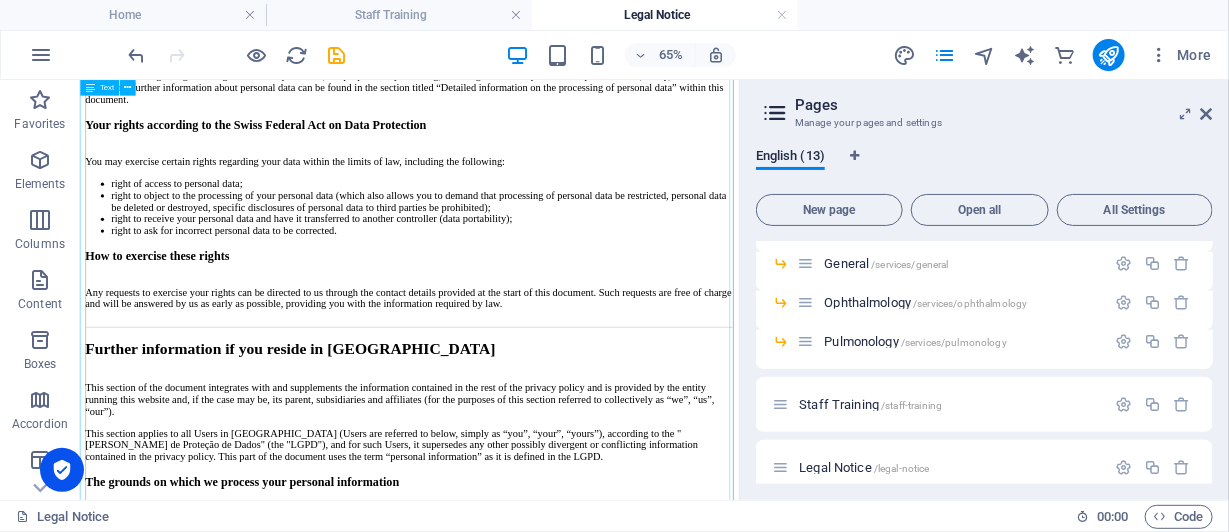 click on "Privacy Policy of:  [DOMAIN_NAME] Last updated: [DATE] We are [DOMAIN_NAME]. This privacy policy outlines how we collect, use, and protect your personal information when you use our services. You can contact us at [EMAIL_ADDRESS][DOMAIN_NAME] Table of contents Introduction Contact information Types of data collected Mode and place of processing personal data Detailed information on the processing of personal data Further information Your rights based on the General Data Protection Regulation (GDPR) Further information if you reside in [GEOGRAPHIC_DATA] Further information if you reside in [GEOGRAPHIC_DATA] Further information if you reside in [US_STATE] Further information if you reside in [US_STATE] Further information if you reside in [US_STATE] Further information if you reside in [US_STATE] Further information if you reside in [US_STATE] Additional information about data collection and processing Definitions and legal references Introduction What is this policy about?   ." at bounding box center (586, 5922) 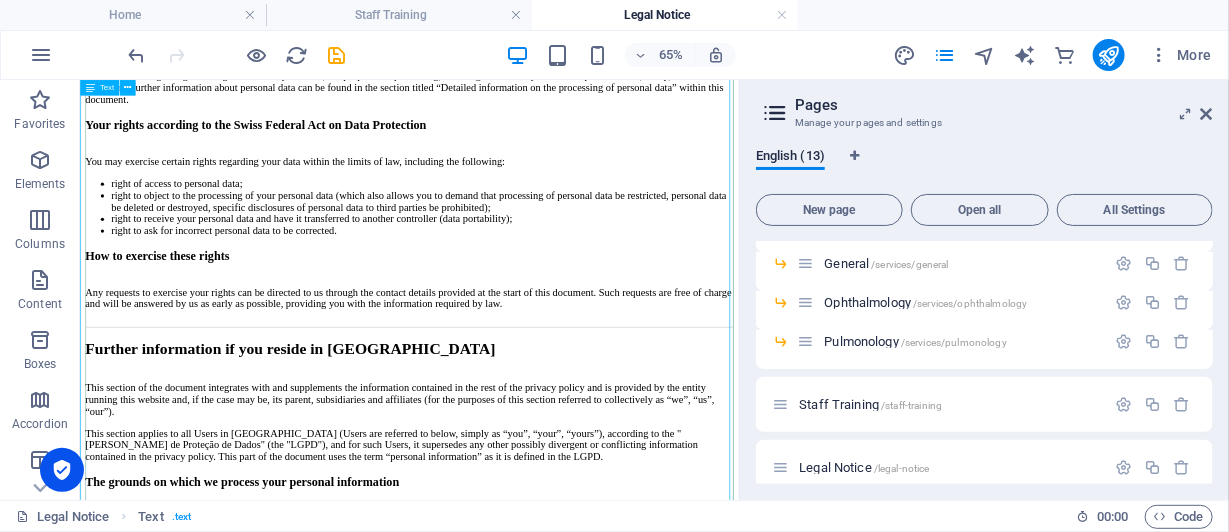 click on "Privacy Policy of:  [DOMAIN_NAME] Last updated: [DATE] We are [DOMAIN_NAME]. This privacy policy outlines how we collect, use, and protect your personal information when you use our services. You can contact us at [EMAIL_ADDRESS][DOMAIN_NAME] Table of contents Introduction Contact information Types of data collected Mode and place of processing personal data Detailed information on the processing of personal data Further information Your rights based on the General Data Protection Regulation (GDPR) Further information if you reside in [GEOGRAPHIC_DATA] Further information if you reside in [GEOGRAPHIC_DATA] Further information if you reside in [US_STATE] Further information if you reside in [US_STATE] Further information if you reside in [US_STATE] Further information if you reside in [US_STATE] Further information if you reside in [US_STATE] Additional information about data collection and processing Definitions and legal references Introduction What is this policy about?   ." at bounding box center [586, 5922] 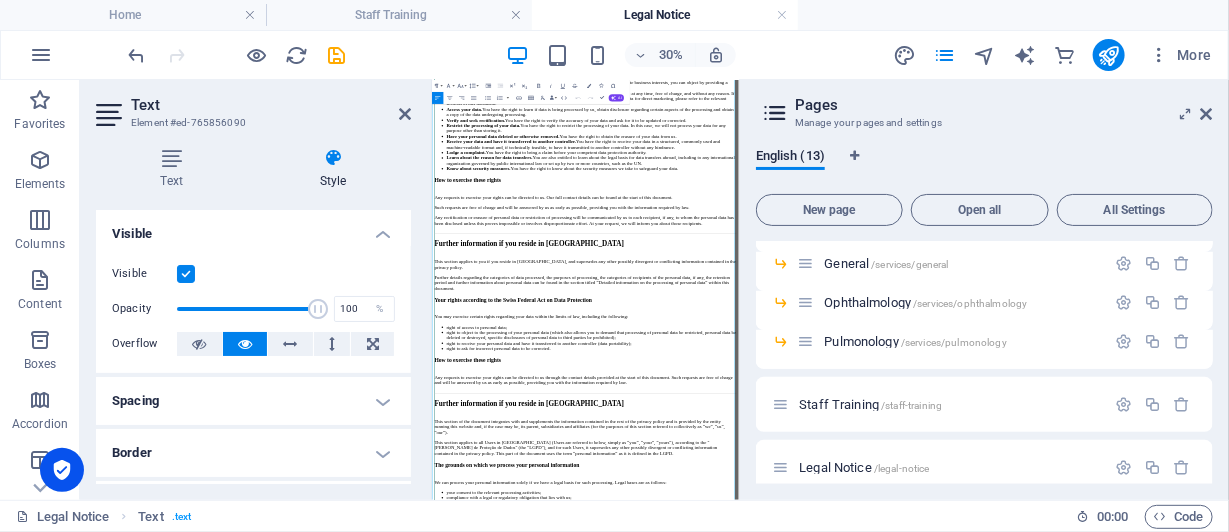 scroll, scrollTop: 5631, scrollLeft: 0, axis: vertical 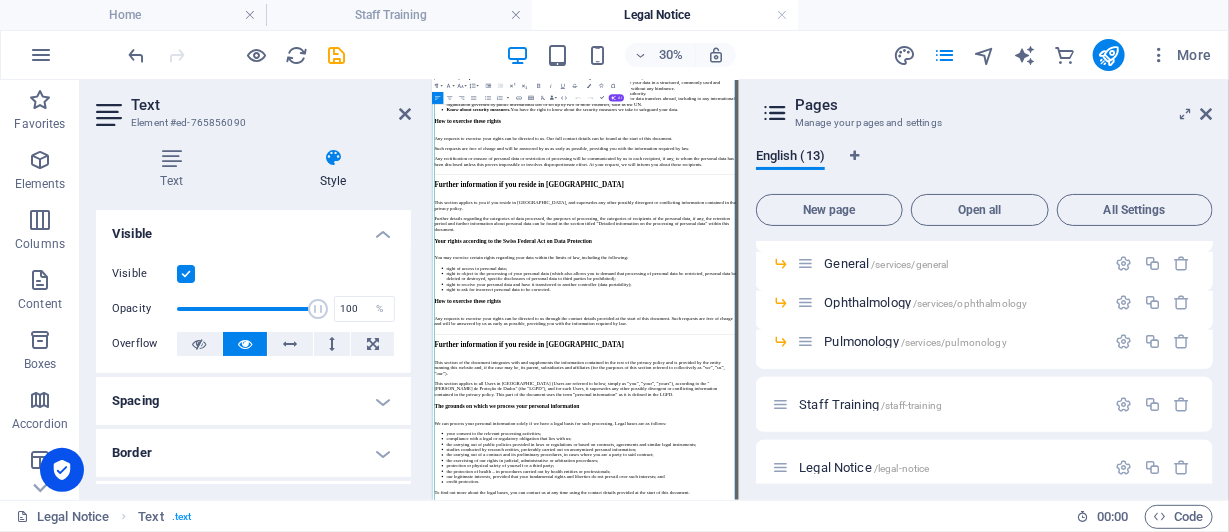 drag, startPoint x: 1058, startPoint y: 921, endPoint x: 424, endPoint y: 891, distance: 634.7094 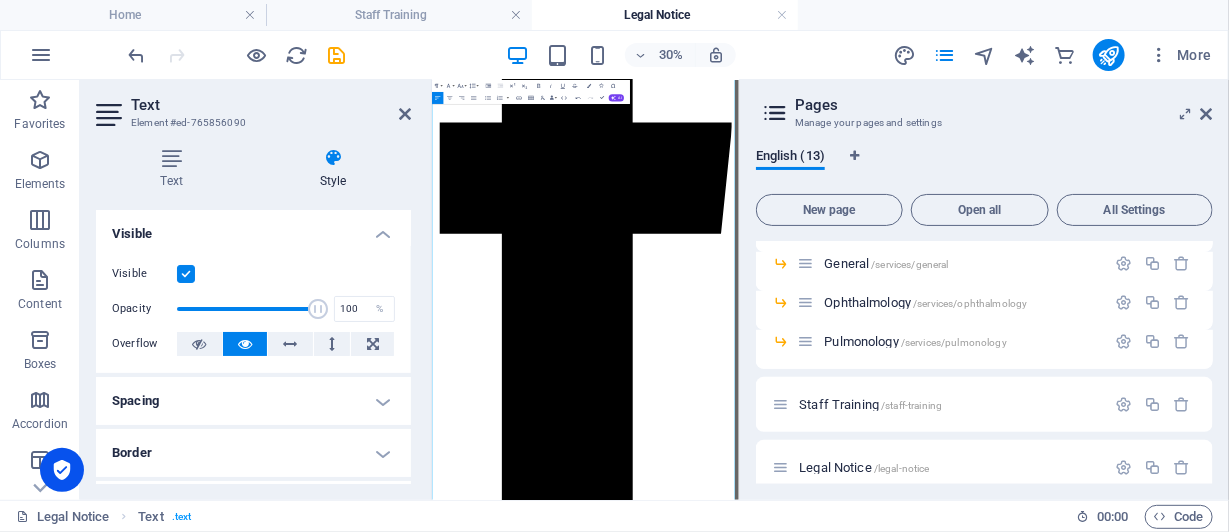scroll, scrollTop: 28831, scrollLeft: 0, axis: vertical 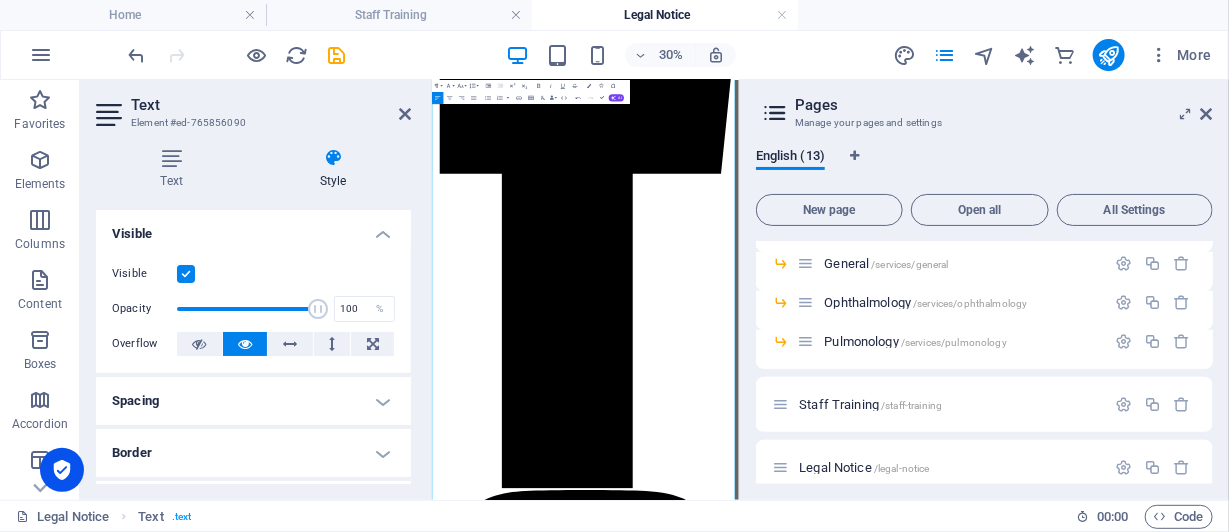 drag, startPoint x: 1149, startPoint y: 411, endPoint x: 861, endPoint y: 238, distance: 335.96576 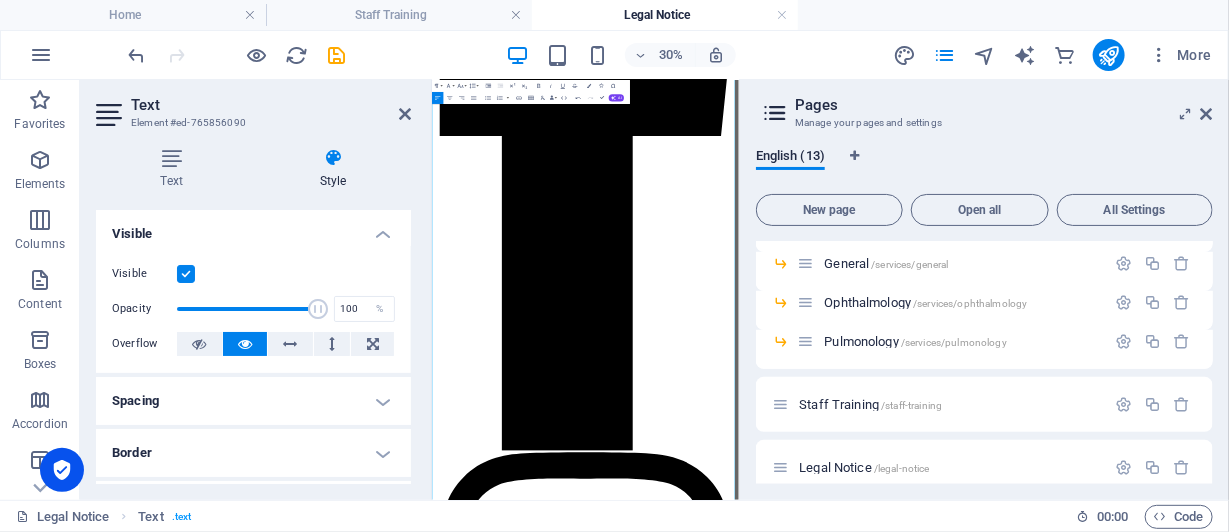 click at bounding box center [942, -4655] 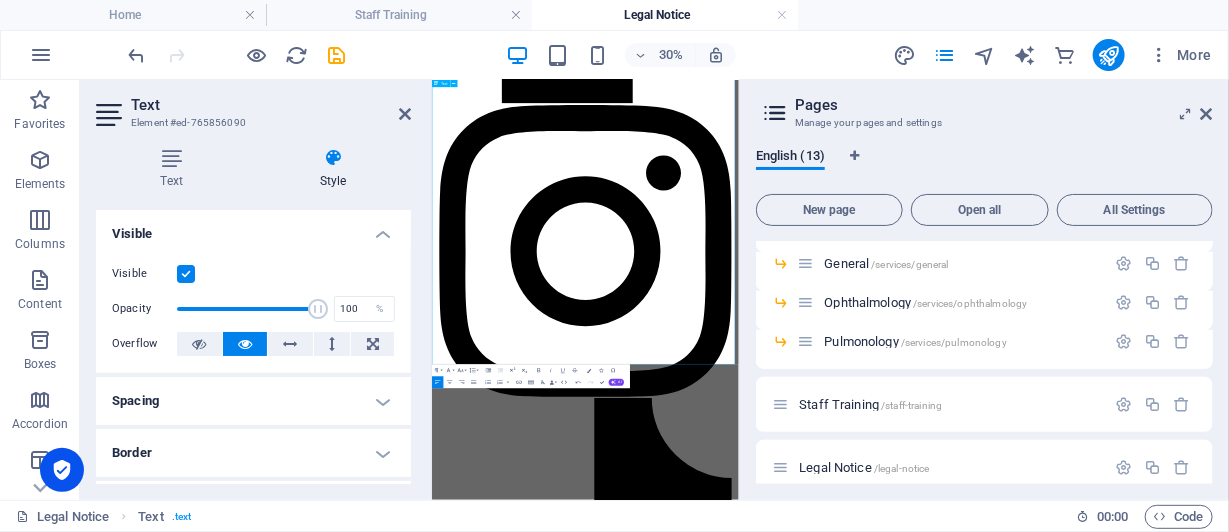 scroll, scrollTop: 30231, scrollLeft: 0, axis: vertical 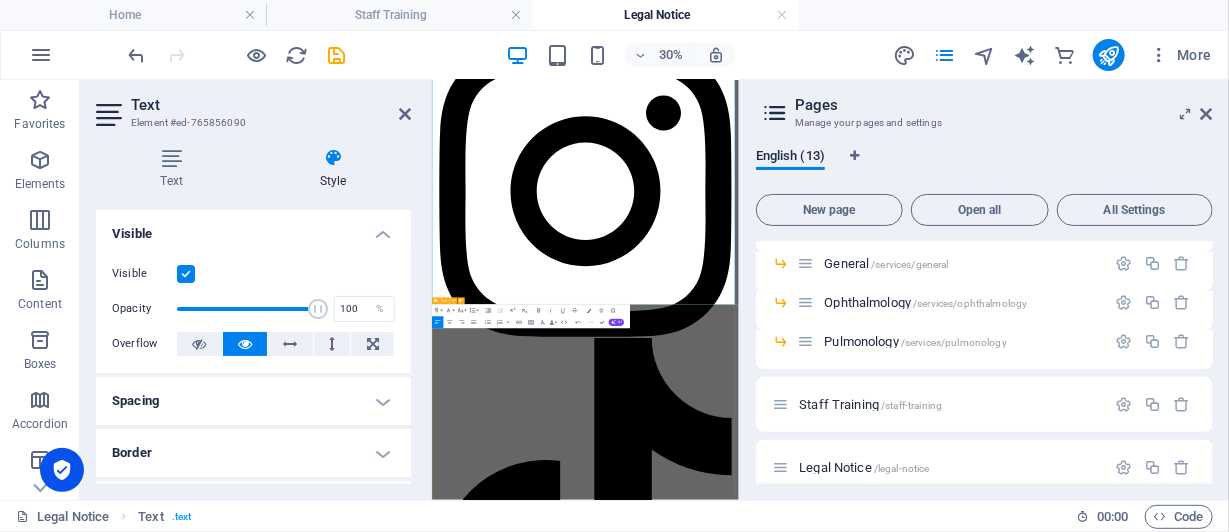 click on "DMCA: DIGITAL MILLENIUM COPYRIGHT ACT LEGAL NOTICE:  DMCA NOTIE OF ALLEGED INFRINGEMENT NY [MEDICAL_DATA] SUPPORT SERVICES  [DOMAIN_NAME] respects the intellectual property of others and expects its users to do the same. In accordance with the Digital Millenium Copyright Act of 1998, the text of which may be found on the U.S. Copyright Office website at  [URL][DOMAIN_NAME] , [DOMAIN_NAME], will respond expeditiously to claims of copyright infringement committed using the [DOMAIN_NAME] services or website (the Site) if such claims are reported to stated [DOMAIN_NAME] Copyright Agent identified below. DMCA Notice of Alleged Infringement (Notice) Identify the copyrighted work you claim has been infringed, or – if multiple copyrighted works are covered by this Notice – you may provide a representative list of the copyrighted works that you claim have been infringed. [PERSON_NAME] Designated Copyright Agent" at bounding box center (942, -3474) 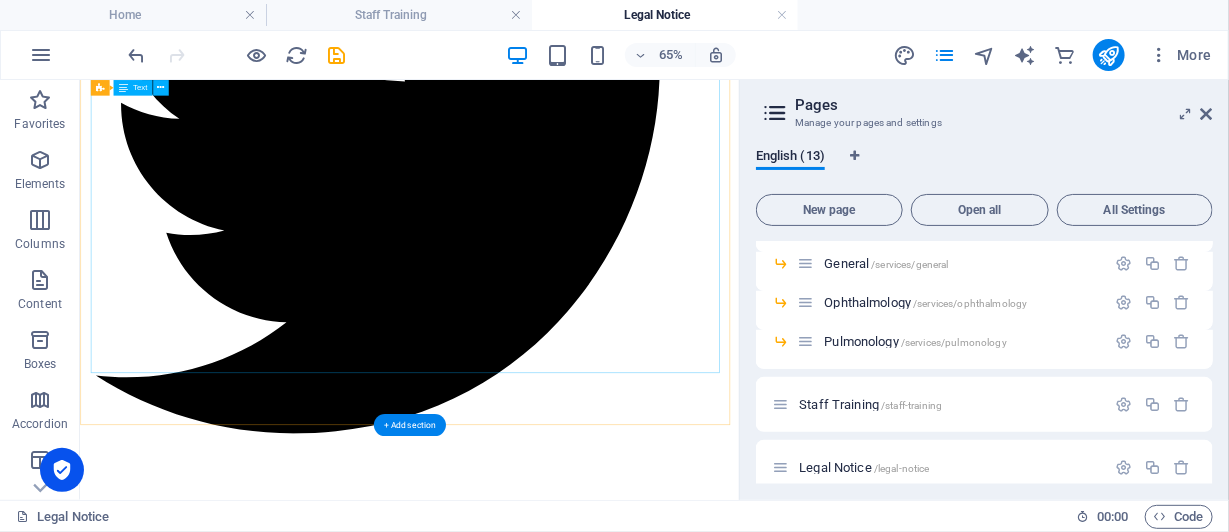 scroll, scrollTop: 33072, scrollLeft: 0, axis: vertical 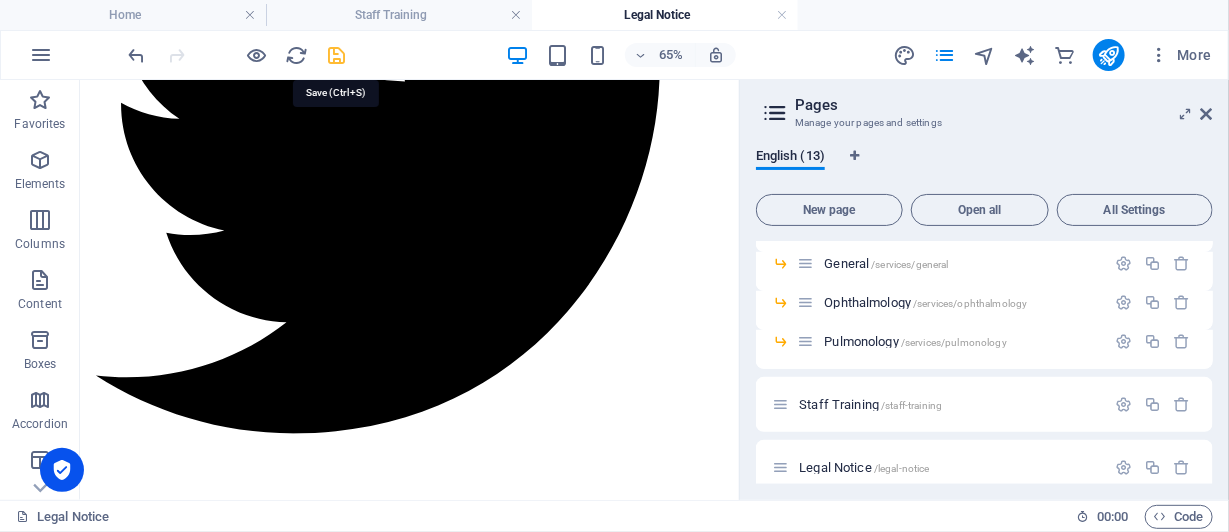 click at bounding box center (337, 55) 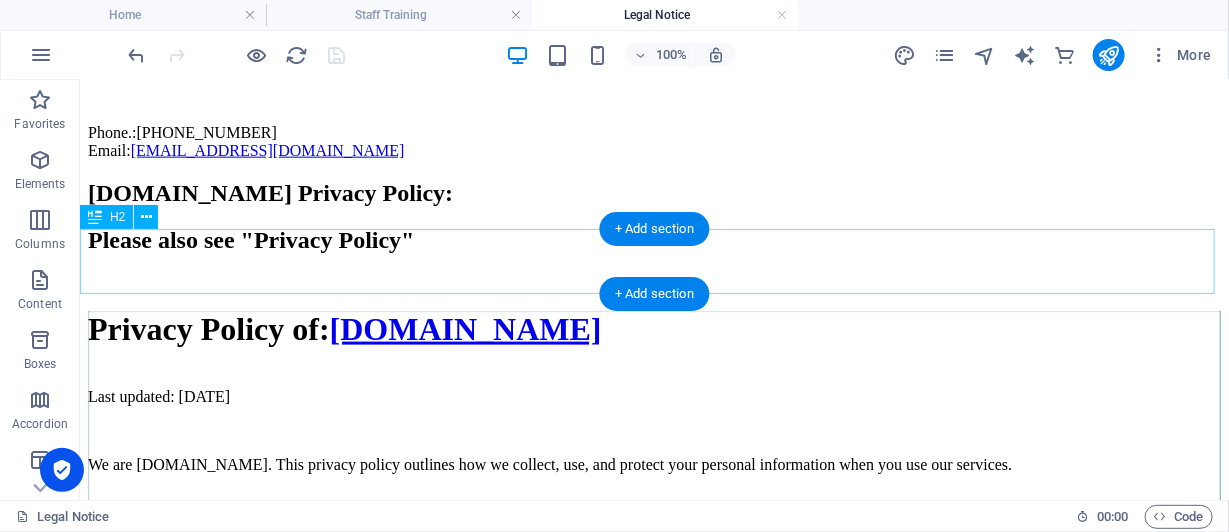 scroll, scrollTop: 976, scrollLeft: 0, axis: vertical 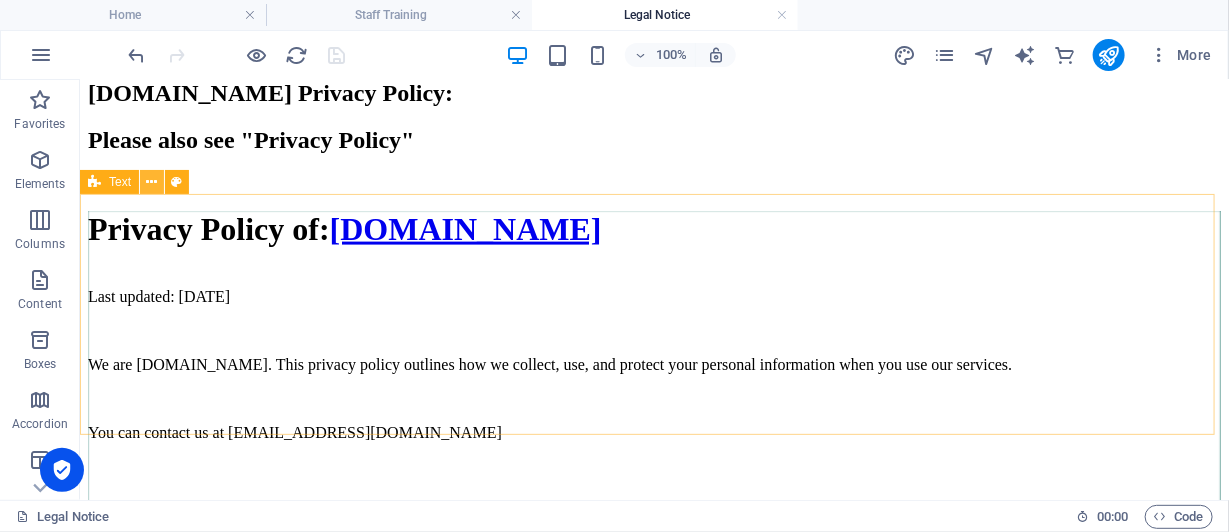 click at bounding box center (152, 182) 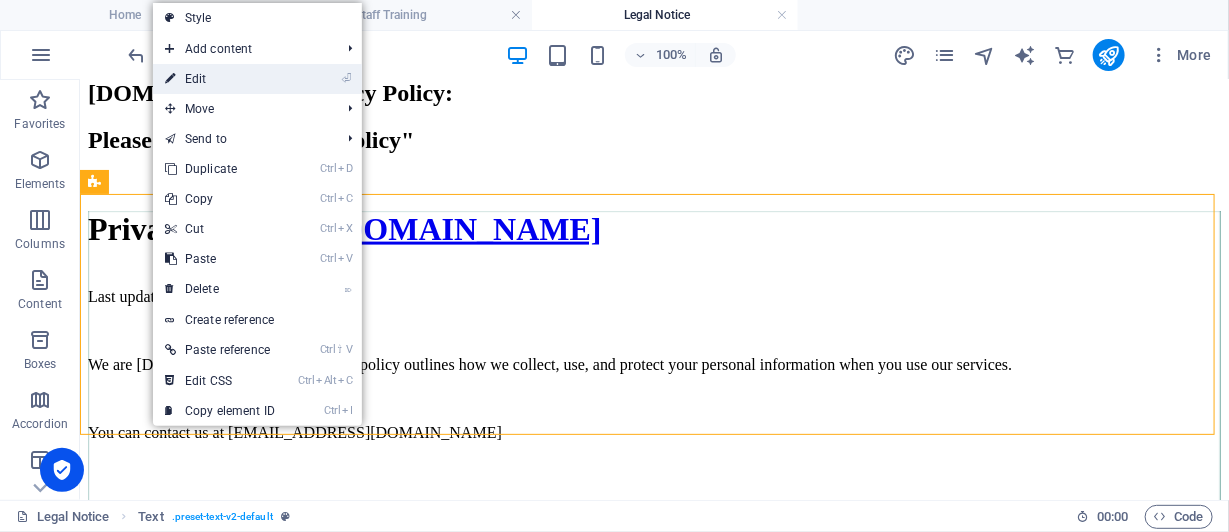 click on "⏎  Edit" at bounding box center (220, 79) 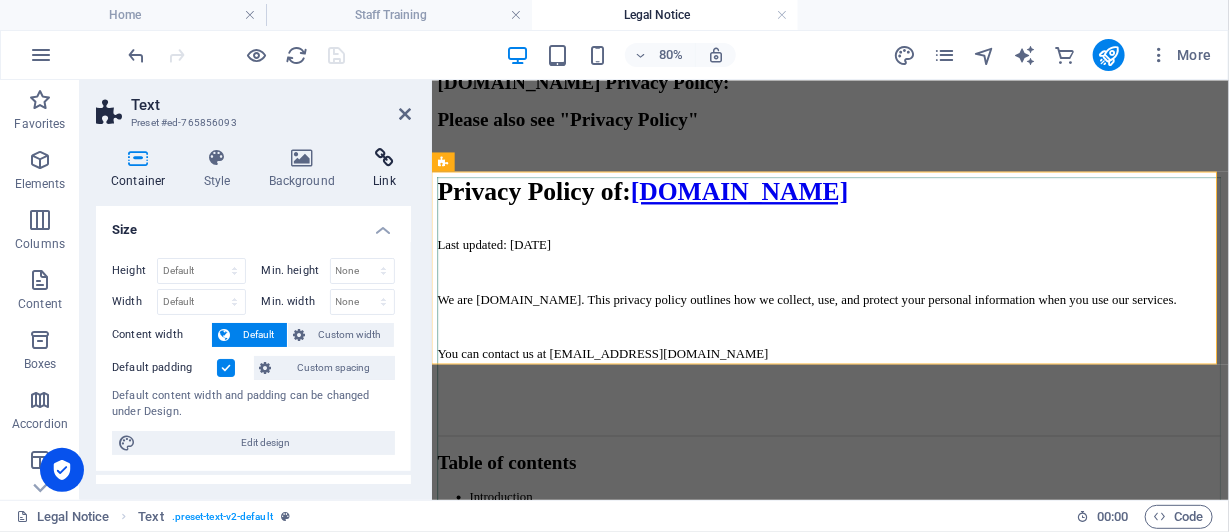 scroll, scrollTop: 1000, scrollLeft: 0, axis: vertical 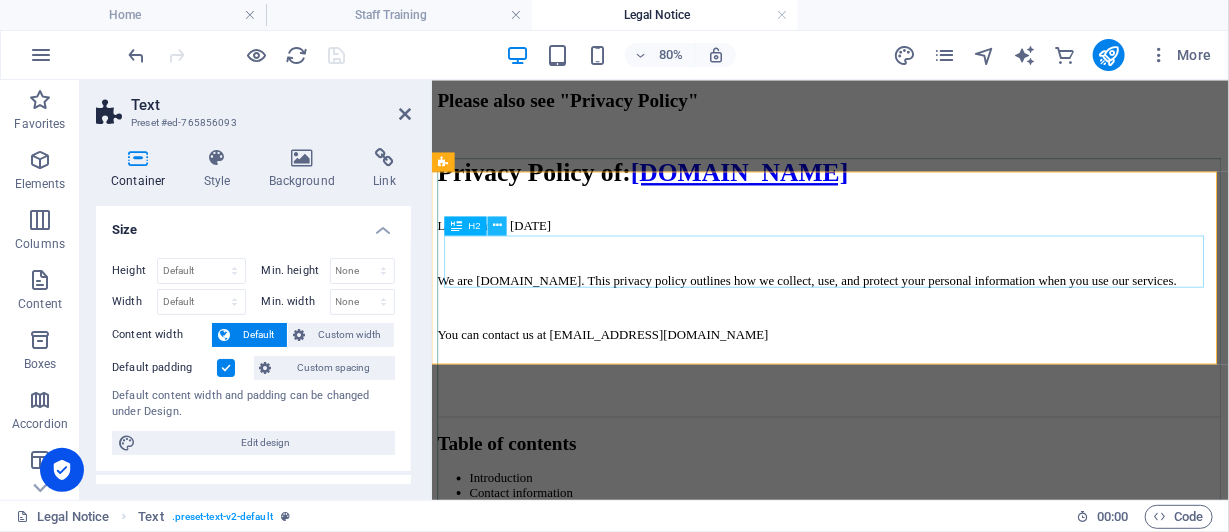 click at bounding box center (497, 225) 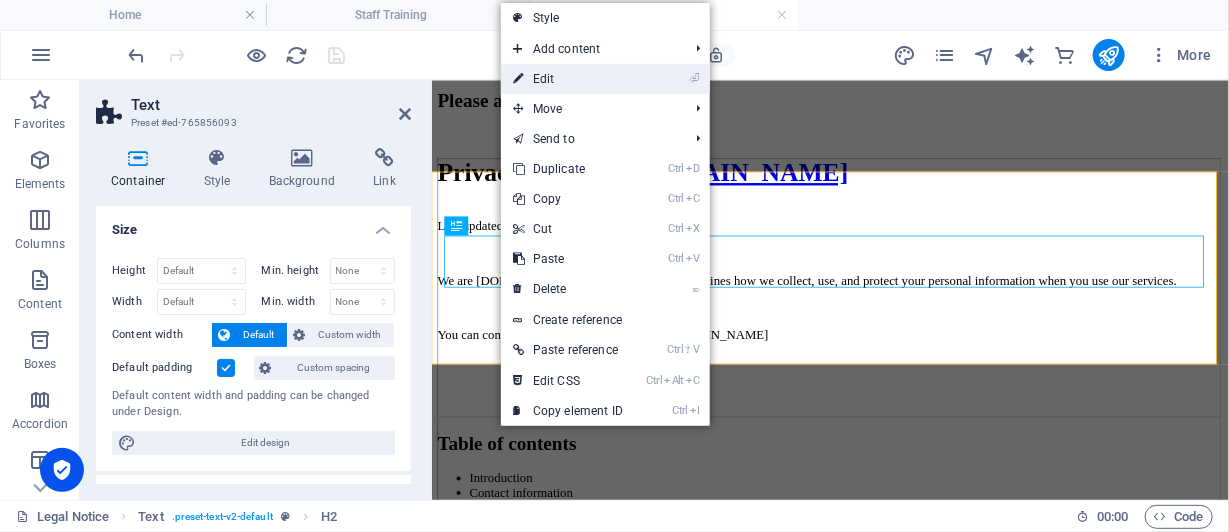 click on "⏎  Edit" at bounding box center [568, 79] 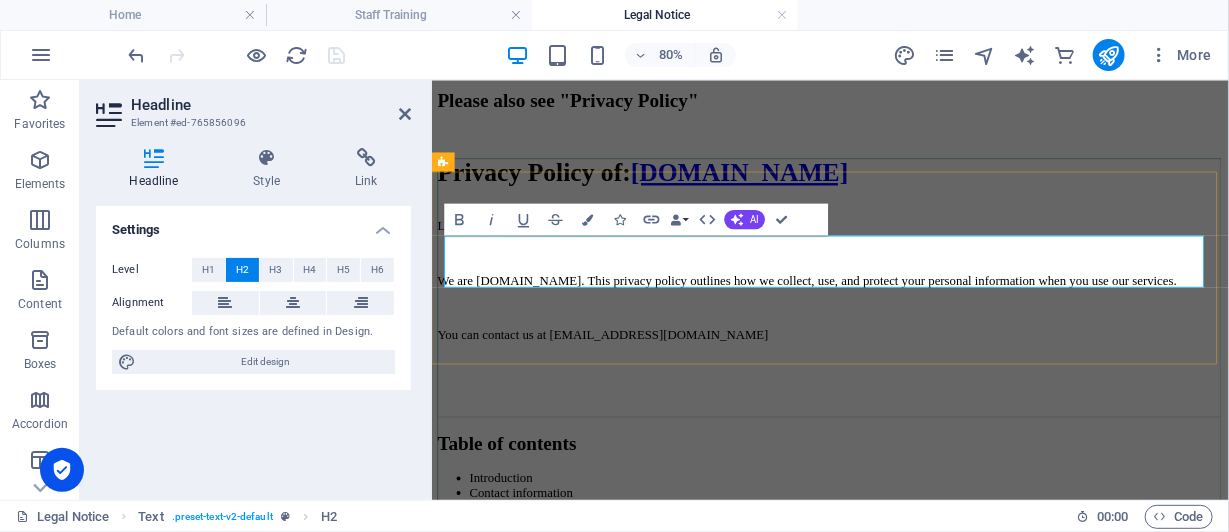 click on "Please also see "Privacy Policy"" at bounding box center [929, 104] 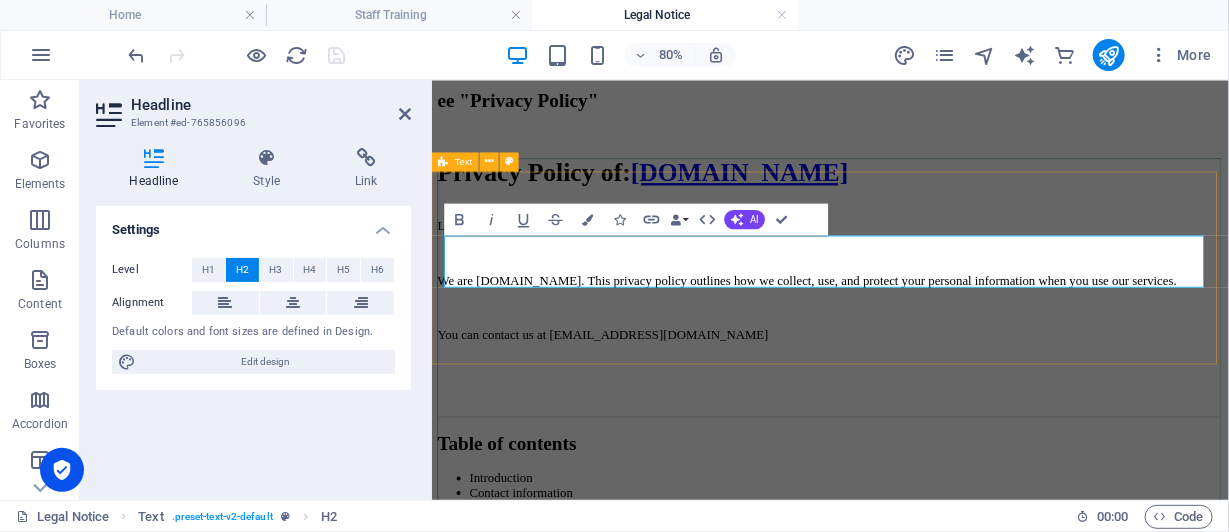 type 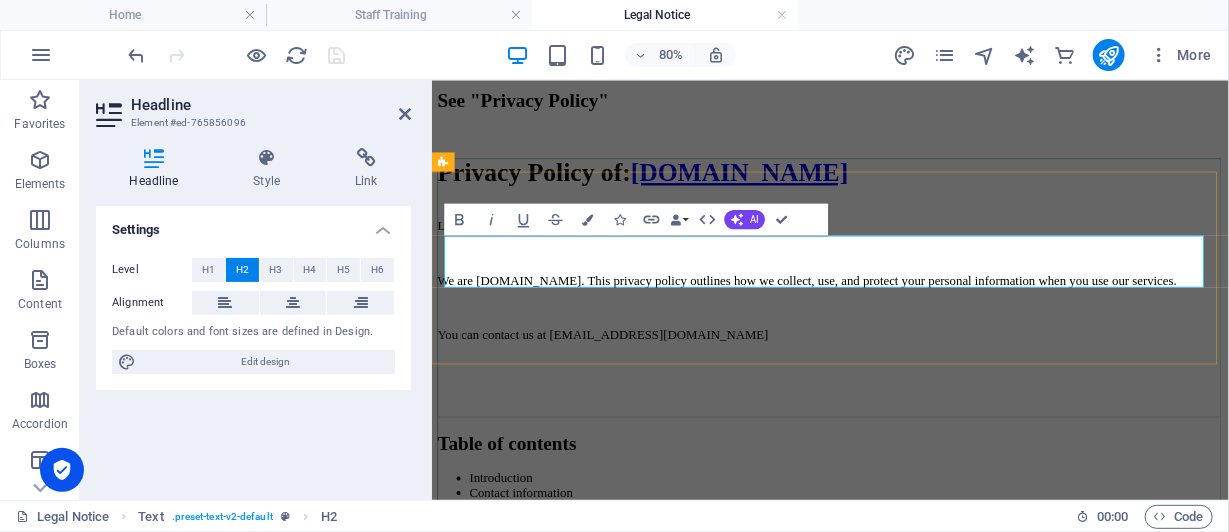 click on "See "Privacy Policy"" at bounding box center (929, 104) 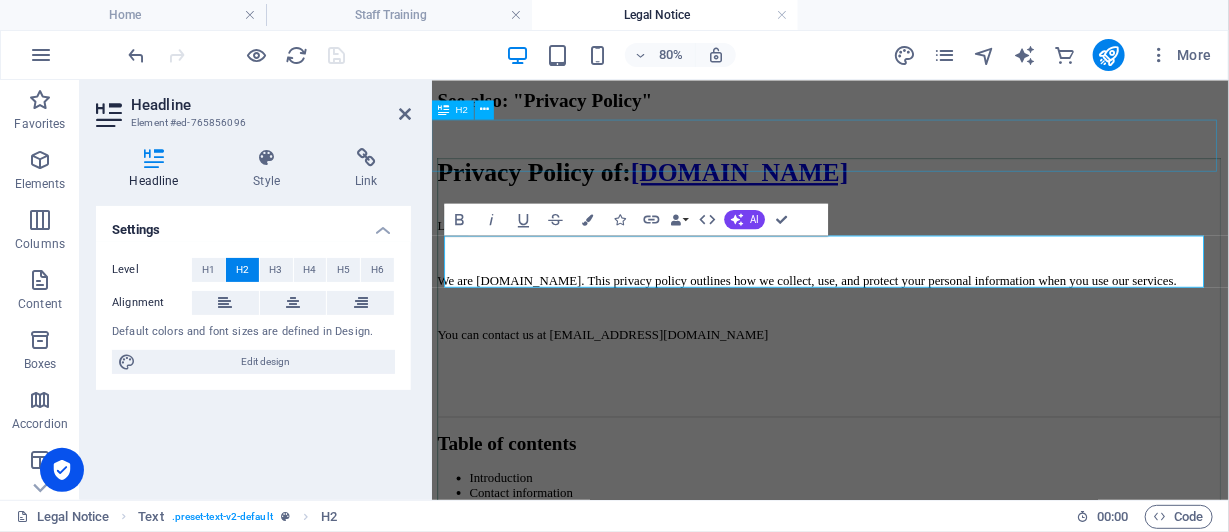 scroll, scrollTop: 900, scrollLeft: 0, axis: vertical 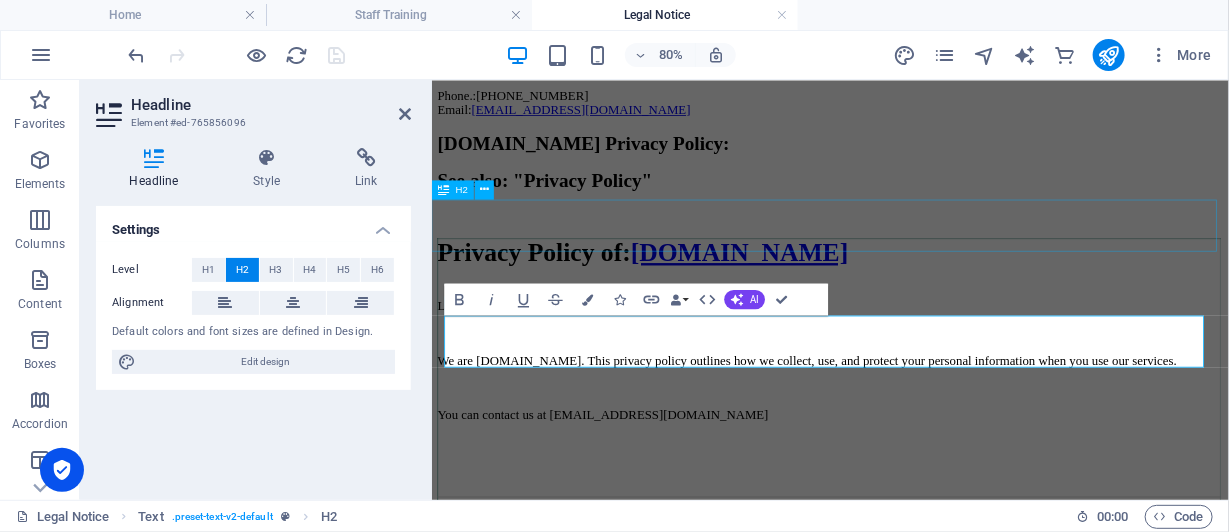 click on "[DOMAIN_NAME] Privacy Policy:" at bounding box center (929, 157) 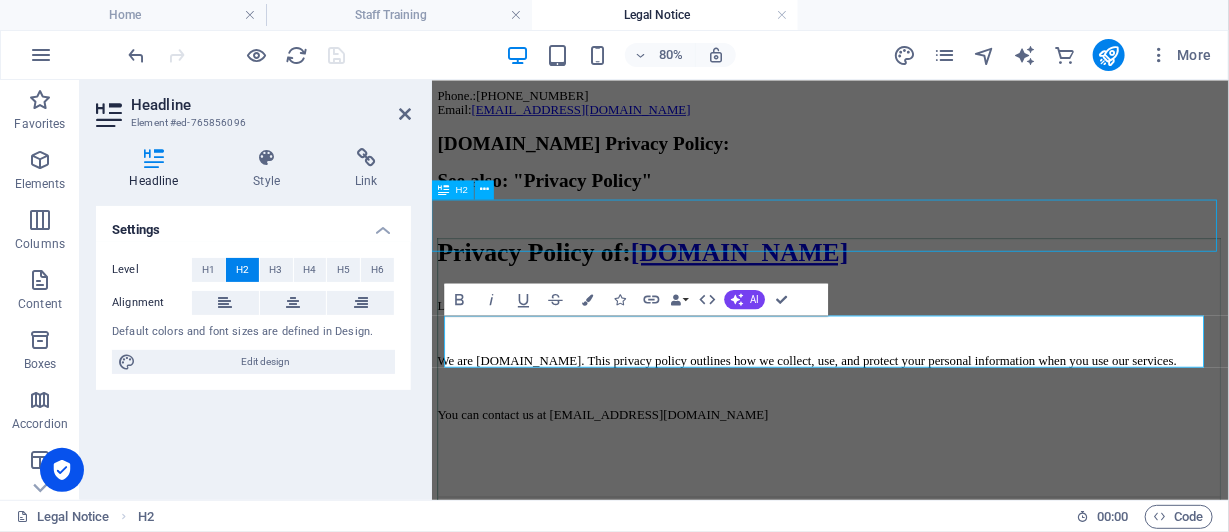 scroll, scrollTop: 876, scrollLeft: 0, axis: vertical 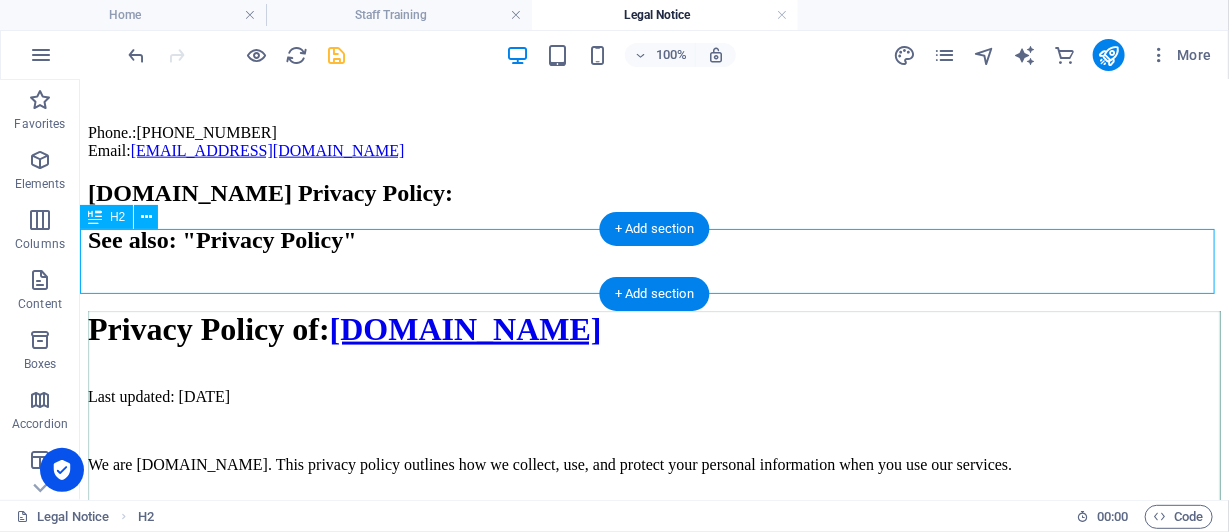 click on "[DOMAIN_NAME] Privacy Policy:" at bounding box center [653, 192] 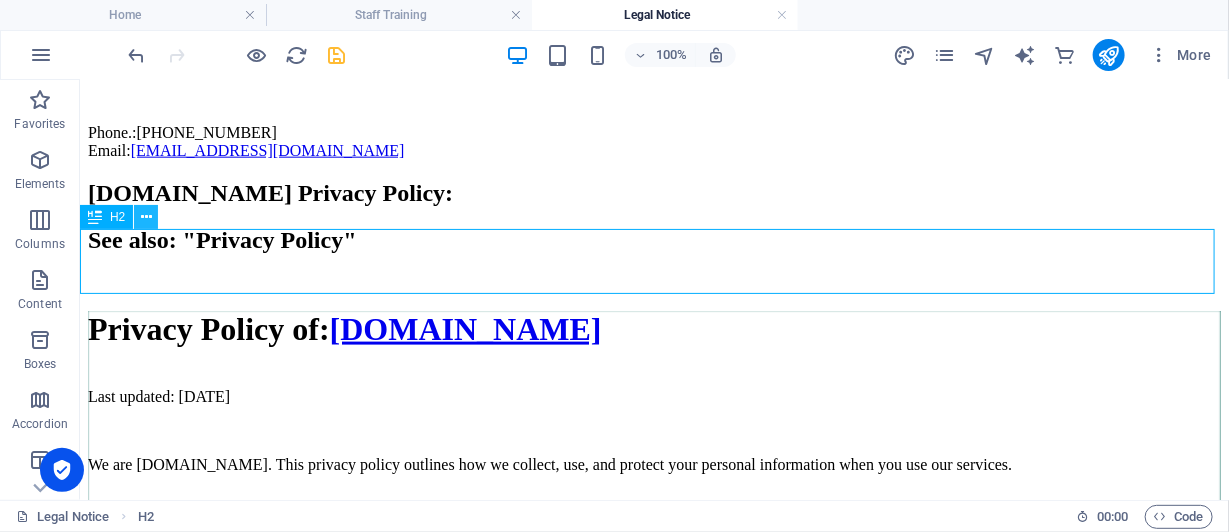 click at bounding box center (146, 217) 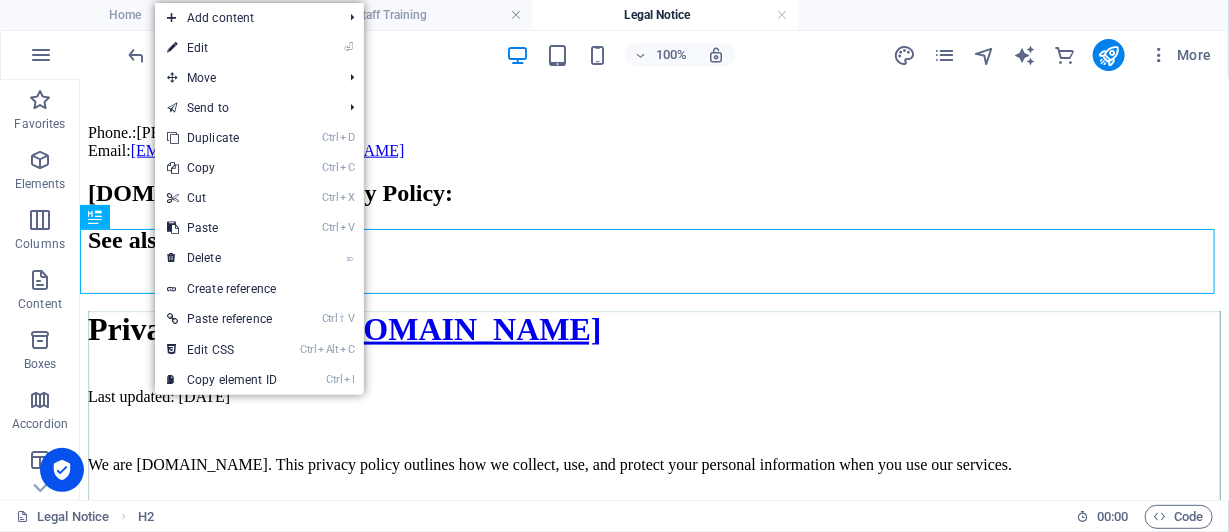 click on "⏎  Edit" at bounding box center (222, 48) 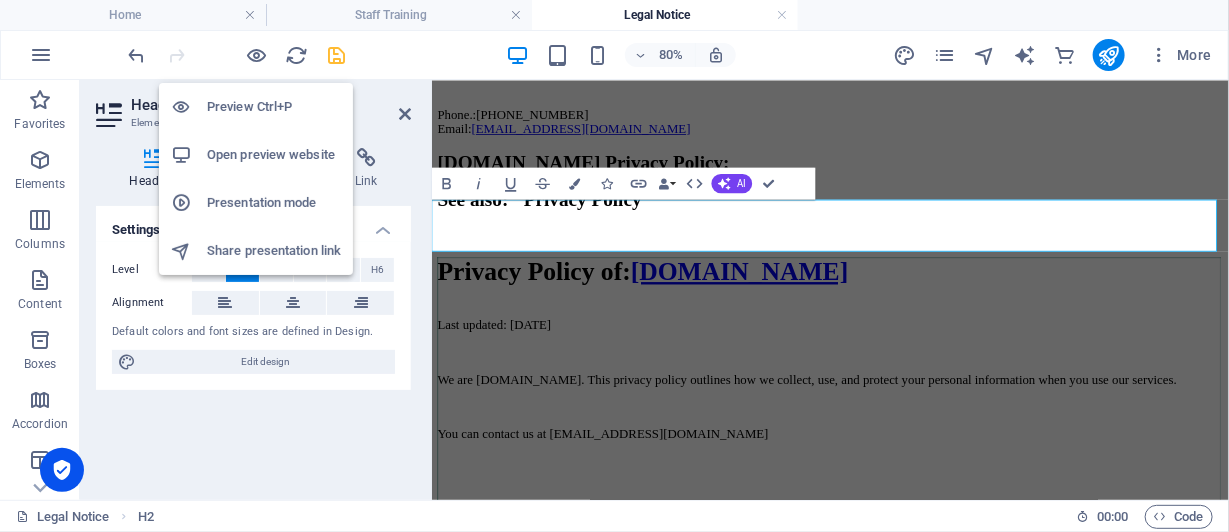 scroll, scrollTop: 900, scrollLeft: 0, axis: vertical 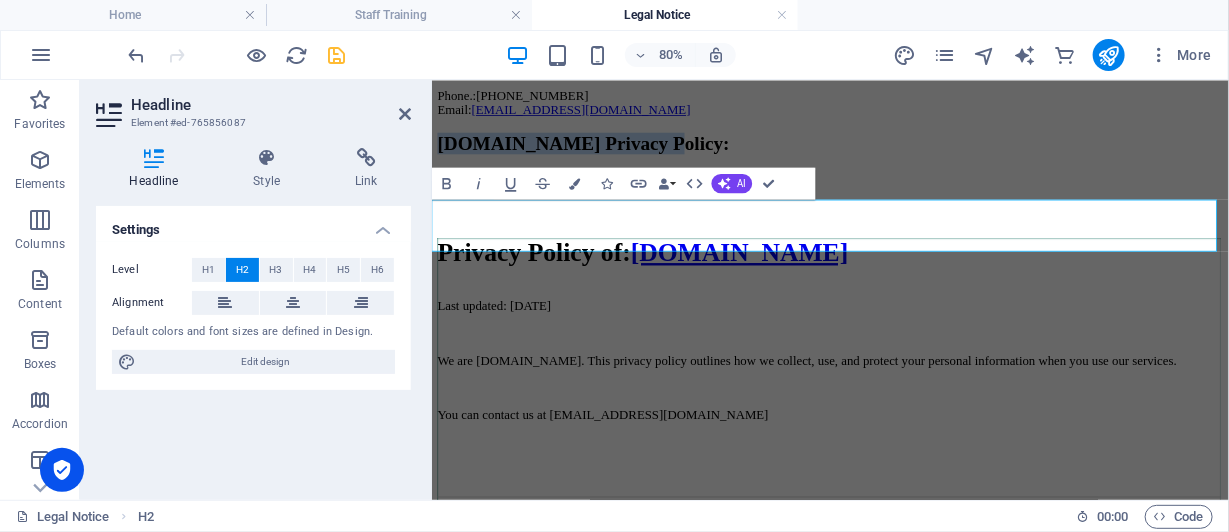 click on "[DOMAIN_NAME] Privacy Policy:" at bounding box center [929, 157] 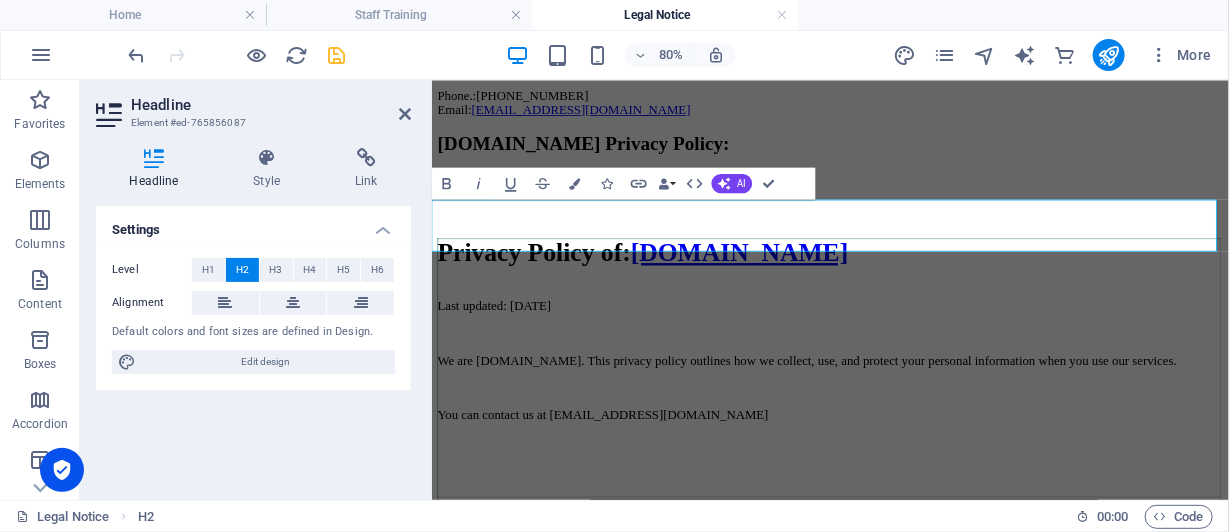 click on "[DOMAIN_NAME] Privacy Policy:" at bounding box center (929, 157) 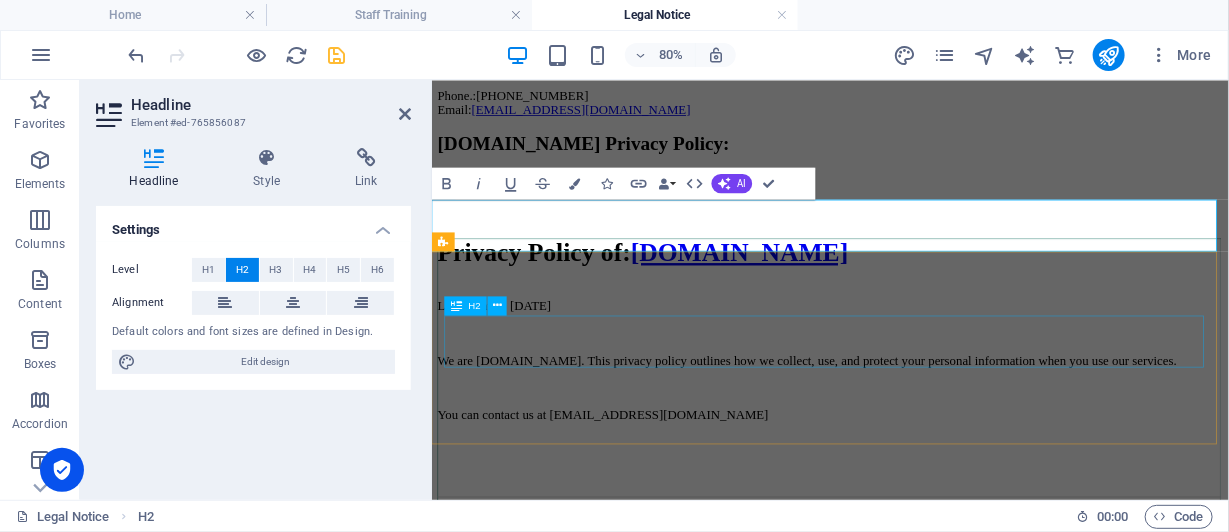 type 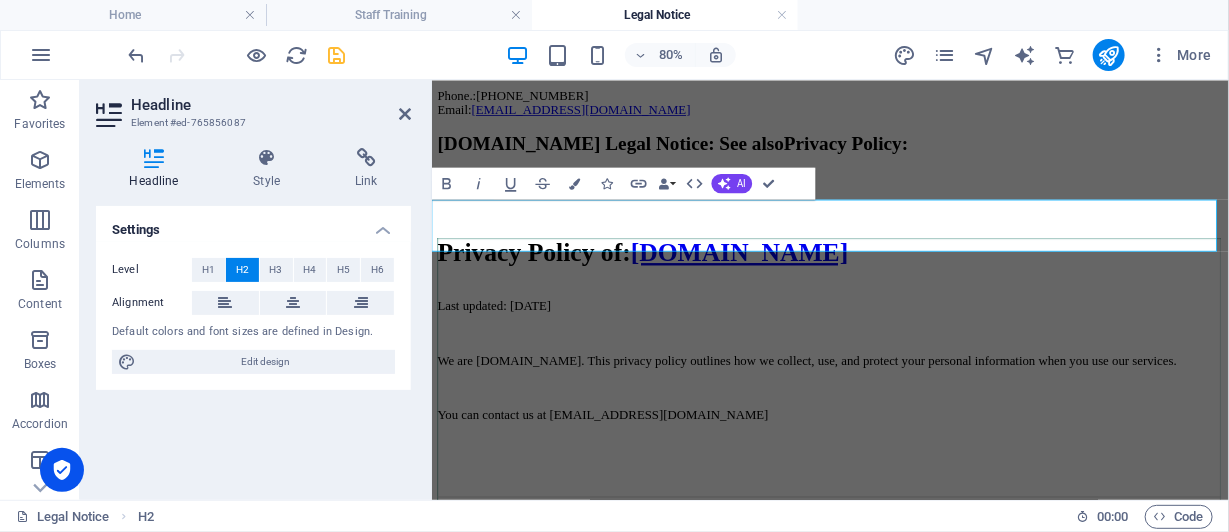 click on "[DOMAIN_NAME] Legal Notice: See alsoPrivacy Policy:" at bounding box center [929, 157] 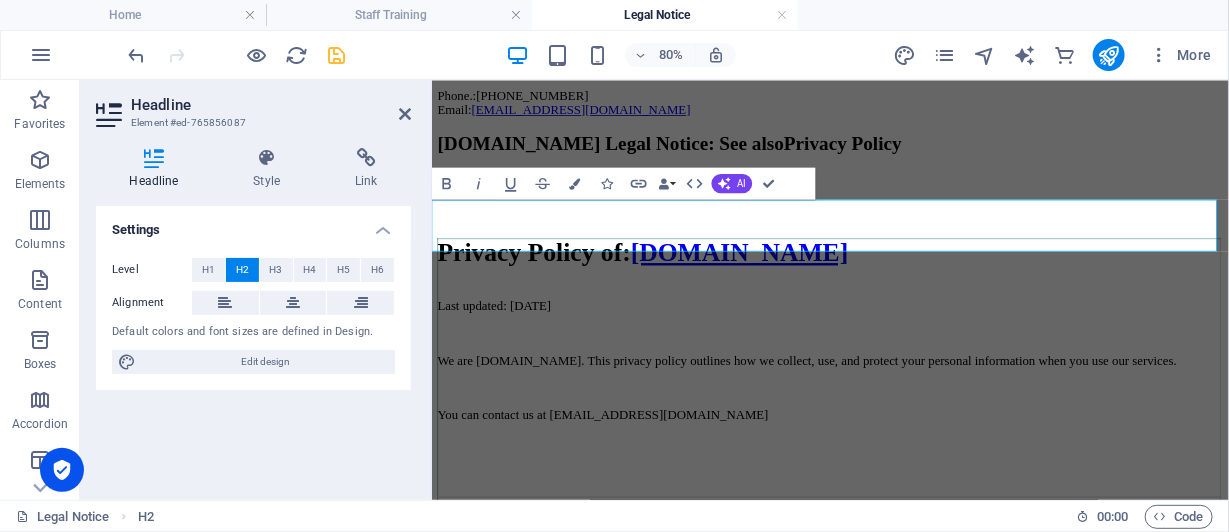 click on "[DOMAIN_NAME] Legal Notice: See alsoPrivacy Policy" at bounding box center (929, 157) 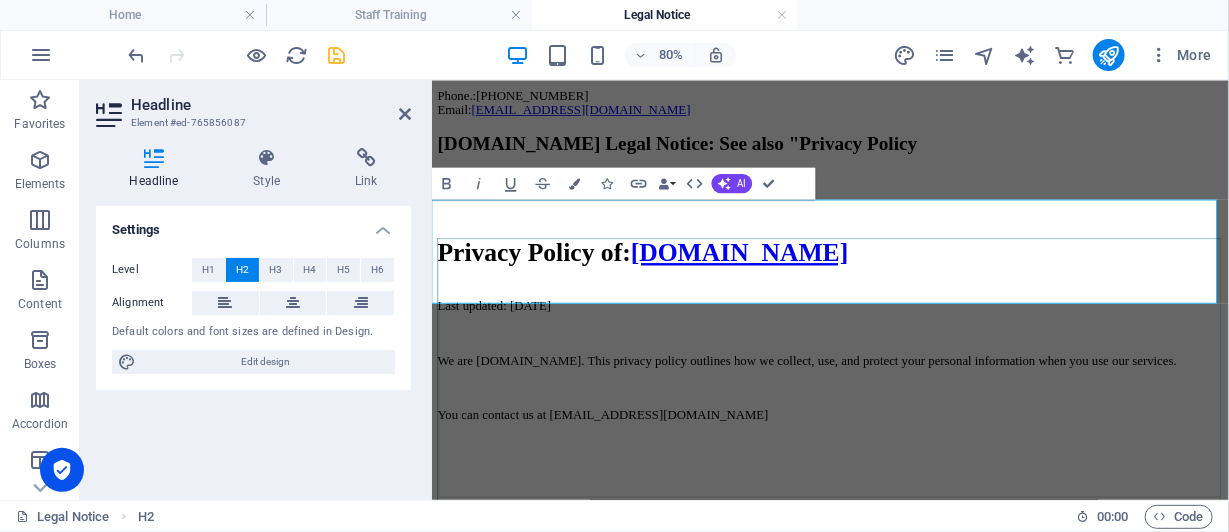 click on "[DOMAIN_NAME] Legal Notice: See also "Privacy Policy" at bounding box center (929, 157) 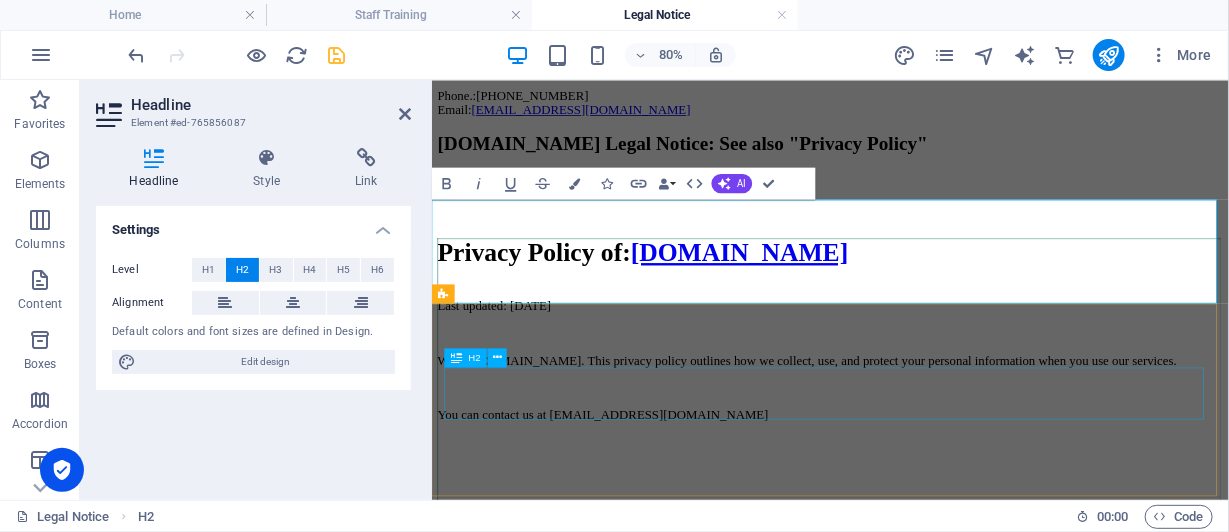 click on "See also: "Privacy Policy"" at bounding box center (929, 204) 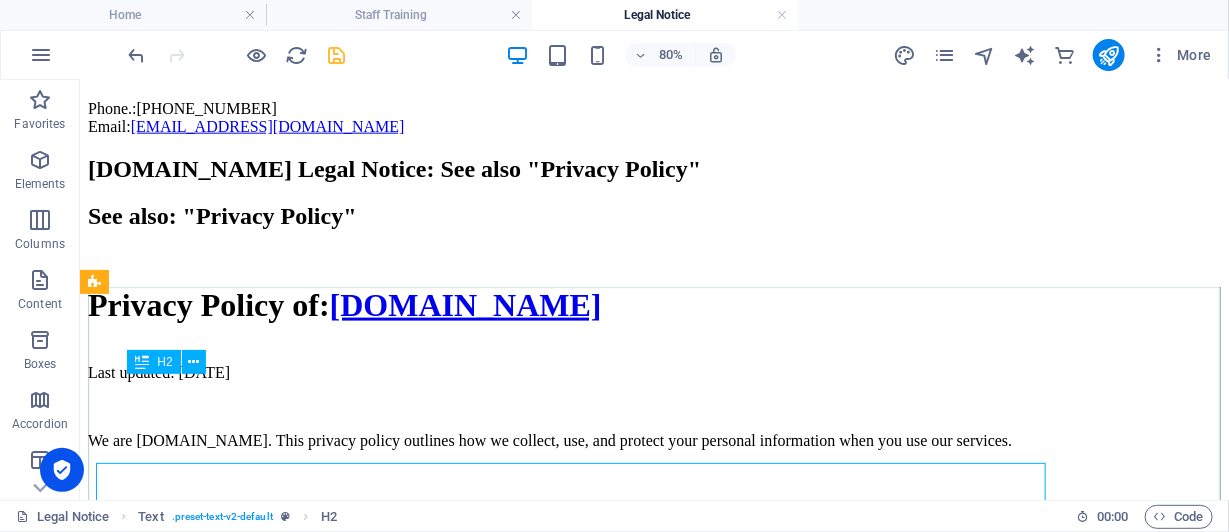 scroll, scrollTop: 876, scrollLeft: 0, axis: vertical 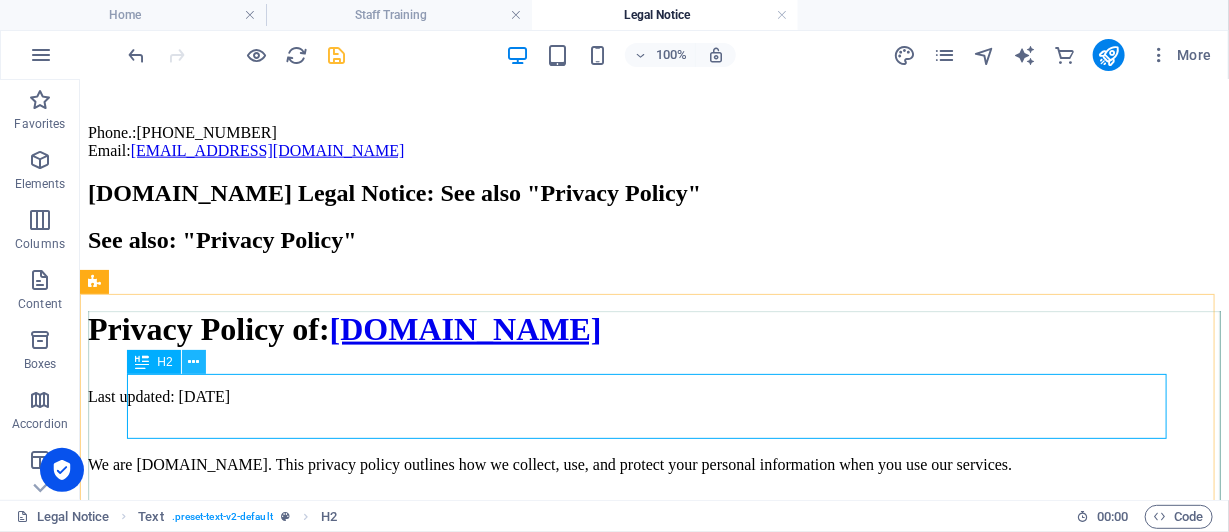 click at bounding box center (193, 362) 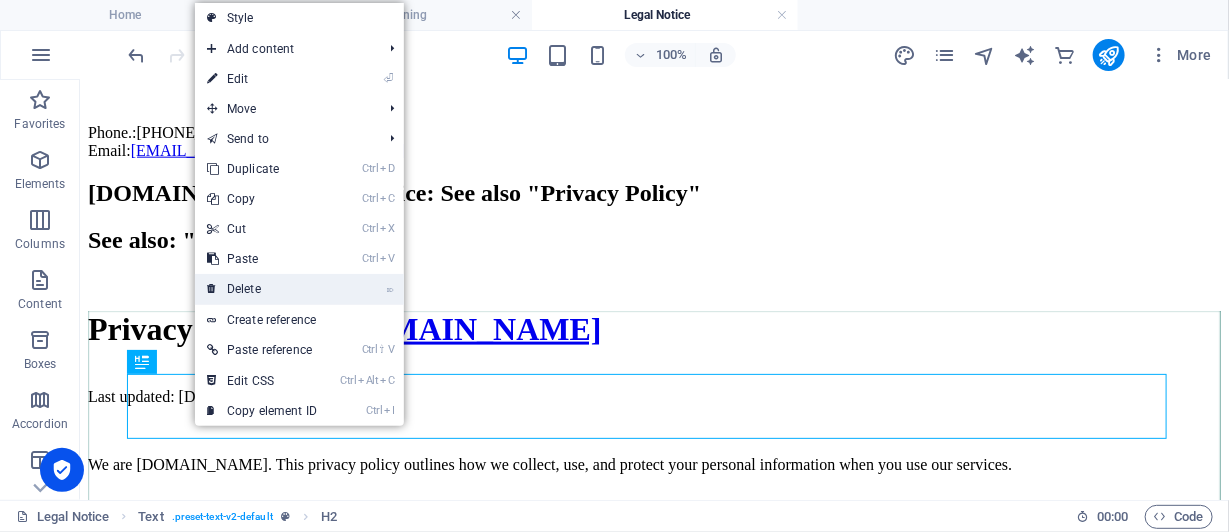 click on "⌦  Delete" at bounding box center (262, 289) 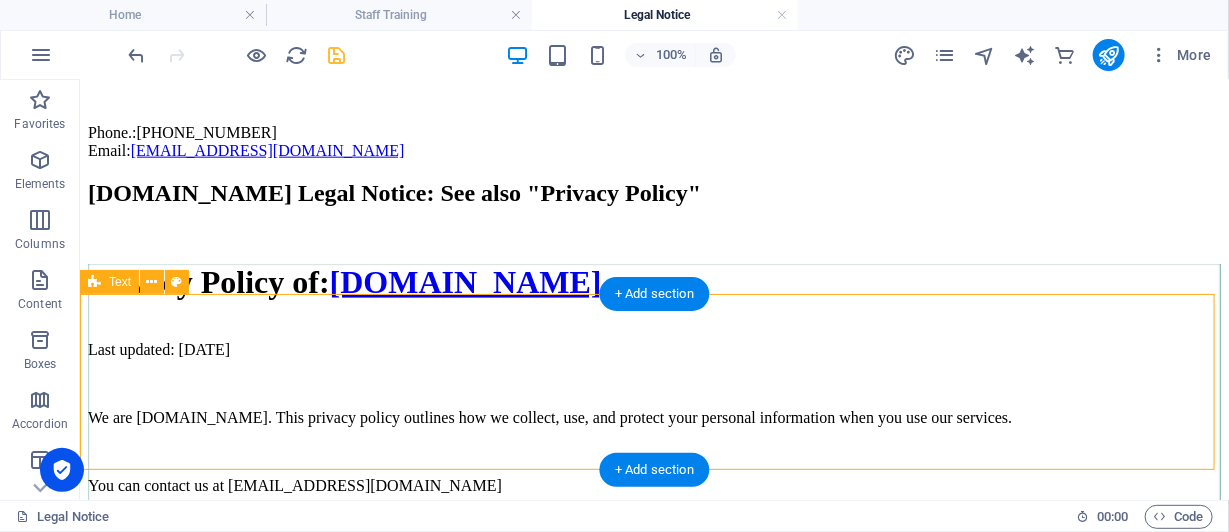 click at bounding box center (653, 234) 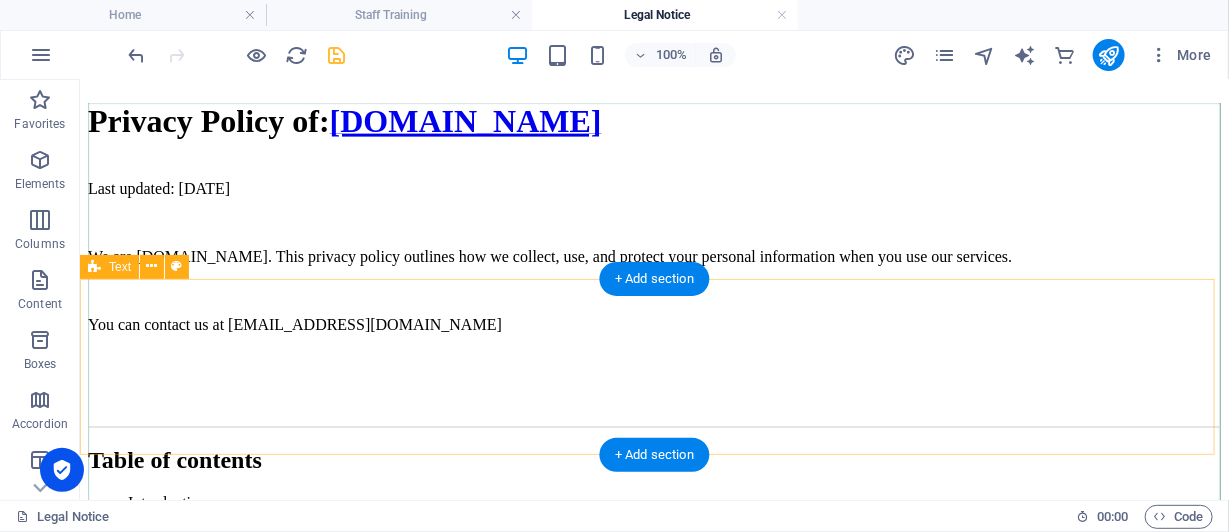 scroll, scrollTop: 876, scrollLeft: 0, axis: vertical 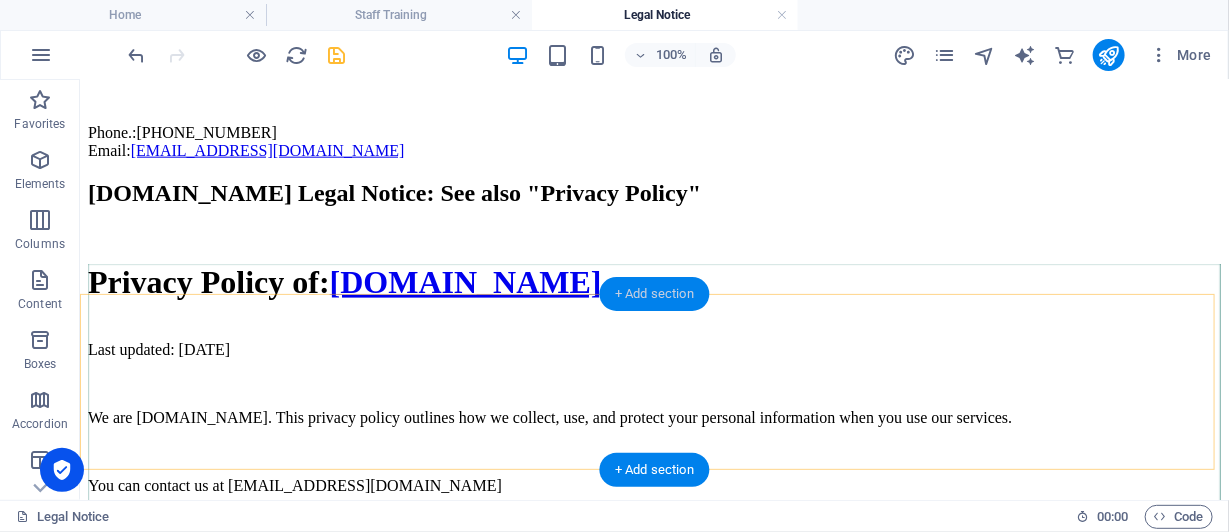 click on "+ Add section" at bounding box center (654, 294) 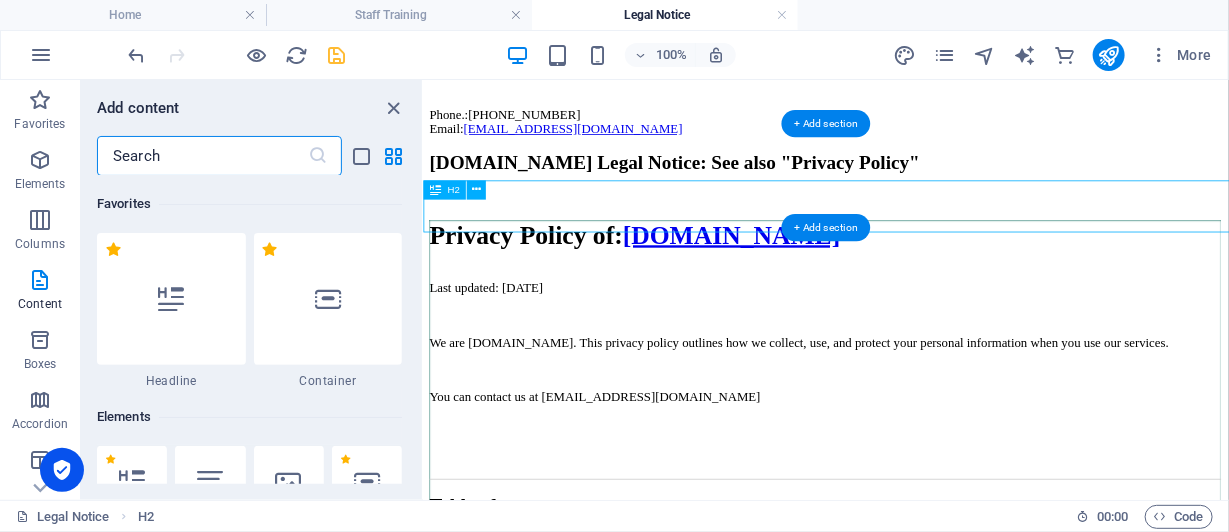 scroll, scrollTop: 900, scrollLeft: 0, axis: vertical 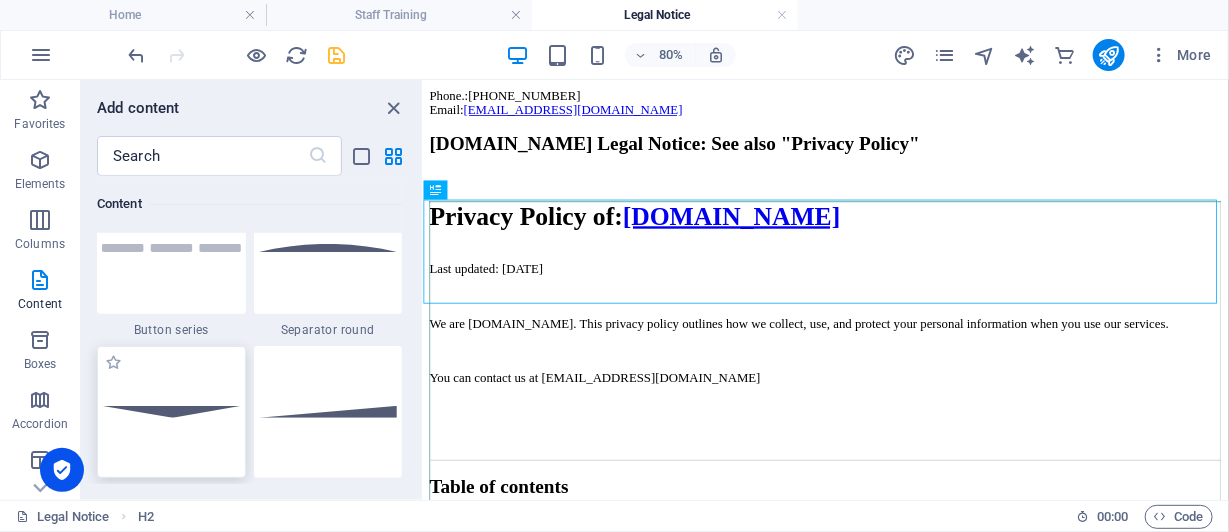 click at bounding box center (171, 412) 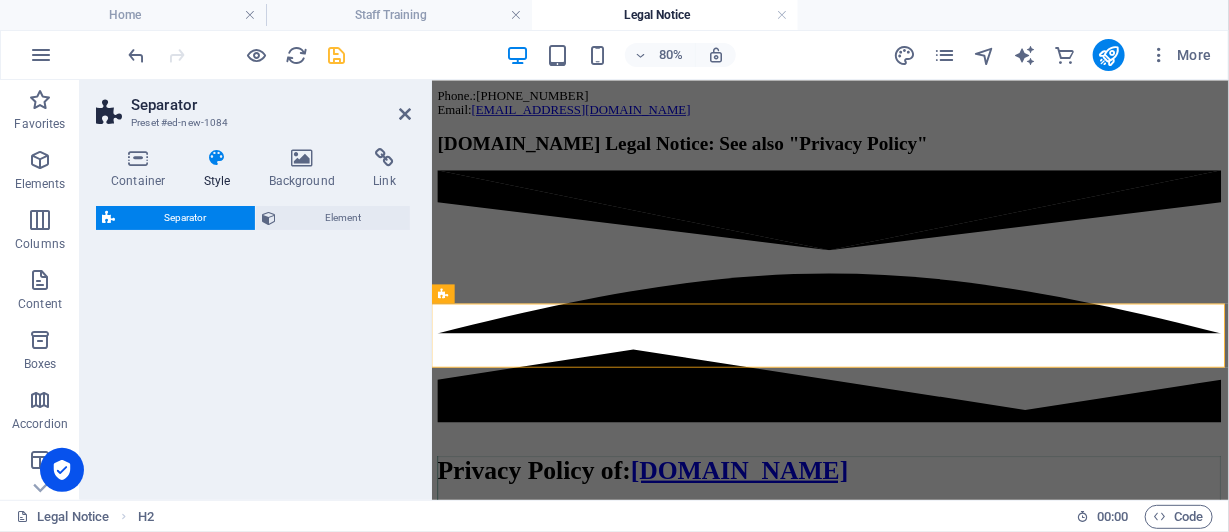 select on "rem" 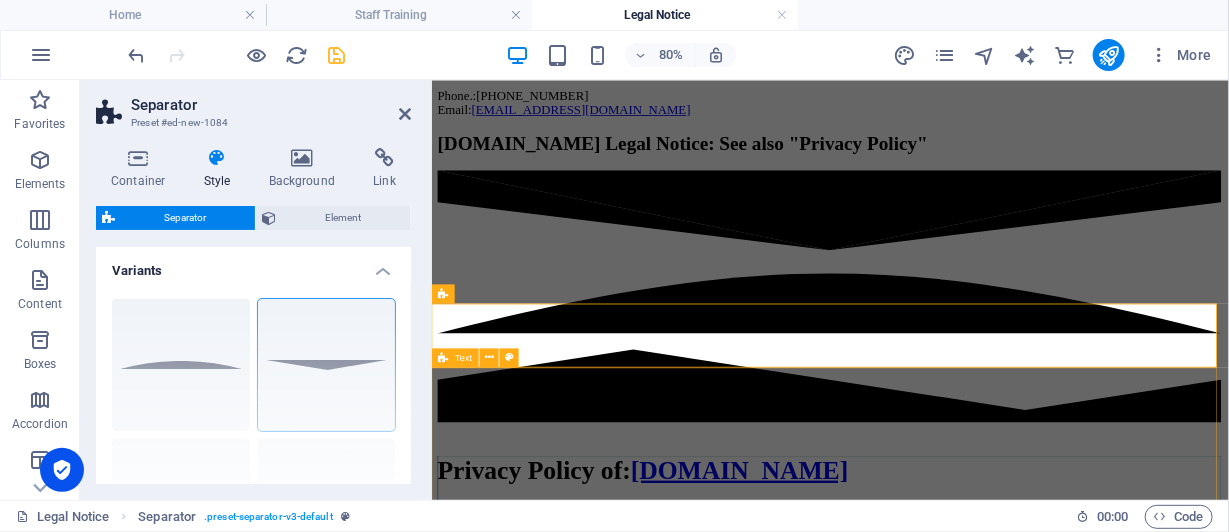 click at bounding box center [929, 519] 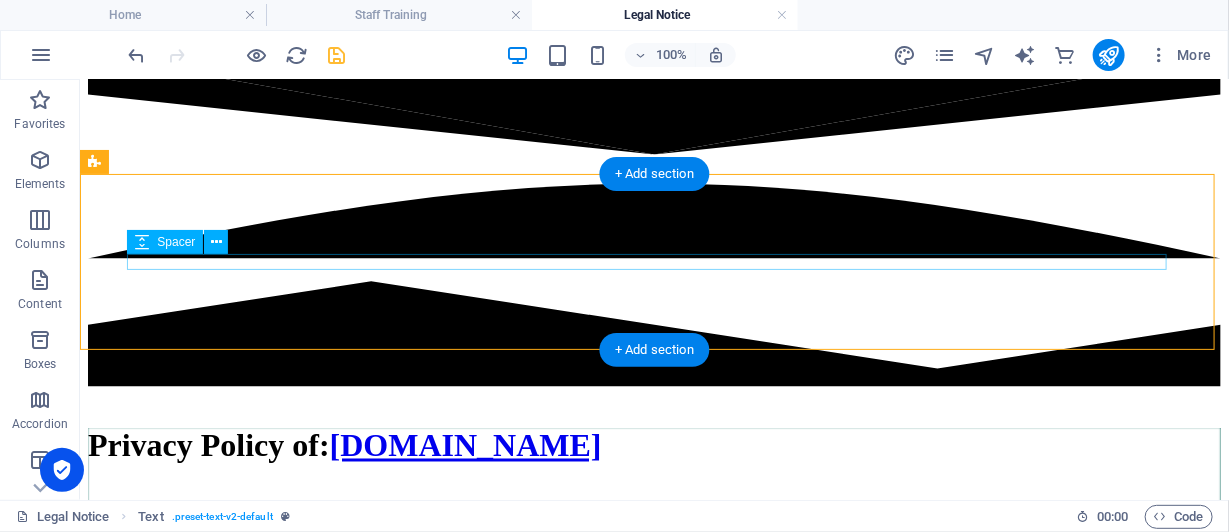 scroll, scrollTop: 1075, scrollLeft: 0, axis: vertical 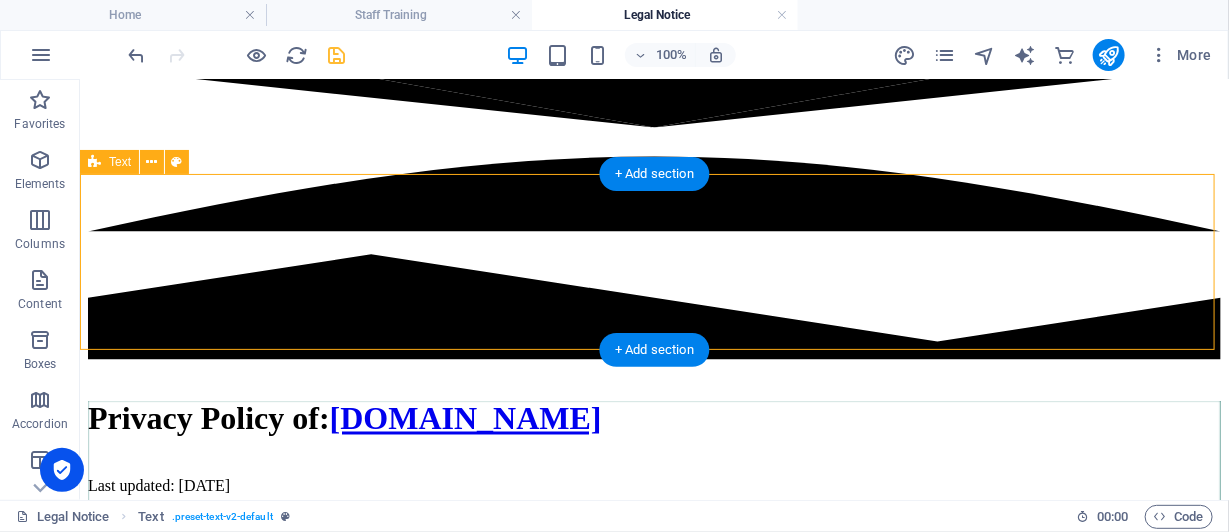 click at bounding box center [653, 371] 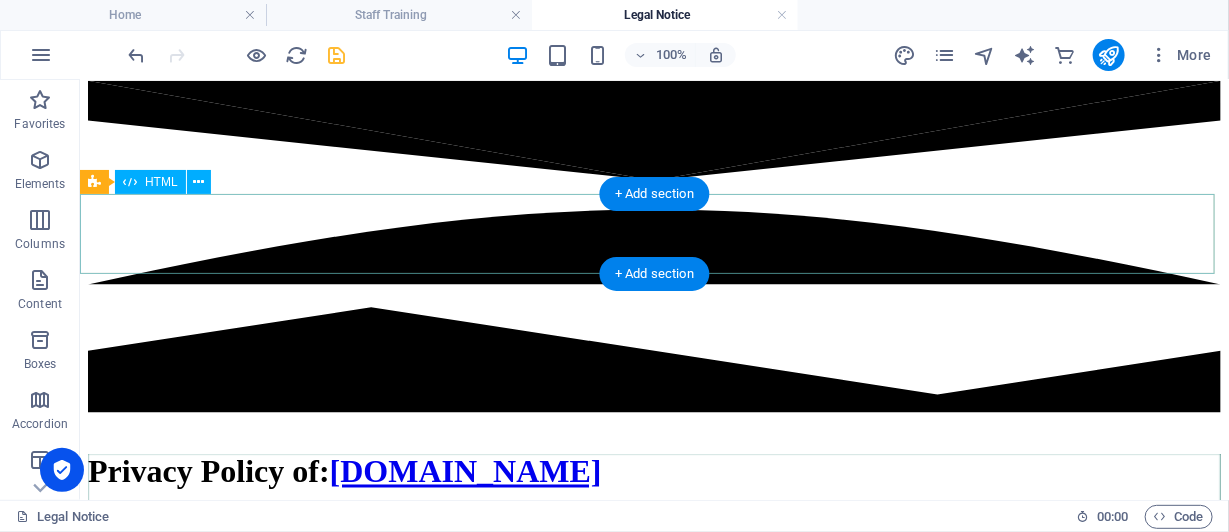 scroll, scrollTop: 976, scrollLeft: 0, axis: vertical 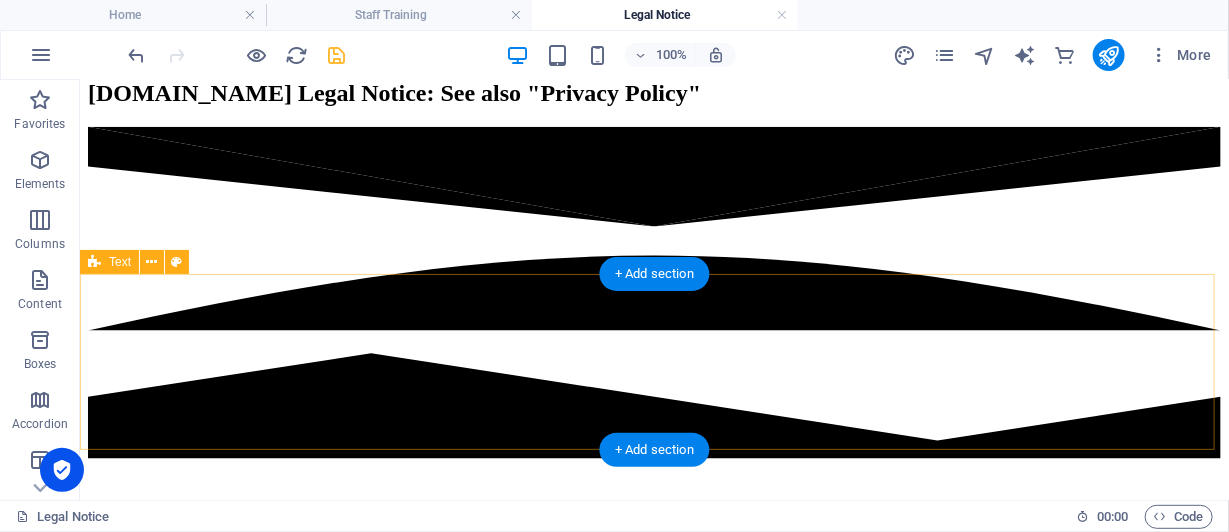 click at bounding box center [653, 470] 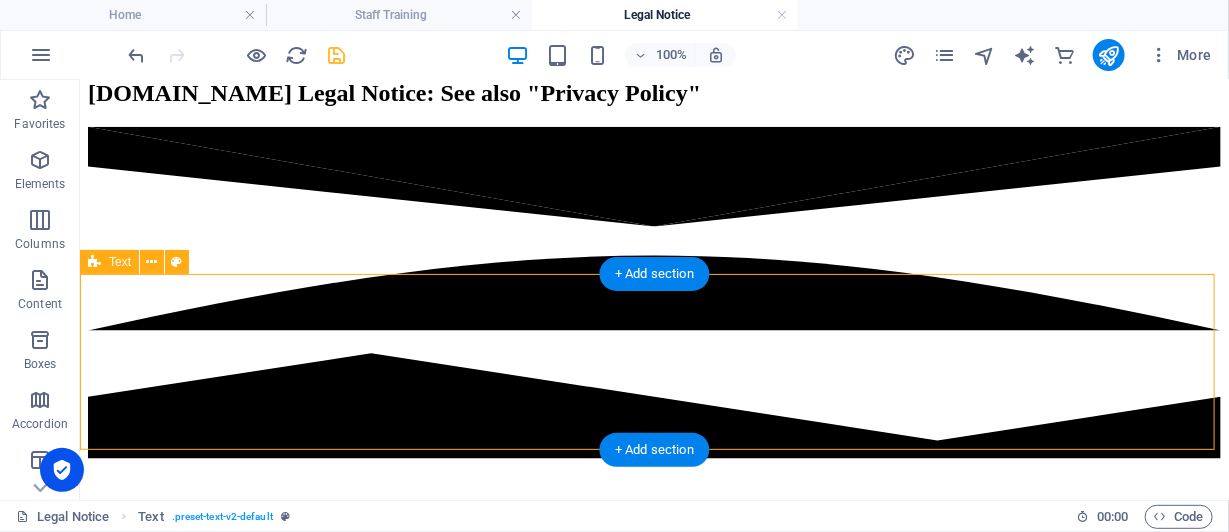 click at bounding box center (653, 470) 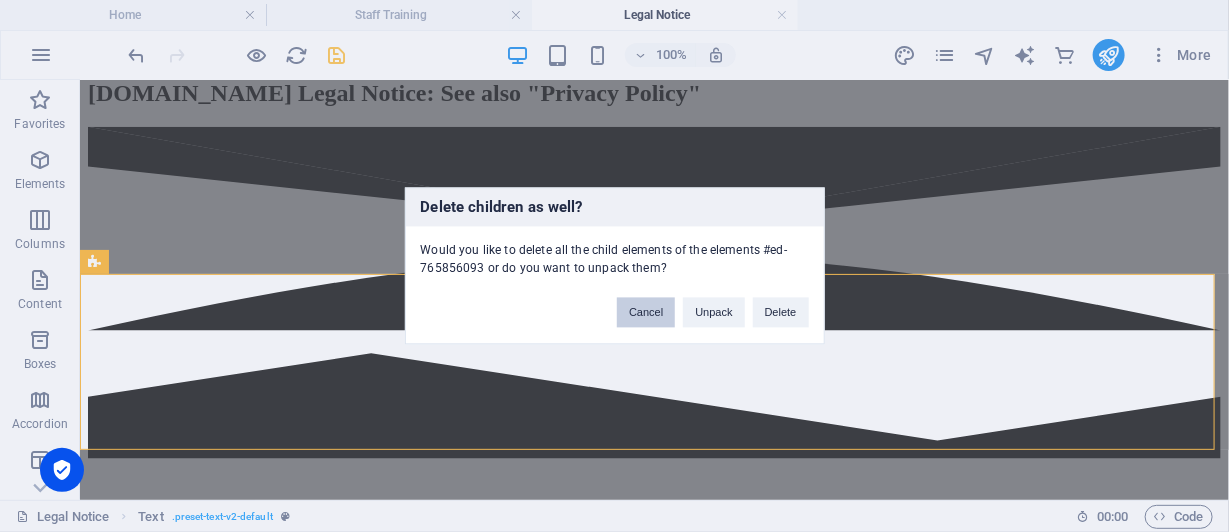 click on "Cancel" at bounding box center [646, 313] 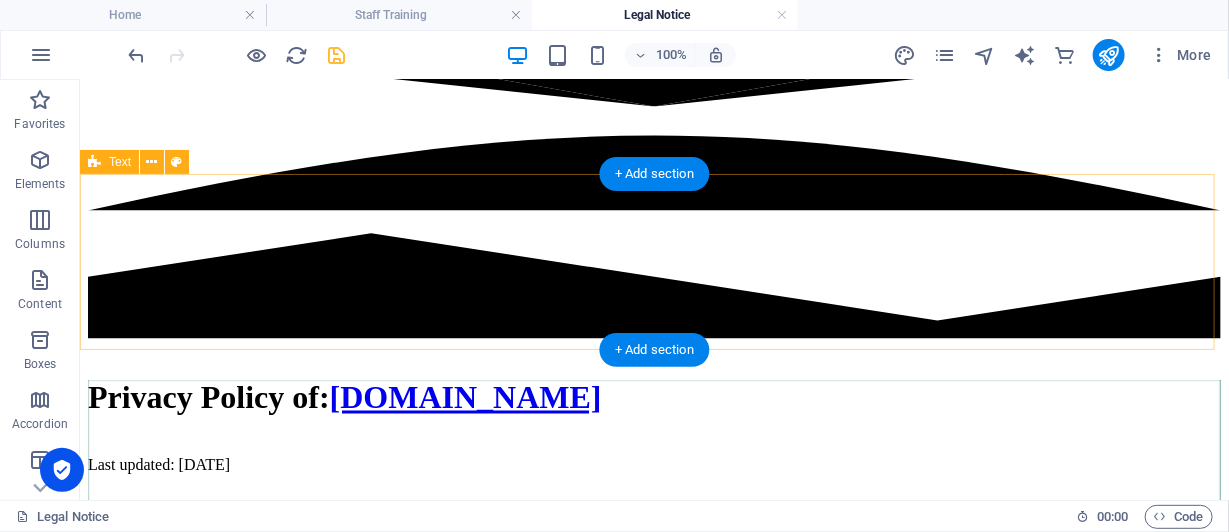 scroll, scrollTop: 1075, scrollLeft: 0, axis: vertical 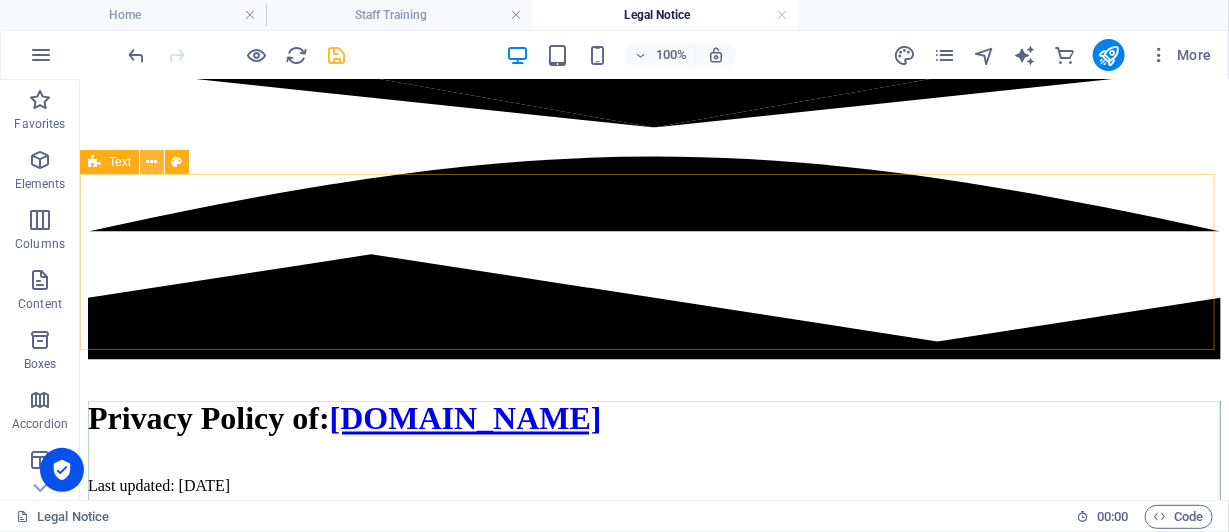 click at bounding box center [152, 162] 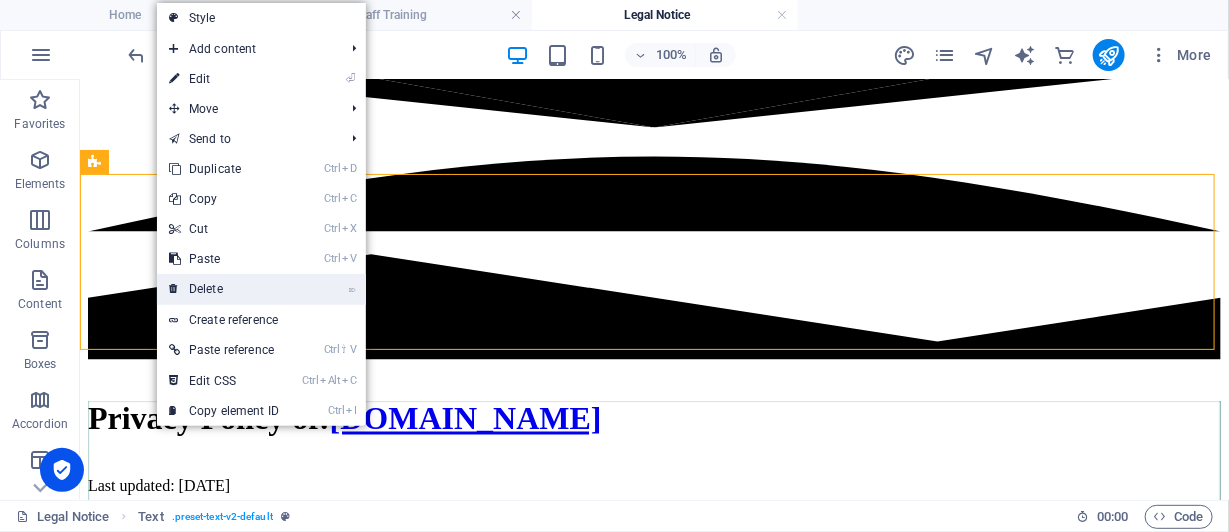click on "⌦  Delete" at bounding box center (224, 289) 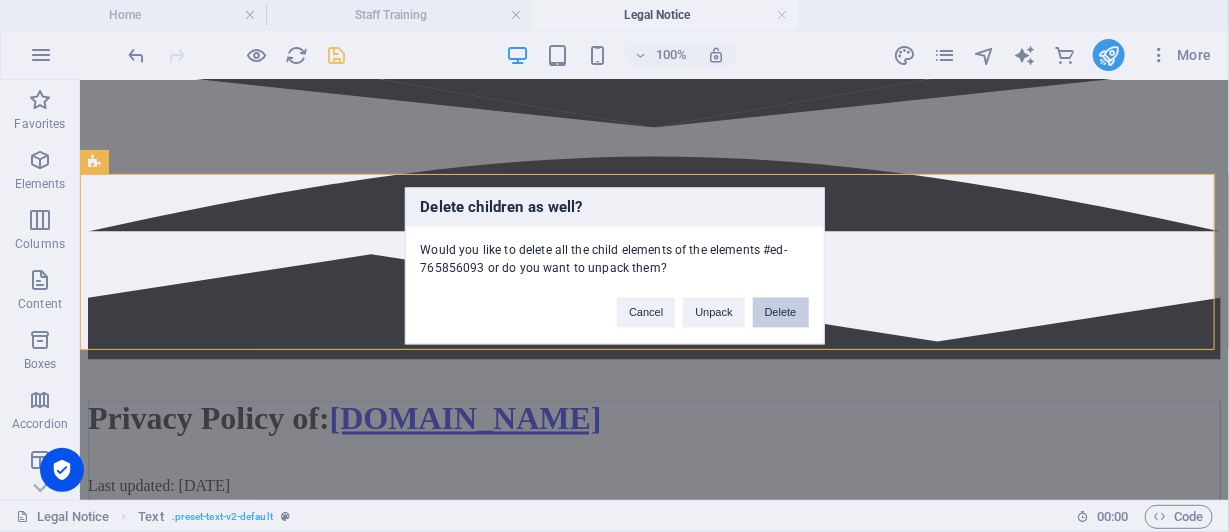 click on "Delete" at bounding box center [781, 313] 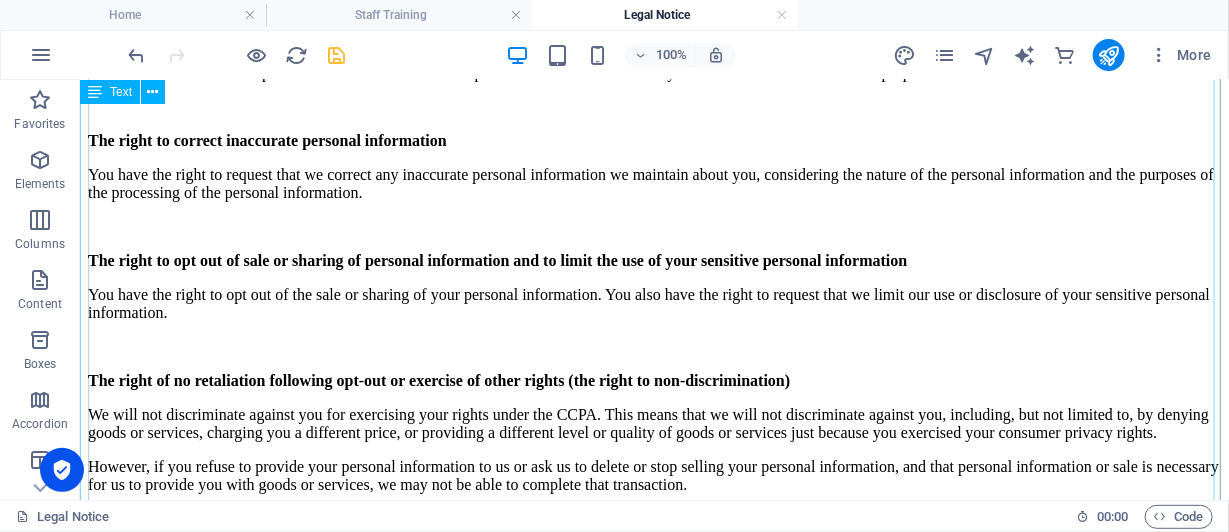scroll, scrollTop: 13776, scrollLeft: 0, axis: vertical 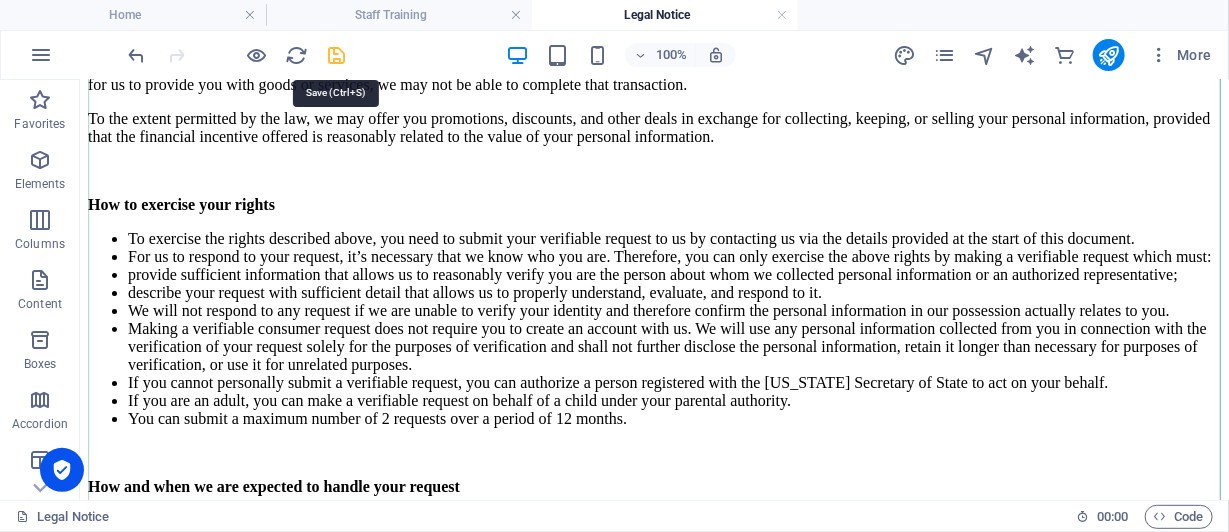 click at bounding box center [337, 55] 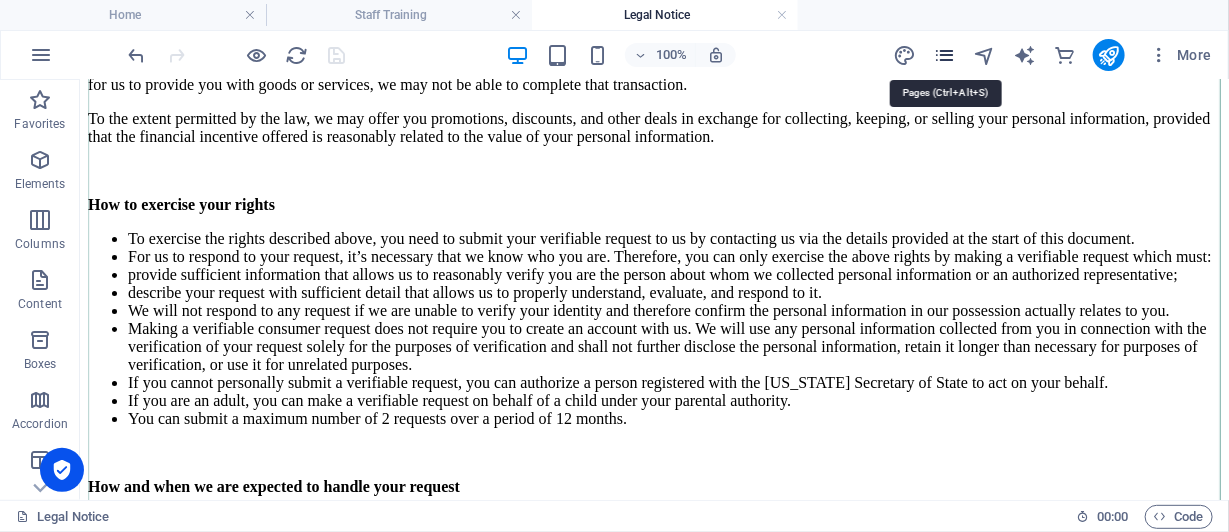 click at bounding box center (944, 55) 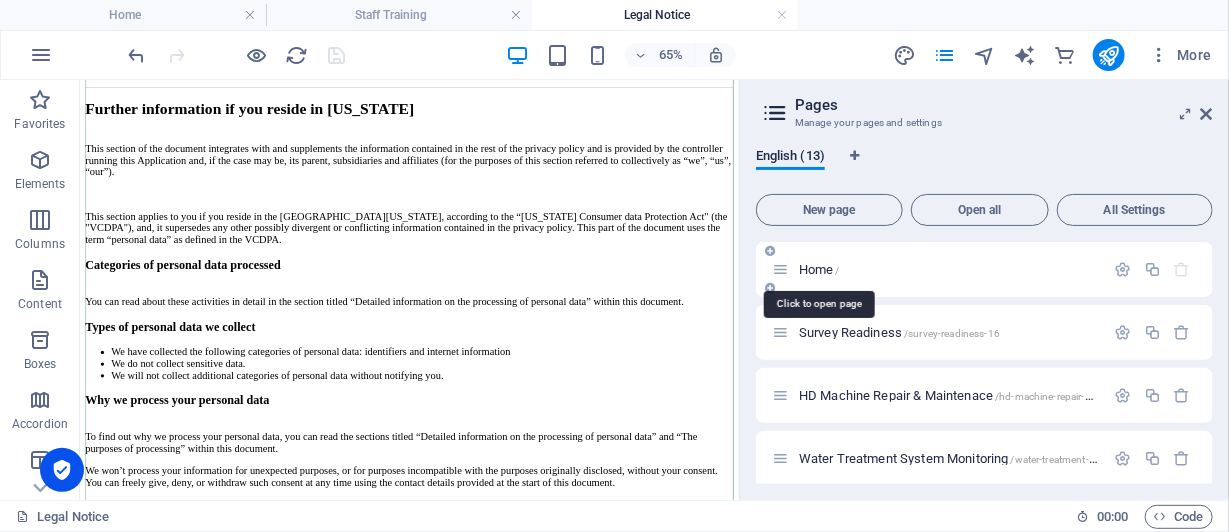 click on "Home /" at bounding box center [819, 269] 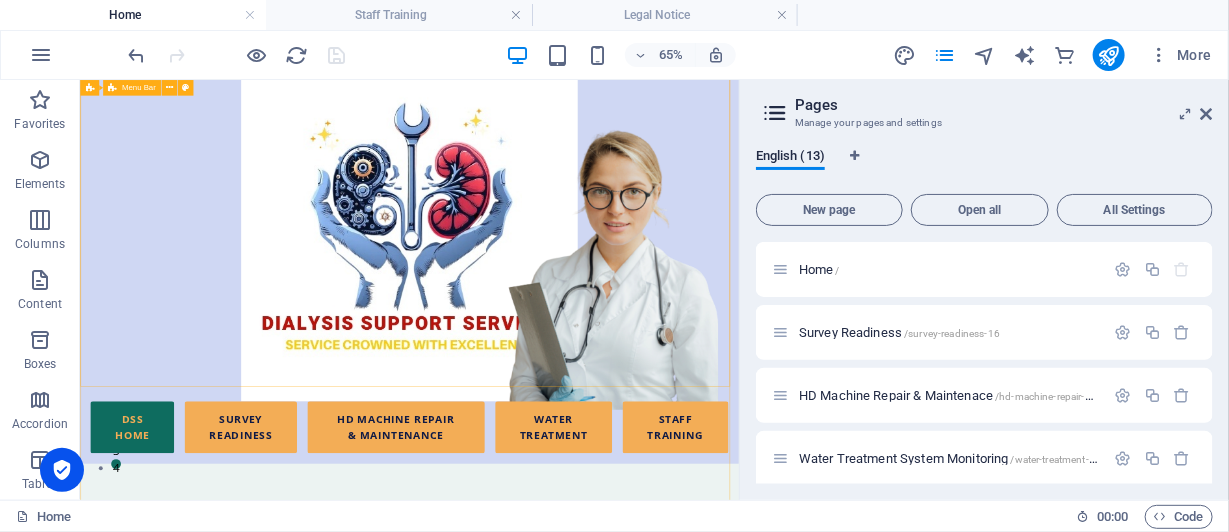 scroll, scrollTop: 200, scrollLeft: 0, axis: vertical 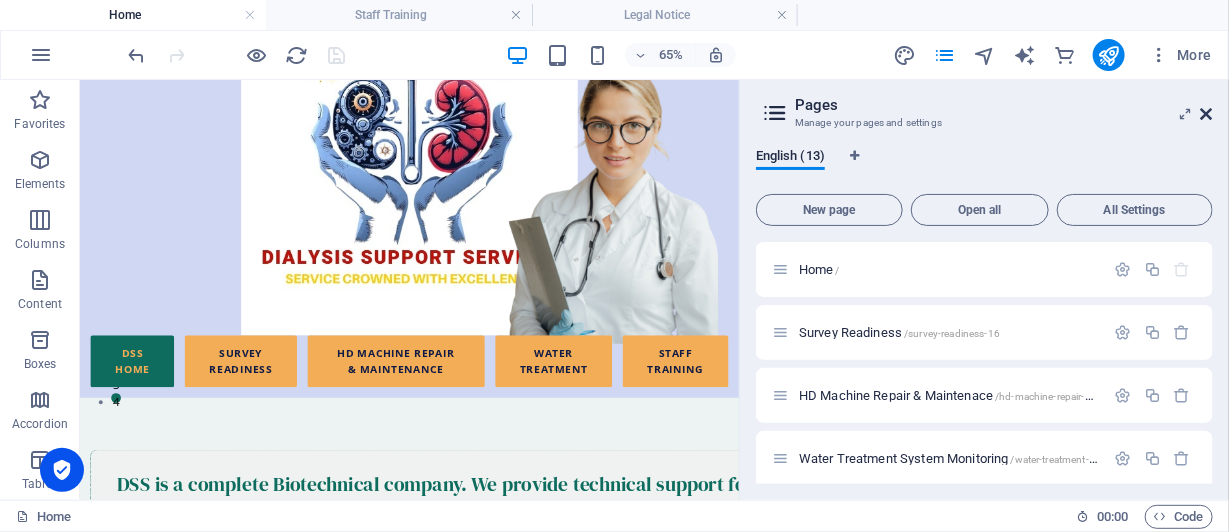click at bounding box center (1207, 114) 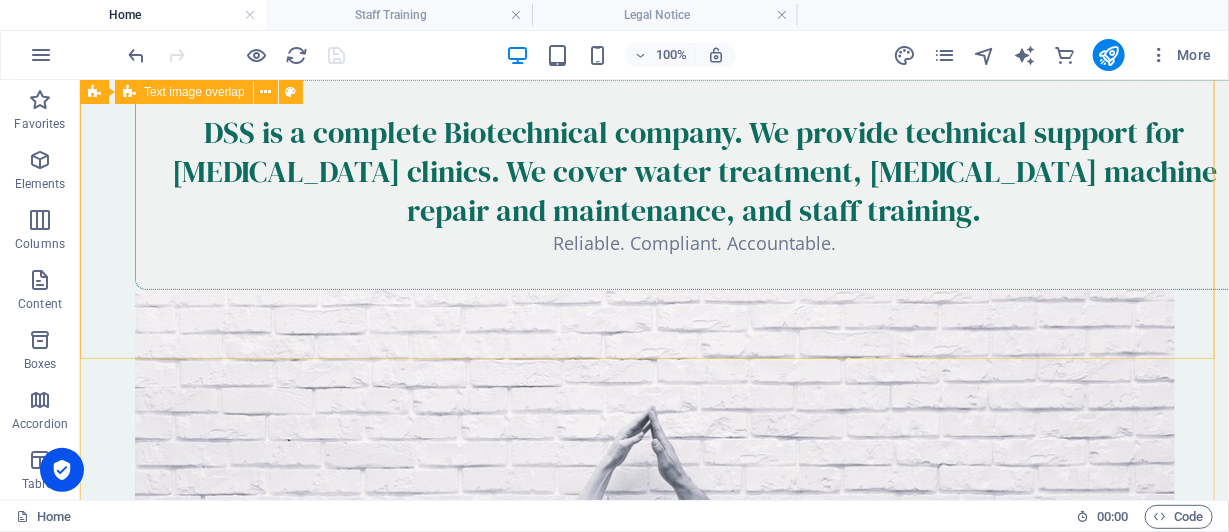 scroll, scrollTop: 691, scrollLeft: 0, axis: vertical 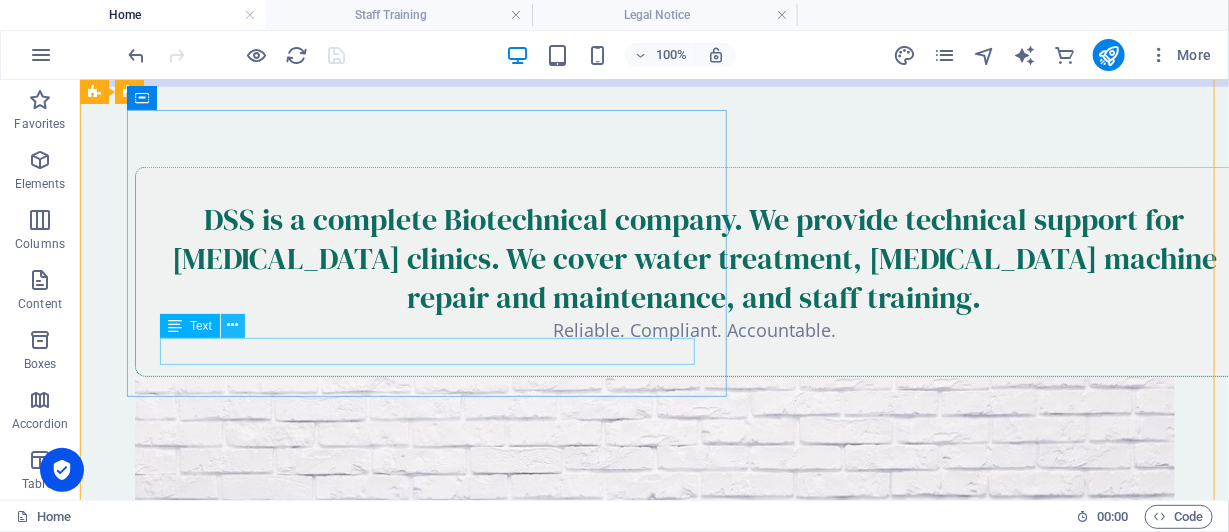 click at bounding box center [233, 325] 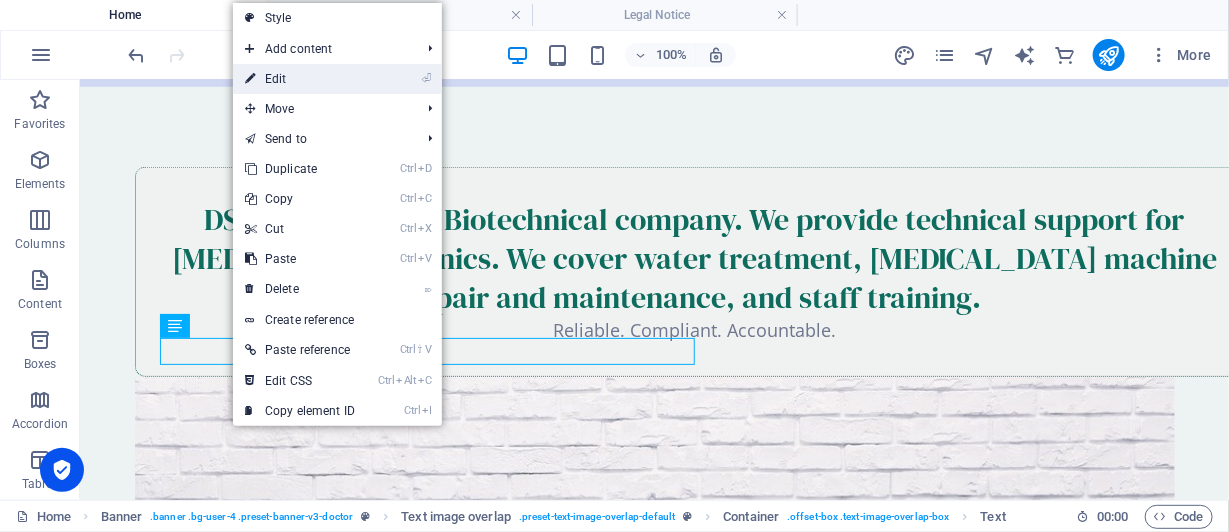 click on "⏎  Edit" at bounding box center [300, 79] 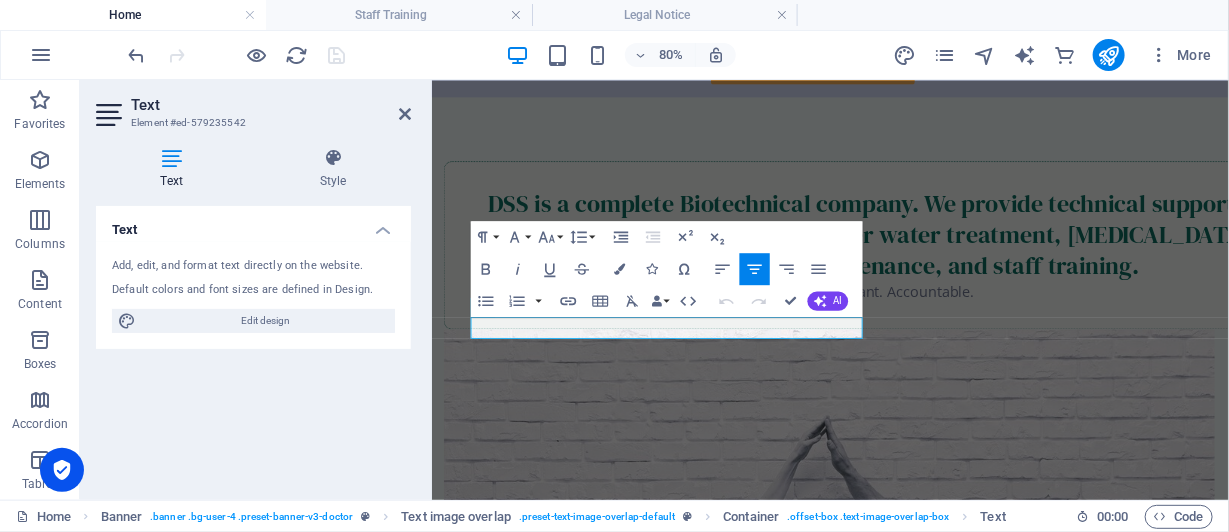 scroll, scrollTop: 685, scrollLeft: 0, axis: vertical 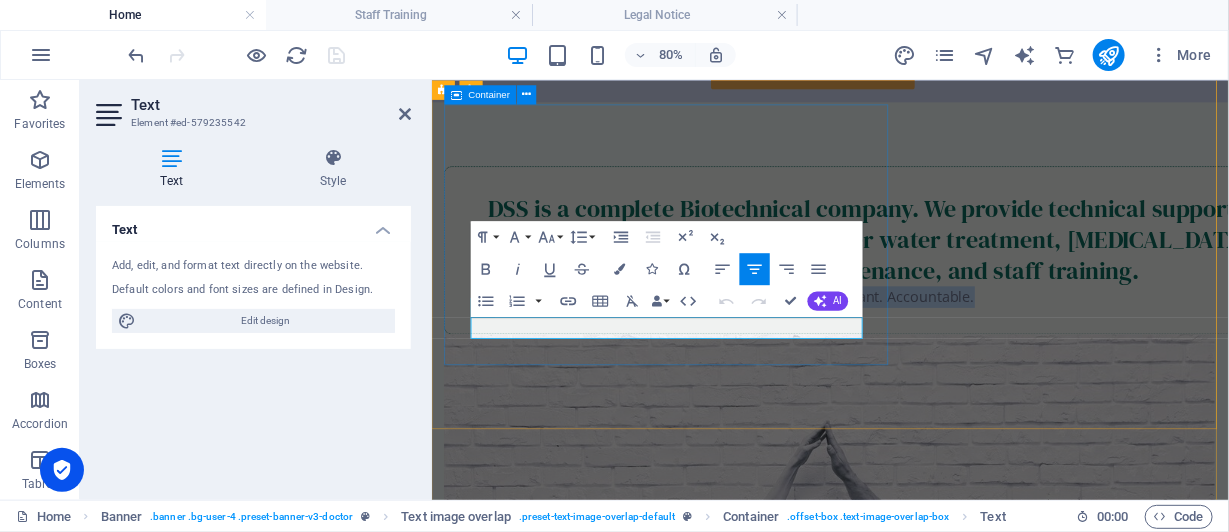 drag, startPoint x: 582, startPoint y: 388, endPoint x: 888, endPoint y: 405, distance: 306.47186 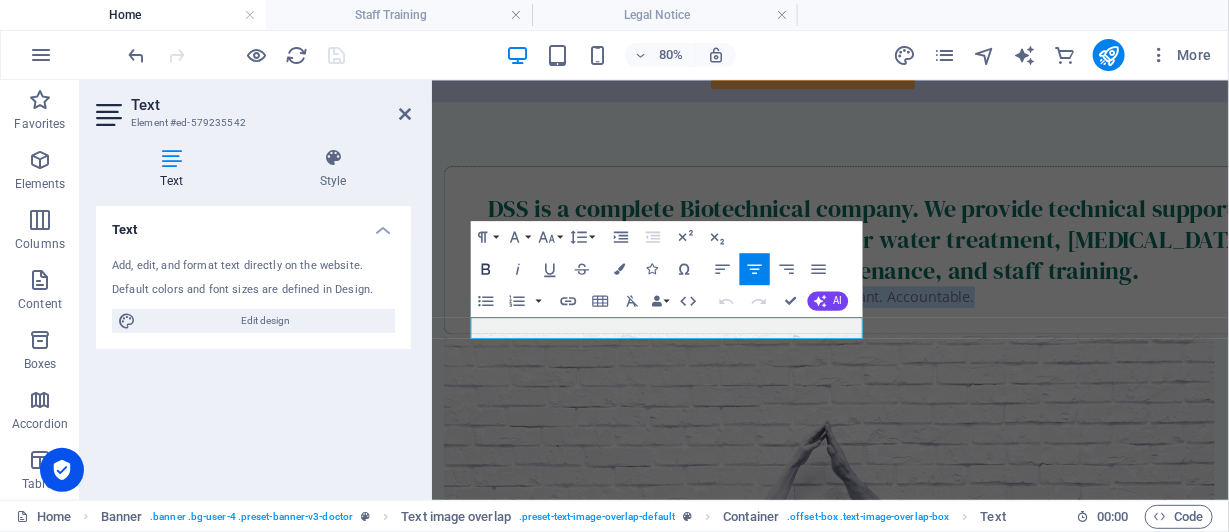 click 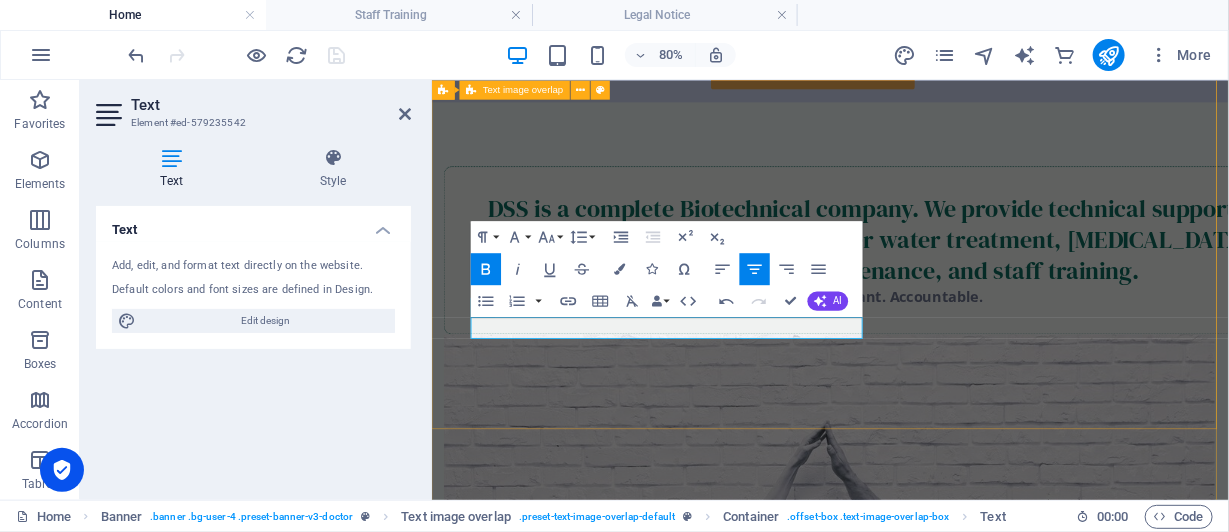 click on "DSS is a complete Biotechnical company. We provide technical support for [MEDICAL_DATA] clinics. We cover water treatment, [MEDICAL_DATA] machine repair and maintenance, and staff training. Reliable. Compliant. Accountable." at bounding box center (929, 612) 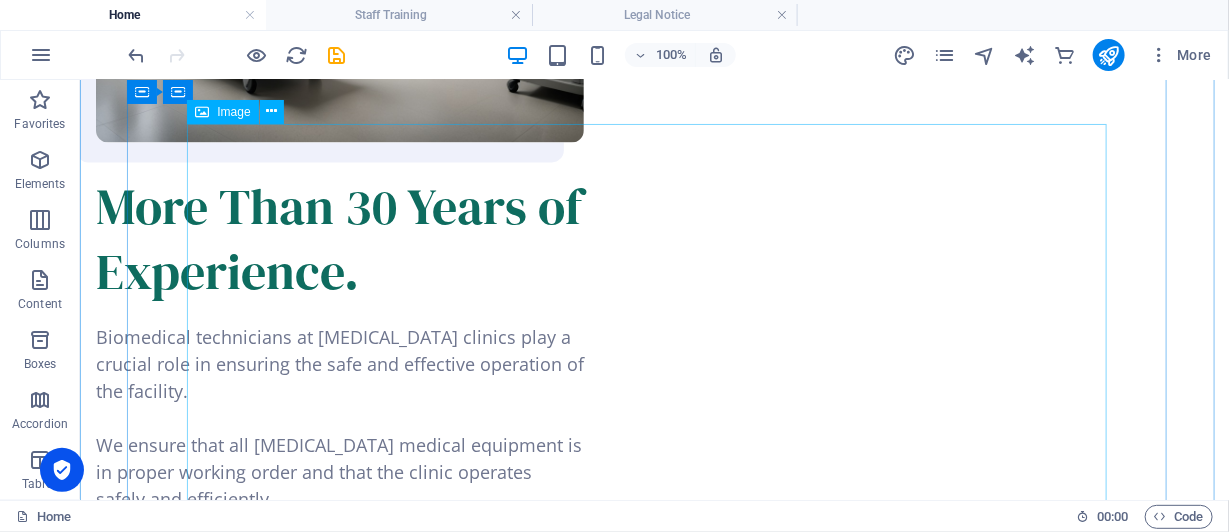 scroll, scrollTop: 4490, scrollLeft: 0, axis: vertical 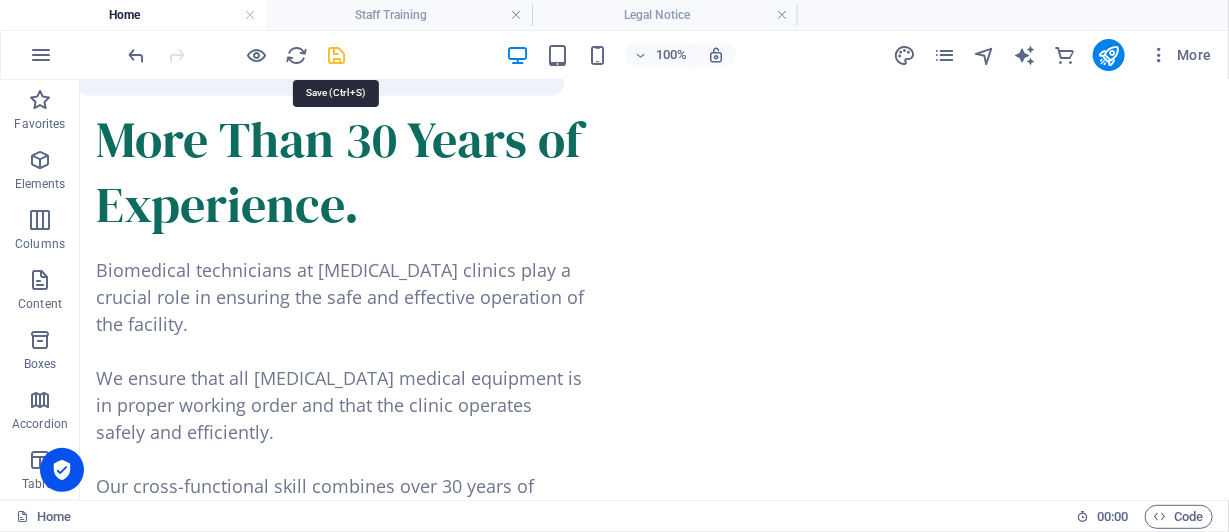 click at bounding box center [337, 55] 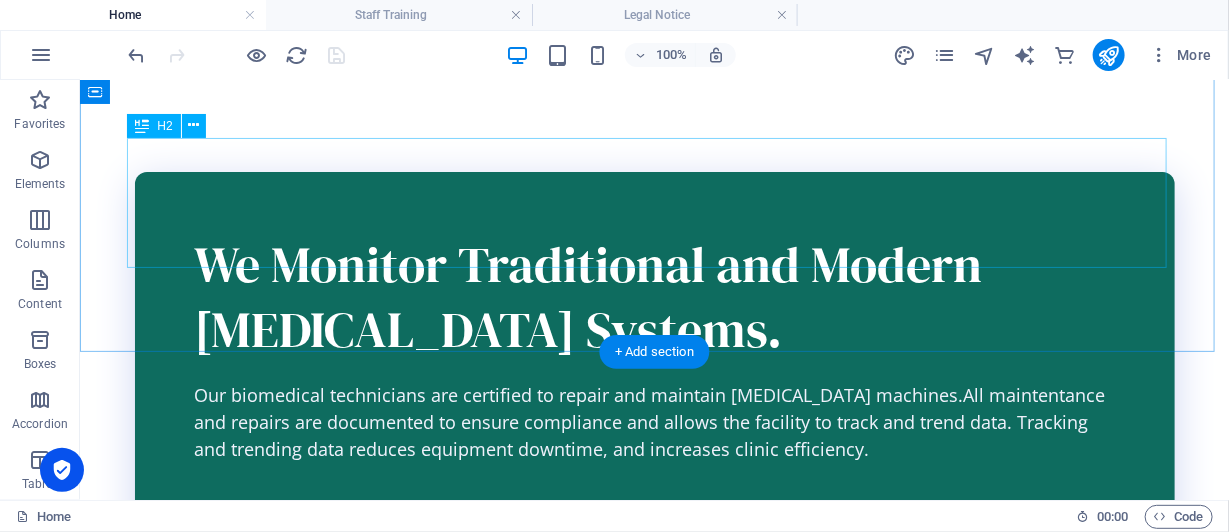 scroll, scrollTop: 5391, scrollLeft: 0, axis: vertical 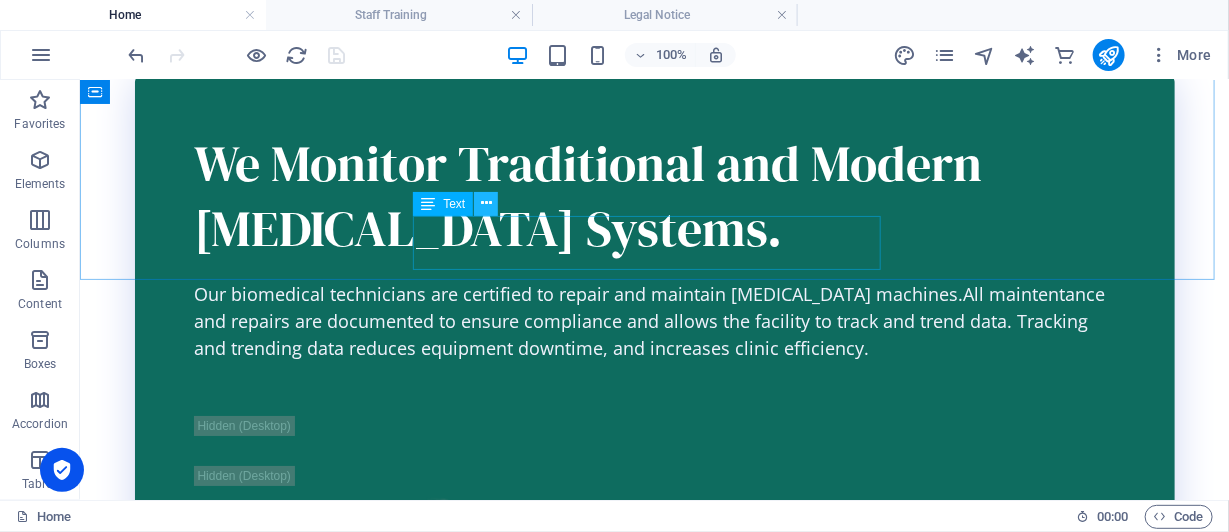 click at bounding box center (486, 203) 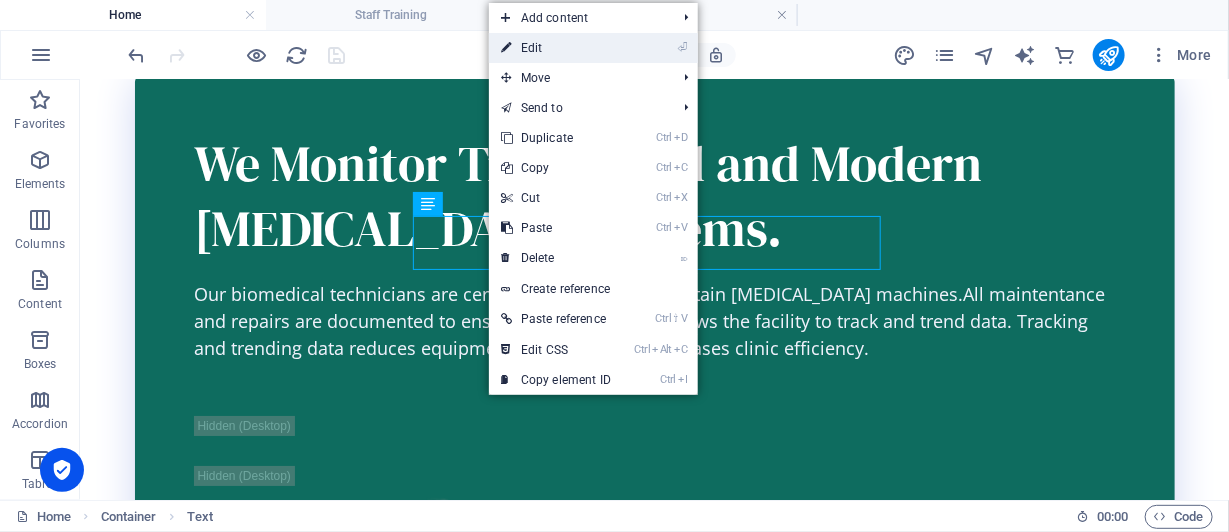 click on "⏎  Edit" at bounding box center [556, 48] 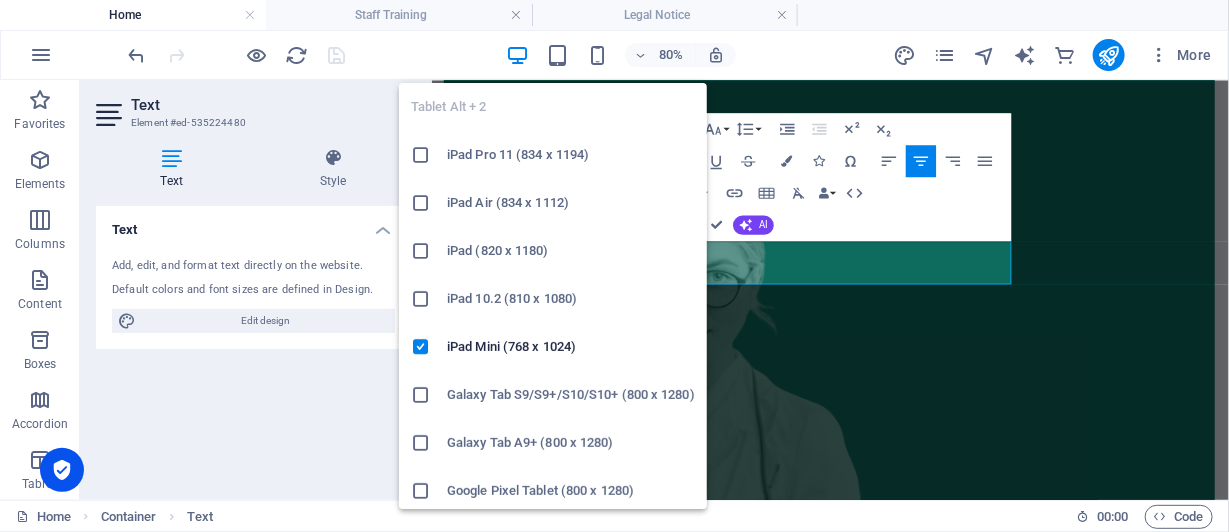 scroll, scrollTop: 5299, scrollLeft: 0, axis: vertical 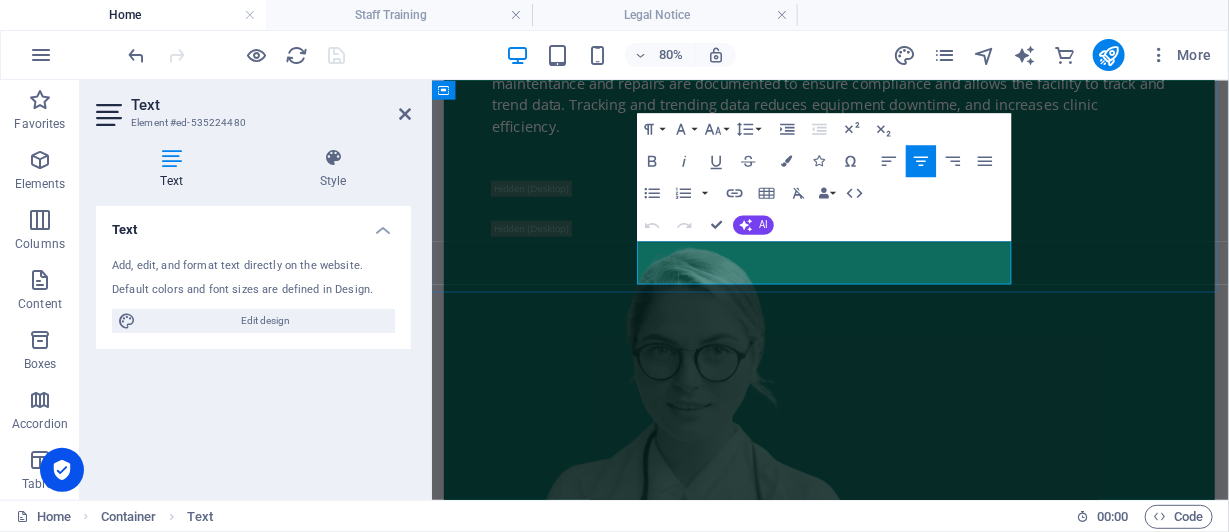 drag, startPoint x: 702, startPoint y: 294, endPoint x: 1041, endPoint y: 321, distance: 340.07352 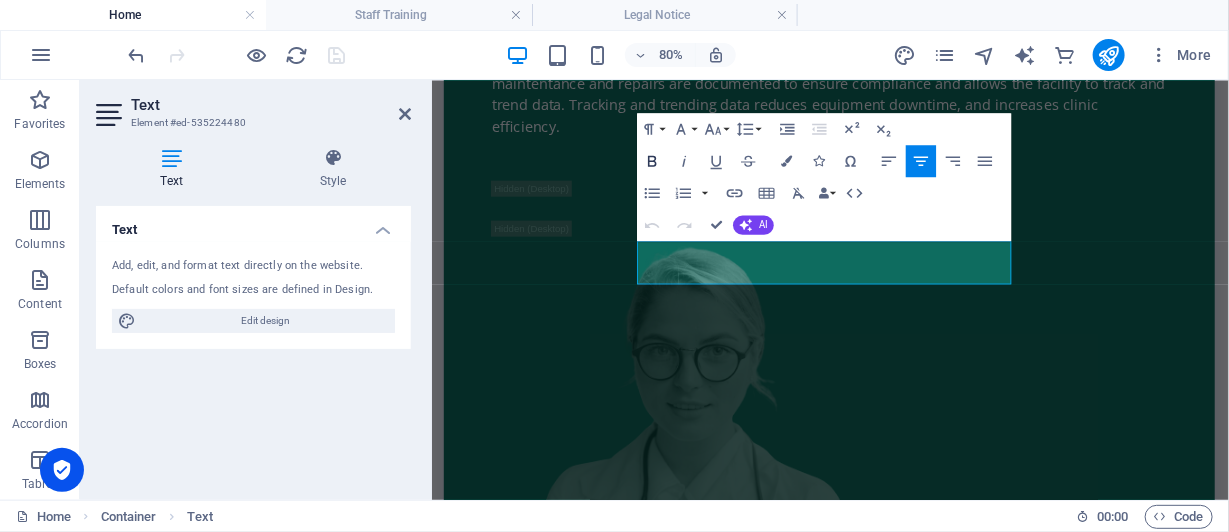 click 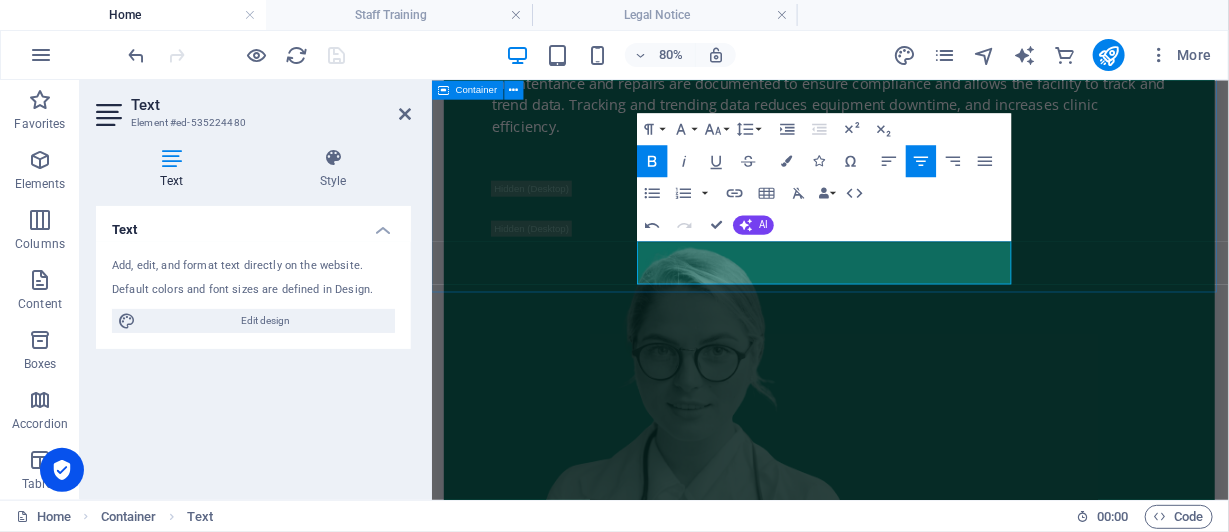 click on "We Enable Consistency Accross the Board to Provide the Best [MEDICAL_DATA] Support  Services You can count on us. "We make the water clean and machine lights green."" at bounding box center [929, 1163] 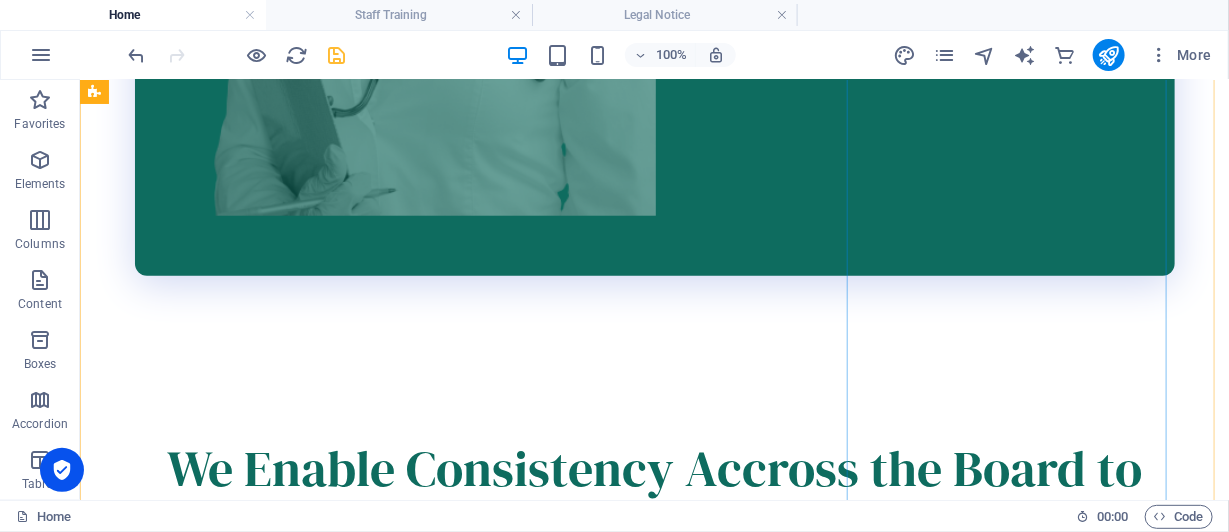 scroll, scrollTop: 6391, scrollLeft: 0, axis: vertical 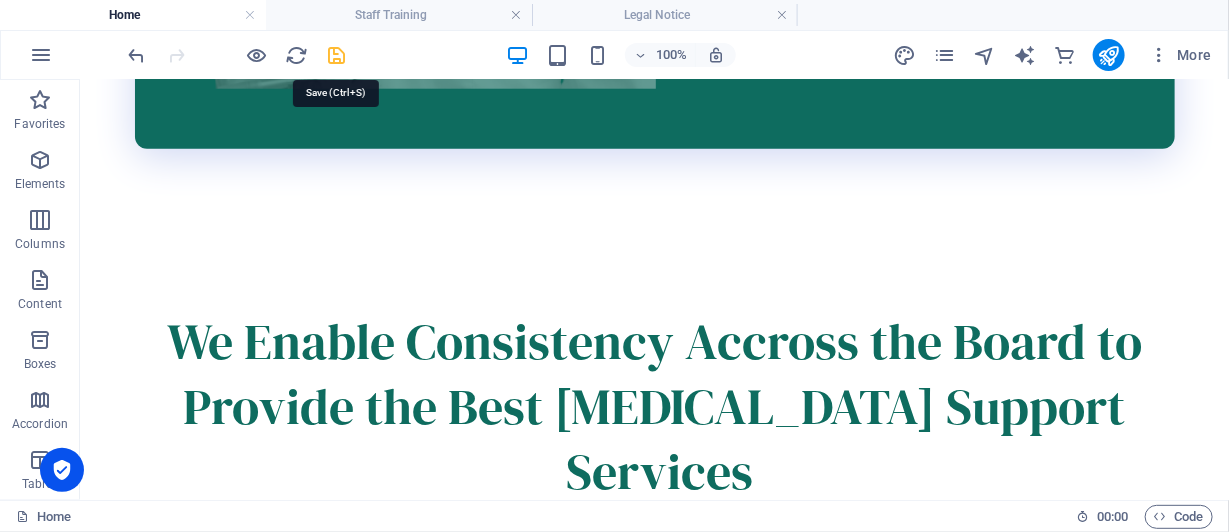 click at bounding box center [337, 55] 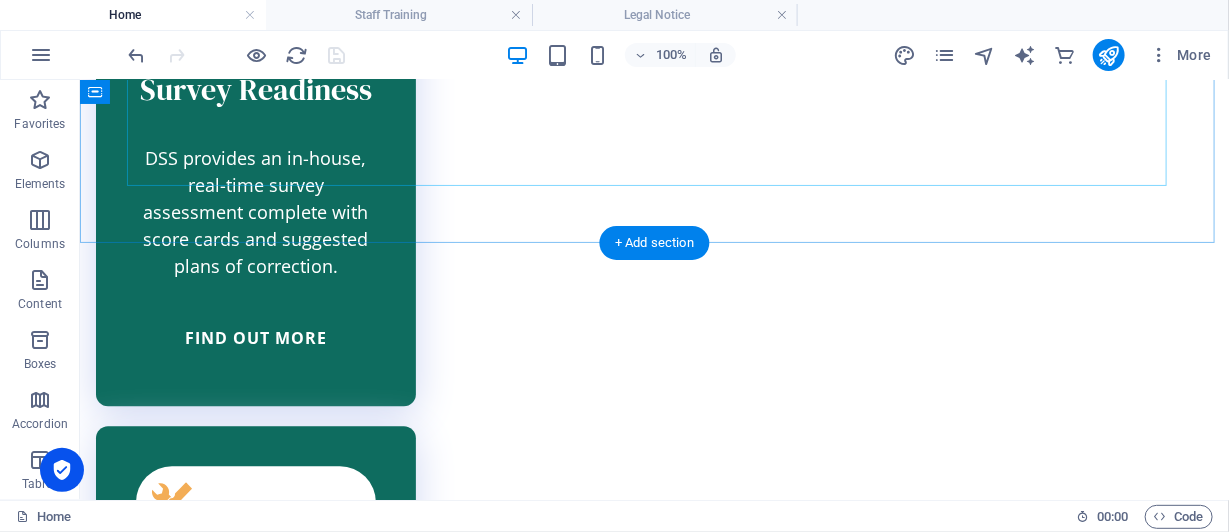 scroll, scrollTop: 7091, scrollLeft: 0, axis: vertical 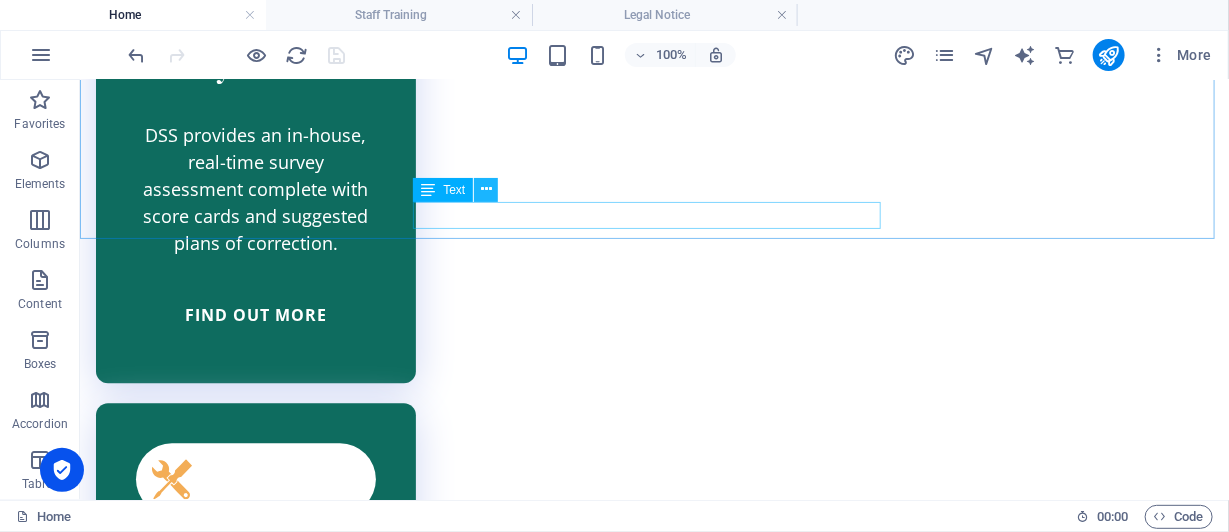 click at bounding box center [486, 189] 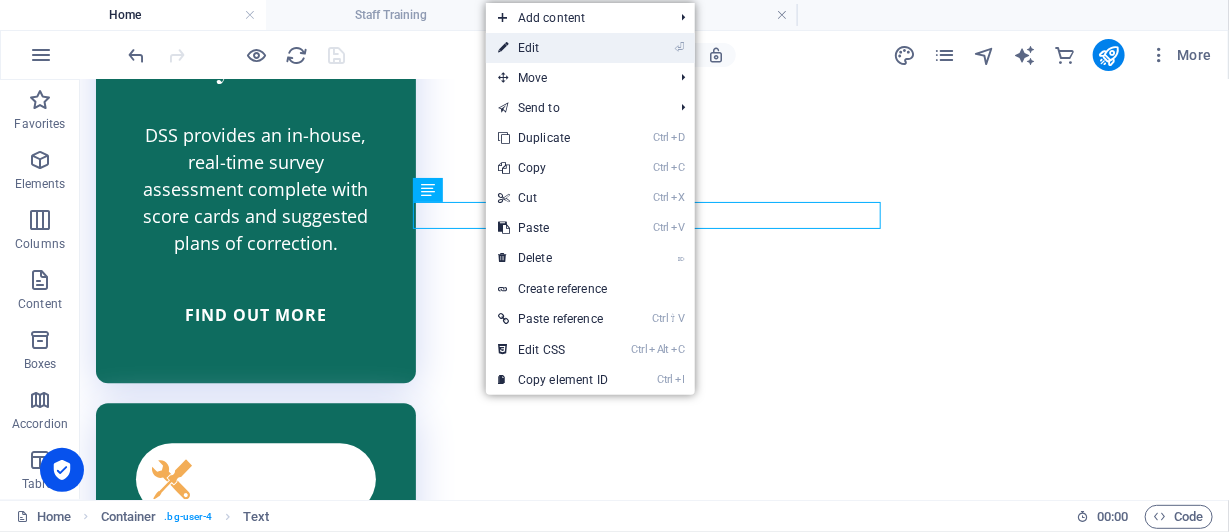 click on "⏎  Edit" at bounding box center (553, 48) 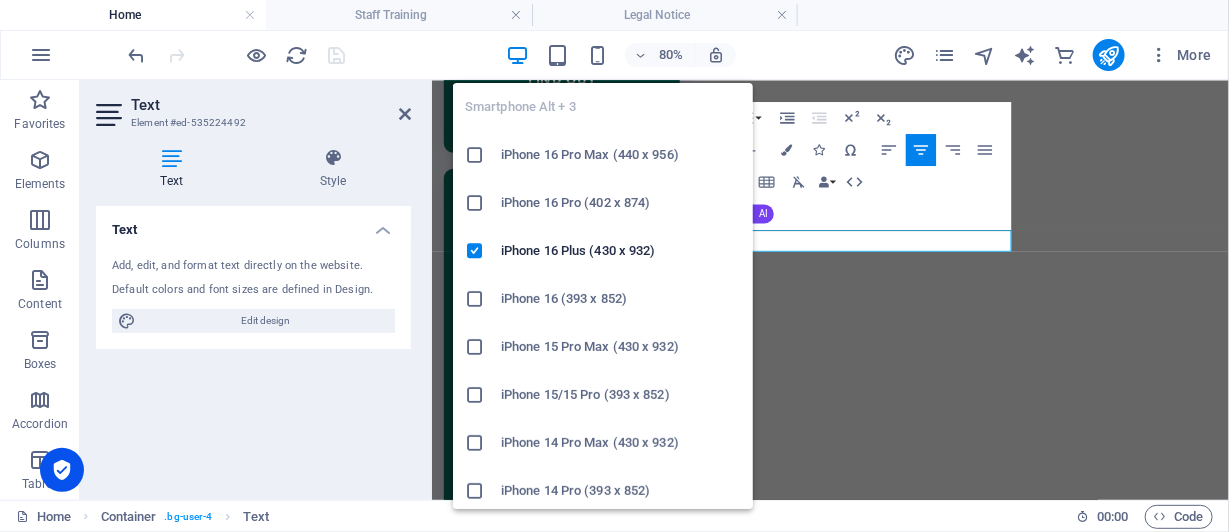 scroll, scrollTop: 7139, scrollLeft: 0, axis: vertical 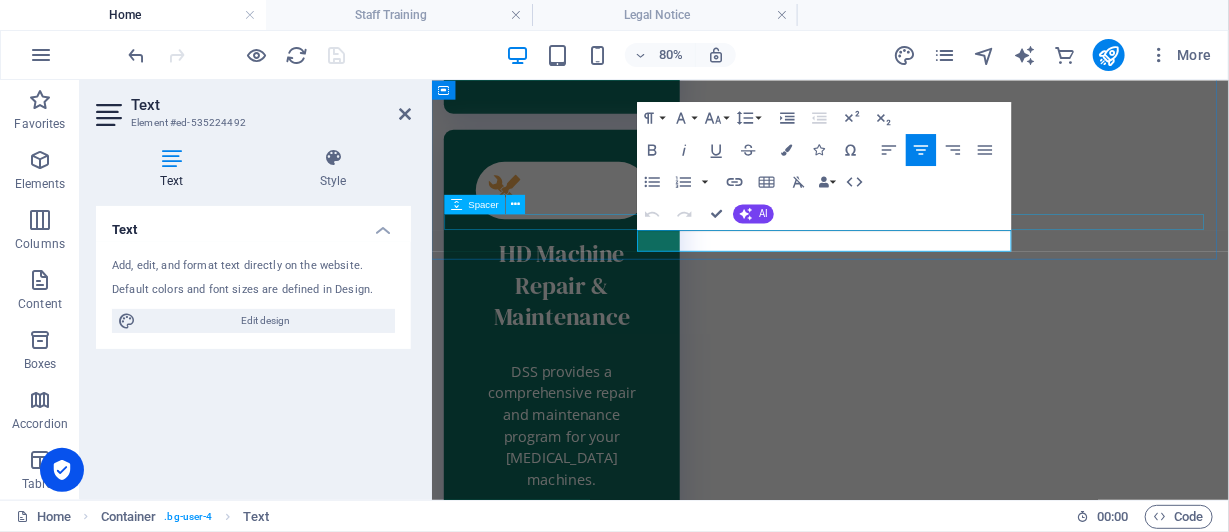 drag, startPoint x: 723, startPoint y: 275, endPoint x: 1139, endPoint y: 261, distance: 416.2355 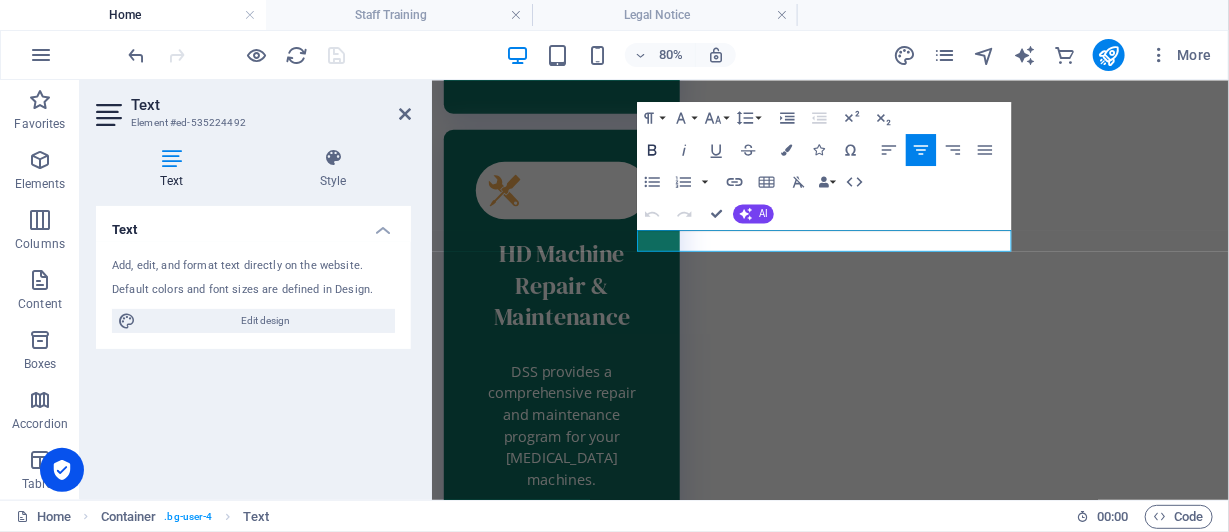 click 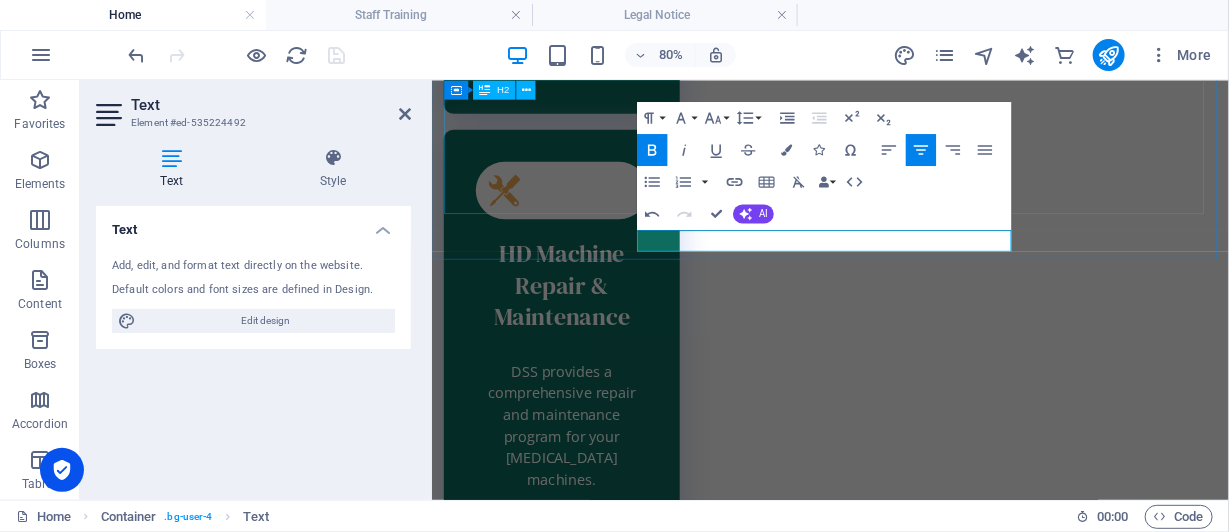 click on "You'll Be Happy You Chose NY [MEDICAL_DATA] Support Services as Your Biomed Tech Company" at bounding box center (929, 3341) 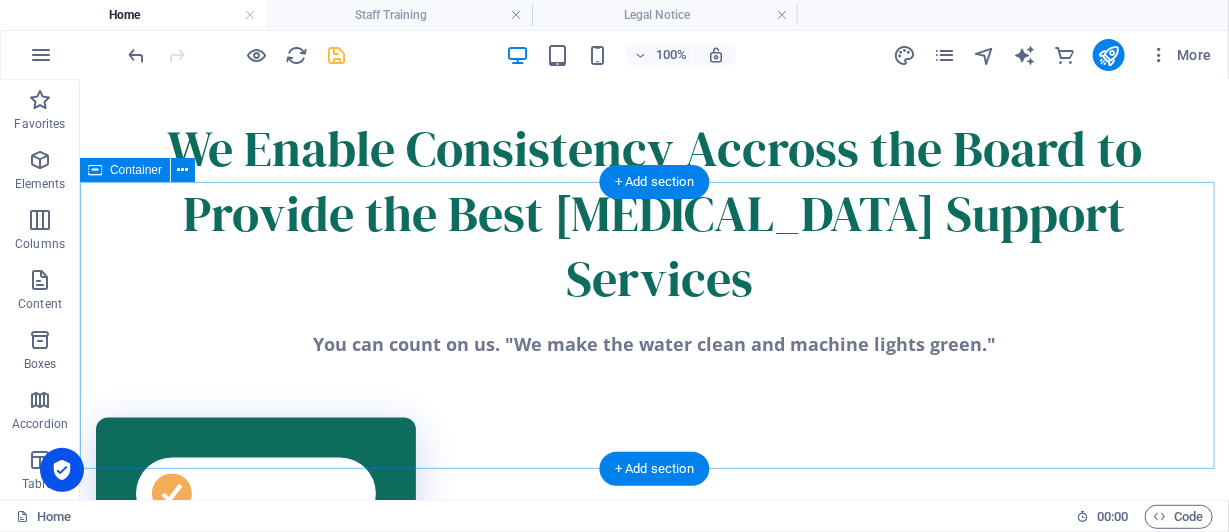 scroll, scrollTop: 6490, scrollLeft: 0, axis: vertical 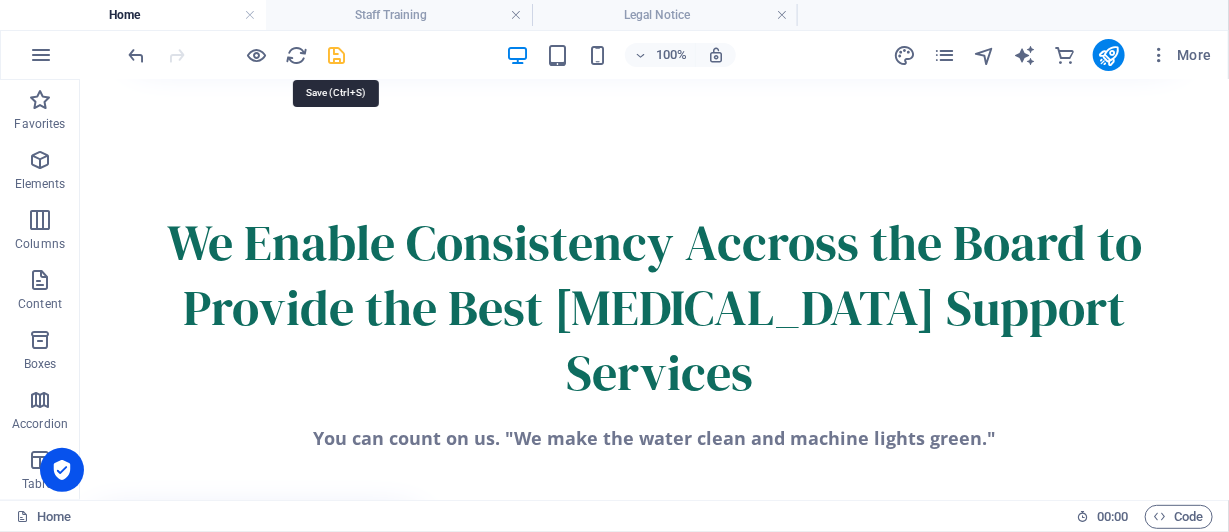 click at bounding box center [337, 55] 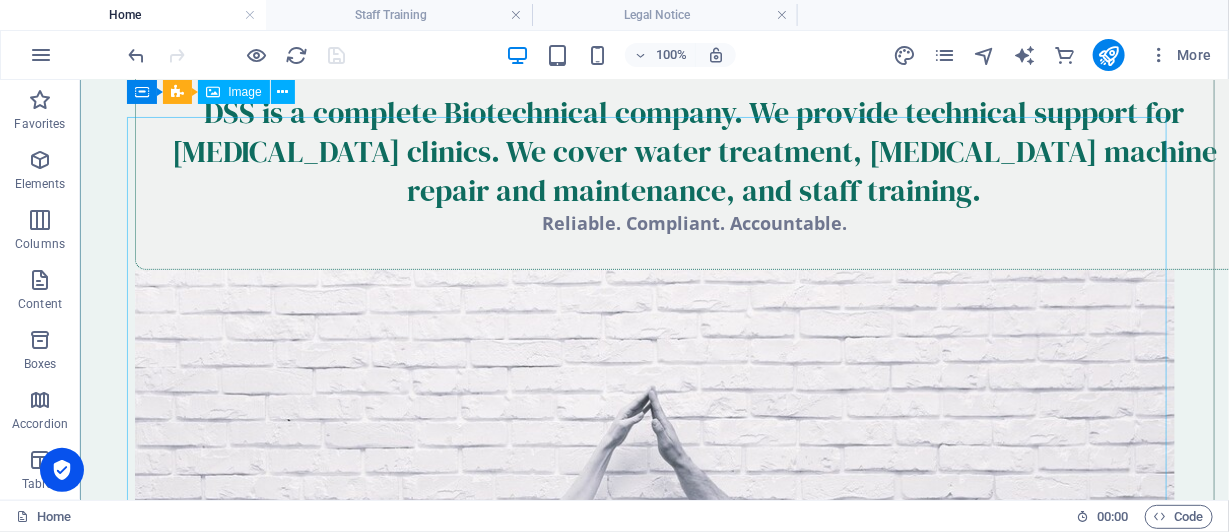 scroll, scrollTop: 791, scrollLeft: 0, axis: vertical 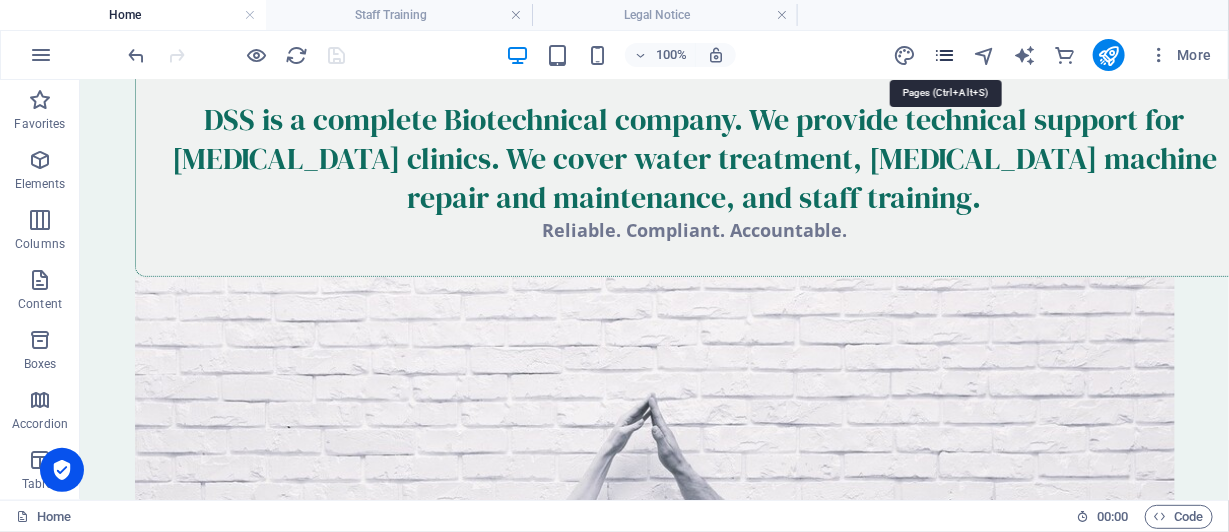 click at bounding box center (944, 55) 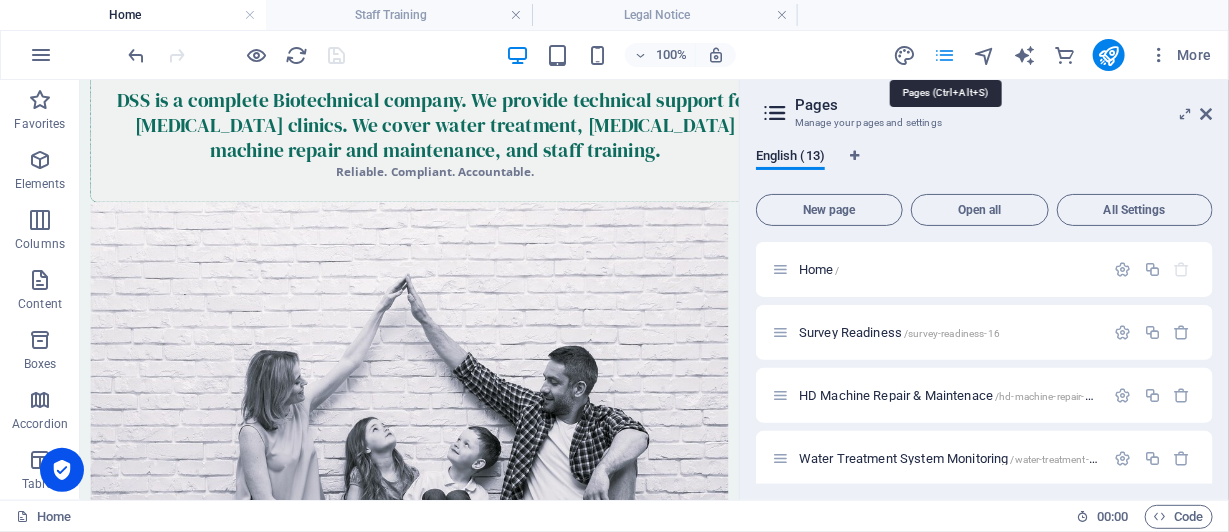 scroll, scrollTop: 760, scrollLeft: 0, axis: vertical 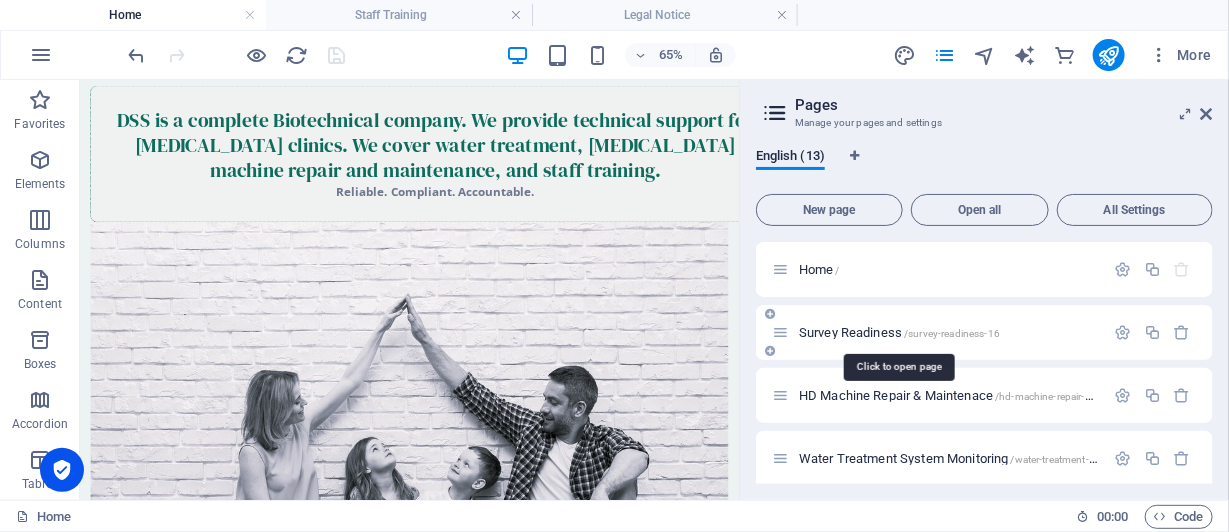 click on "Survey Readiness /survey-readiness-16" at bounding box center [899, 332] 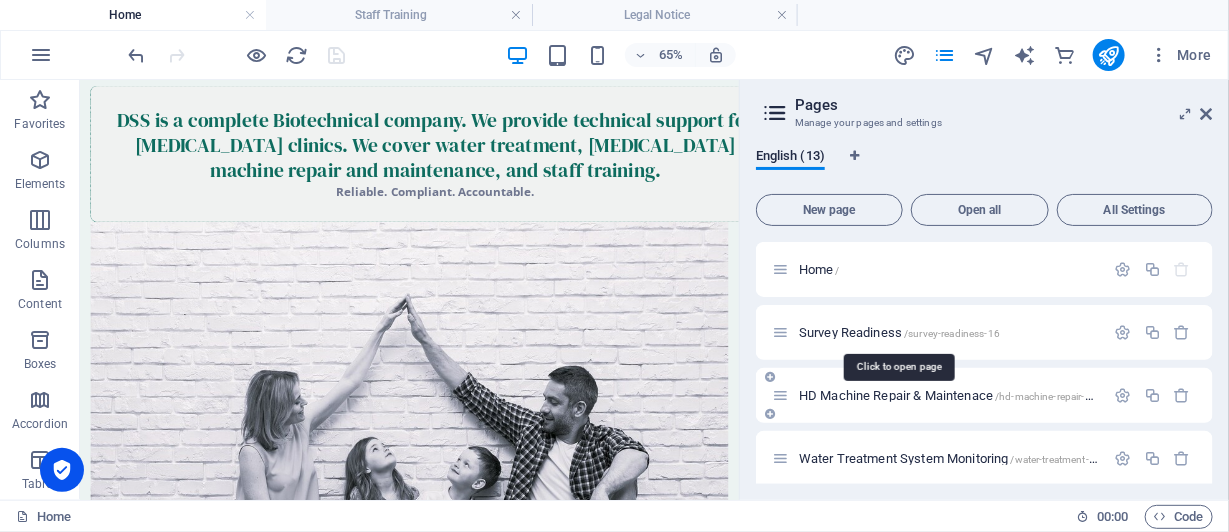 scroll, scrollTop: 0, scrollLeft: 0, axis: both 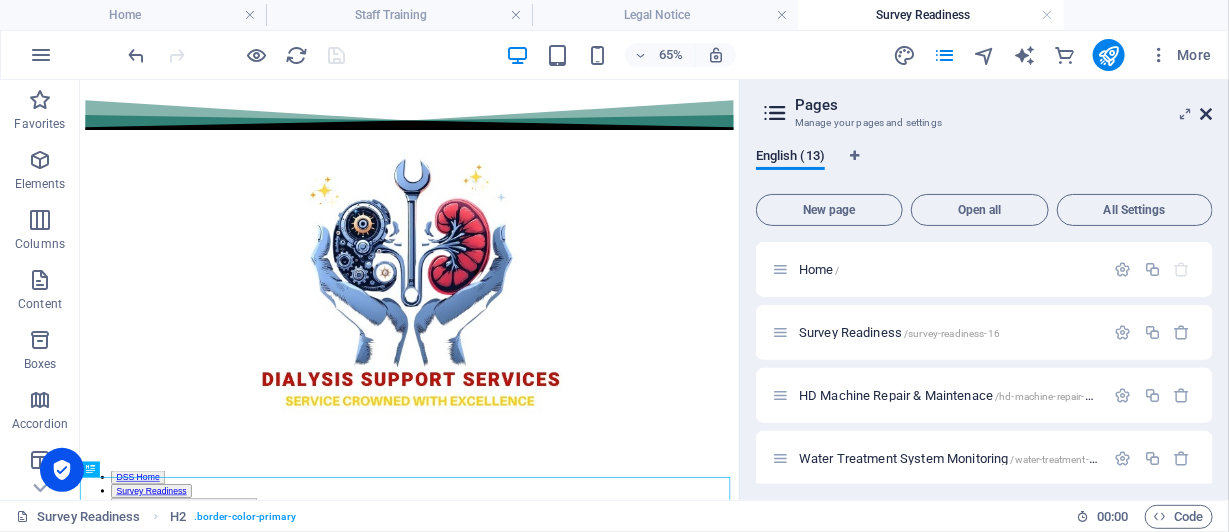 click at bounding box center [1207, 114] 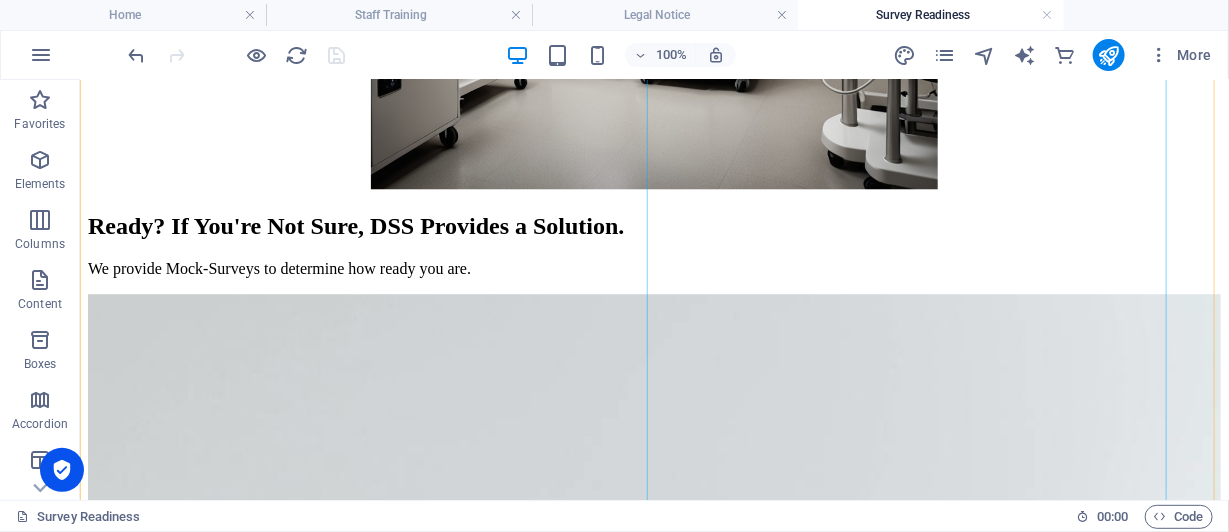 scroll, scrollTop: 2000, scrollLeft: 0, axis: vertical 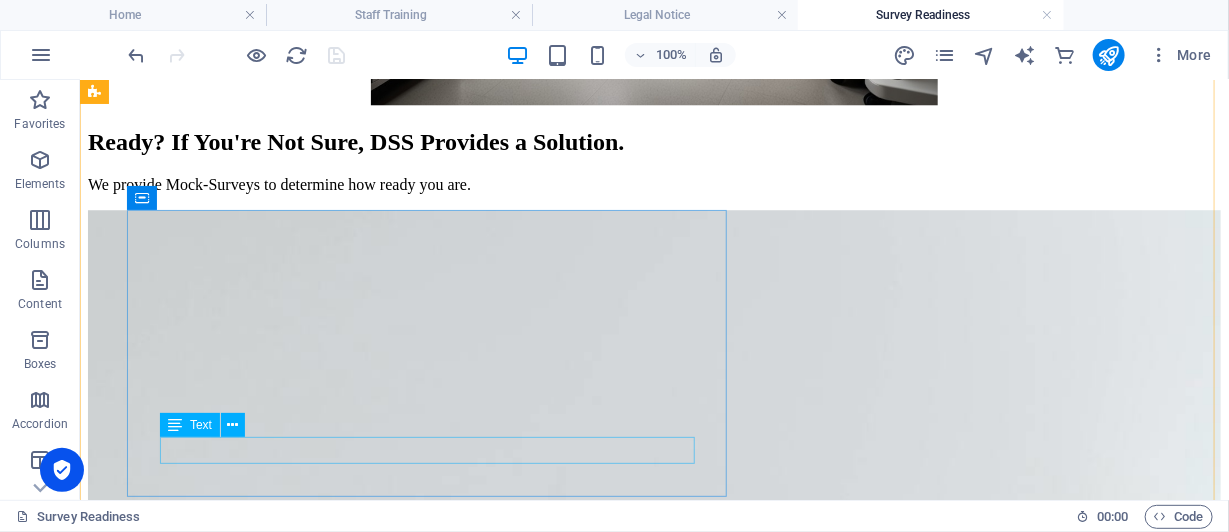 click on "We provide Mock-Surveys to determine how ready you are." at bounding box center [653, 184] 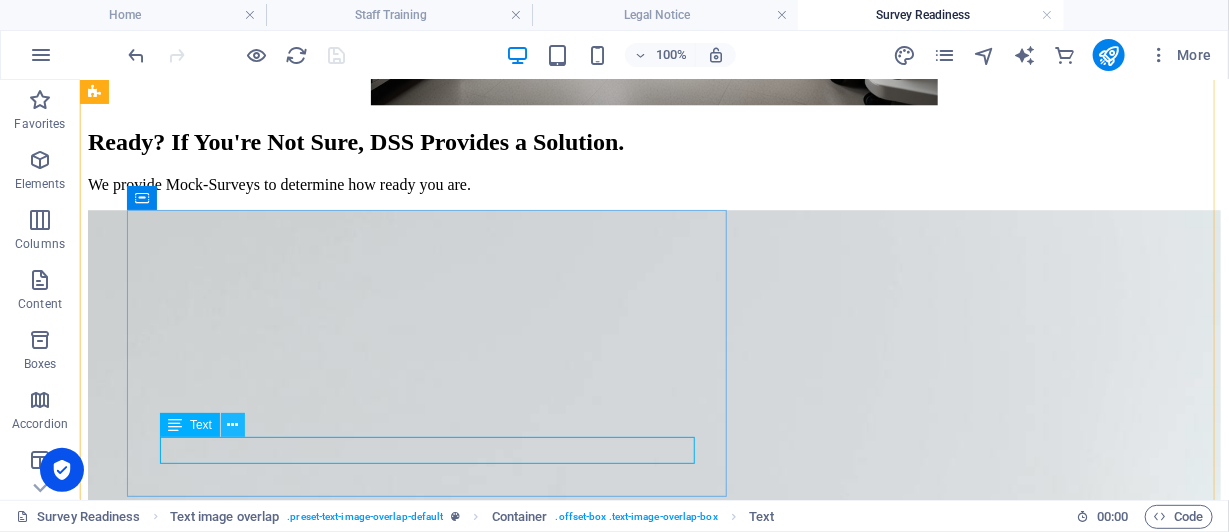 click at bounding box center (233, 425) 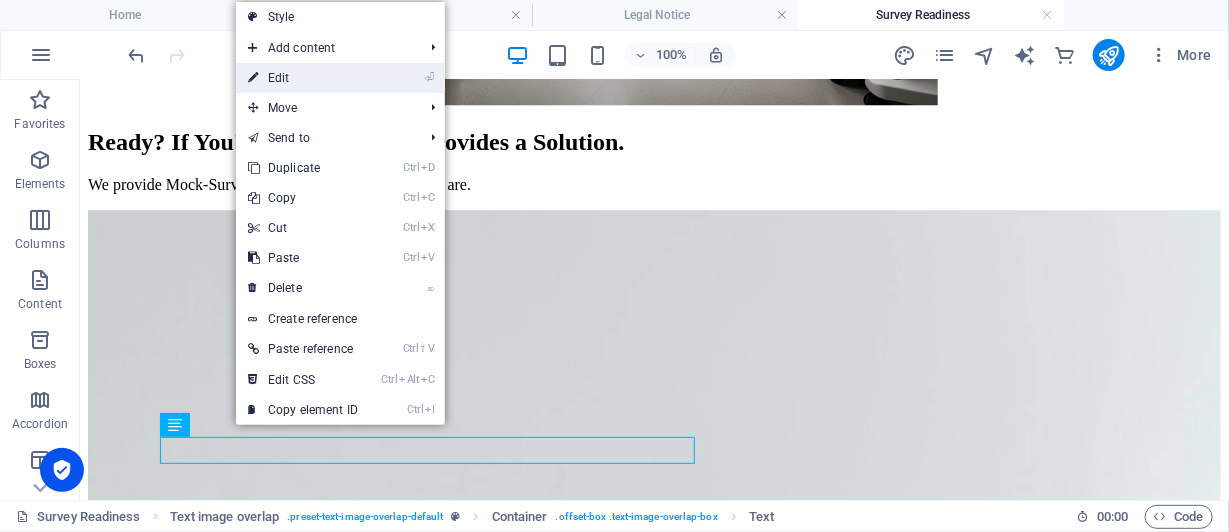 click on "⏎  Edit" at bounding box center [303, 78] 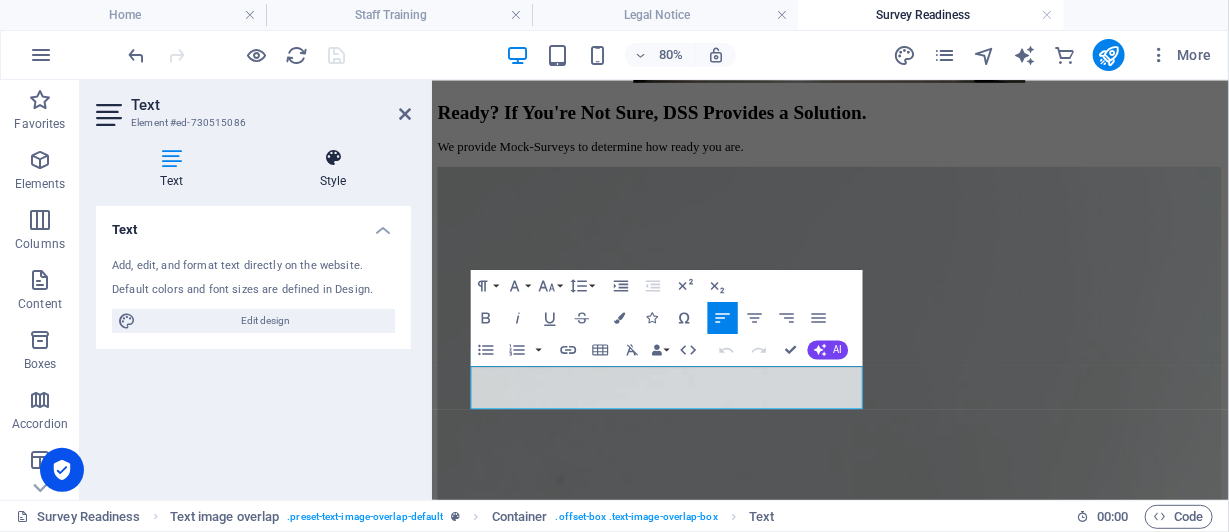 scroll, scrollTop: 1966, scrollLeft: 0, axis: vertical 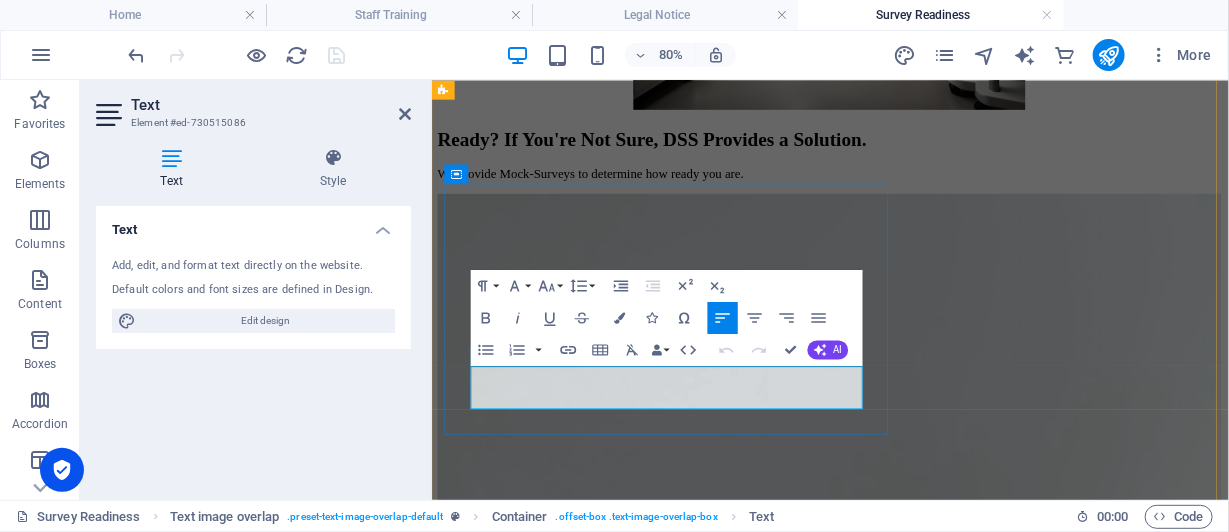click on "We provide Mock-Surveys to determine how ready you are." at bounding box center [929, 196] 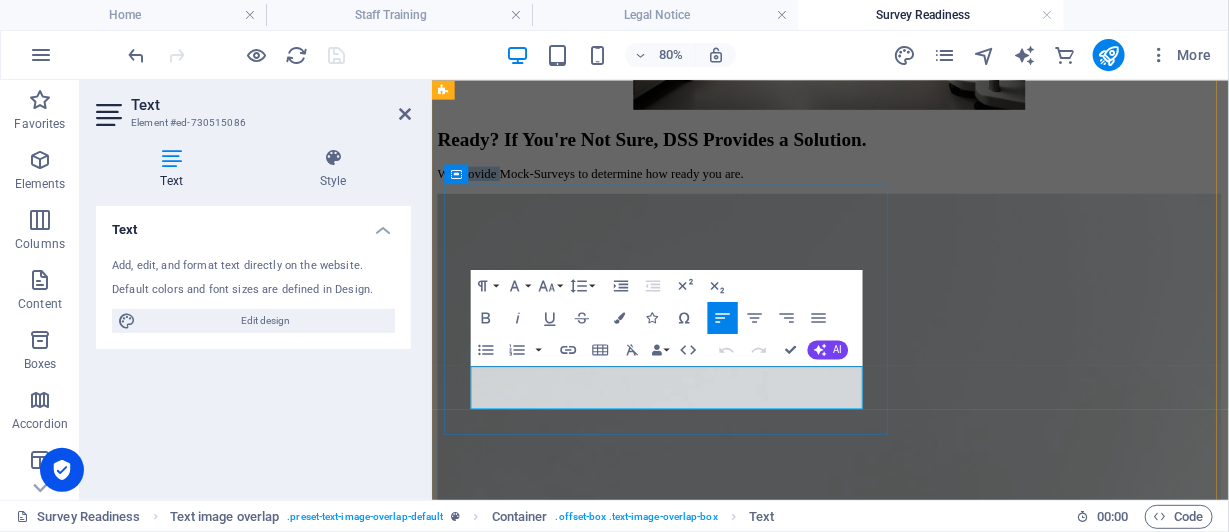 click on "We provide Mock-Surveys to determine how ready you are." at bounding box center (929, 196) 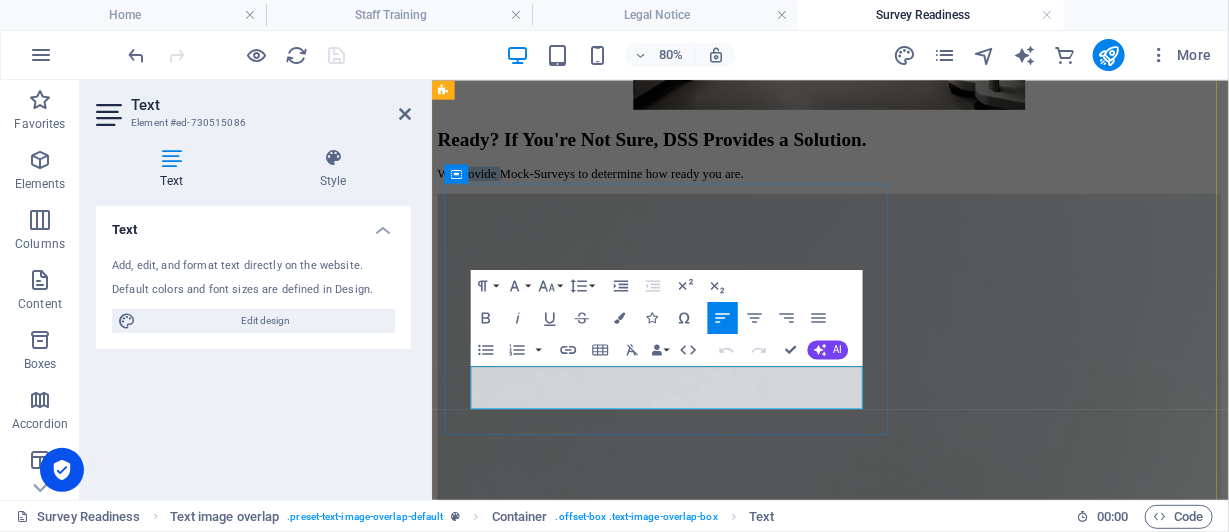 click on "We provide Mock-Surveys to determine how ready you are." at bounding box center [929, 196] 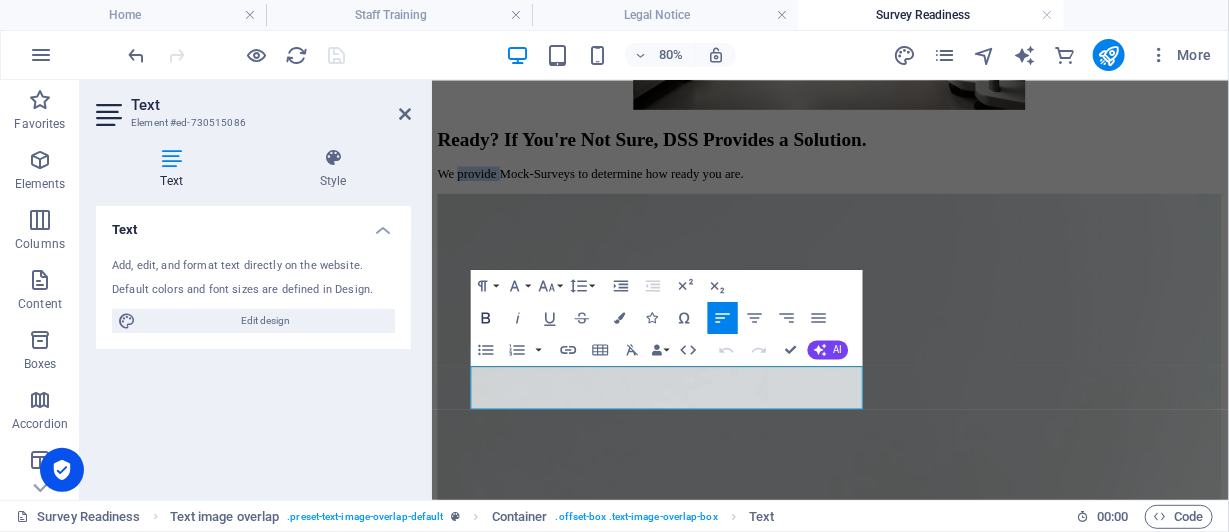 click 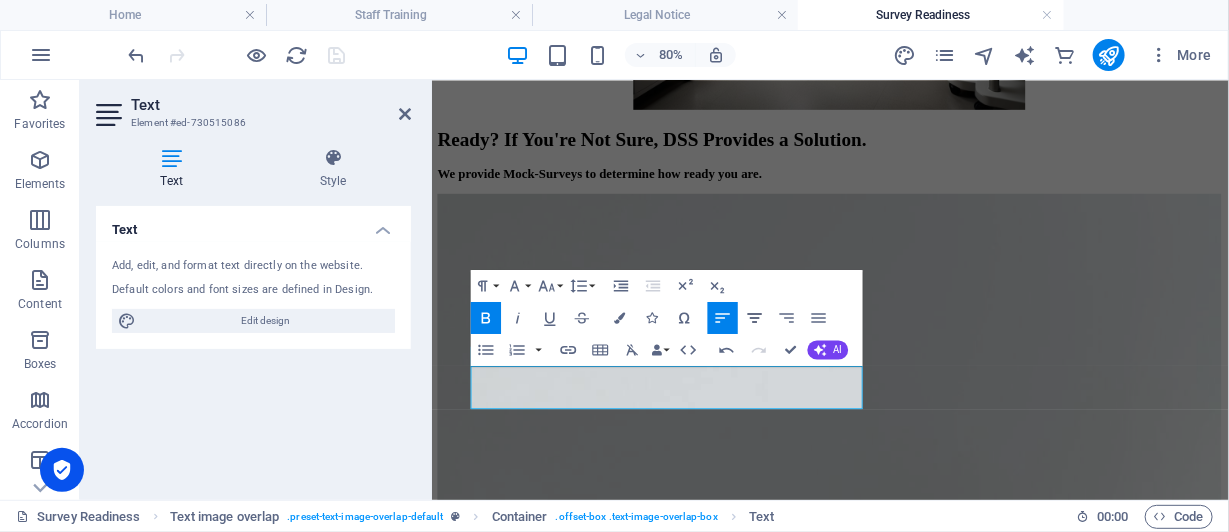 click 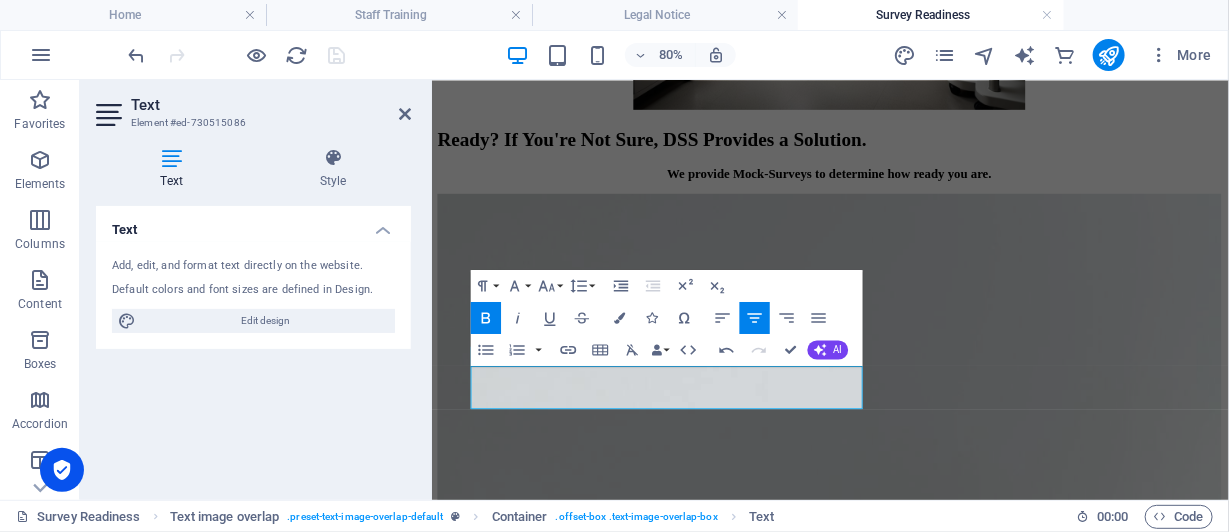 click on "Text Add, edit, and format text directly on the website. Default colors and font sizes are defined in Design. Edit design Alignment Left aligned Centered Right aligned" at bounding box center [253, 345] 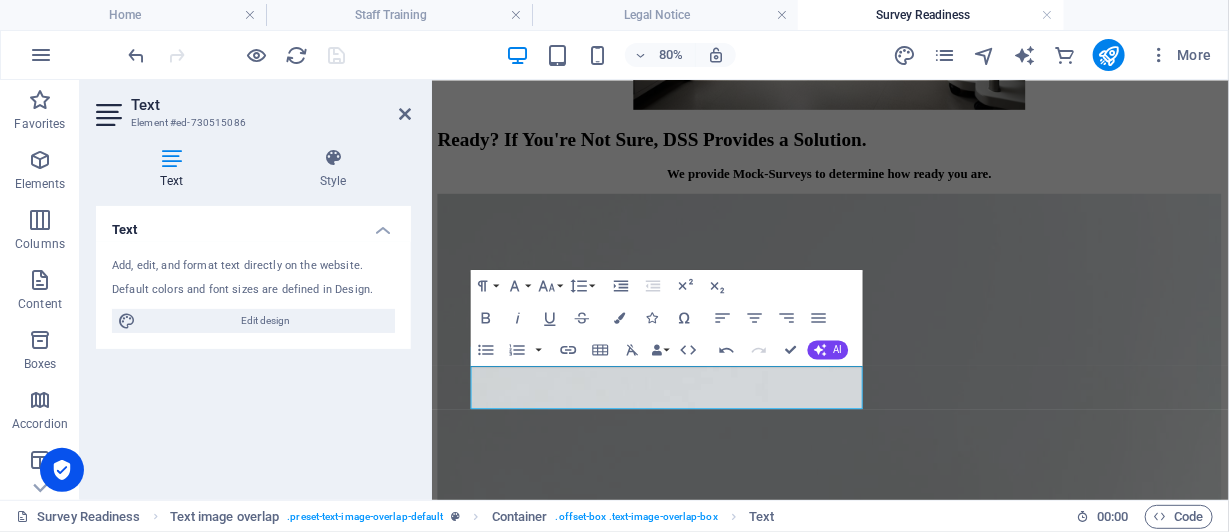 click on "Text Add, edit, and format text directly on the website. Default colors and font sizes are defined in Design. Edit design Alignment Left aligned Centered Right aligned" at bounding box center [253, 345] 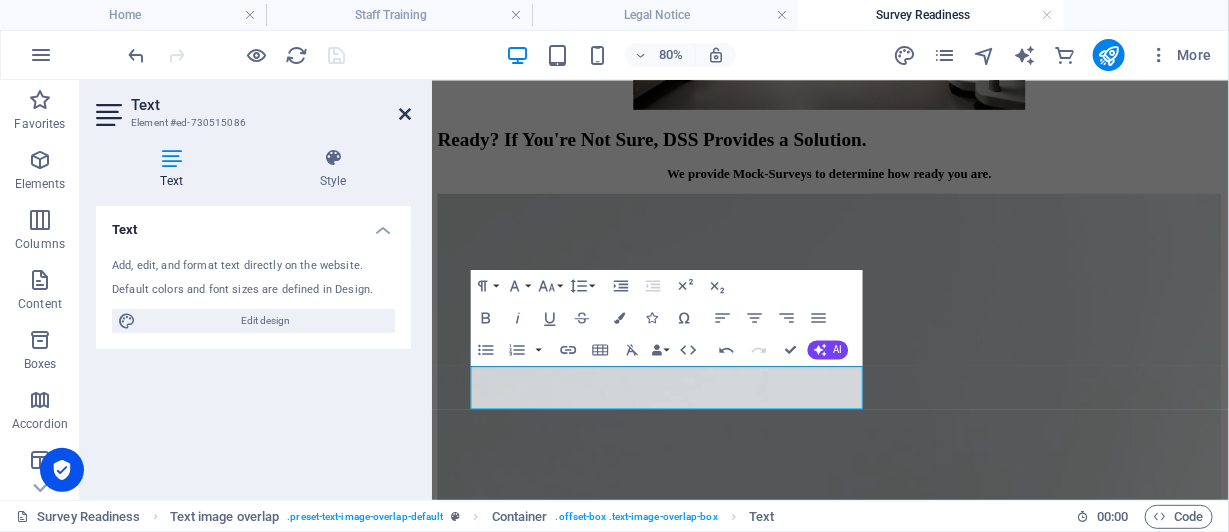 click at bounding box center (405, 114) 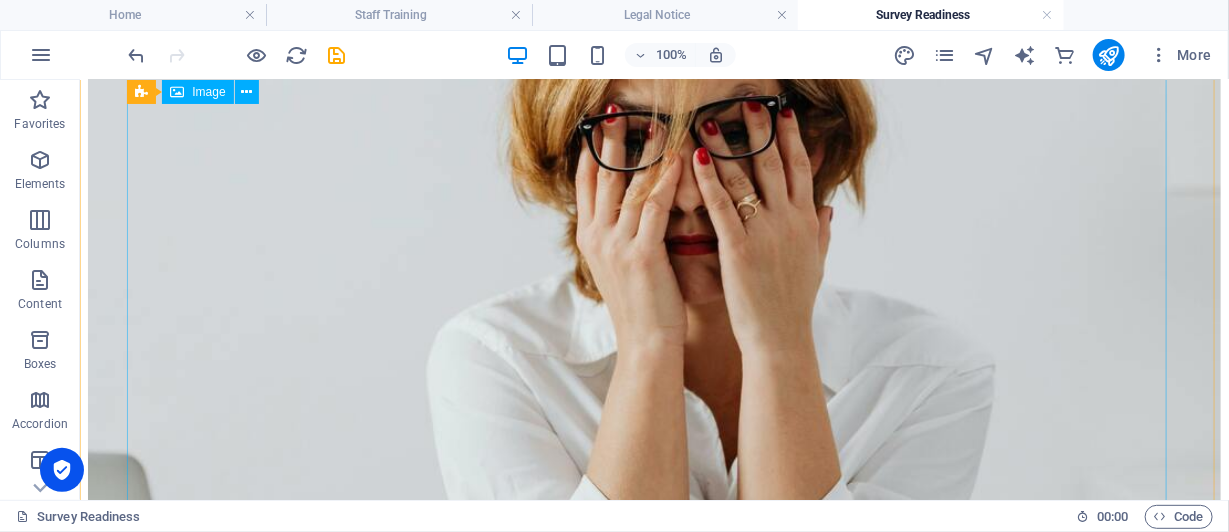 scroll, scrollTop: 2499, scrollLeft: 0, axis: vertical 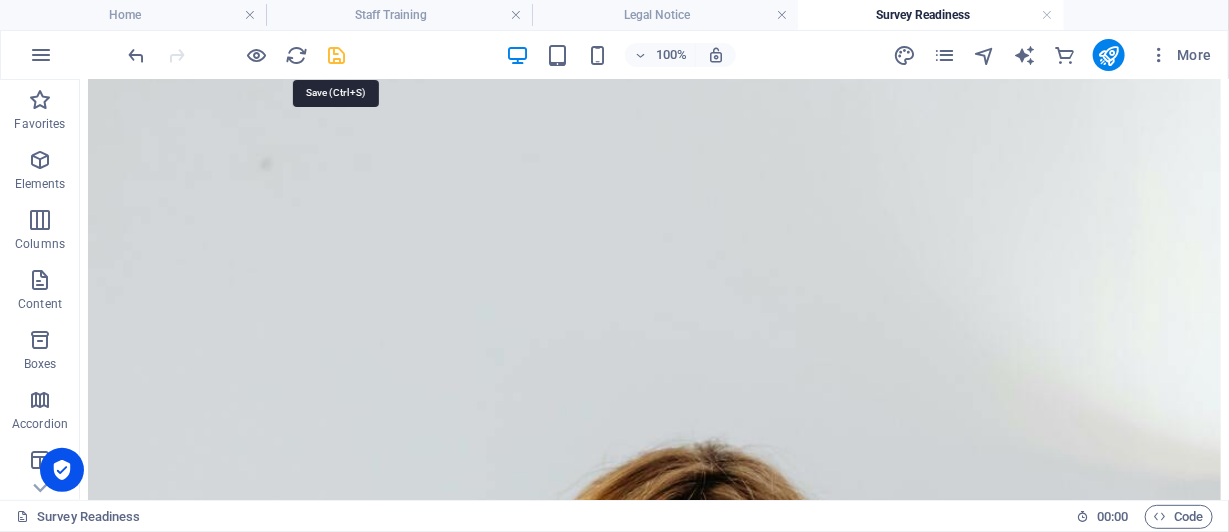 click at bounding box center [337, 55] 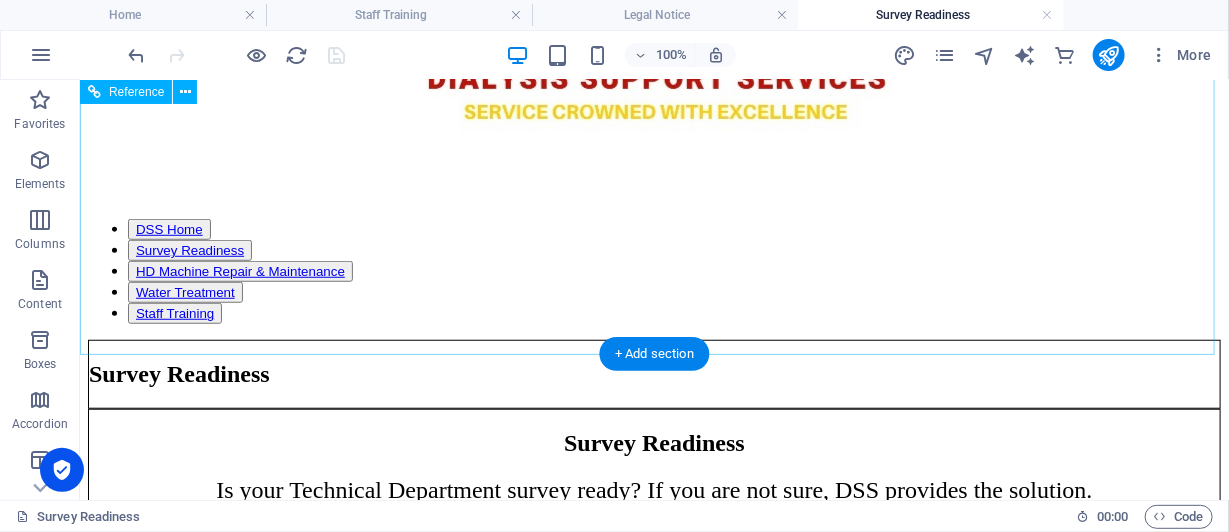 scroll, scrollTop: 300, scrollLeft: 0, axis: vertical 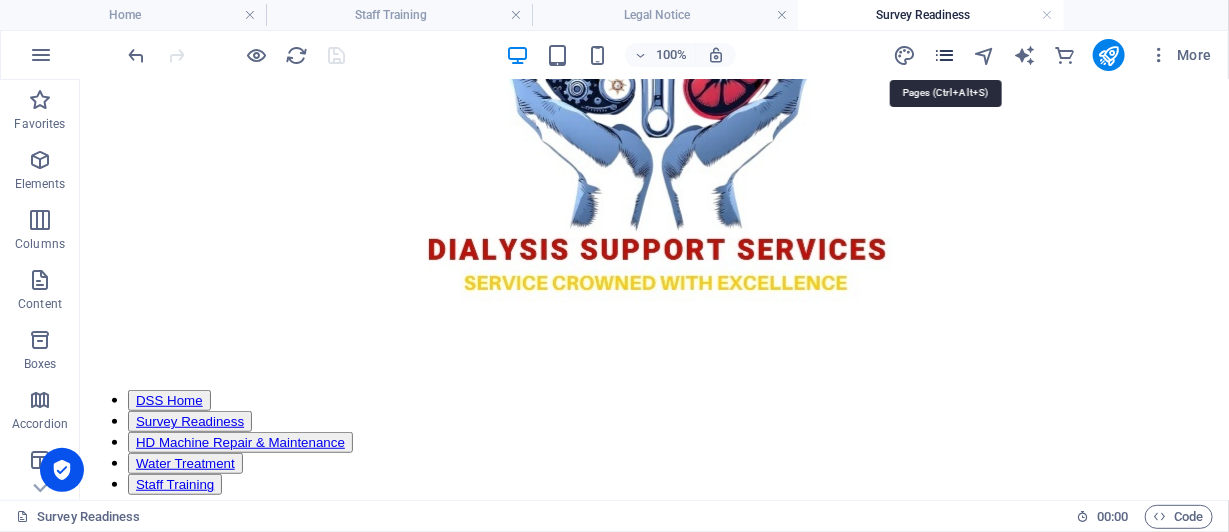 click at bounding box center [944, 55] 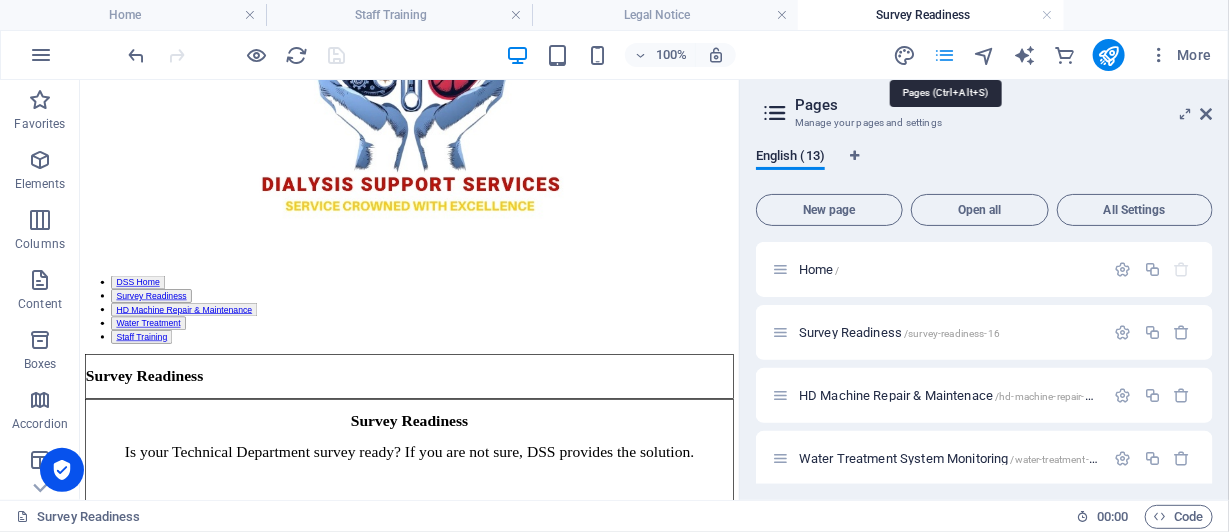 scroll, scrollTop: 309, scrollLeft: 0, axis: vertical 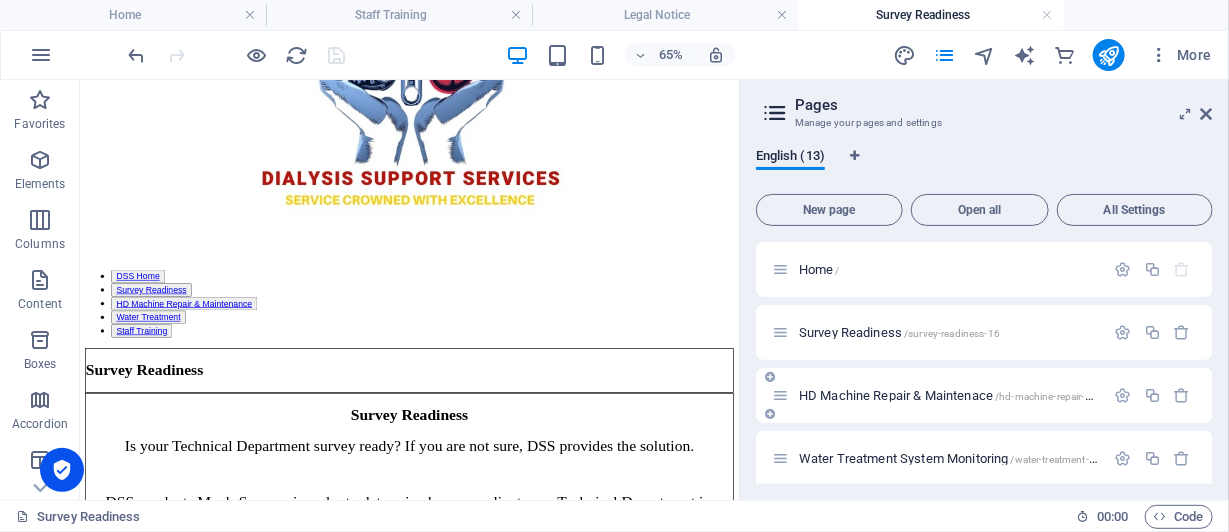 click on "HD Machine Repair & Maintenace /hd-machine-repair-maintenace" at bounding box center (968, 395) 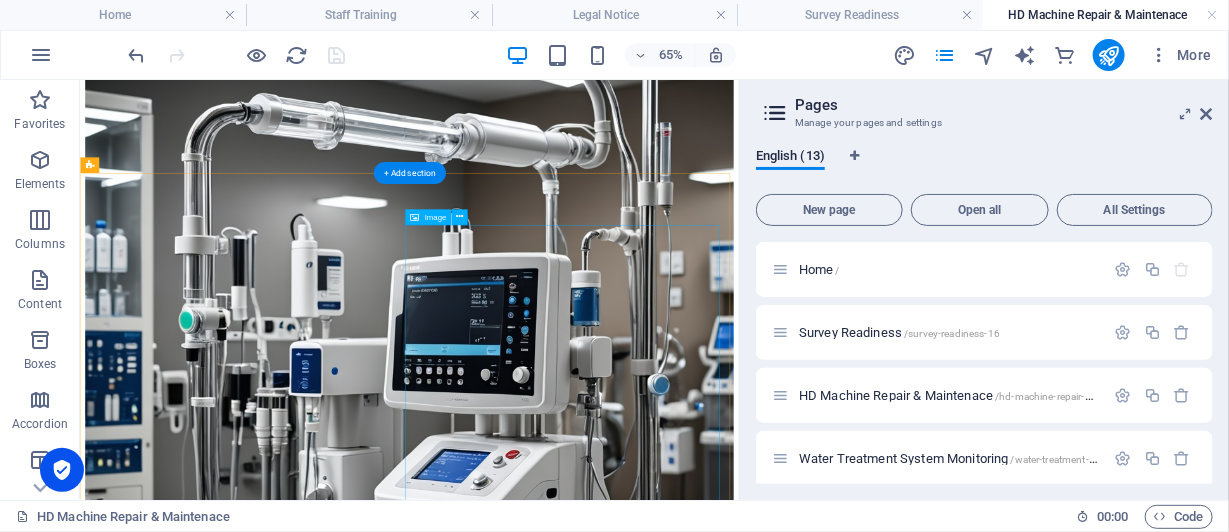 scroll, scrollTop: 1200, scrollLeft: 0, axis: vertical 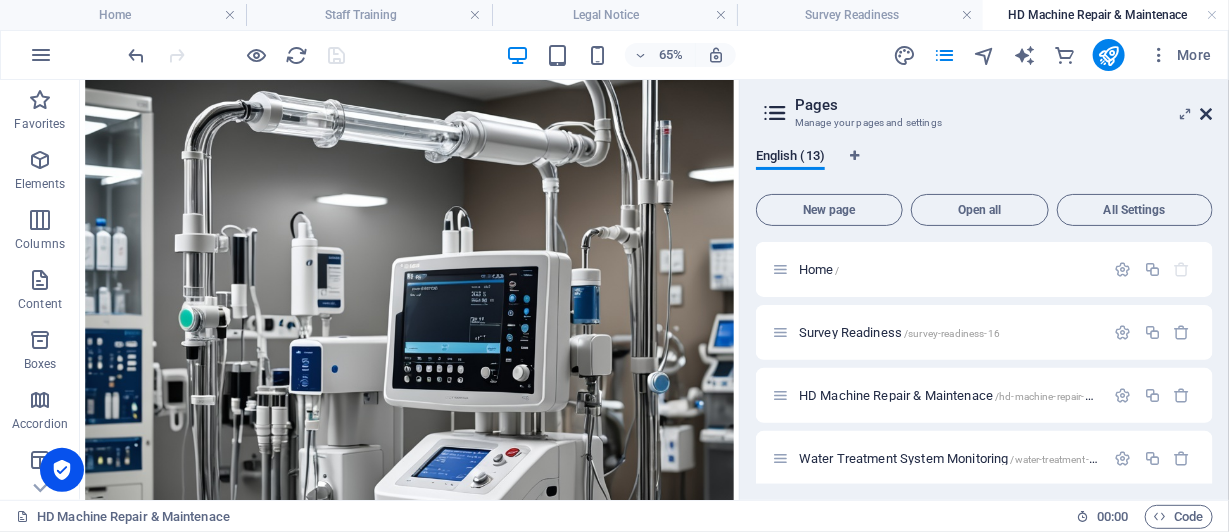 click at bounding box center (1207, 114) 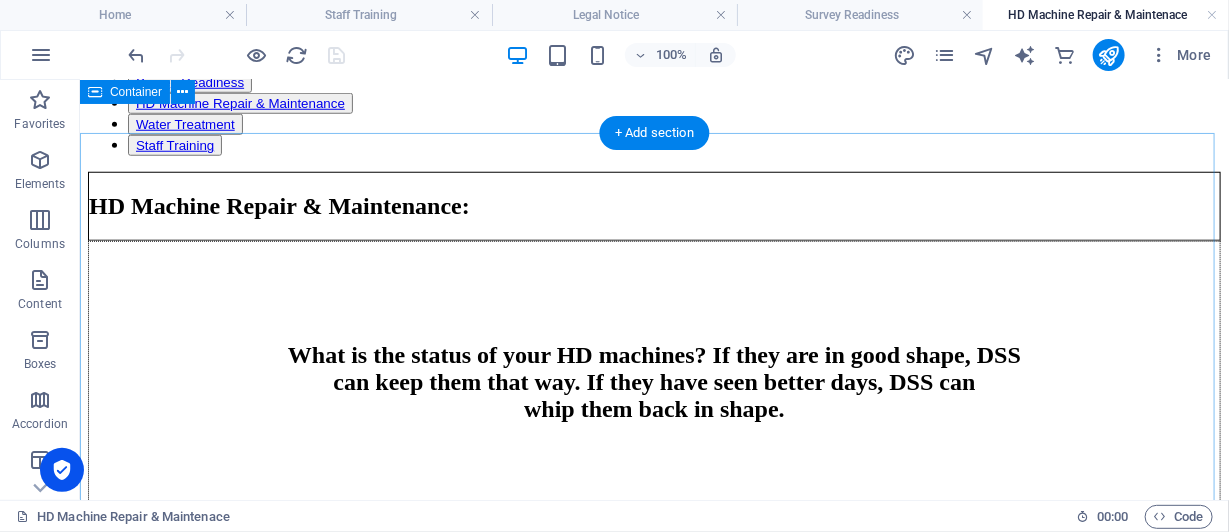 scroll, scrollTop: 600, scrollLeft: 0, axis: vertical 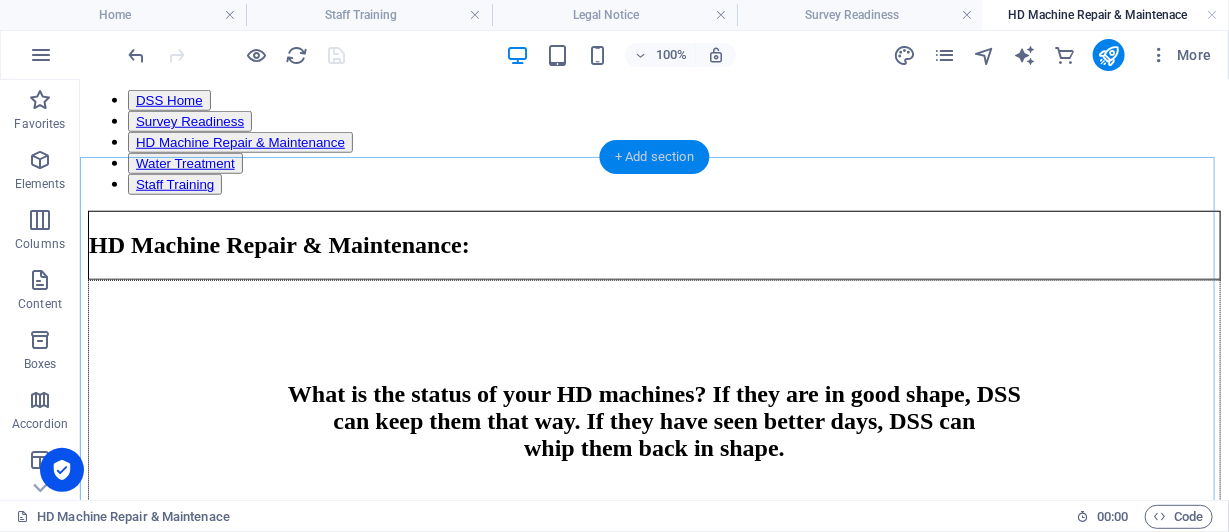 click on "+ Add section" at bounding box center (654, 157) 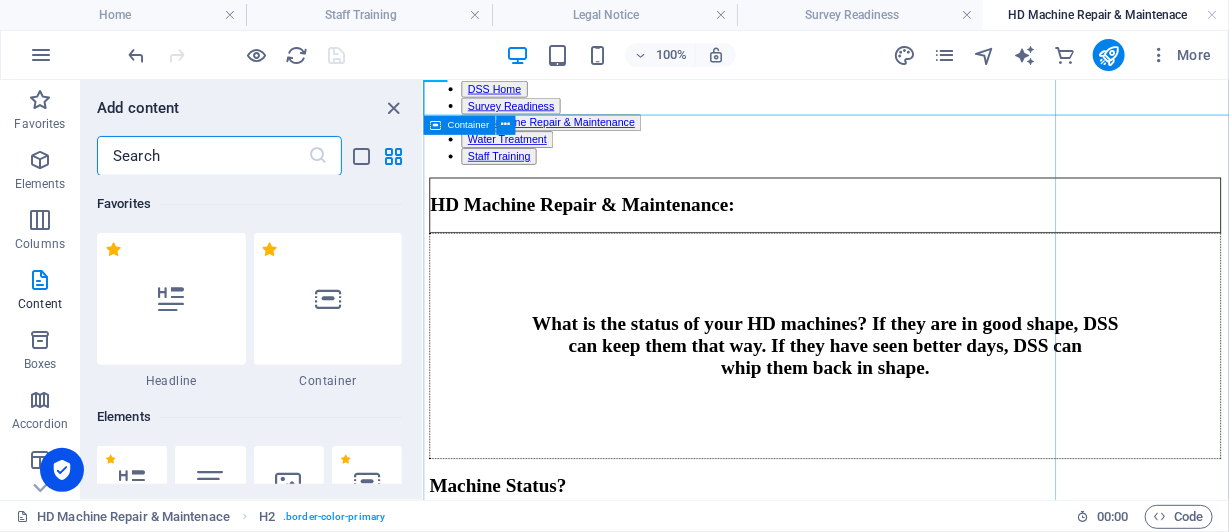 scroll, scrollTop: 633, scrollLeft: 0, axis: vertical 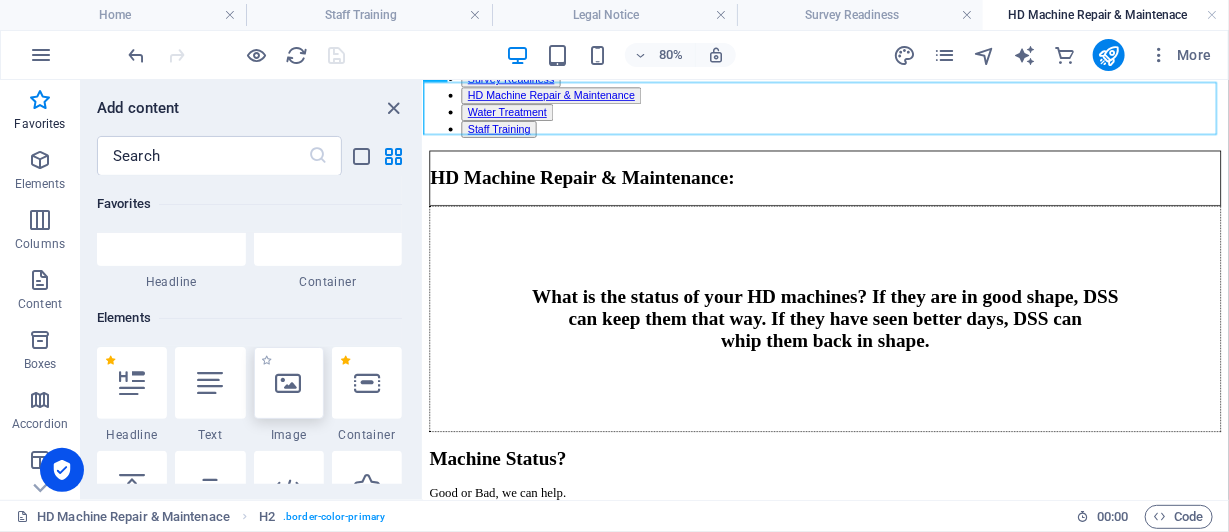 click at bounding box center (289, 383) 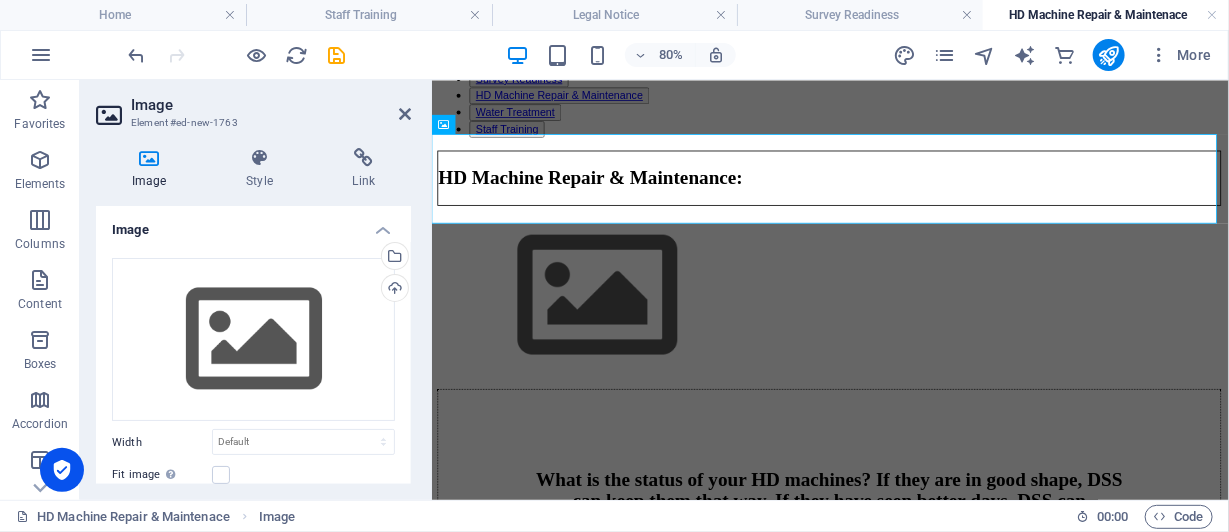 scroll, scrollTop: 634, scrollLeft: 0, axis: vertical 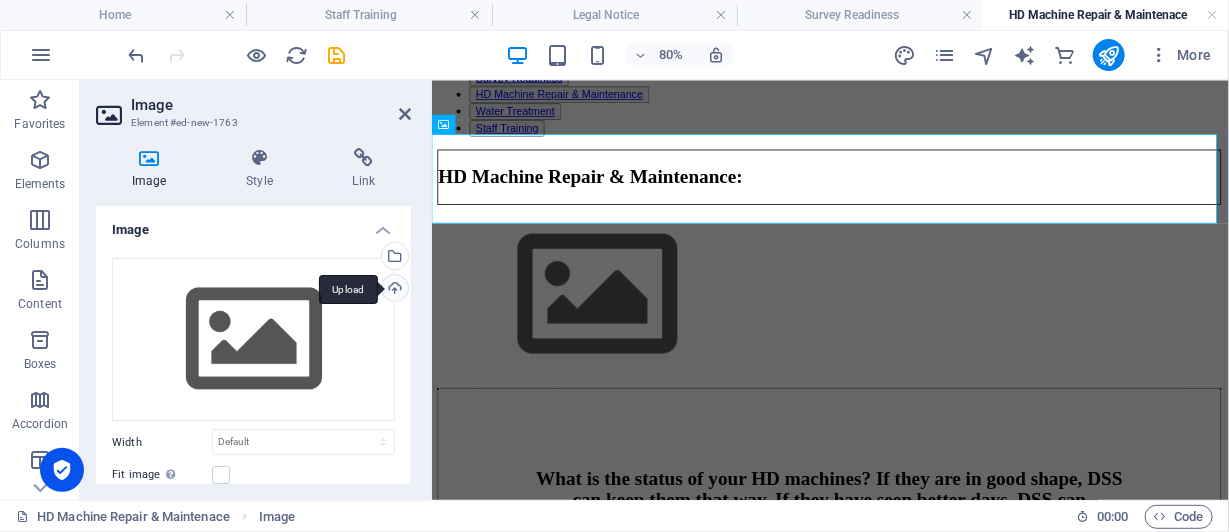 click on "Upload" at bounding box center [393, 290] 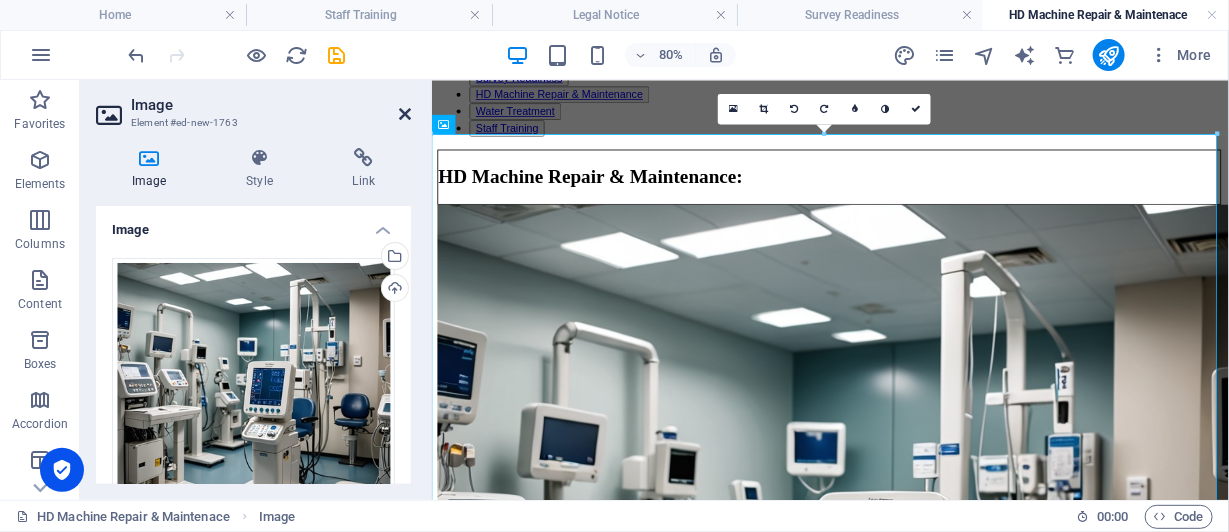 click at bounding box center (405, 114) 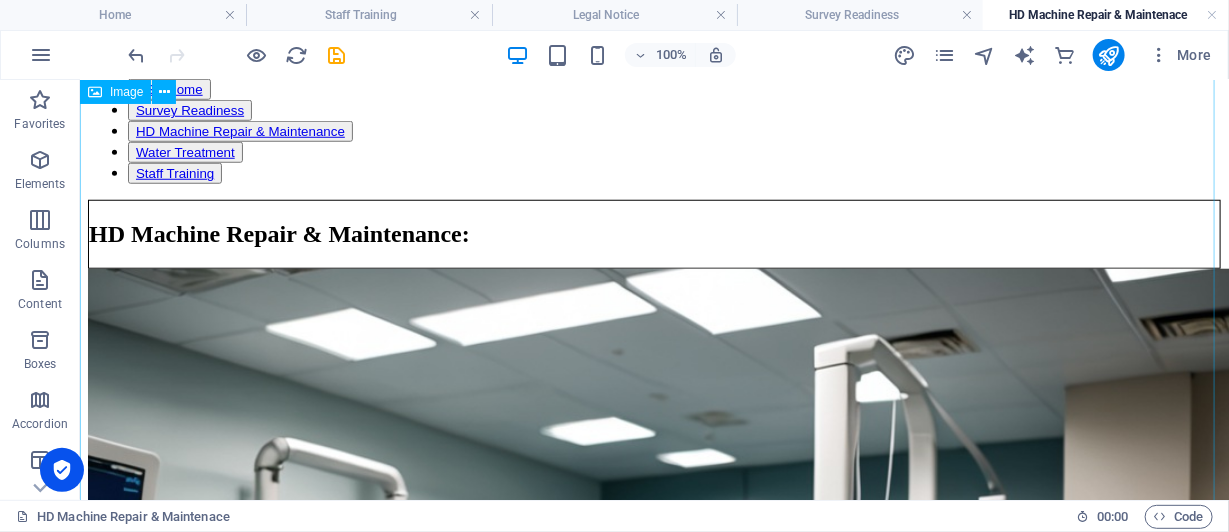 scroll, scrollTop: 499, scrollLeft: 0, axis: vertical 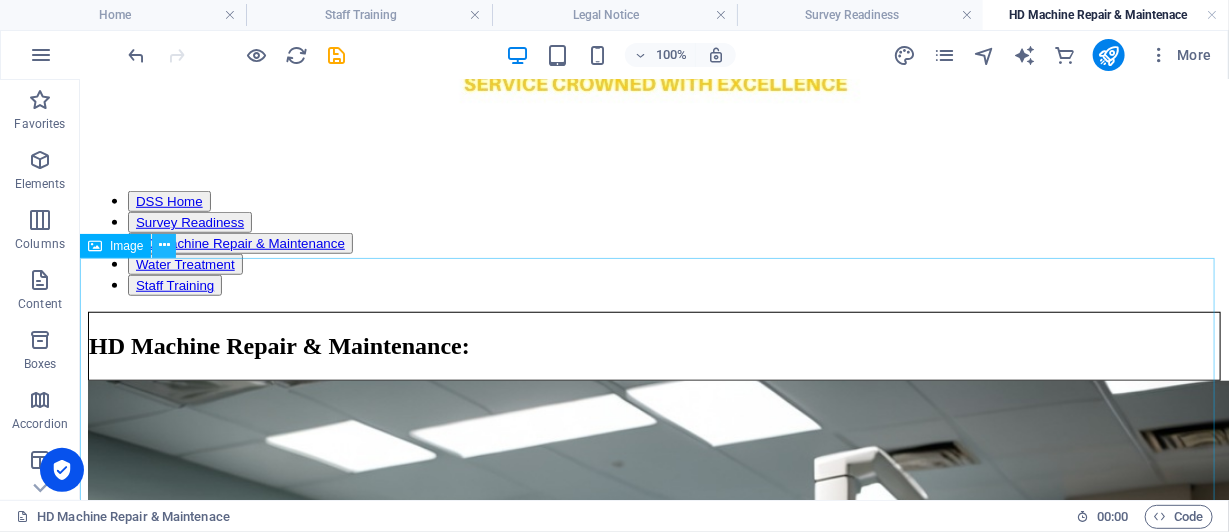 click at bounding box center [164, 245] 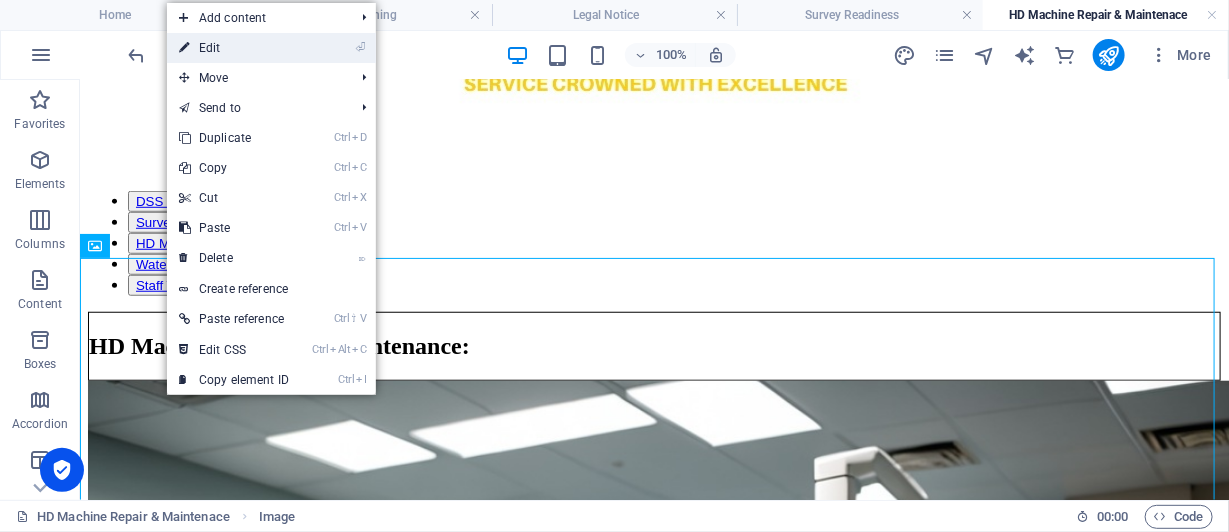 click on "⏎  Edit" at bounding box center (234, 48) 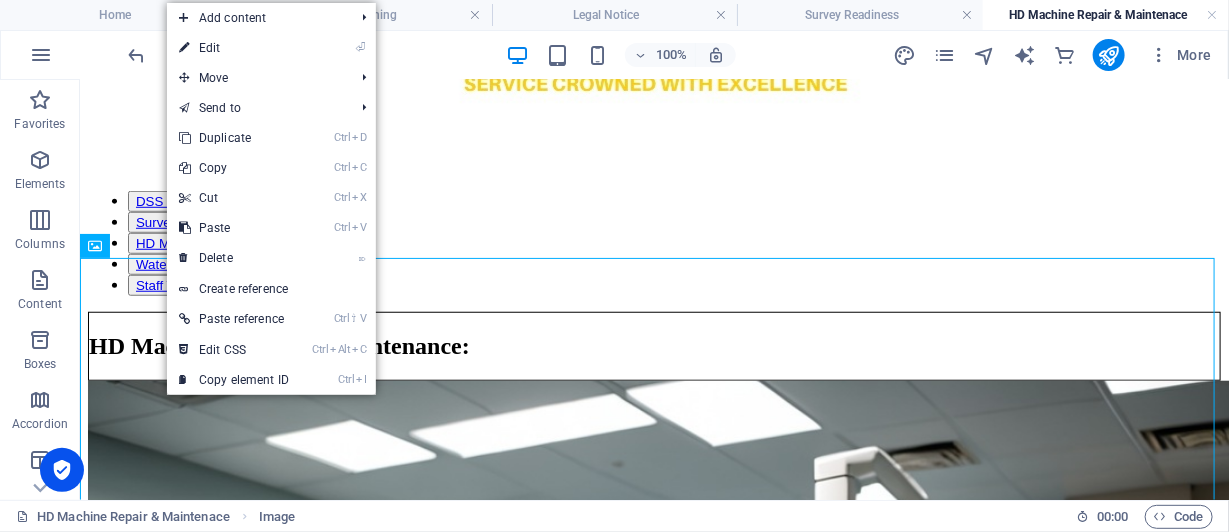 scroll, scrollTop: 534, scrollLeft: 0, axis: vertical 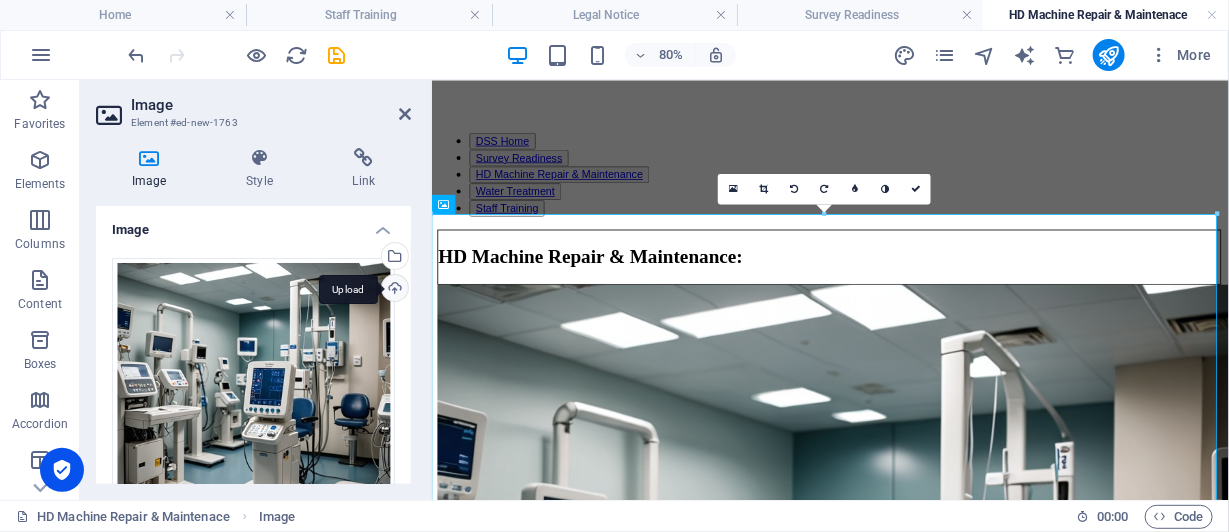 click on "Upload" at bounding box center [393, 290] 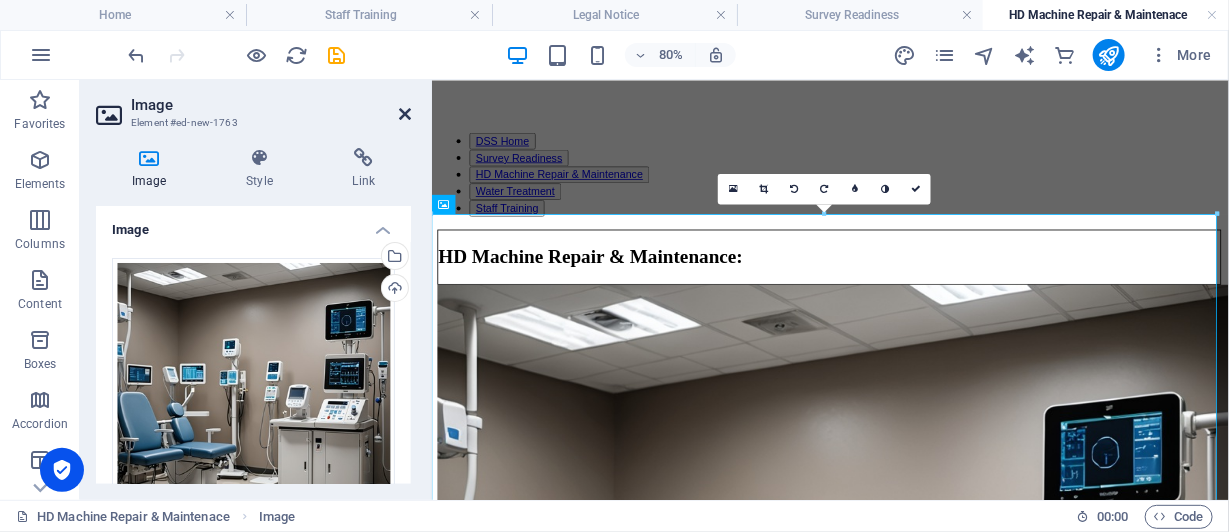 click at bounding box center [405, 114] 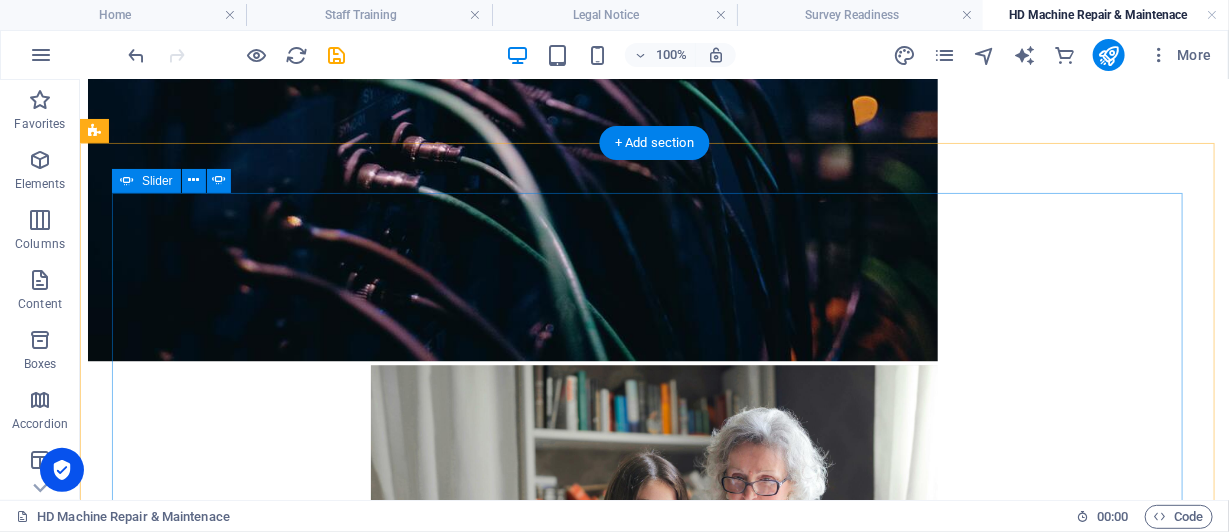 scroll, scrollTop: 4700, scrollLeft: 0, axis: vertical 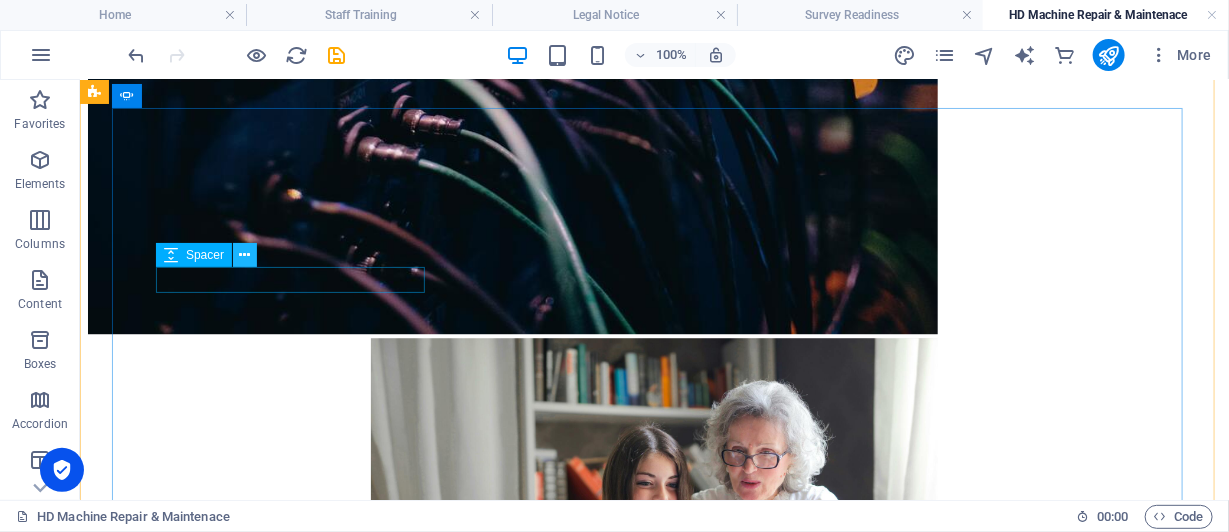 click at bounding box center (245, 255) 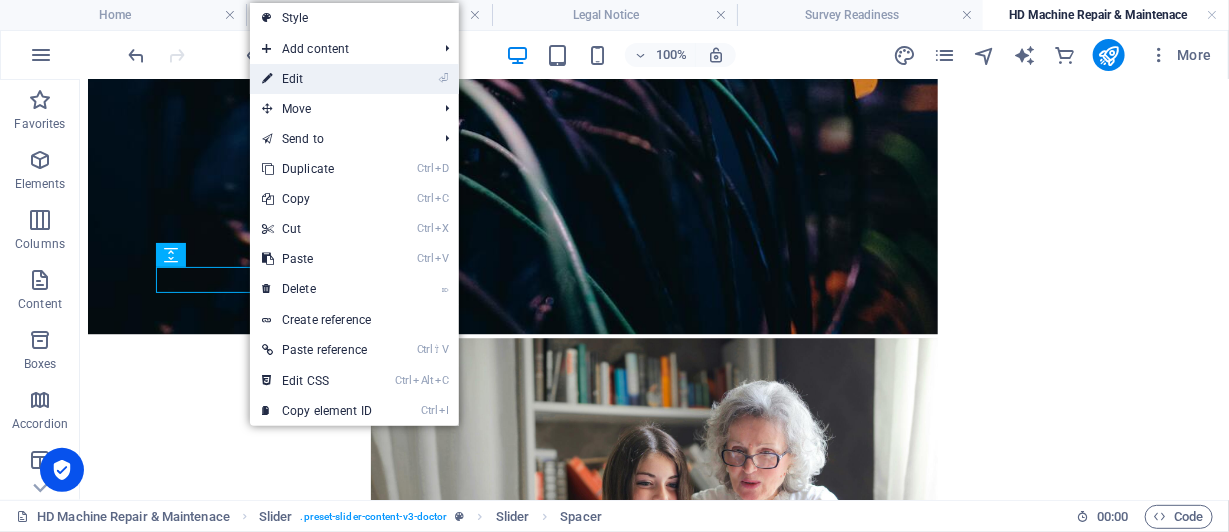 click on "⏎  Edit" at bounding box center (317, 79) 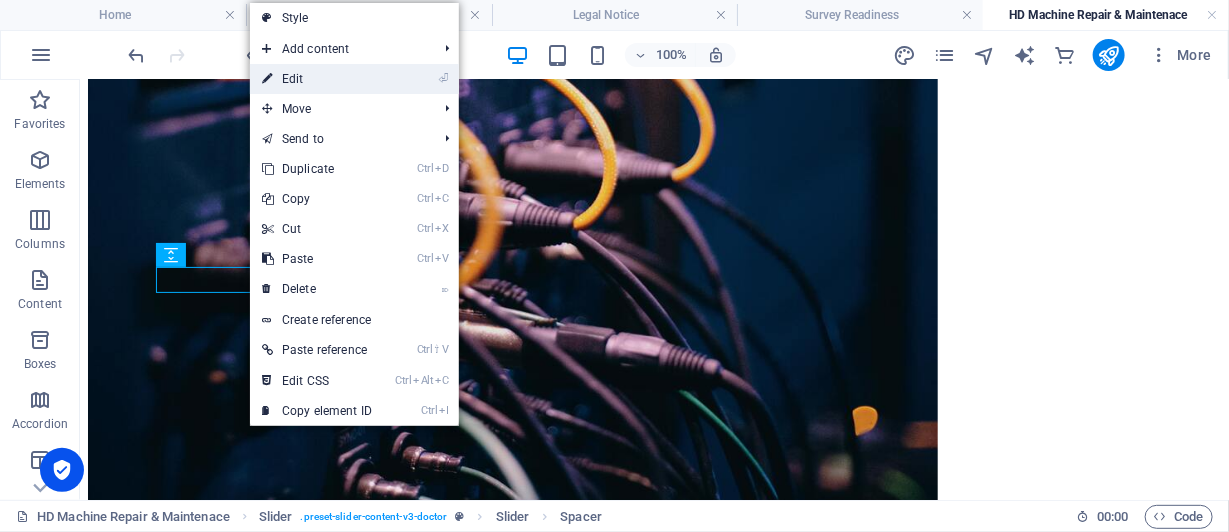 select on "px" 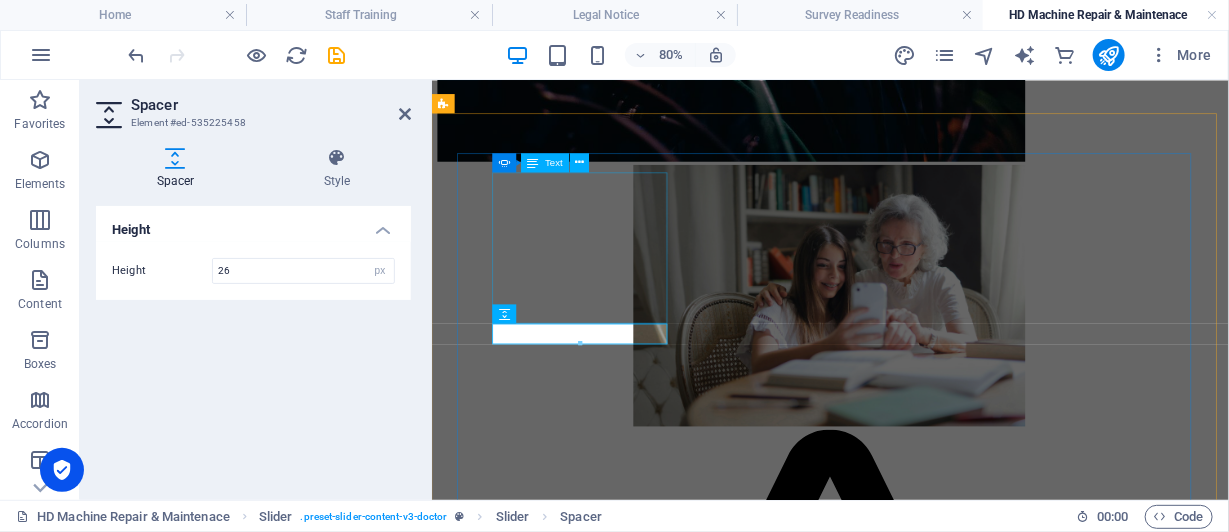click on "I have never had better service for my diaylis clinic than biomed tech's on [PERSON_NAME] team.
I highly recommend DSS' services!" at bounding box center (-373, 4553) 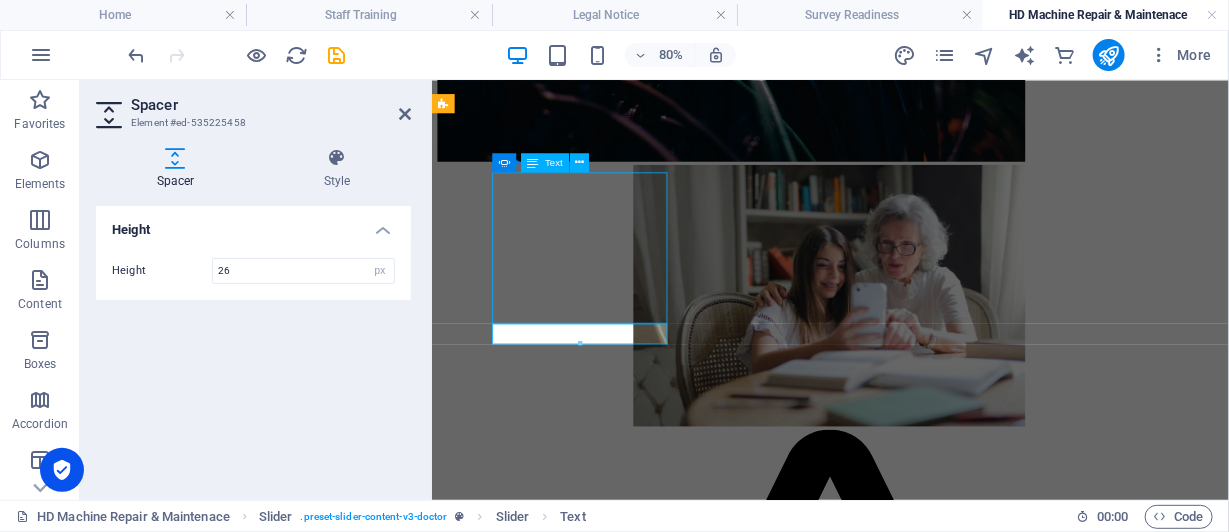click on "I have never had better service for my diaylis clinic than biomed tech's on [PERSON_NAME] team.
I highly recommend DSS' services!" at bounding box center [-373, 4553] 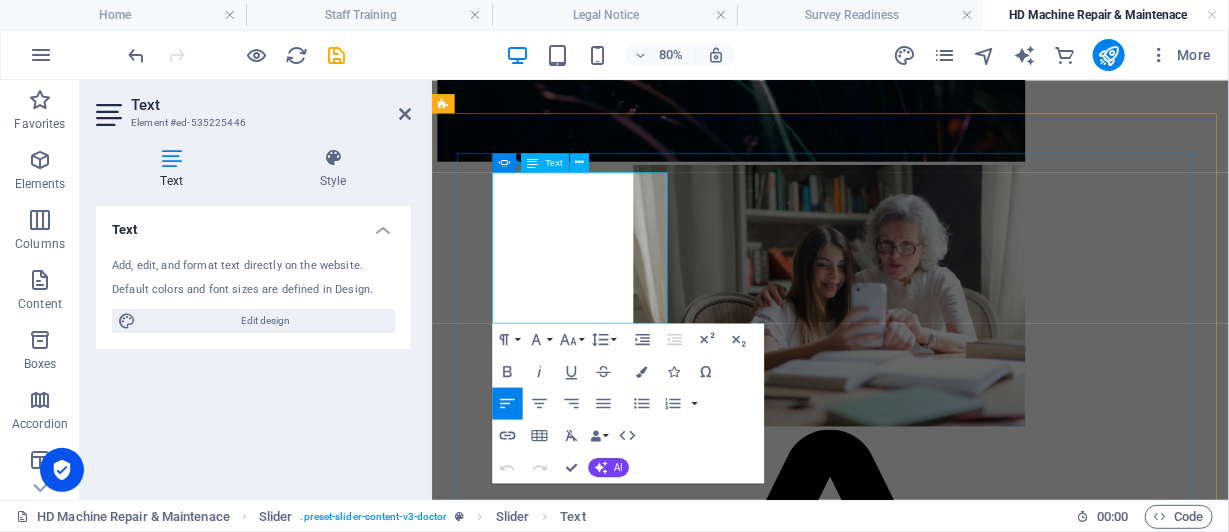 drag, startPoint x: 509, startPoint y: 206, endPoint x: 684, endPoint y: 370, distance: 239.83536 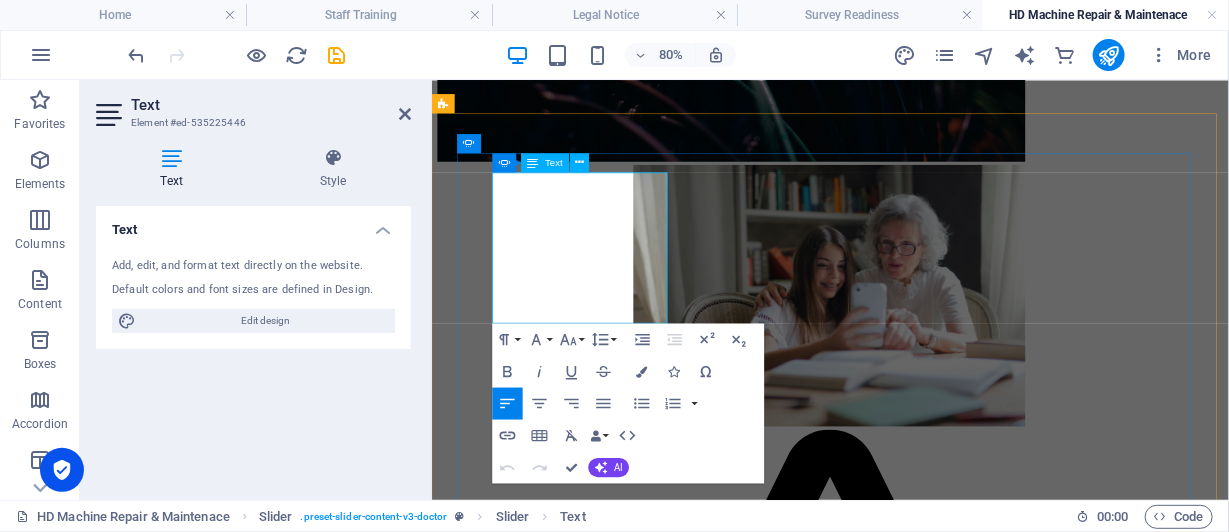 drag, startPoint x: 602, startPoint y: 369, endPoint x: 592, endPoint y: 367, distance: 10.198039 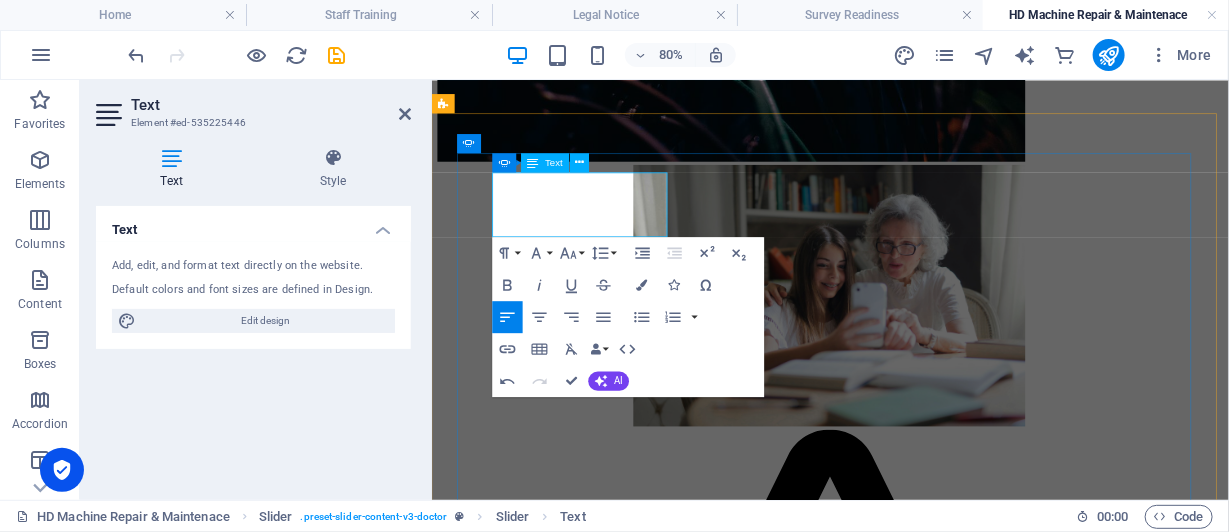 drag, startPoint x: 618, startPoint y: 264, endPoint x: 507, endPoint y: 238, distance: 114.00439 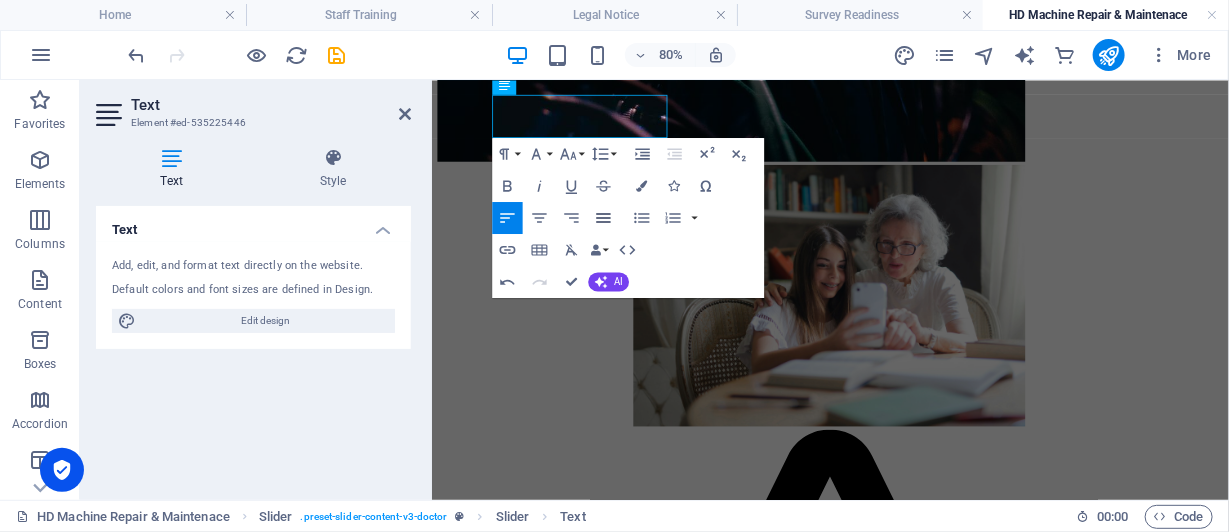 scroll, scrollTop: 4463, scrollLeft: 0, axis: vertical 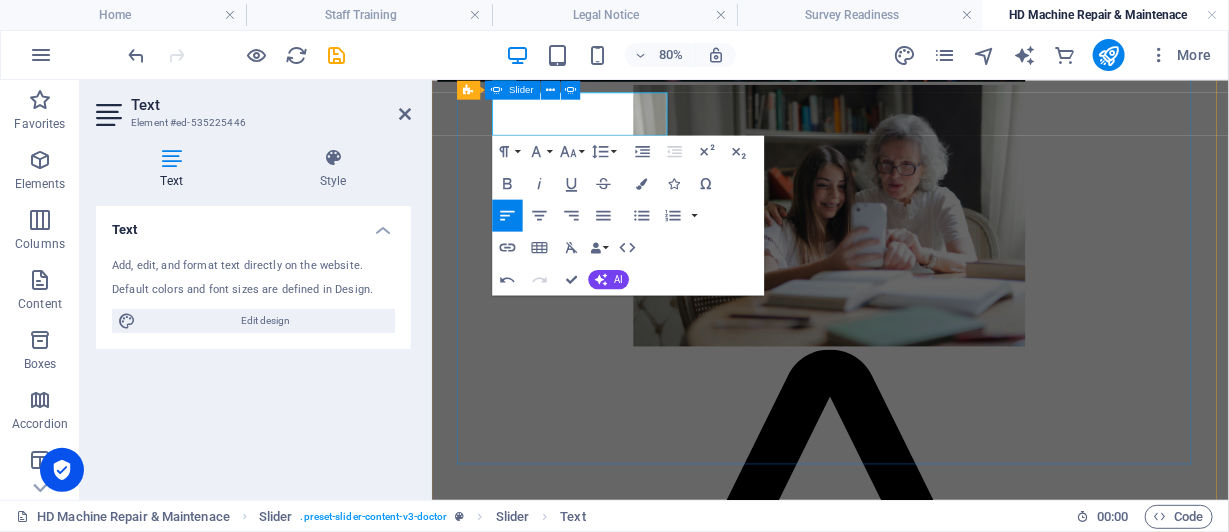 click on "In the [MEDICAL_DATA] industry you must have confidence in your machine's working properly.  My experience with the Bio-Medical Technicians on [PERSON_NAME]'s team never dissappointed. I am happy he will continue to provide service to us through the company he and his associates created through DSS.
Anonymous - I sleep better at night knowing my [MEDICAL_DATA] Clinic is operating at it's best. I can thank DSS for that.
Anonymous -  Go with DSS. You'll be glad you did.
Anonymous -  Go with DSSNET
Anonymous - In the [MEDICAL_DATA] industry you must have confidence in your machine's working properly.  My experience with the Bio-Medical Technicians on [PERSON_NAME]'s team never dissappointed. I am happy he will continue to provide service to us through the company he and his associates created through DSS.
Anonymous - I sleep better at night knowing my [MEDICAL_DATA] Clinic is operating at it's best. I can thank DSS for that.
Anonymous -  Go with DSS. You'll be glad you did.
Anonymous -
Anonymous -
Anonymous -" at bounding box center [929, 4964] 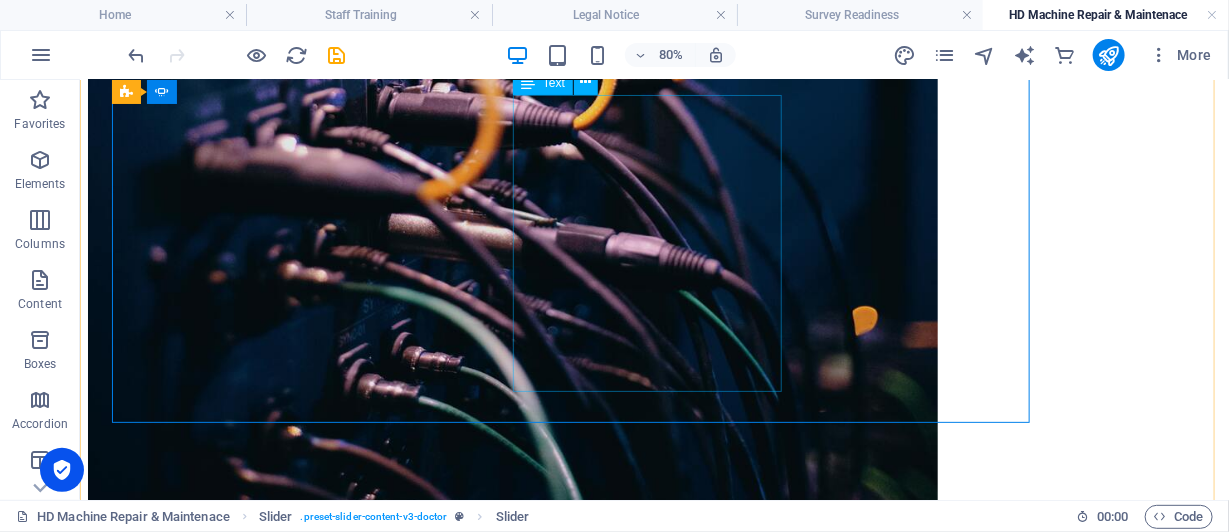scroll, scrollTop: 4737, scrollLeft: 0, axis: vertical 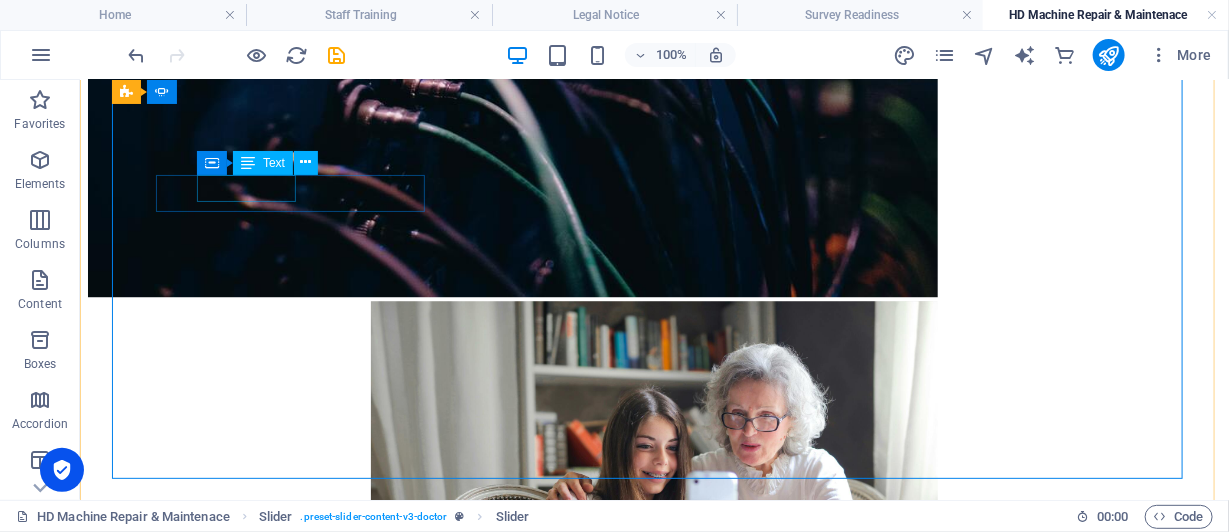 click on "Anonymous -" at bounding box center [-850, 5154] 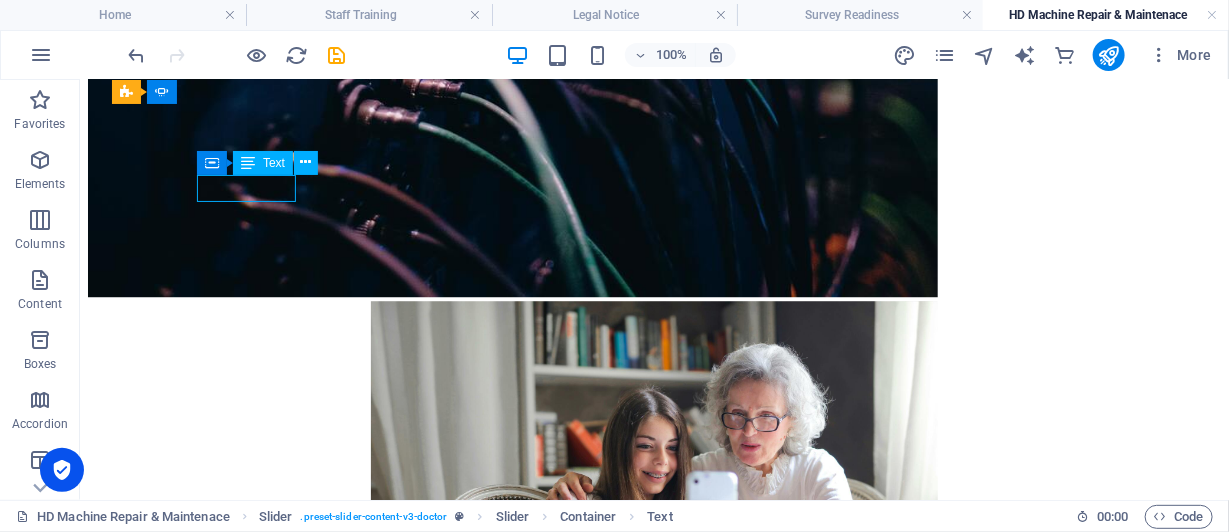 click on "Anonymous -" at bounding box center [-850, 5154] 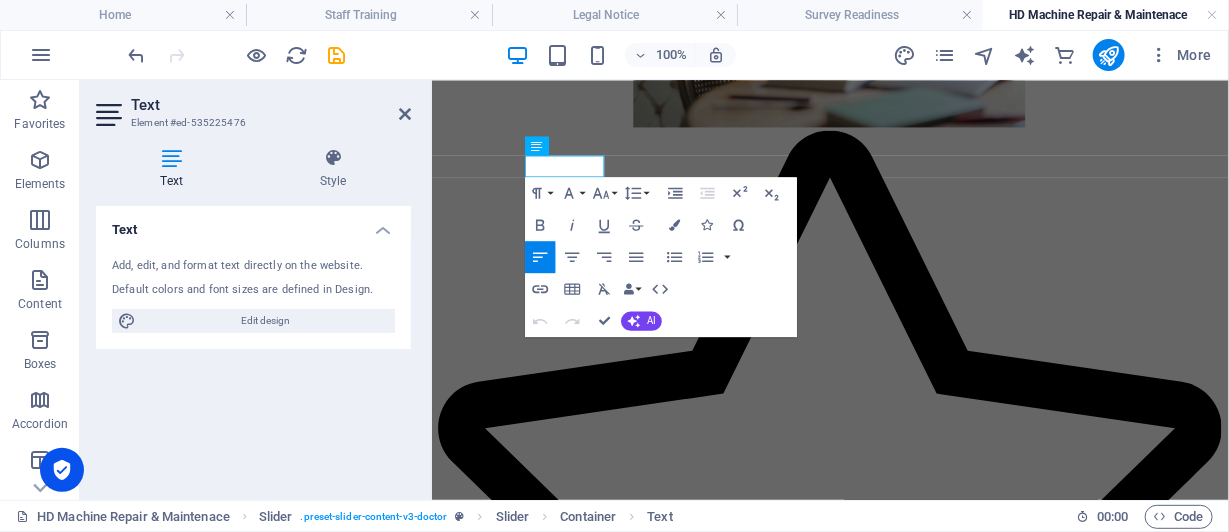 scroll, scrollTop: 4464, scrollLeft: 0, axis: vertical 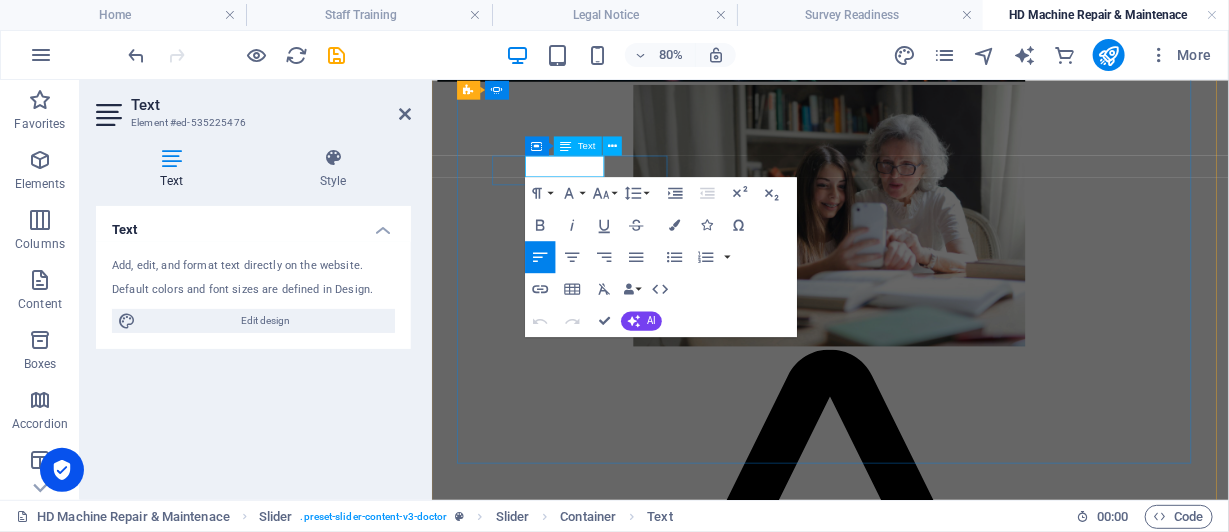 click on "Anonymous -" at bounding box center (-438, 4519) 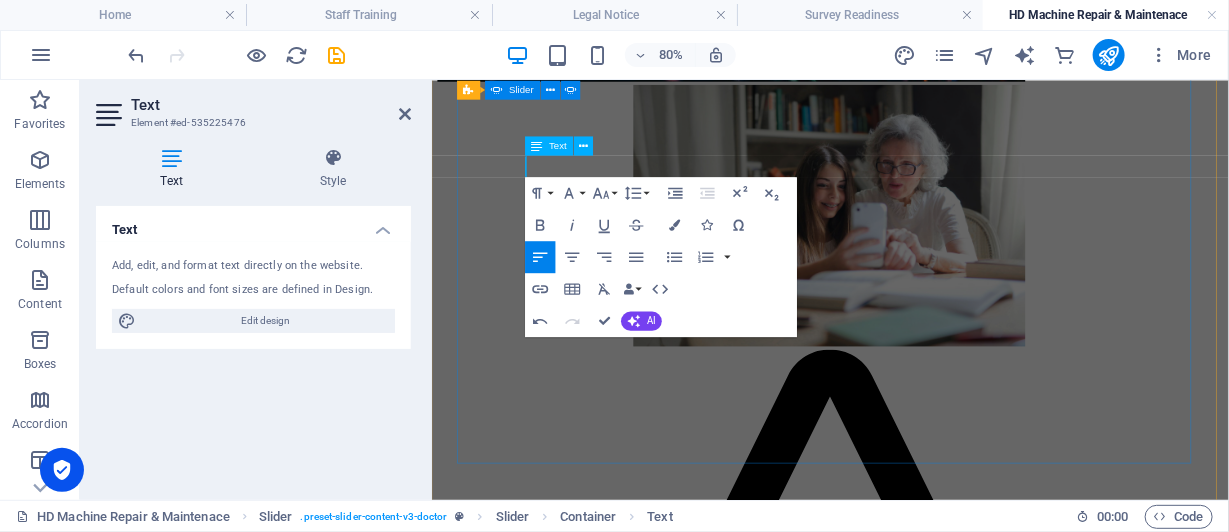 click on "In the [MEDICAL_DATA] industry you must have confidence in your machine's working properly.  My experience with the Bio-Medical Technicians on [PERSON_NAME]'s team never dissappointed. I am happy he will continue to provide service to us through the company he and his associates created through DSS.
Anonymous - I sleep better at night knowing my [MEDICAL_DATA] Clinic is operating at it's best. I can thank DSS for that.
Anonymous -  Go with DSS. You'll be glad you did.
Anonymous -  Go with DSSNET
In the [MEDICAL_DATA] industry you must have confidence in your machine's working properly.  My experience with the Bio-Medical Technicians on [PERSON_NAME]'s team never dissappointed. I am happy he will continue to provide service to us through the company he and his associates created through DSS.
Anonymous - I sleep better at night knowing my [MEDICAL_DATA] Clinic is operating at it's best. I can thank DSS for that.
Anonymous -  Go with DSS. You'll be glad you did.
Anonymous -  Go with DSSNET
Anonymous -
1 2 3" at bounding box center (929, 4910) 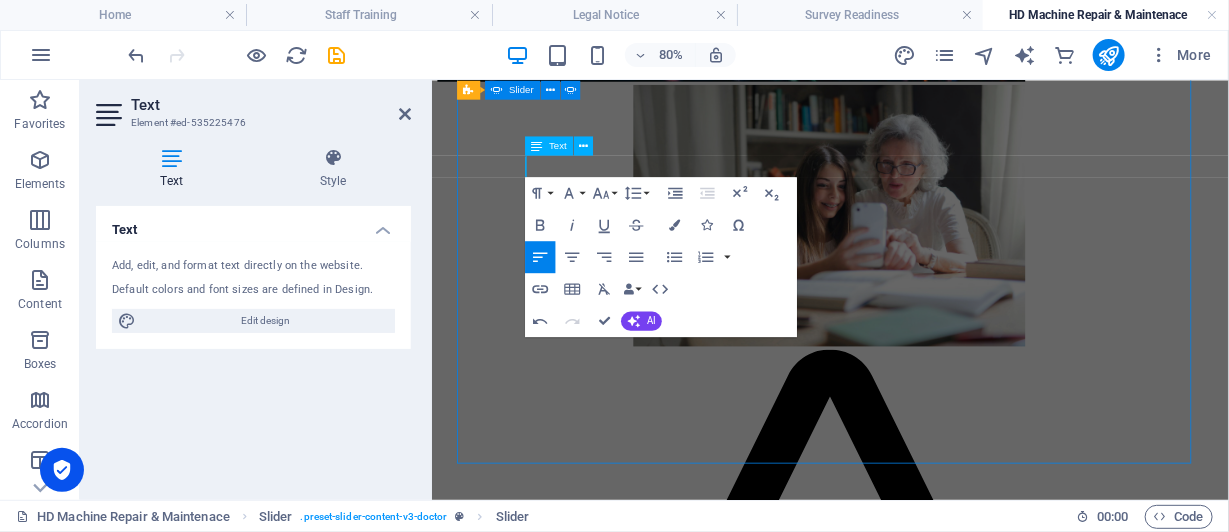 scroll, scrollTop: 4738, scrollLeft: 0, axis: vertical 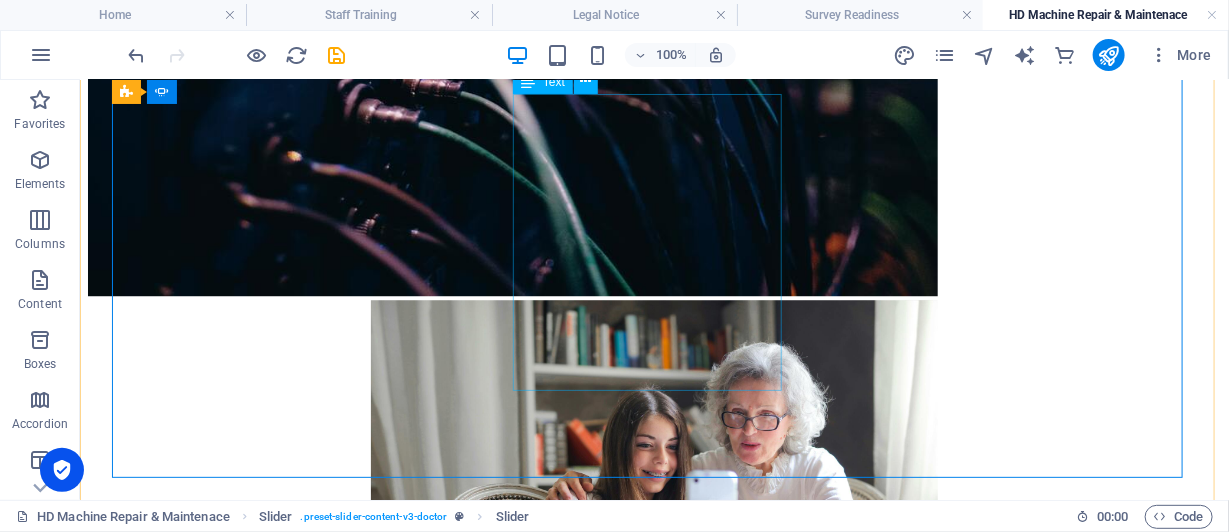 click on "In the [MEDICAL_DATA] industry you must have confidence in your machine's working properly.  My experience with the Bio-Medical Technicians on [PERSON_NAME]'s team never dissappointed. I am happy he will continue to provide service to us through the company he and his associates created through DSS." at bounding box center (-850, 5259) 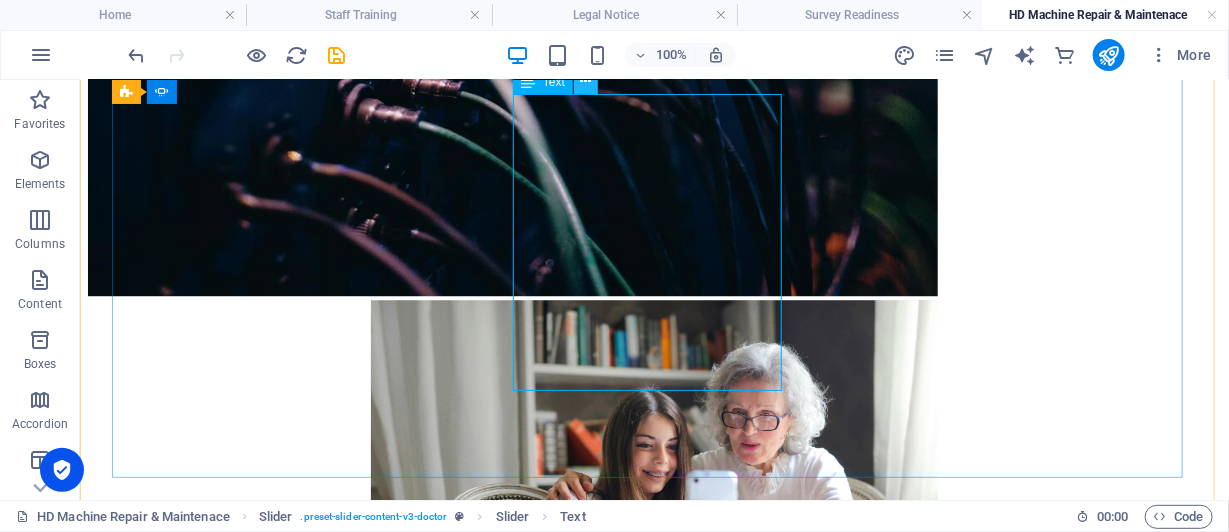 click at bounding box center [586, 81] 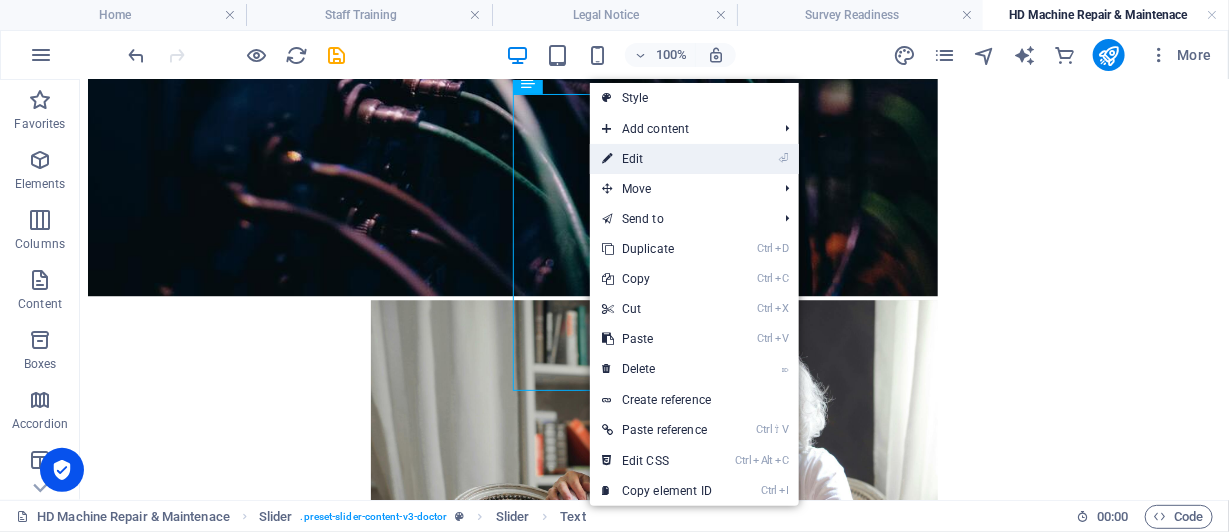 click on "⏎  Edit" at bounding box center (657, 159) 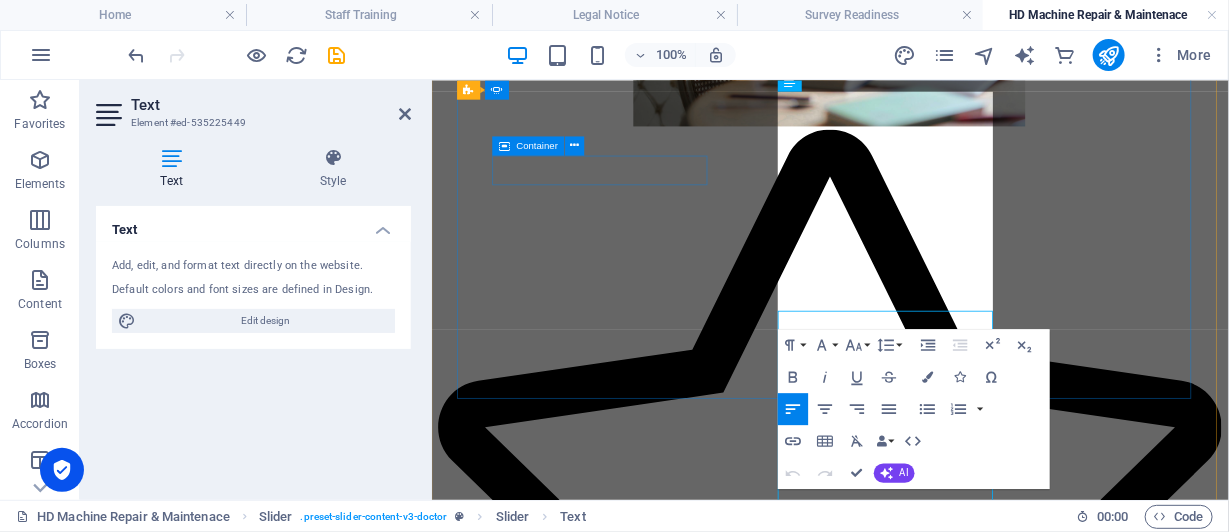 scroll, scrollTop: 4464, scrollLeft: 0, axis: vertical 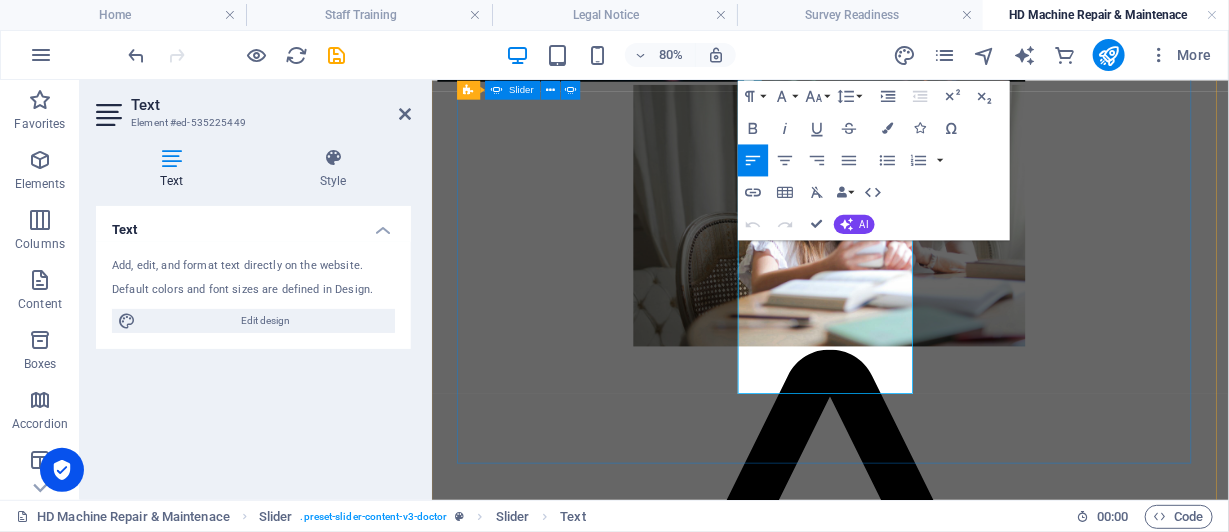 drag, startPoint x: 858, startPoint y: 401, endPoint x: 802, endPoint y: 103, distance: 303.2161 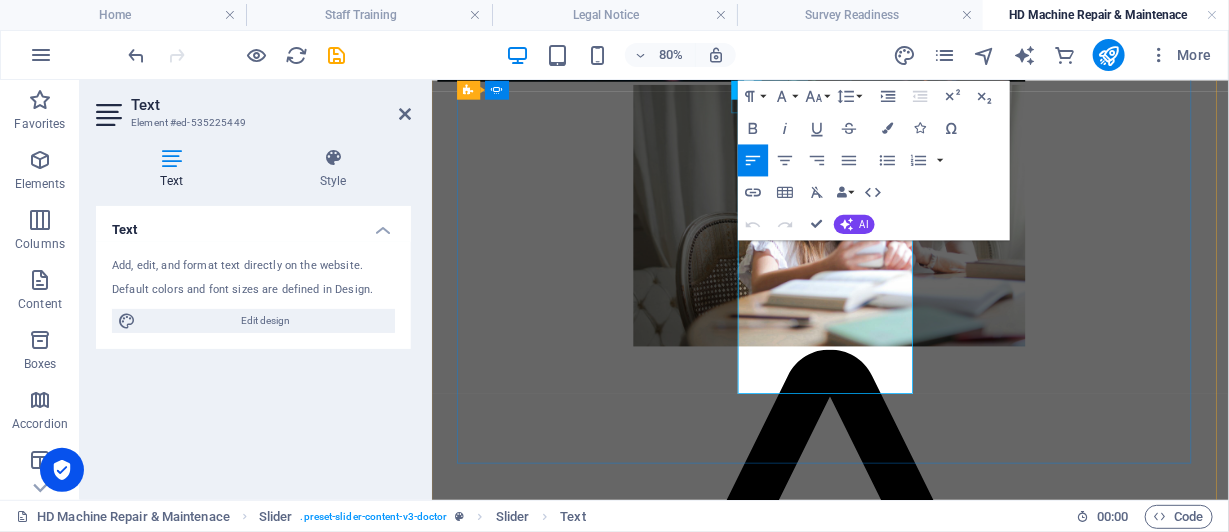 copy on "In the [MEDICAL_DATA] industry you must have confidence in your machine's working properly.  My experience with the Bio-Medical Technicians on [PERSON_NAME]'s team never dissappointed. I am happy he will continue to provide service to us through the company he and his associates created through DSS." 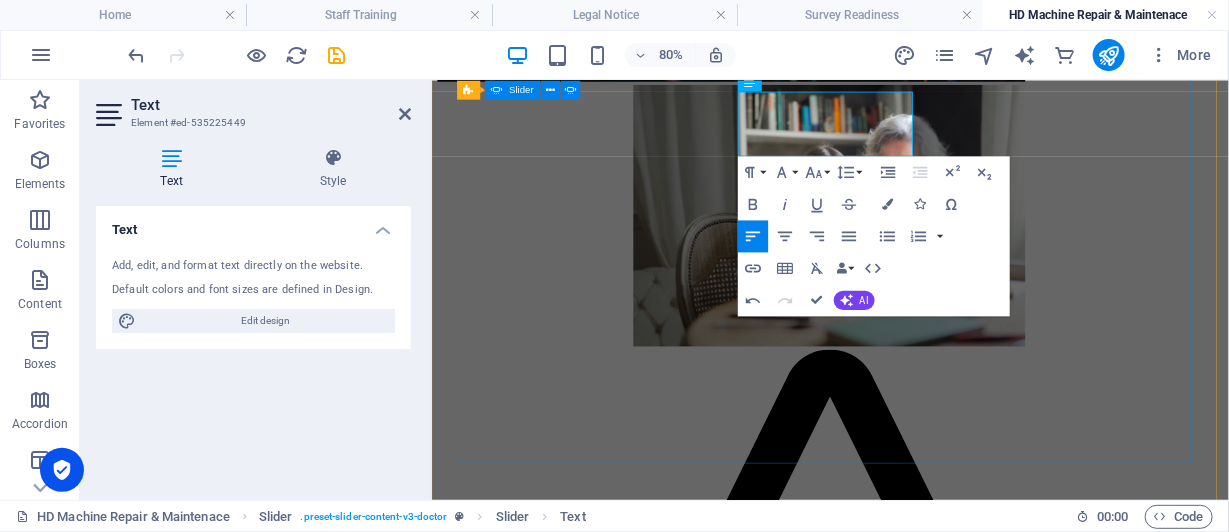 type 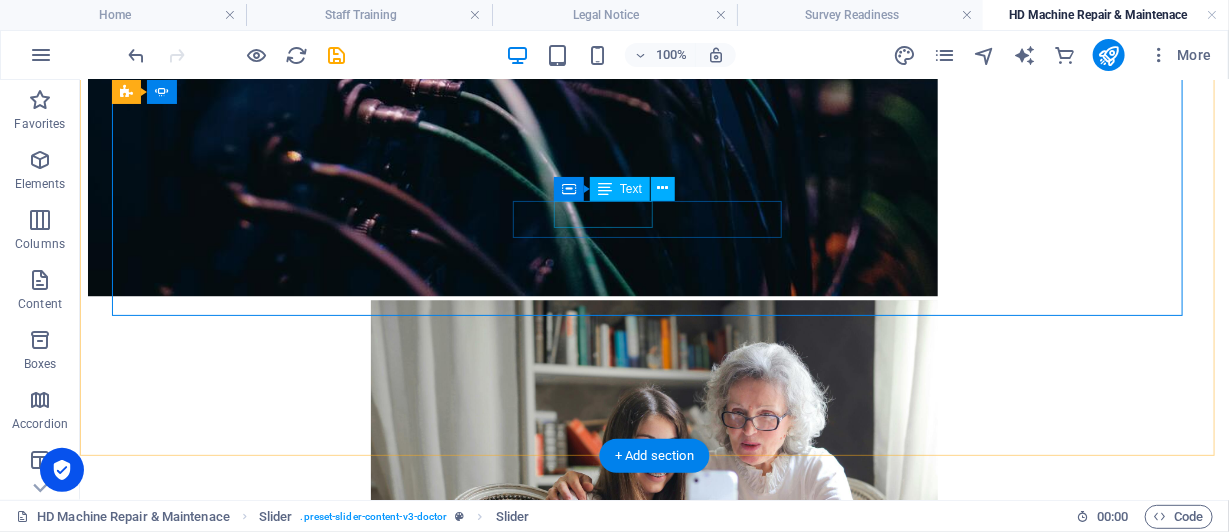 click on "Anonymous -" at bounding box center [-850, 5181] 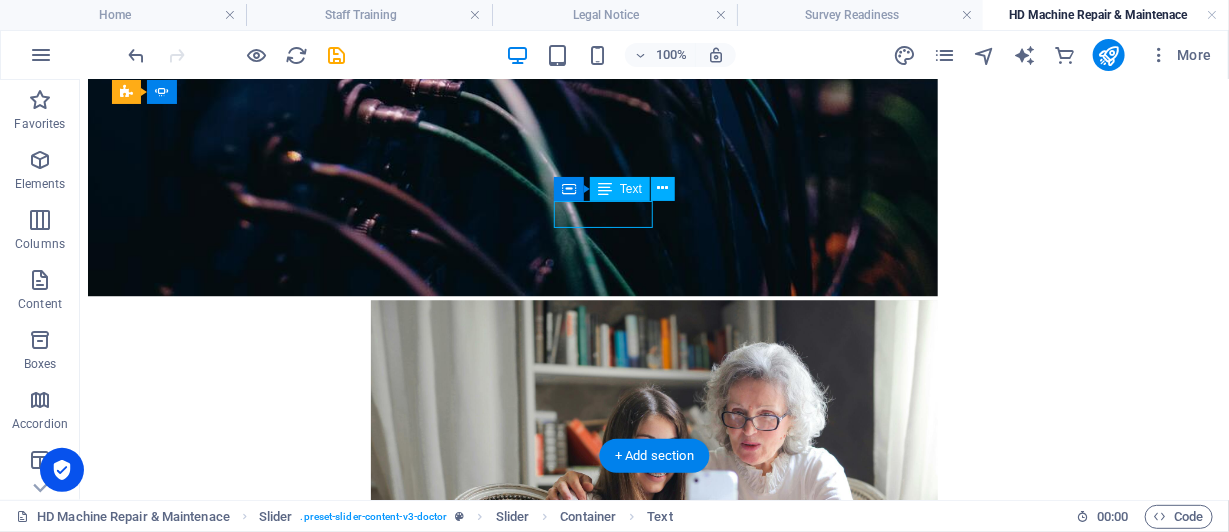 click on "Anonymous -" at bounding box center (-850, 5181) 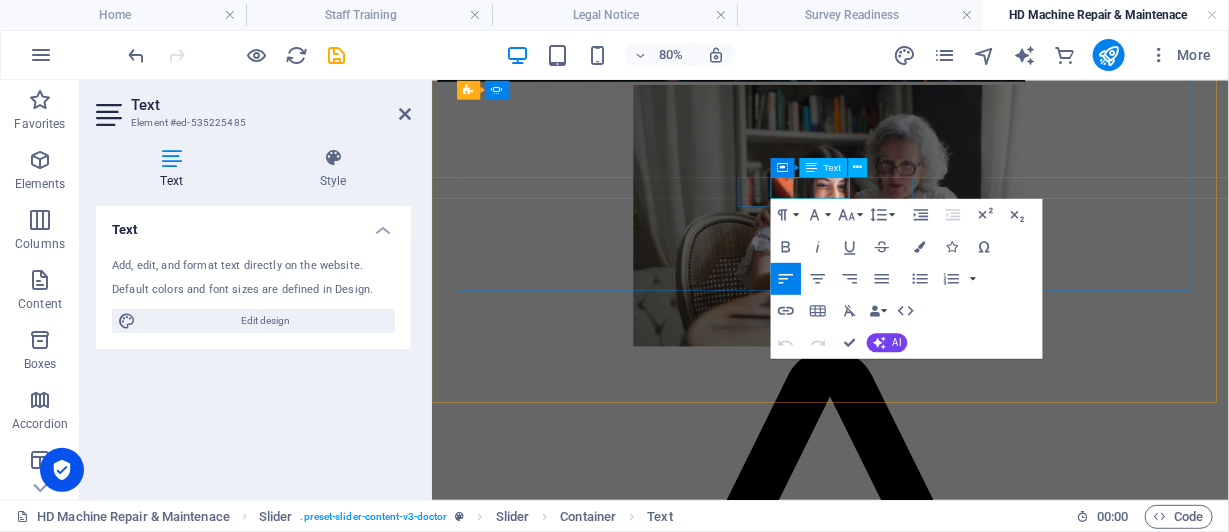 click on "Anonymous -" at bounding box center (-438, 4511) 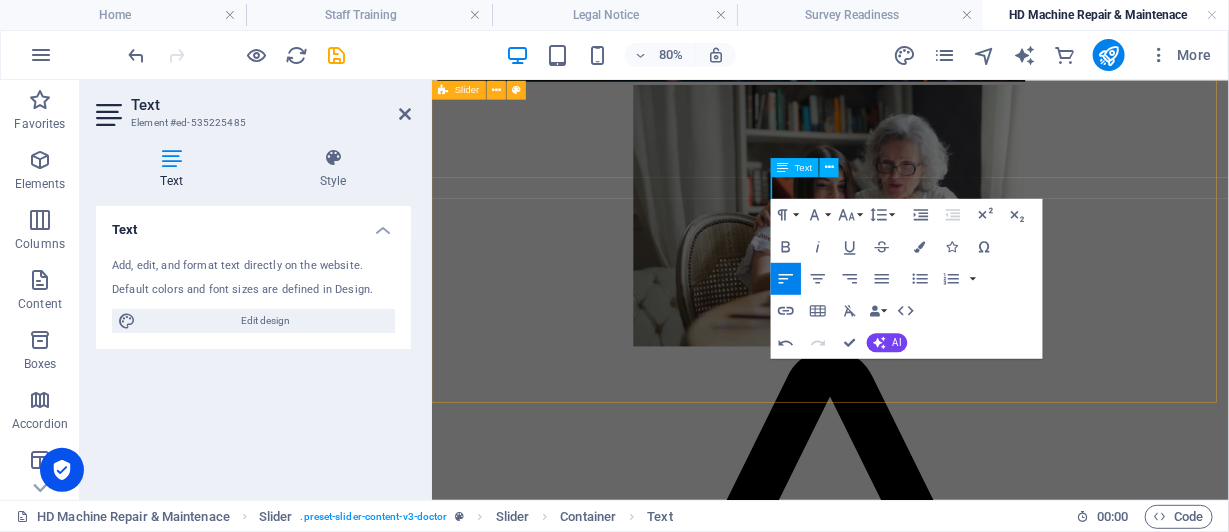 click on "Go with DSSNET
Anonymous - I sleep better at night knowing my [MEDICAL_DATA] Clinic is operating at it's best. I can thank DSS for that.
Anonymous -  Go with DSS. You'll be glad you did.
Anonymous -  Go with DSSNET
Go with DSSNET
I sleep better at night knowing my [MEDICAL_DATA] Clinic is operating at it's best. I can thank DSS for that.
Anonymous -  Go with DSS. You'll be glad you did.
Anonymous -  Go with DSSNET
Go with DSSNET
Anonymous - I sleep better at night knowing my [MEDICAL_DATA] Clinic is operating at it's best. I can thank DSS for that.
Anonymous -  1 2 3 4" at bounding box center (929, 4659) 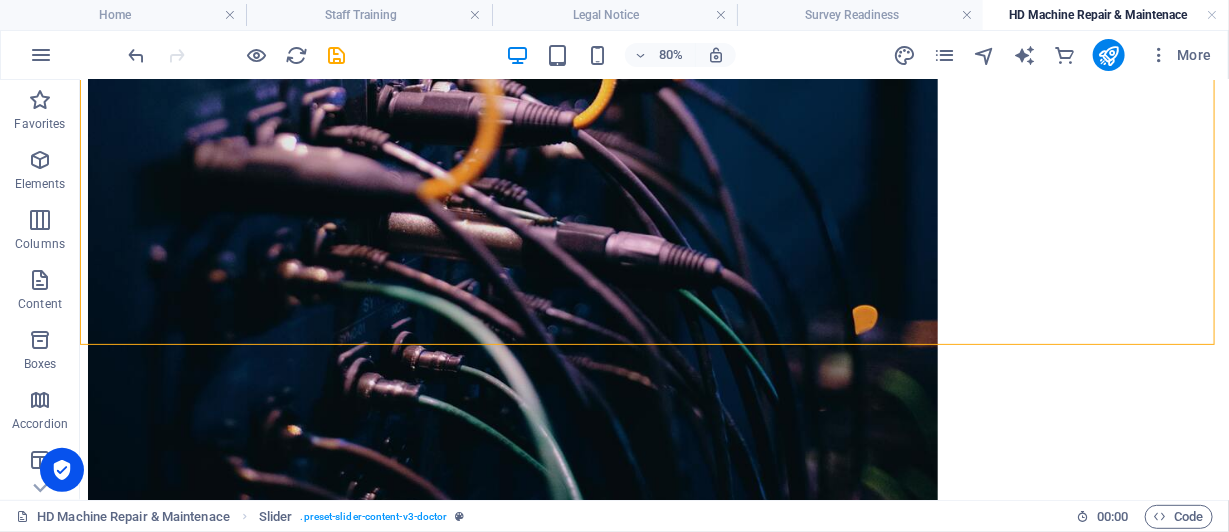 scroll, scrollTop: 4739, scrollLeft: 0, axis: vertical 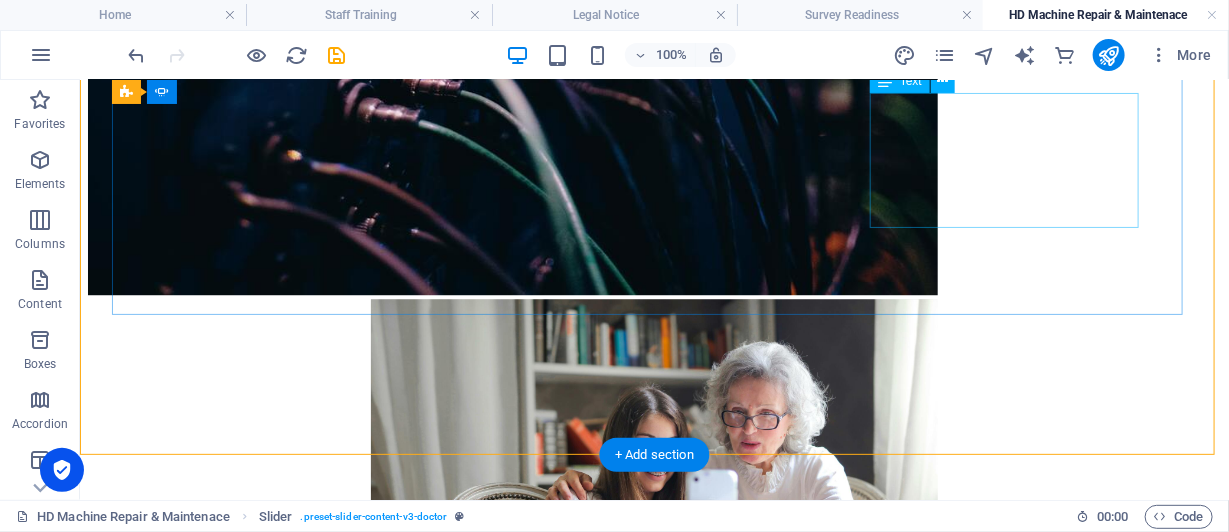click on "I sleep better at night knowing my [MEDICAL_DATA] Clinic is operating at it's best. I can thank DSS for that." at bounding box center [-850, 5198] 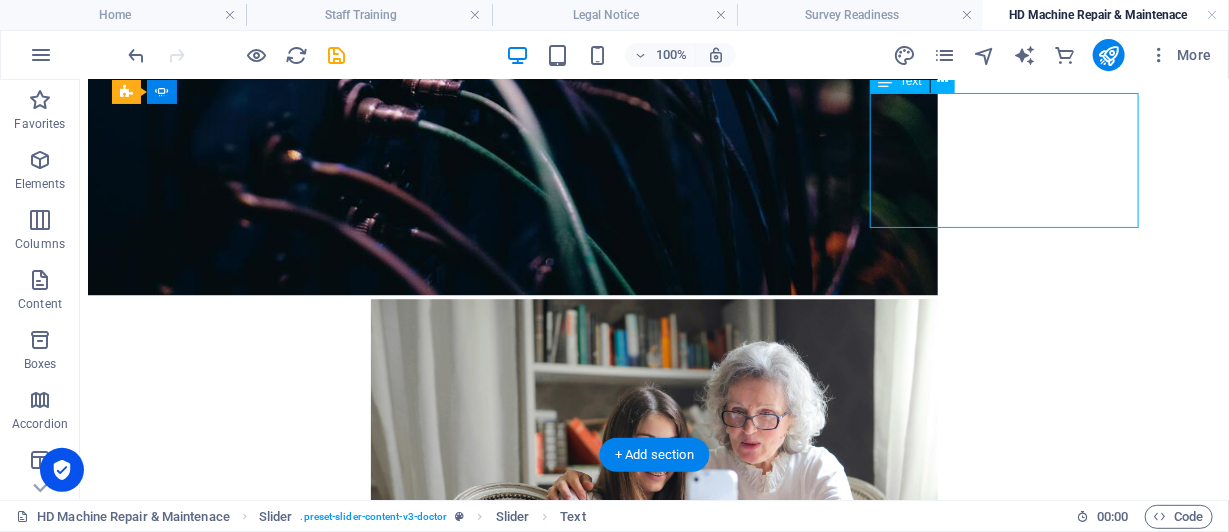 click on "I sleep better at night knowing my [MEDICAL_DATA] Clinic is operating at it's best. I can thank DSS for that." at bounding box center [-850, 5198] 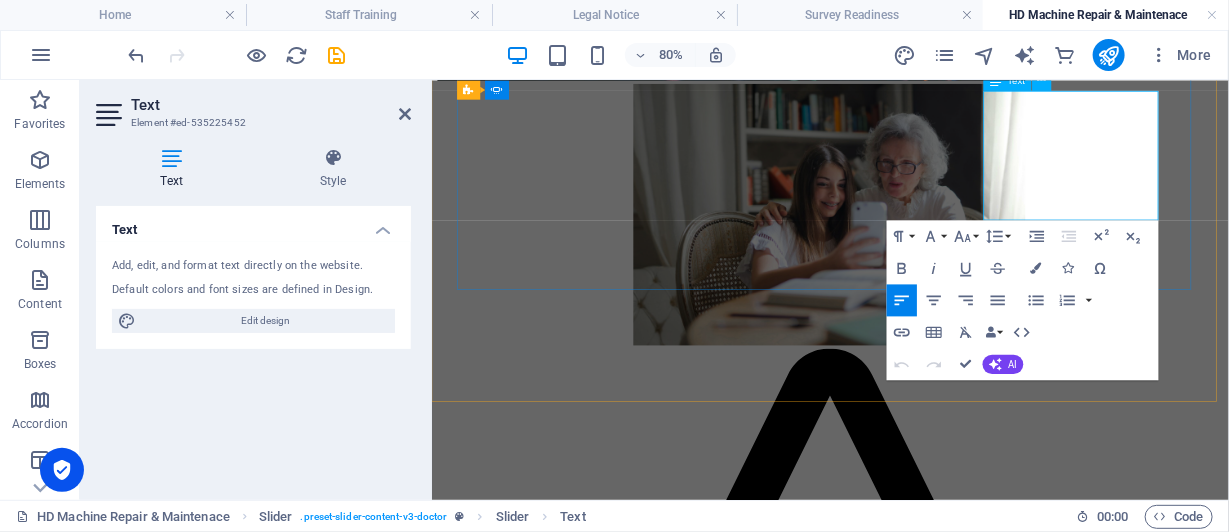 drag, startPoint x: 1120, startPoint y: 106, endPoint x: 1203, endPoint y: 156, distance: 96.89685 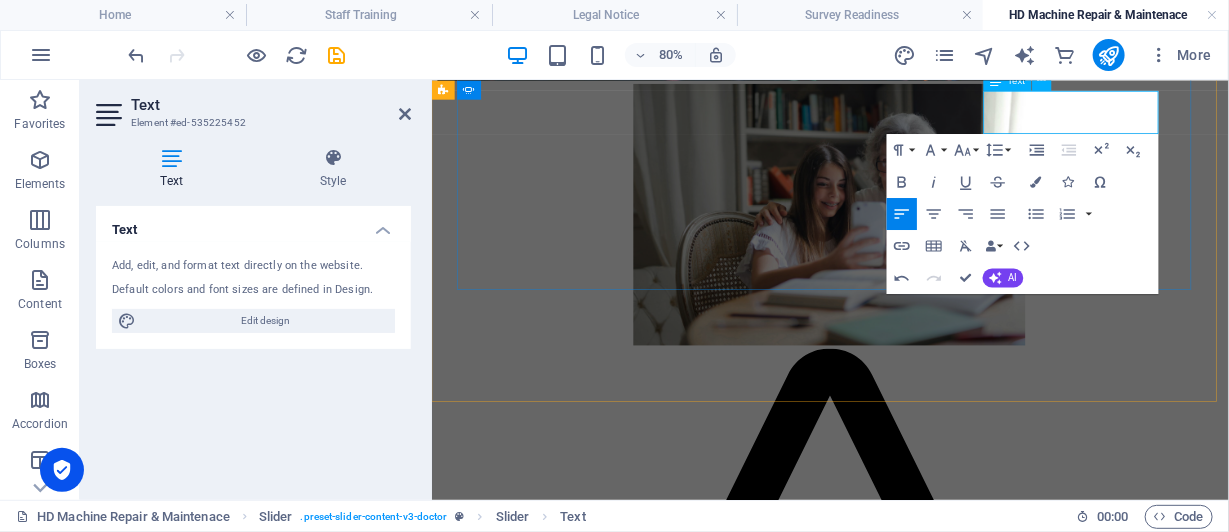 type 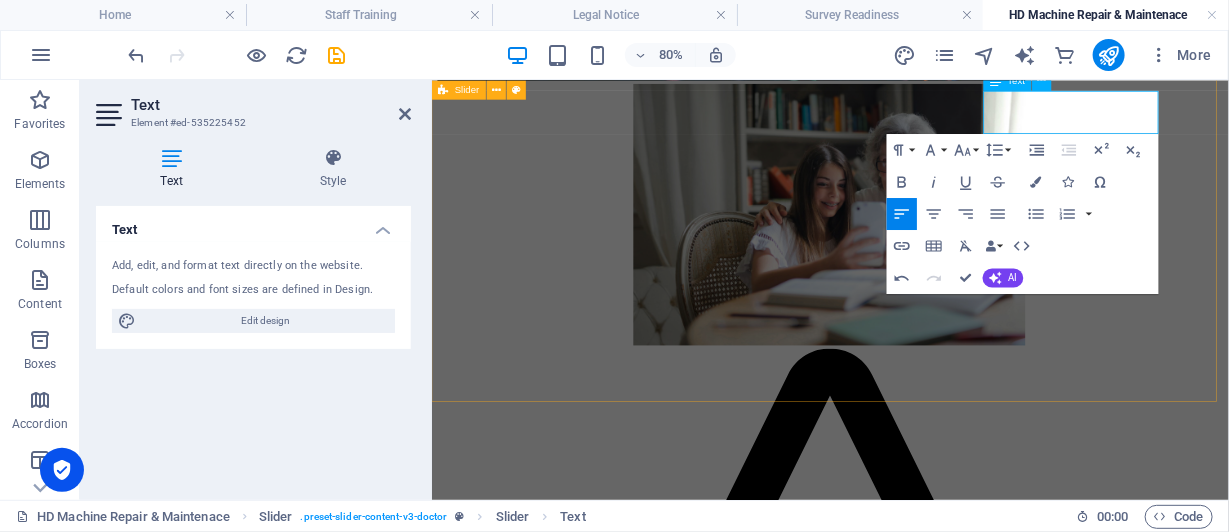 click on "Go with DSSNET
I sleep better at night knowing my [MEDICAL_DATA] Clinic is operating at it's best. I can thank DSS for that.
Anonymous -  Go with DSS. You'll be glad you did.
Anonymous -  Go with DSSNET
Go with DSSNET
Go with DSSNET
Anonymous -  Go with DSS. You'll be glad you did.
Anonymous -  Go with DSSNET
Go with DSSNET
I sleep better at night knowing my [MEDICAL_DATA] Clinic is operating at it's best. I can thank DSS for that.
Anonymous -  1 2 3 4" at bounding box center (929, 4563) 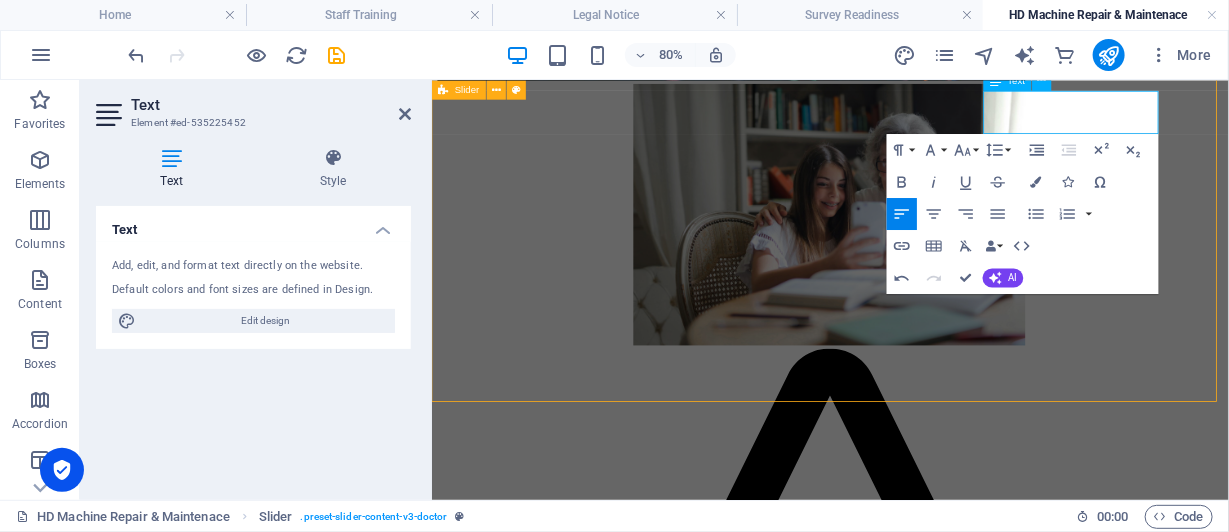 scroll, scrollTop: 4739, scrollLeft: 0, axis: vertical 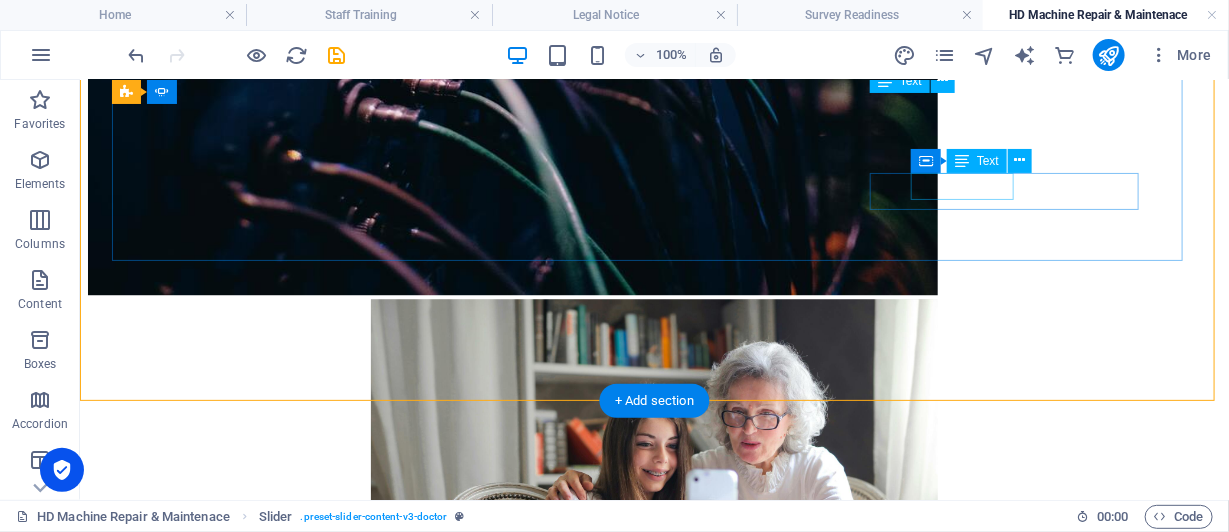 click on "Anonymous -" at bounding box center (-850, 5214) 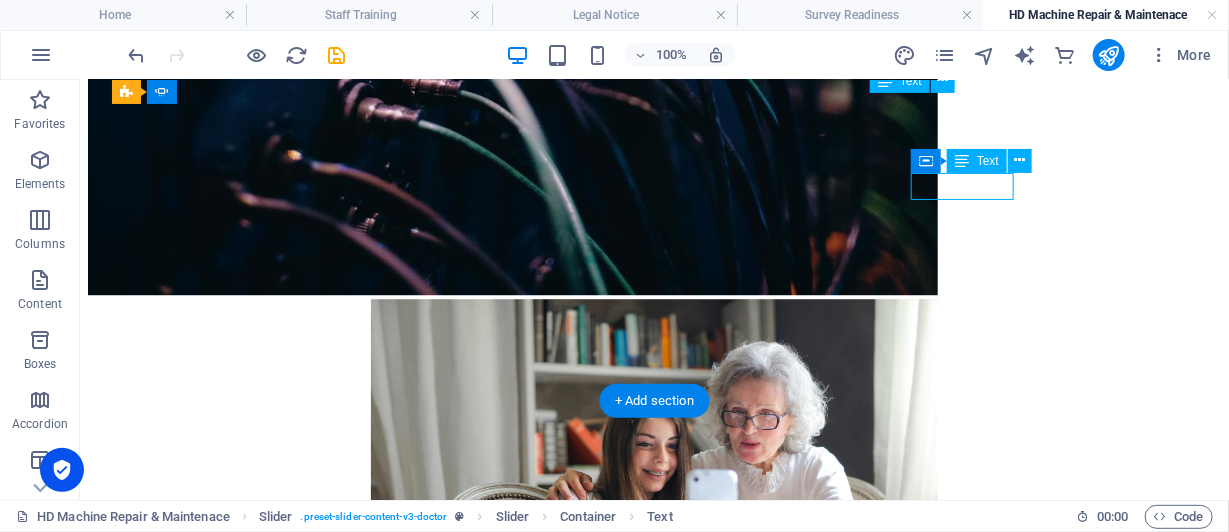 click on "Anonymous -" at bounding box center (-850, 5214) 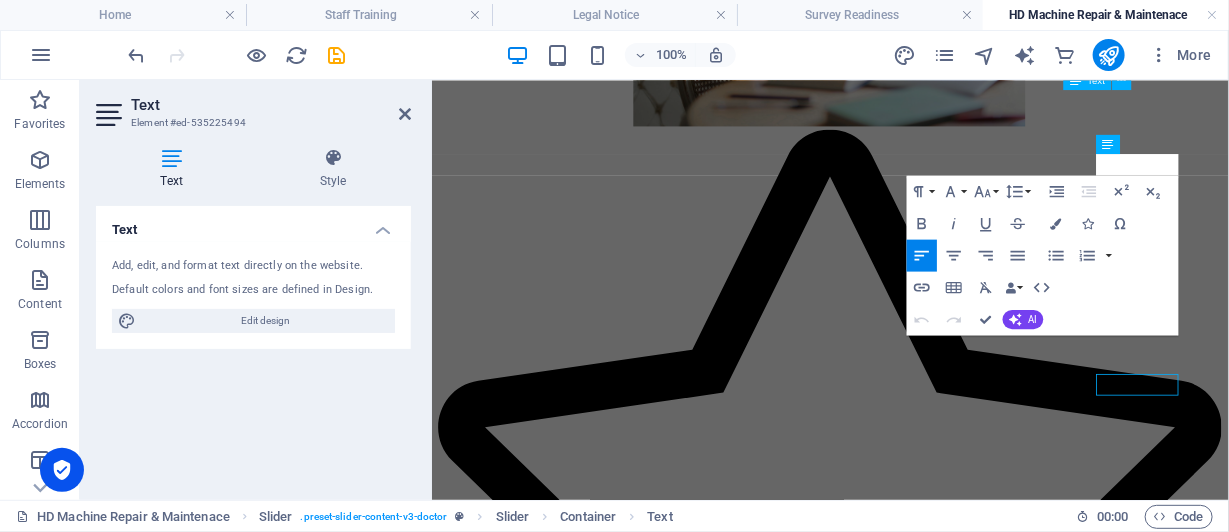 scroll, scrollTop: 4465, scrollLeft: 0, axis: vertical 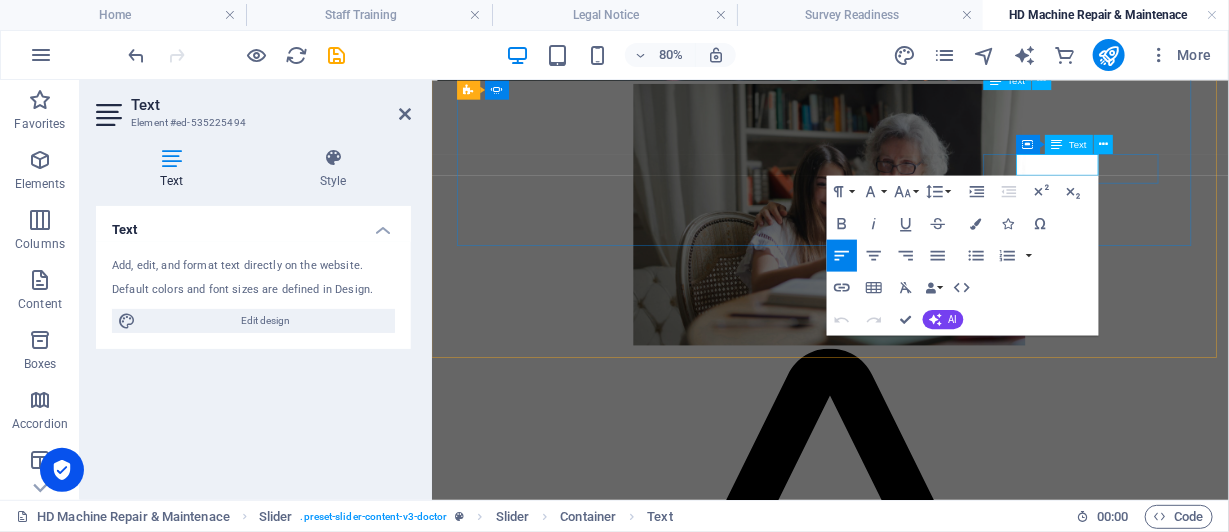 click on "Anonymous -" at bounding box center (-438, 4526) 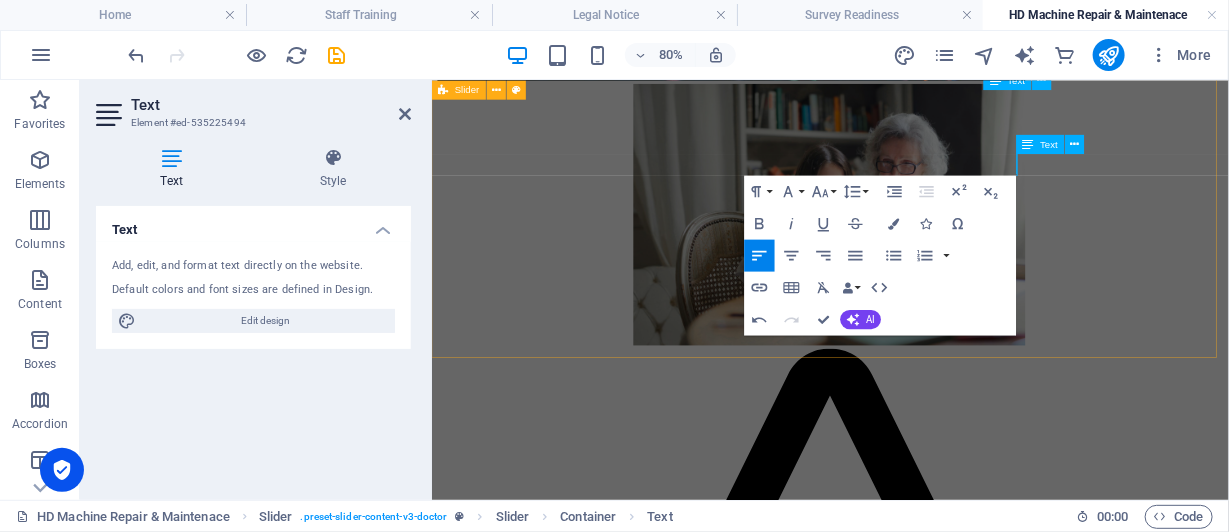 click on "Go with DSSNET
Go with DSSNET
Anonymous -  Go with DSS. You'll be glad you did.
Anonymous -  Go with DSSNET
Go with DSSNET
Go with DSSNET
Go with DSS. You'll be glad you did.
Anonymous -  Go with DSSNET
Go with DSSNET
Go with DSSNET
Anonymous -  1 2 3 4" at bounding box center (929, 4475) 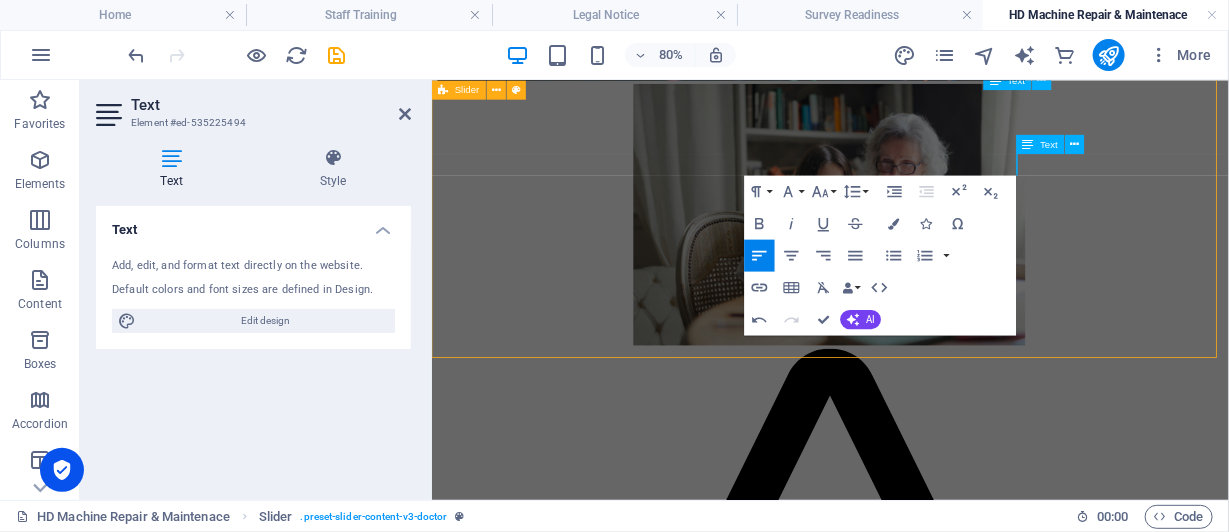 scroll, scrollTop: 4740, scrollLeft: 0, axis: vertical 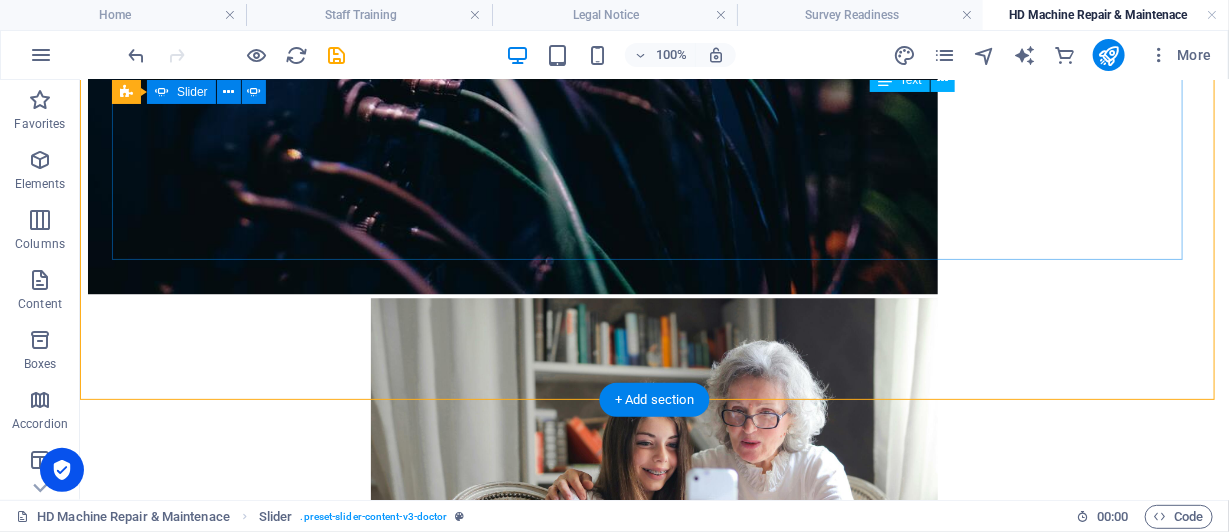 click on "2" at bounding box center [138, 5873] 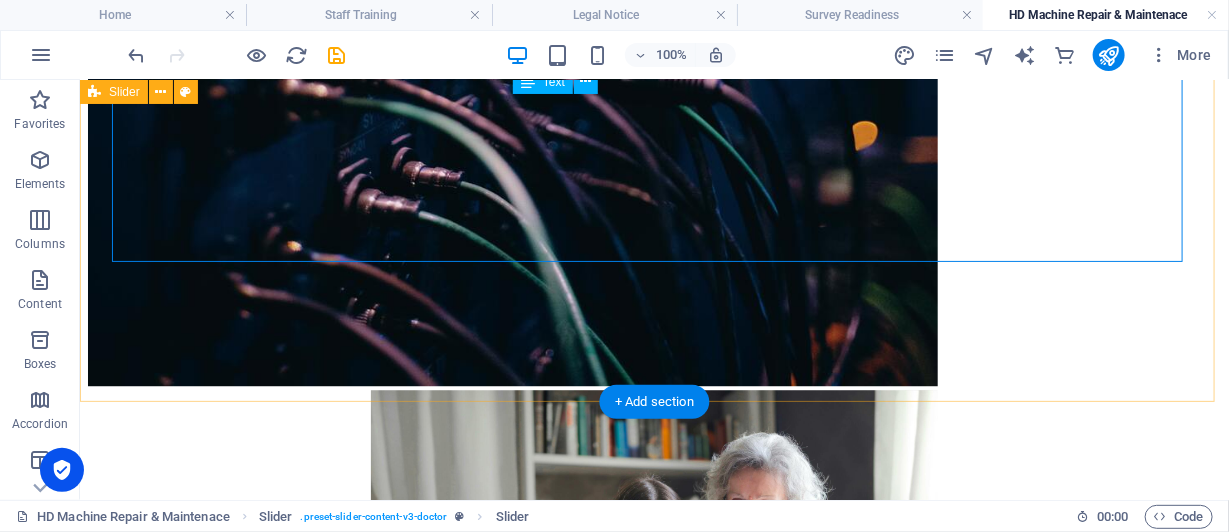 scroll, scrollTop: 4540, scrollLeft: 0, axis: vertical 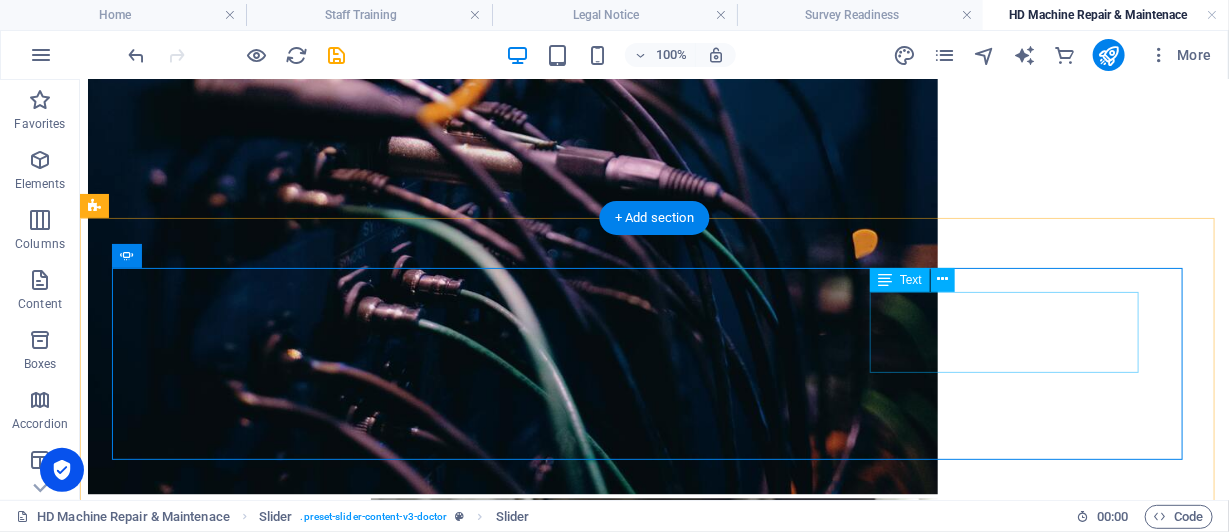 click on "Go with DSS. You'll be glad you did." at bounding box center [-1207, 5413] 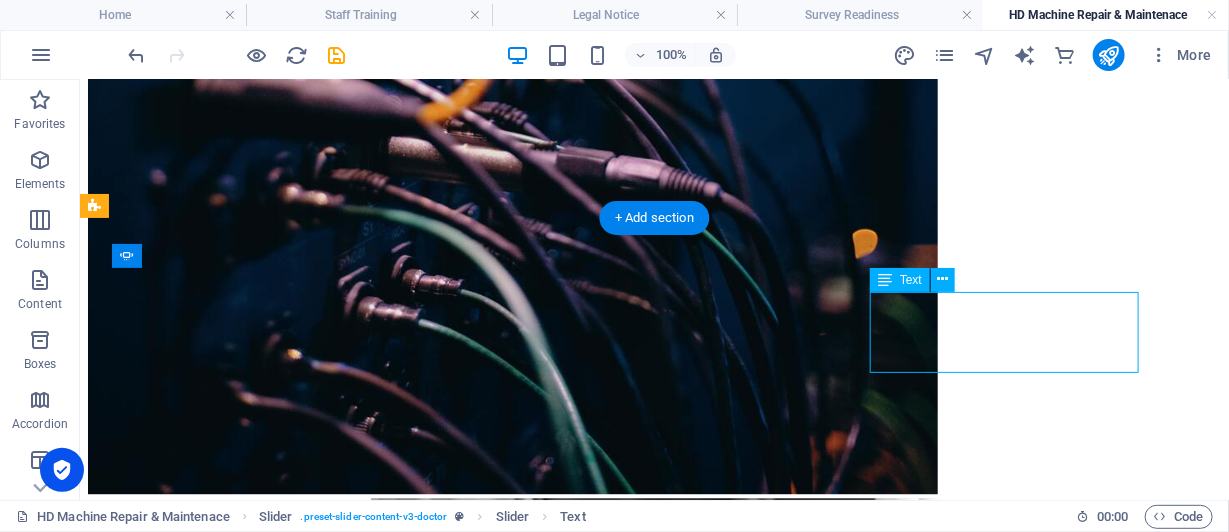 click on "Go with DSS. You'll be glad you did." at bounding box center (-1207, 5413) 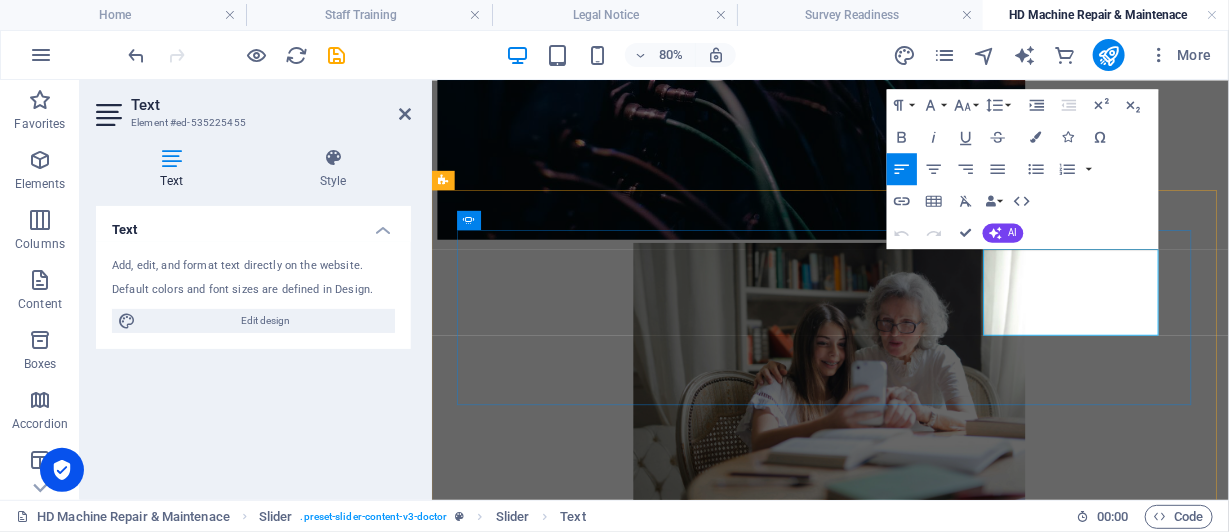 click on "Go with DSS. You'll be glad you did." at bounding box center (-680, 4701) 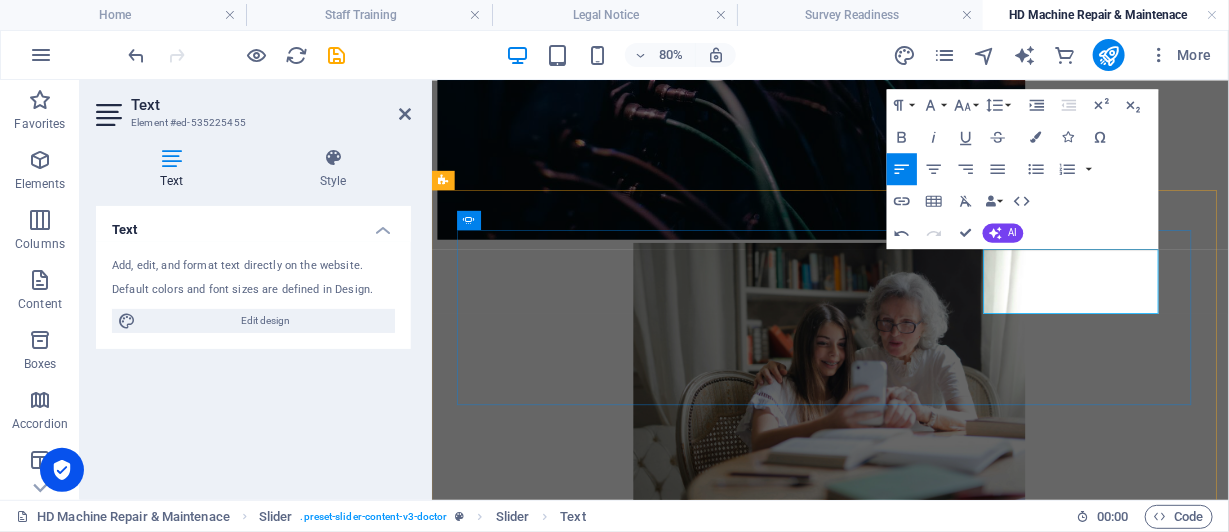 type 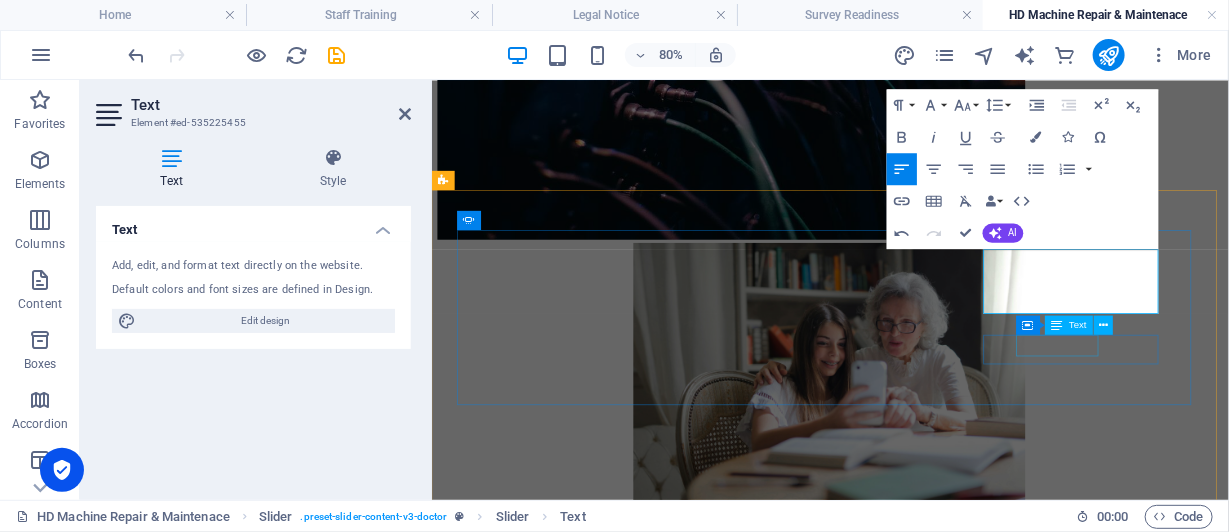 click on "Anonymous -" at bounding box center (-680, 4864) 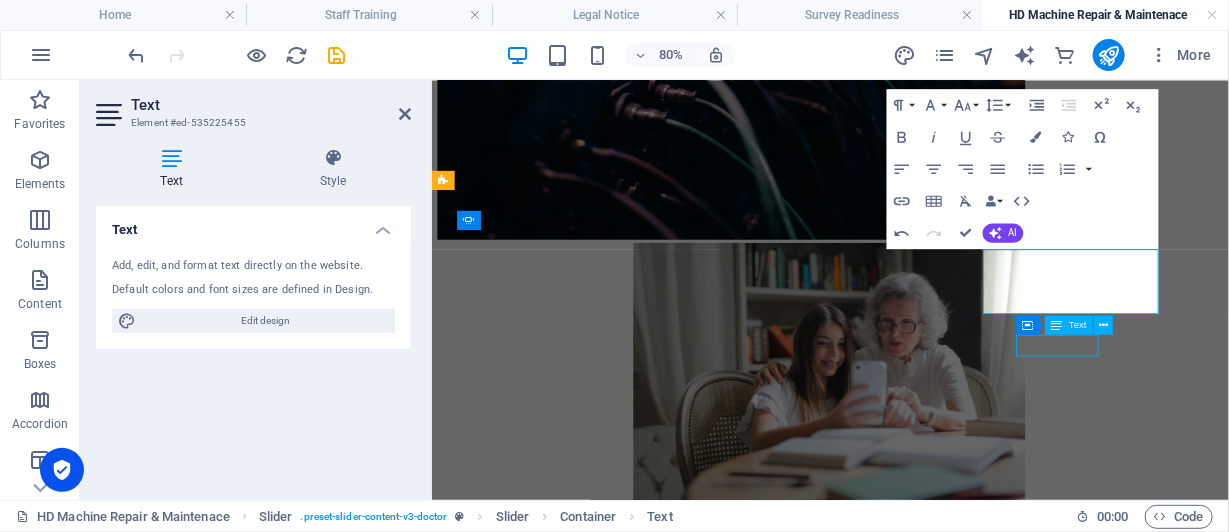 scroll, scrollTop: 4540, scrollLeft: 0, axis: vertical 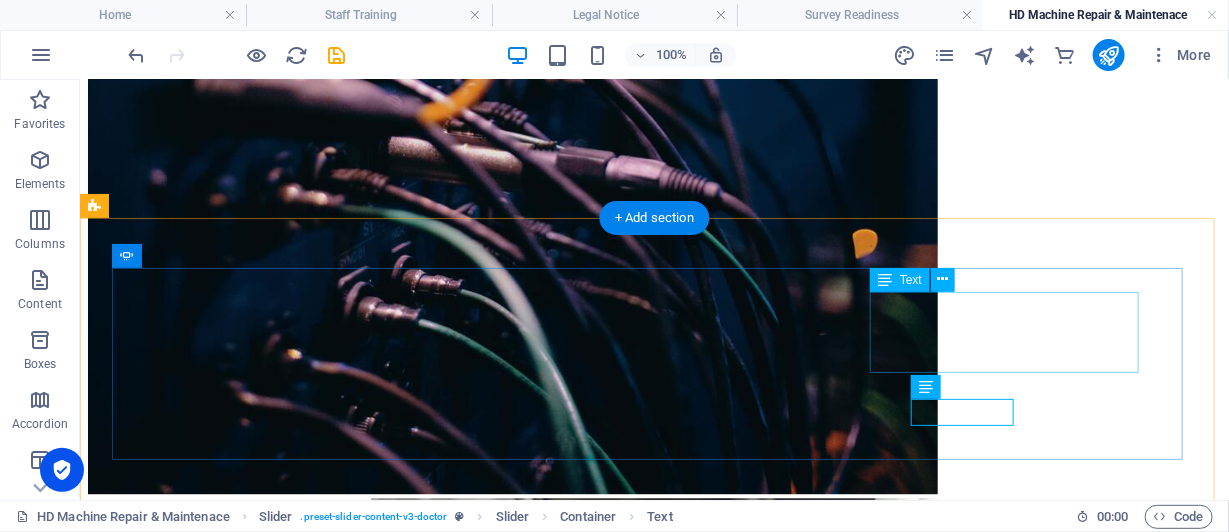 click on "Go with DSSNET" at bounding box center [-1207, 5413] 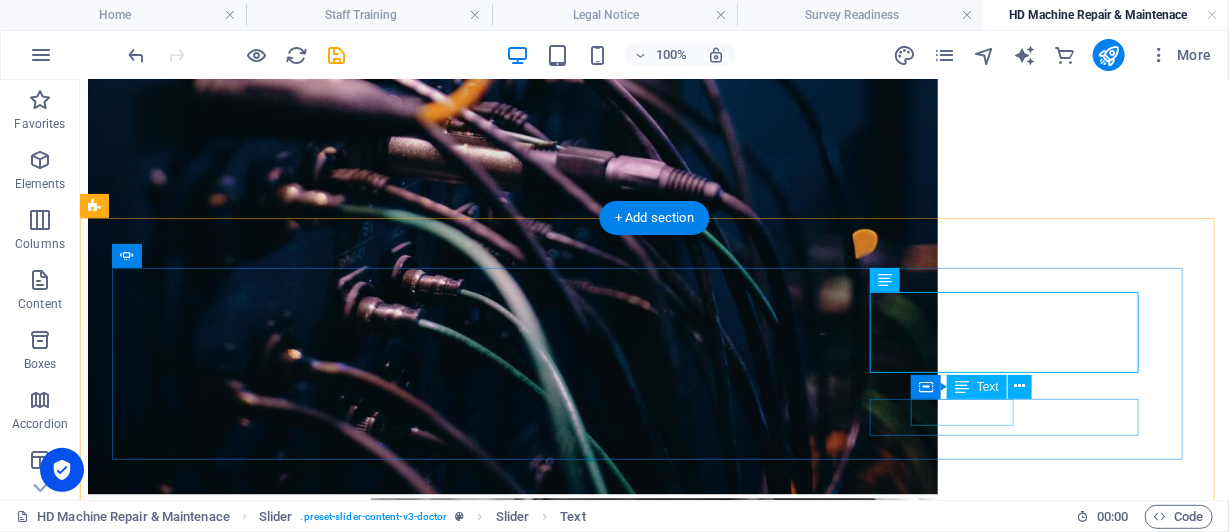 click on "Anonymous -" at bounding box center [-1207, 5551] 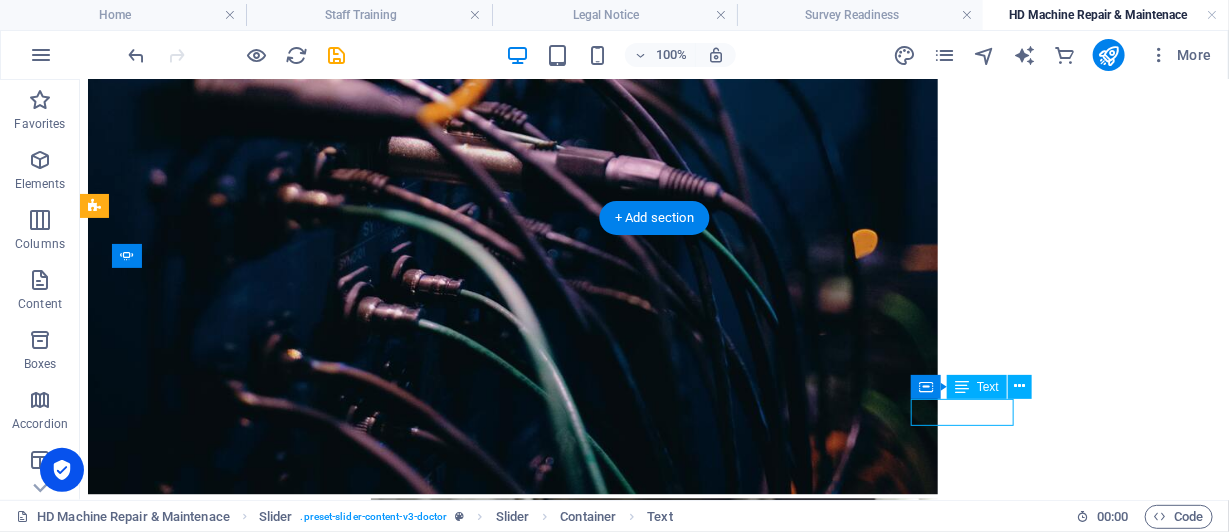 click on "Anonymous -" at bounding box center (-1207, 5551) 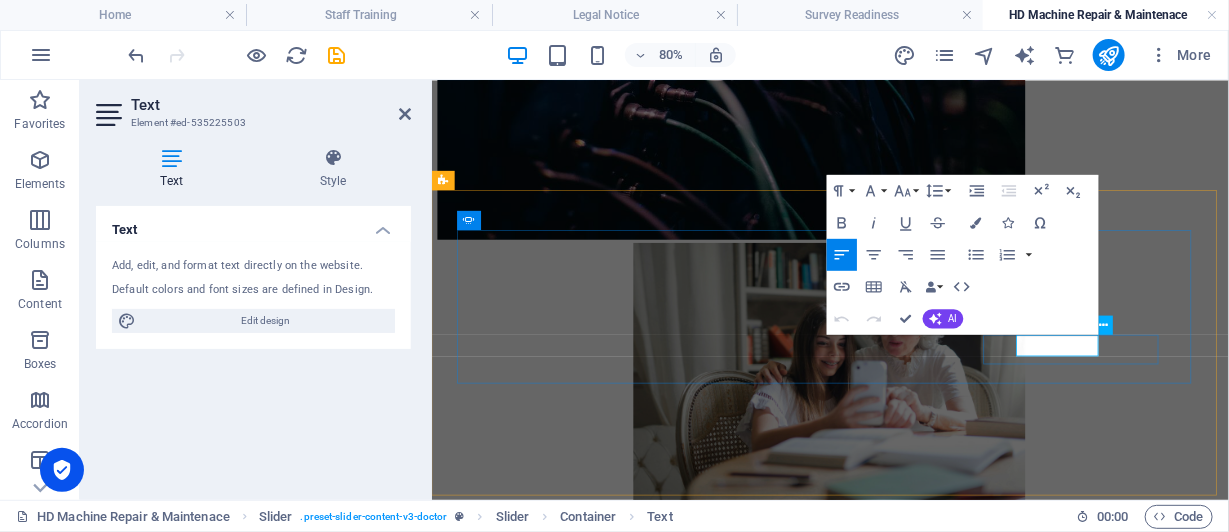 click on "Anonymous -" at bounding box center [-745, 4845] 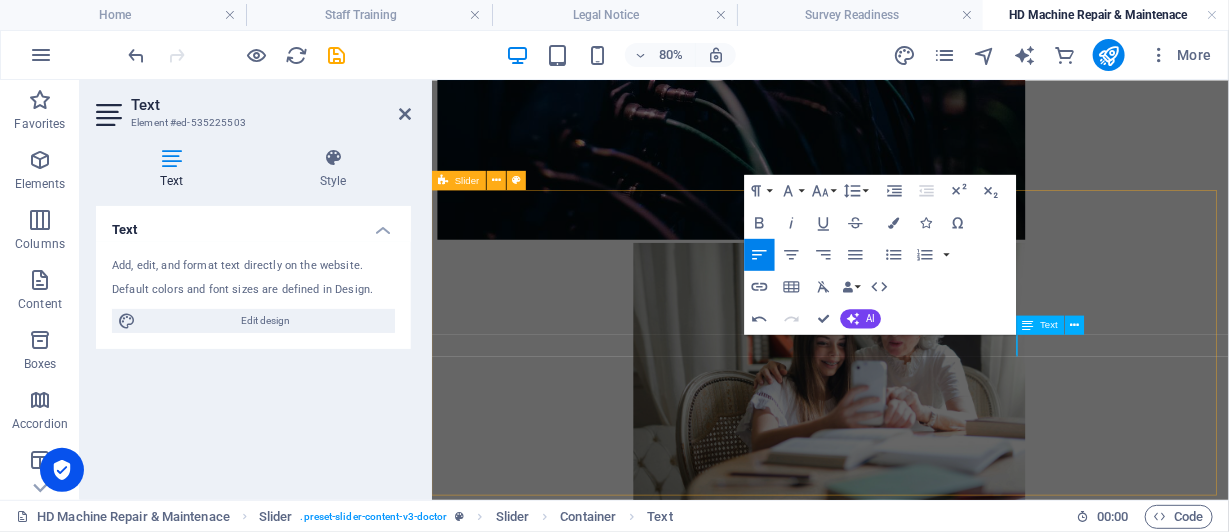 click on "Go with DSSNET
Go with DSSNET
Go with DSSNET
Anonymous -  Go with DSSNET
Go with DSSNET
Go with DSSNET
Go with DSSNET
Go with DSSNET
Go with DSSNET
Go with DSSNET
1 2 3 4" at bounding box center [929, 4597] 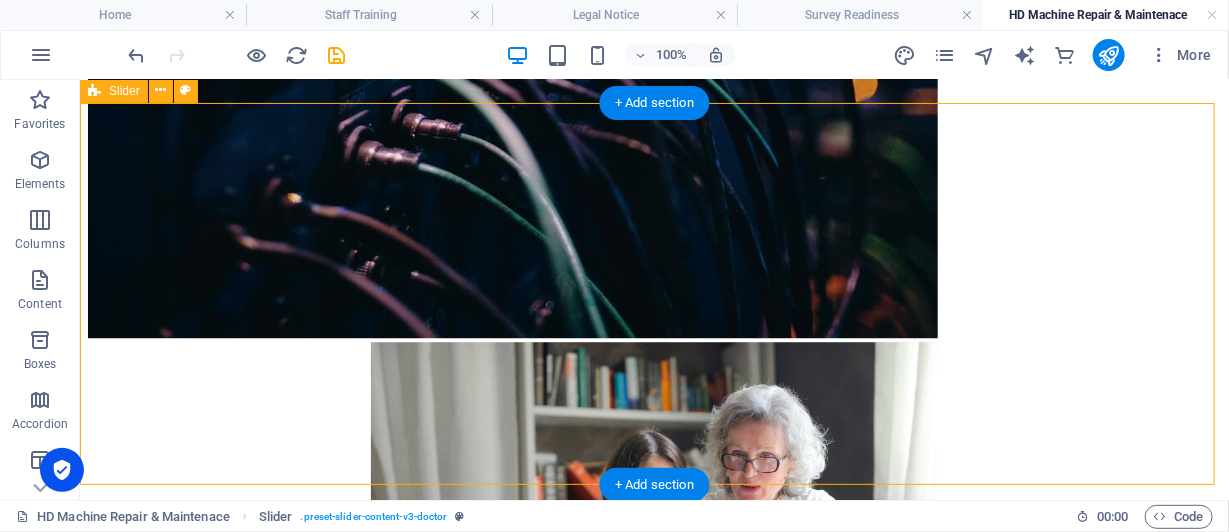 scroll, scrollTop: 4741, scrollLeft: 0, axis: vertical 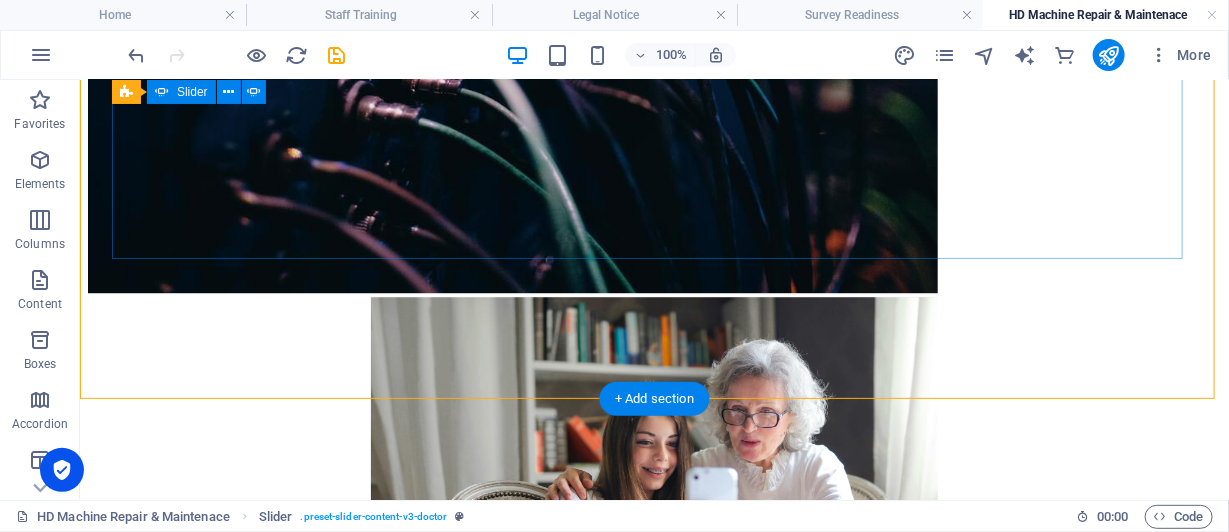 click on "3" at bounding box center [138, 5825] 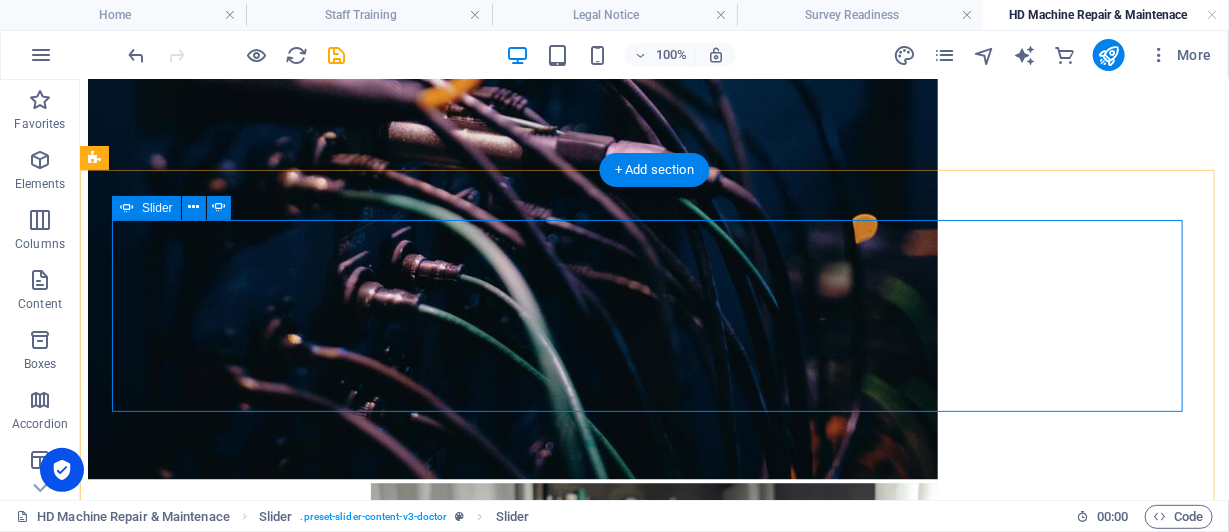 scroll, scrollTop: 4741, scrollLeft: 0, axis: vertical 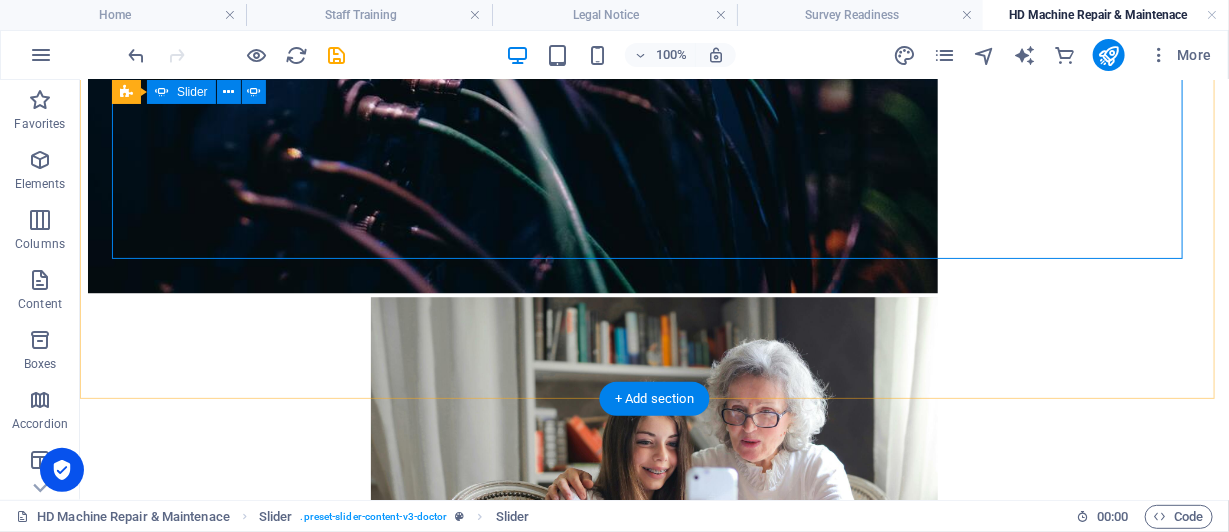 click on "4" at bounding box center (138, 5846) 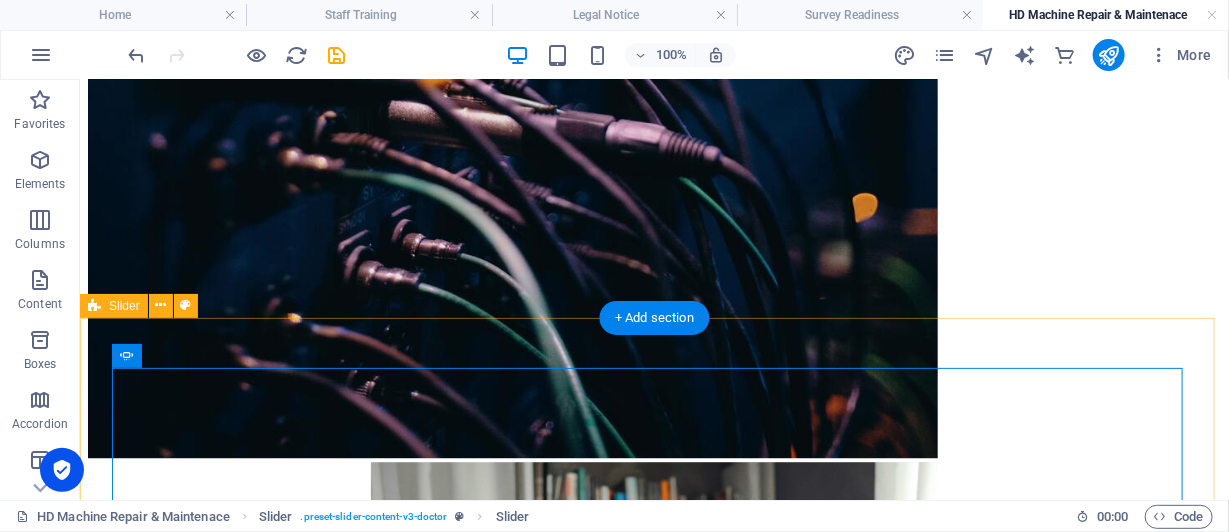 scroll, scrollTop: 4440, scrollLeft: 0, axis: vertical 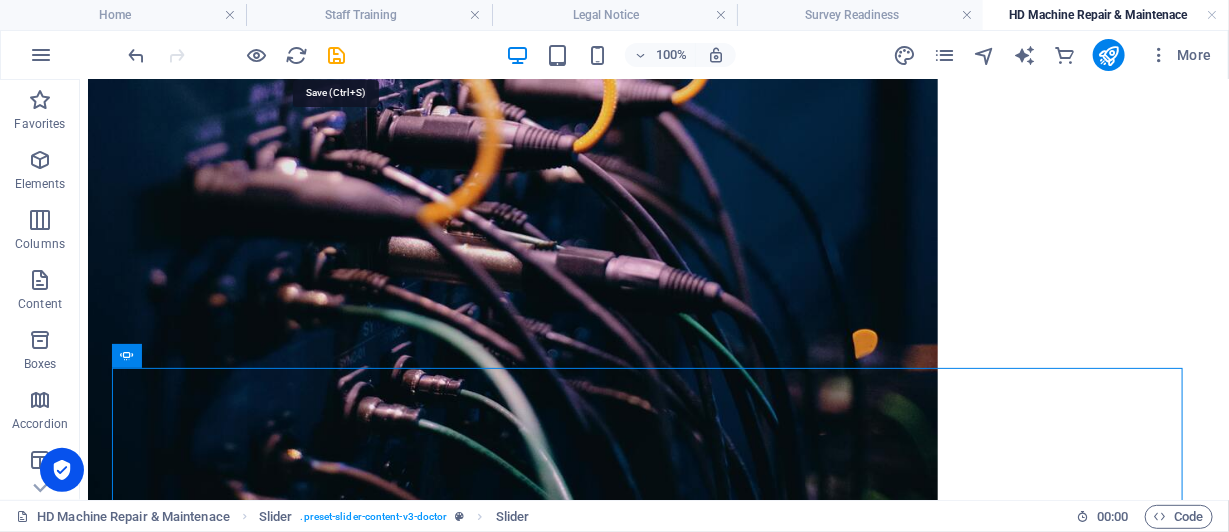 click at bounding box center (337, 55) 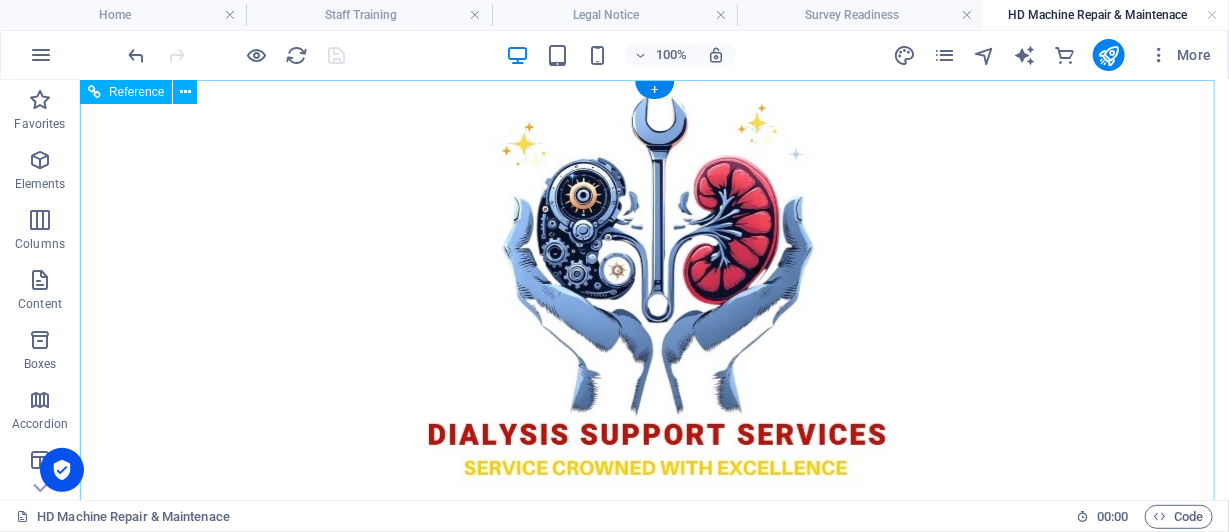 scroll, scrollTop: 0, scrollLeft: 0, axis: both 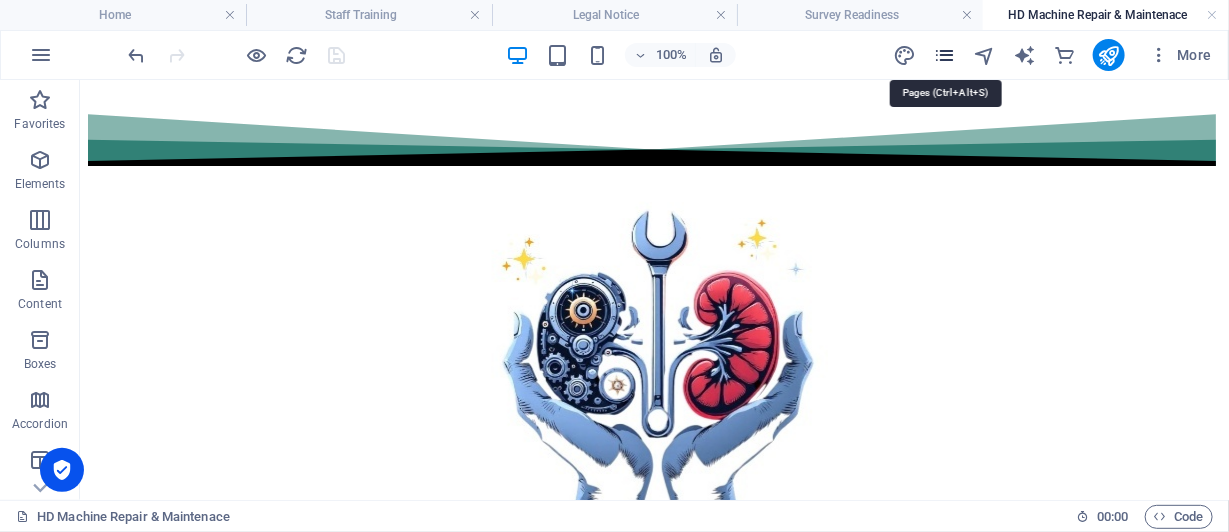 click at bounding box center (944, 55) 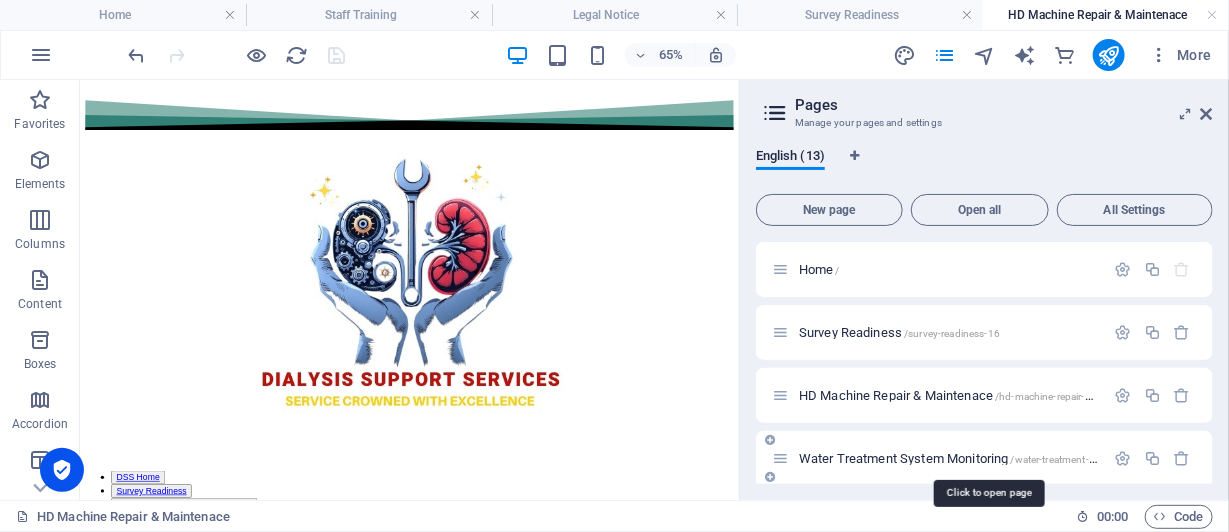 click on "Water Treatment System Monitoring /water-treatment-system-monitoring" at bounding box center [987, 458] 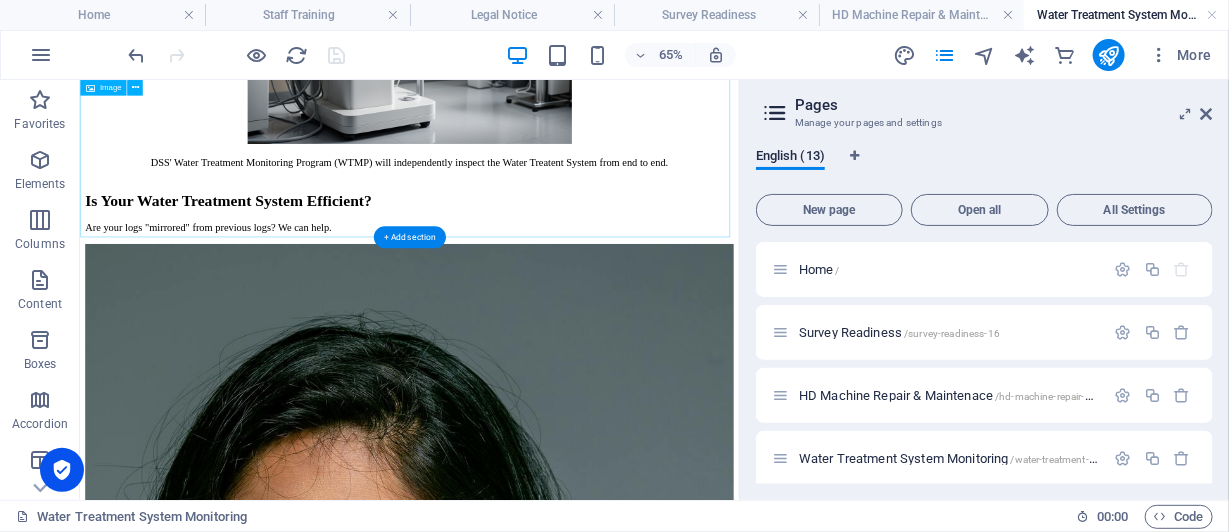 scroll, scrollTop: 1570, scrollLeft: 0, axis: vertical 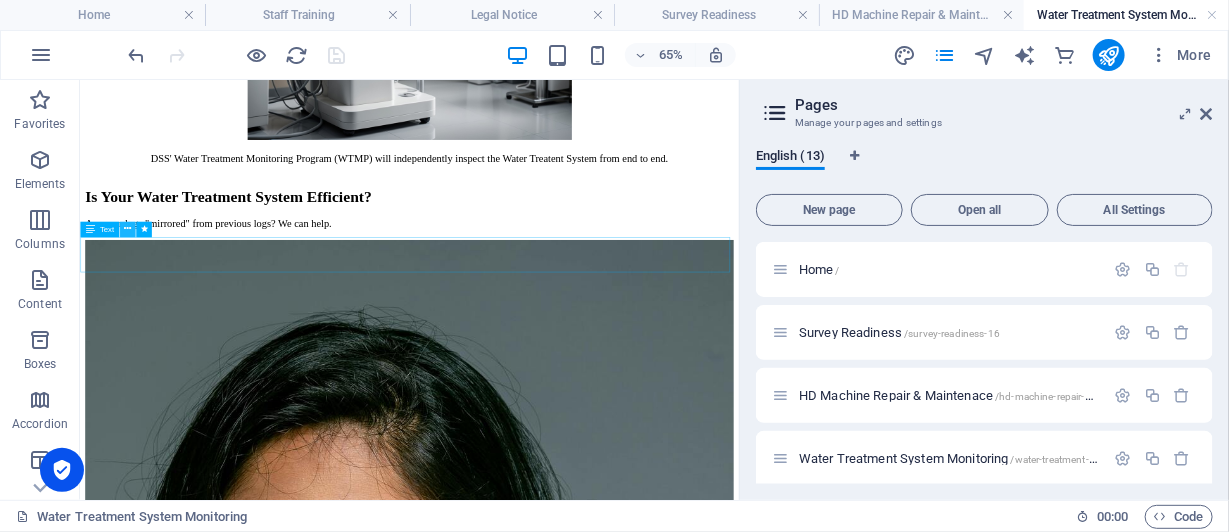 click at bounding box center (127, 229) 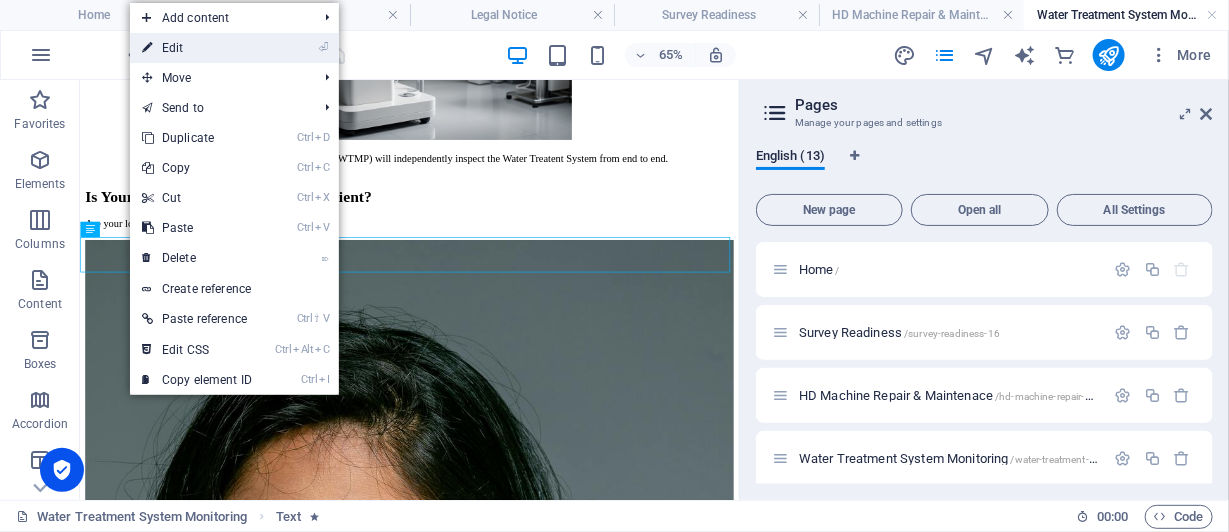 click on "⏎  Edit" at bounding box center (197, 48) 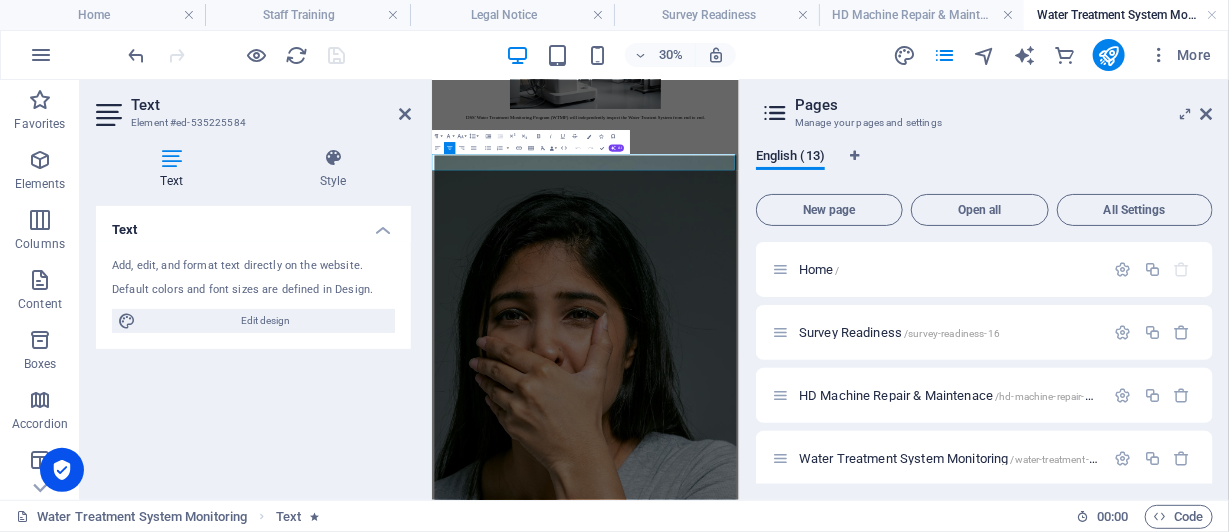 click on "DSS' Water Treatment Monitoring Program (WTMP) will independently inspect the Water Treatent System from end to end." at bounding box center (942, 205) 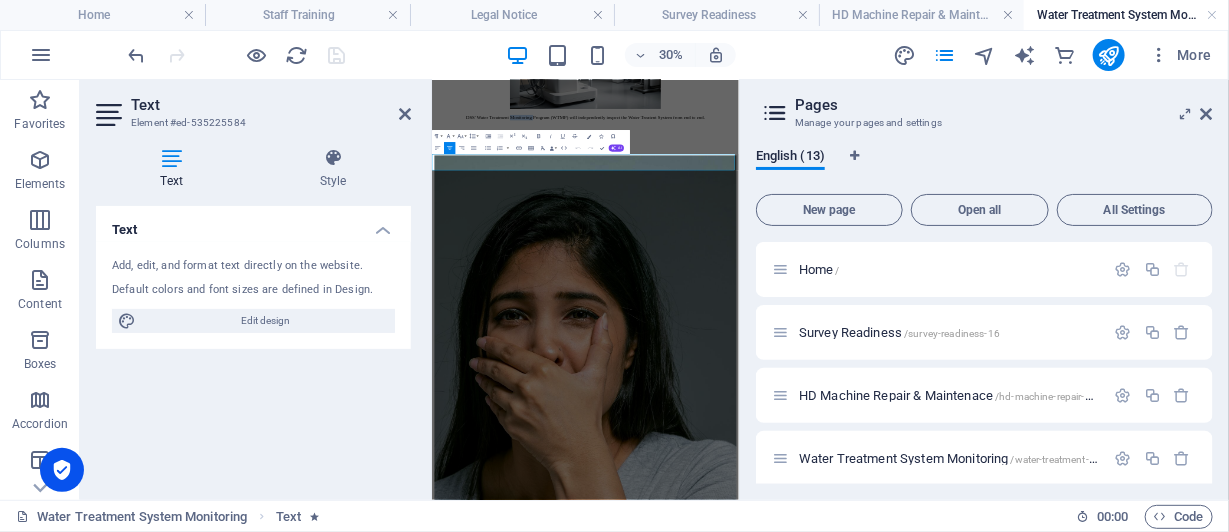 click on "DSS' Water Treatment Monitoring Program (WTMP) will independently inspect the Water Treatent System from end to end." at bounding box center [942, 205] 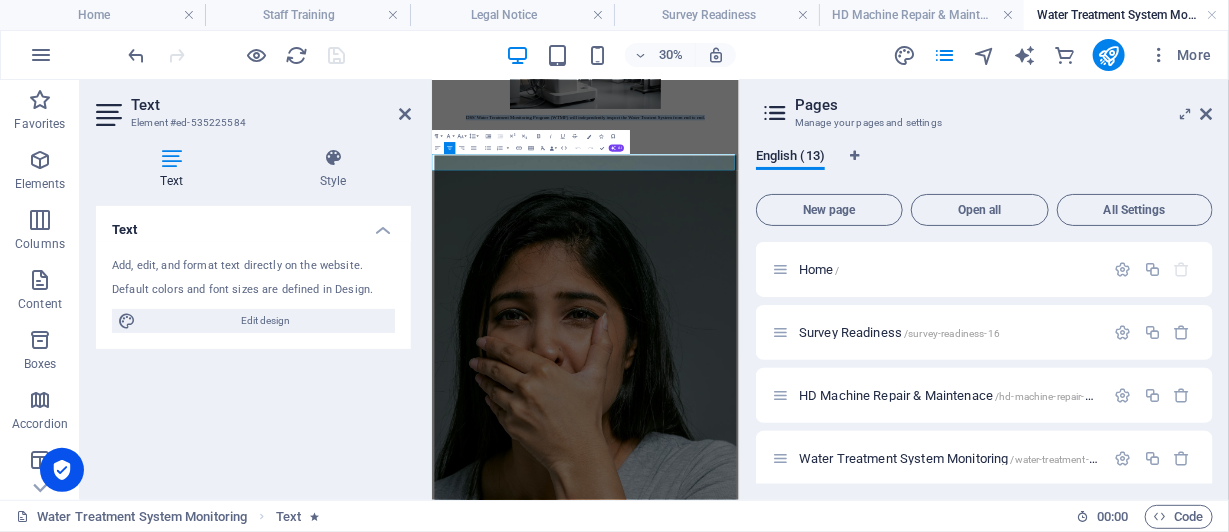 click on "DSS' Water Treatment Monitoring Program (WTMP) will independently inspect the Water Treatent System from end to end." at bounding box center (942, 205) 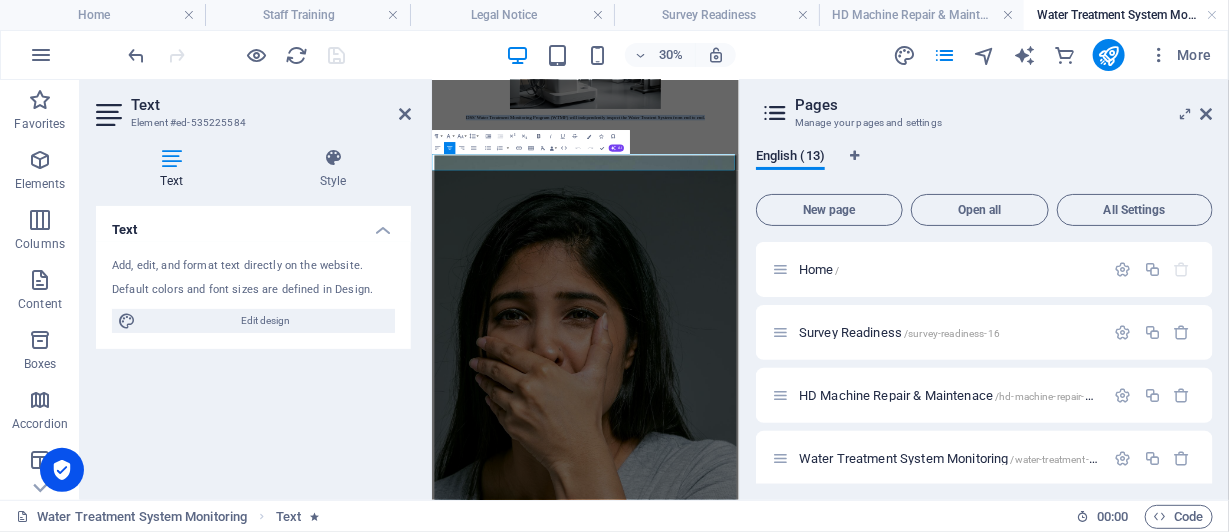 click 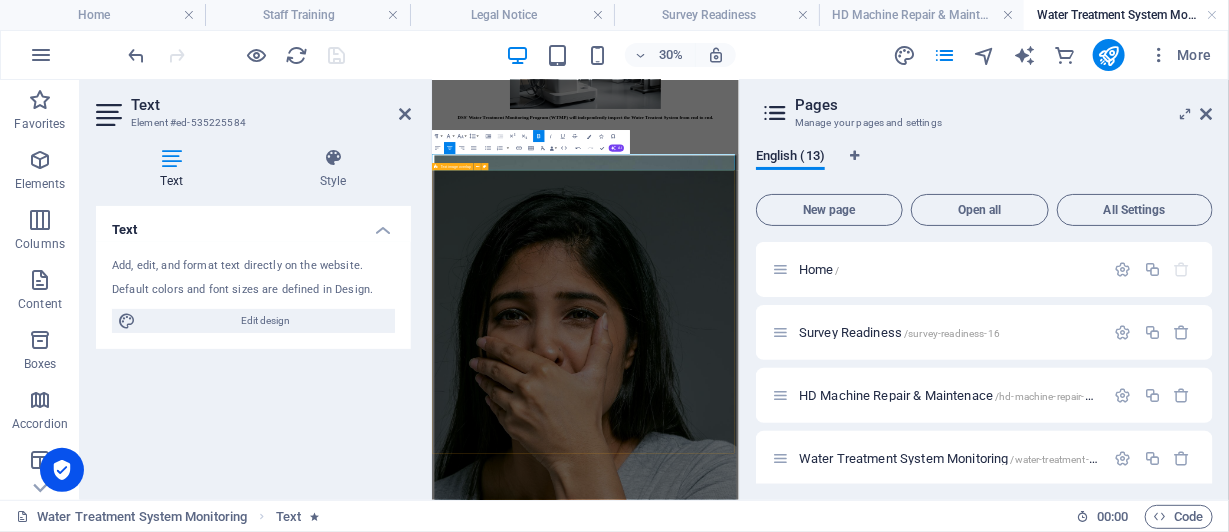 click on "Is Your Water Treatment System Efficient? Are your logs "mirrored" from previous logs? We can help." at bounding box center (942, 1092) 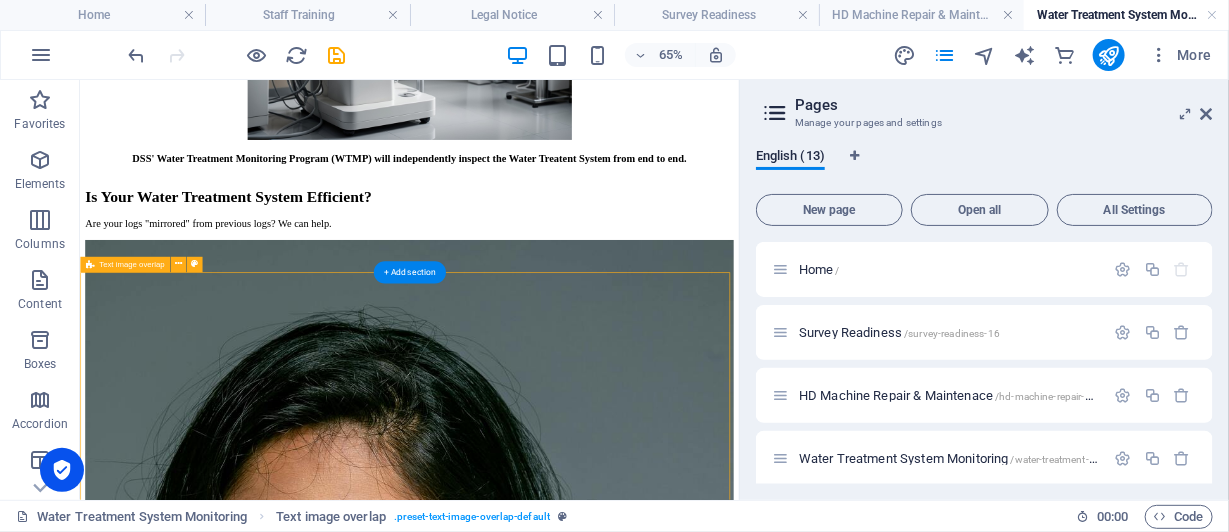 click on "Is Your Water Treatment System Efficient? Are your logs "mirrored" from previous logs? We can help." at bounding box center [586, 1080] 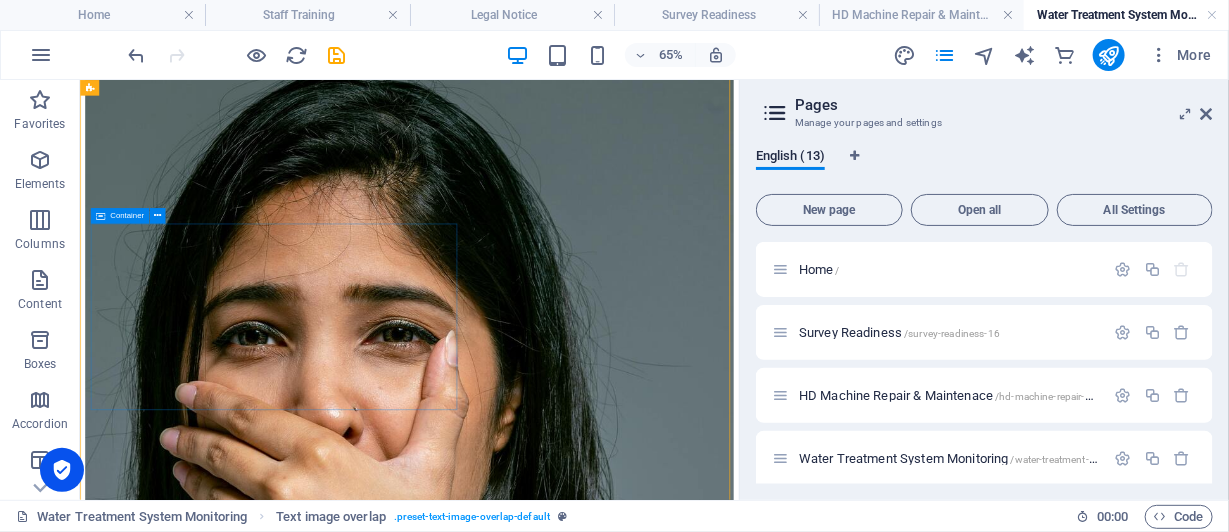 scroll, scrollTop: 1970, scrollLeft: 0, axis: vertical 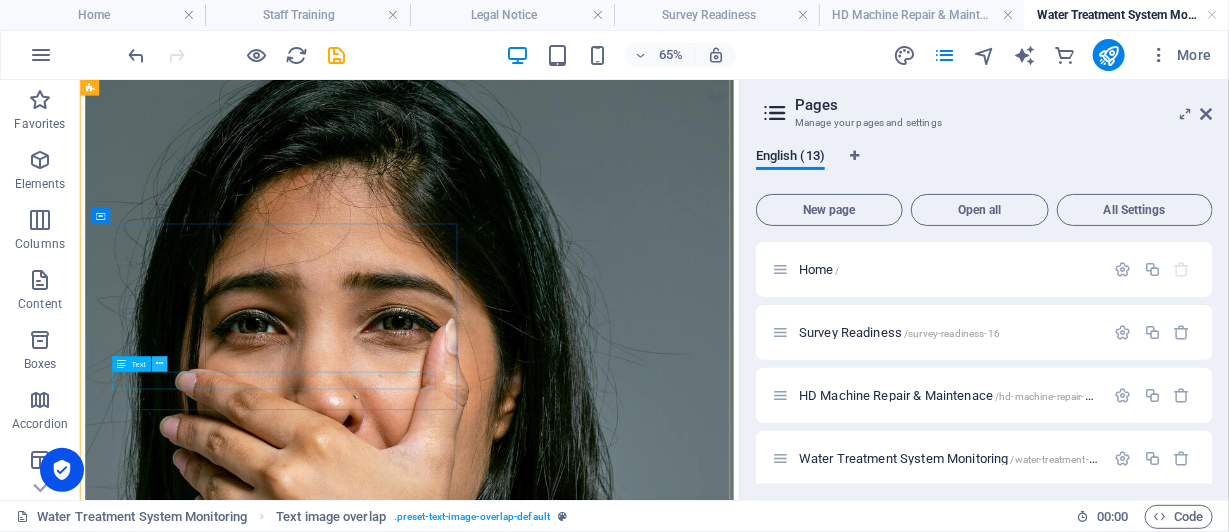click at bounding box center [158, 364] 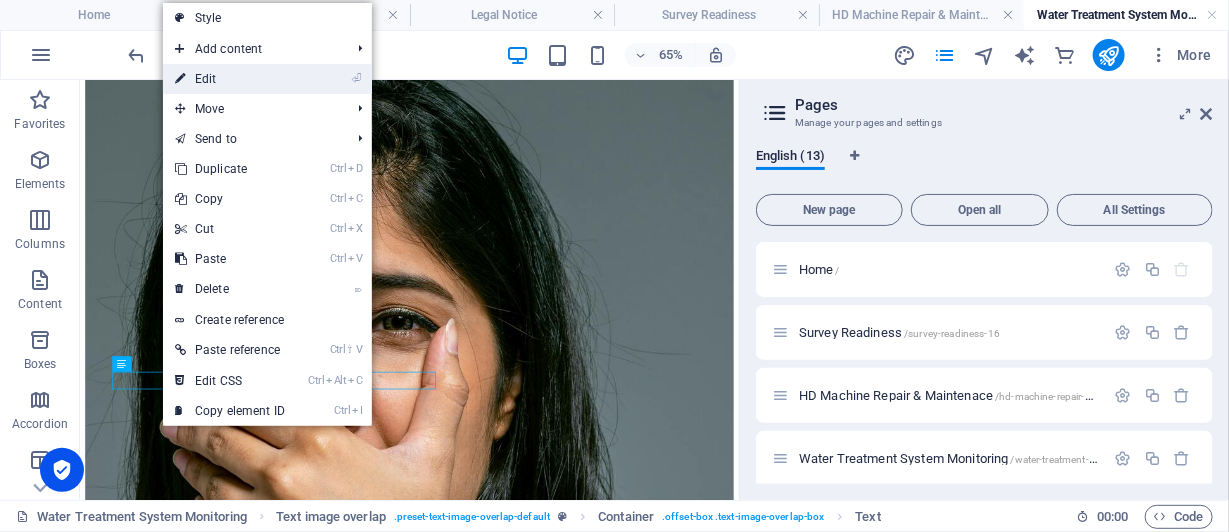 click on "⏎  Edit" at bounding box center (230, 79) 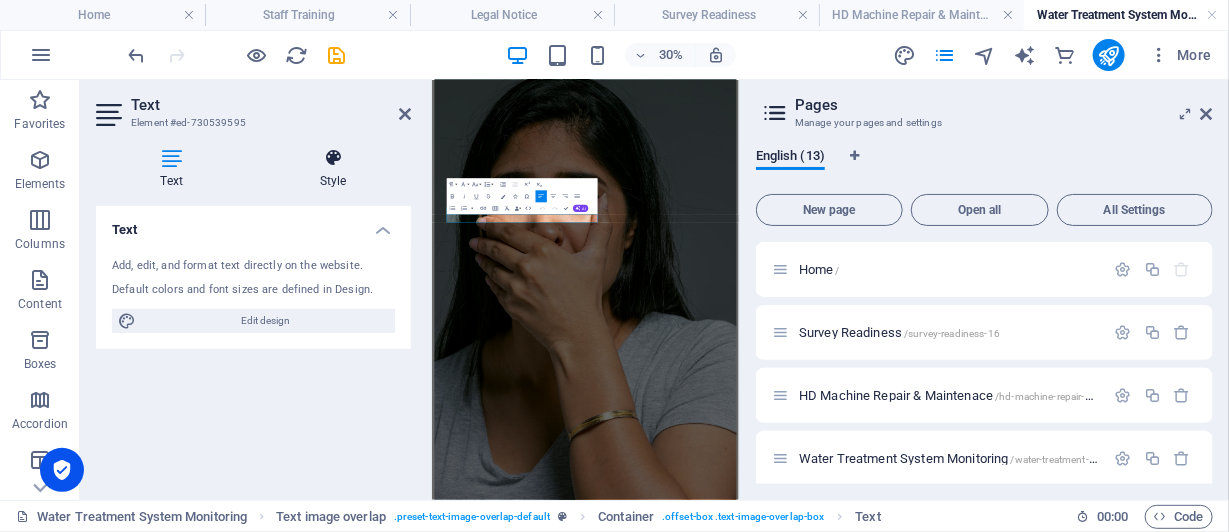 scroll, scrollTop: 1980, scrollLeft: 0, axis: vertical 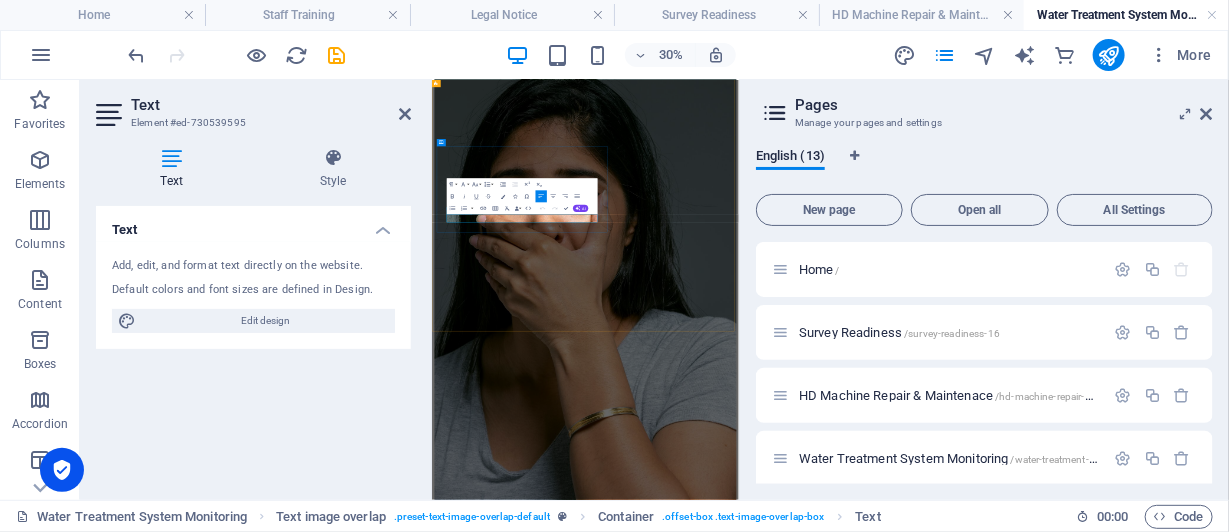 click on "Are your logs "mirrored" from previous logs? We can help." at bounding box center (942, -104) 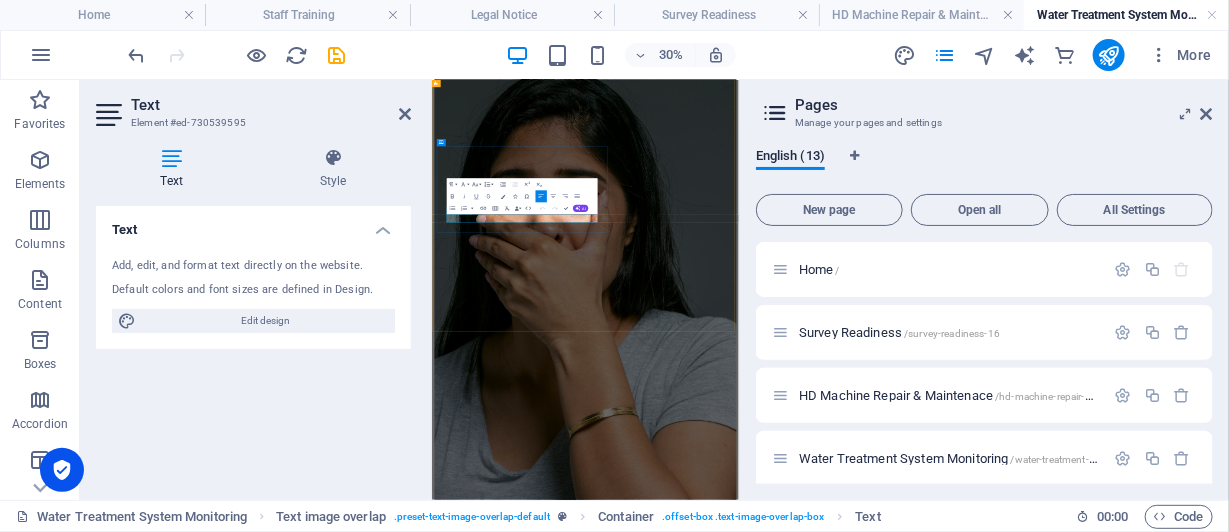 click on "Are your logs "mirrored" from previous logs? We can help." at bounding box center (942, -104) 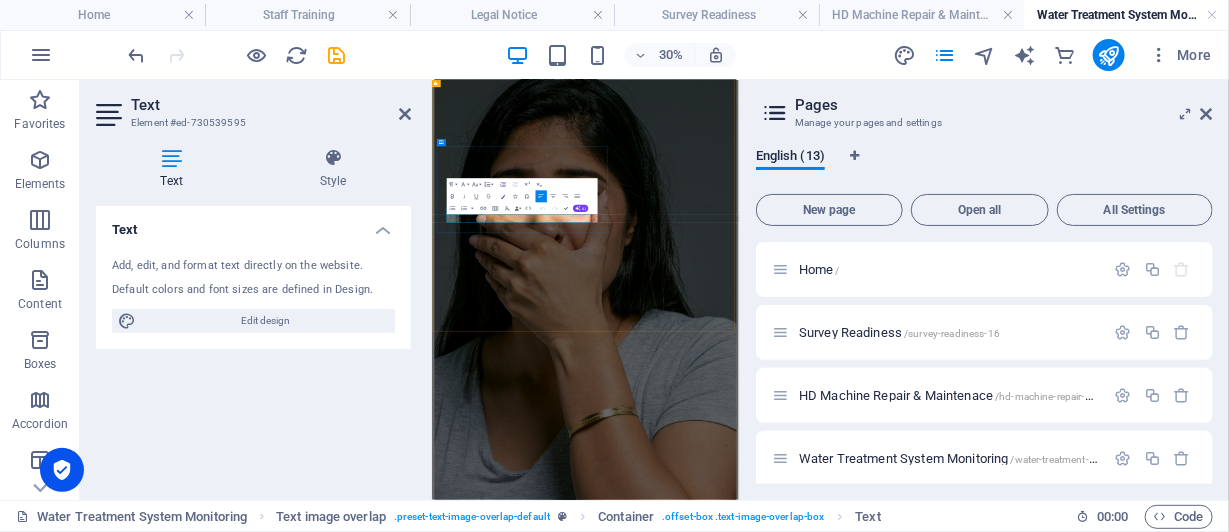 click on "Are your logs "mirrored" from previous logs? We can help." at bounding box center (942, -104) 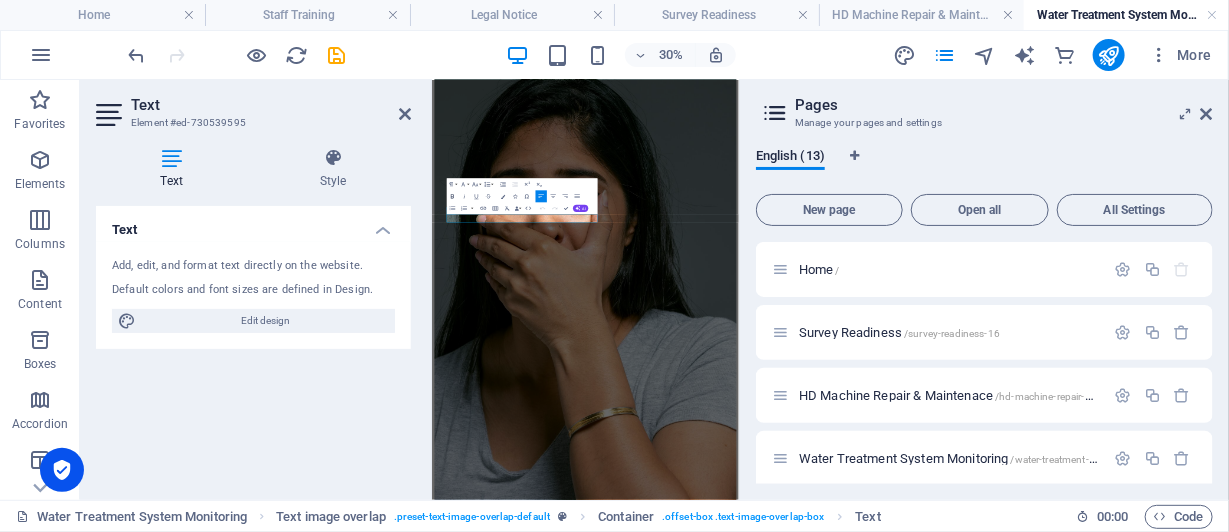 click 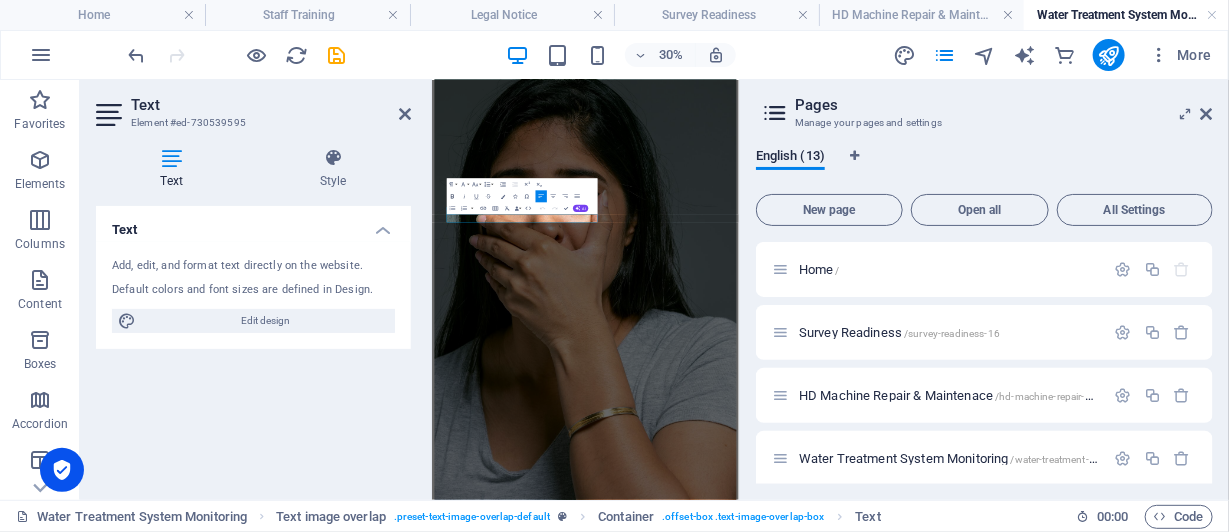scroll, scrollTop: 1966, scrollLeft: 0, axis: vertical 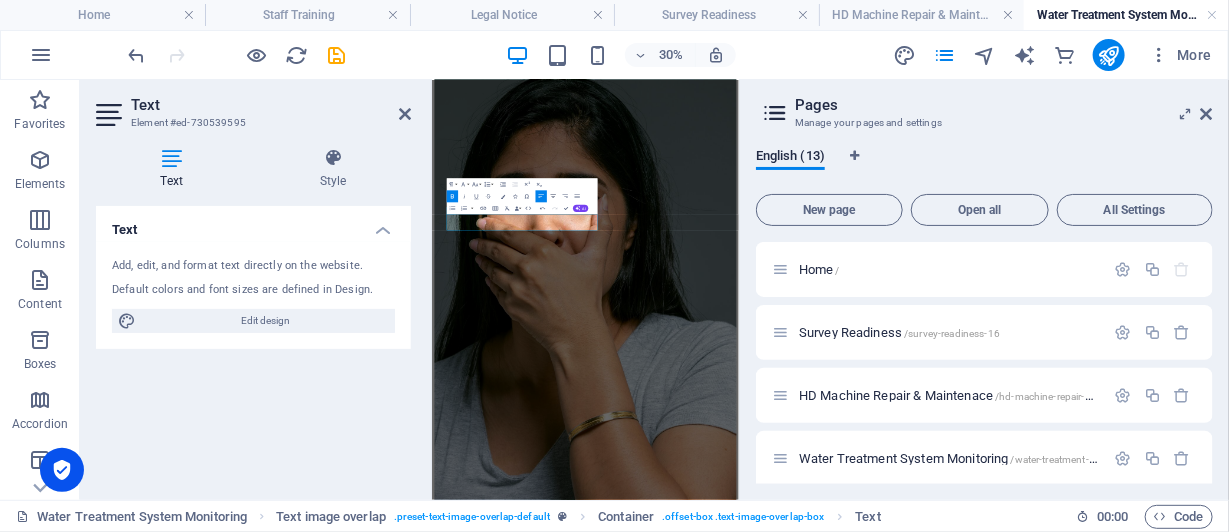 click 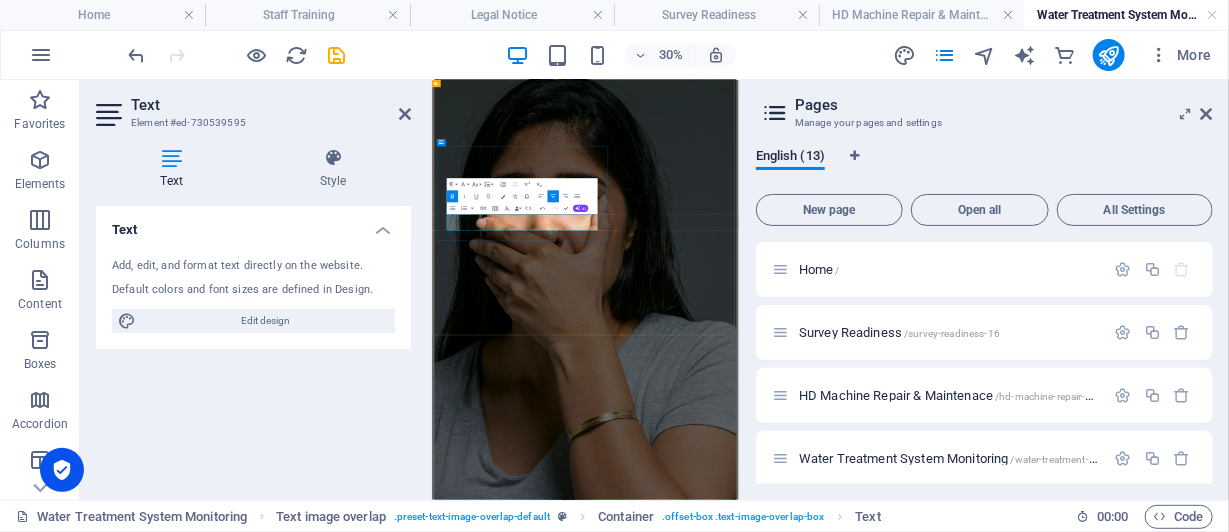 click on "Are your logs "mirrored" from previous logs? We can help." at bounding box center (943, -91) 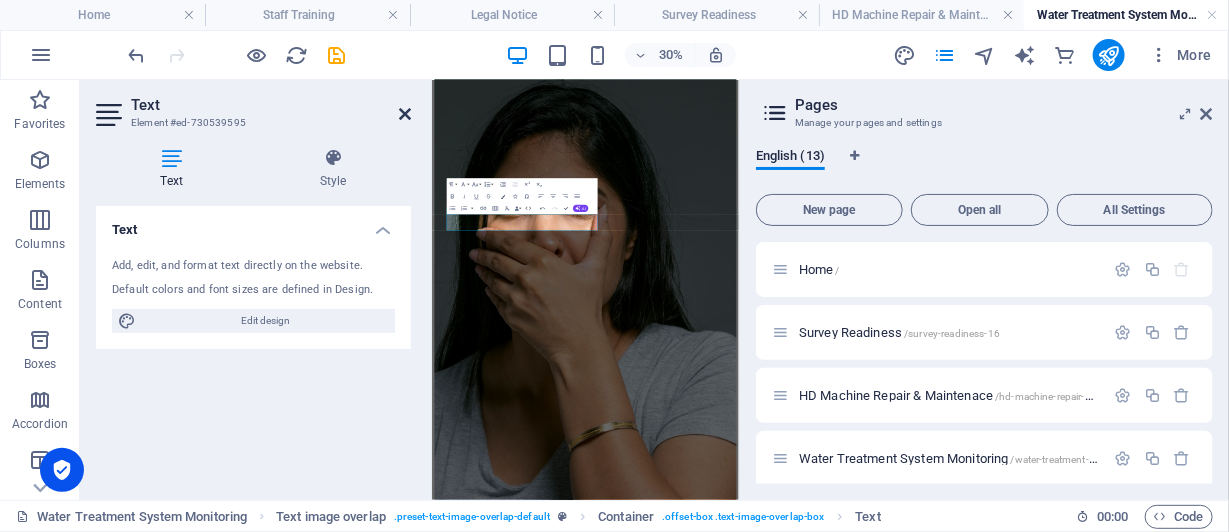 click at bounding box center (405, 114) 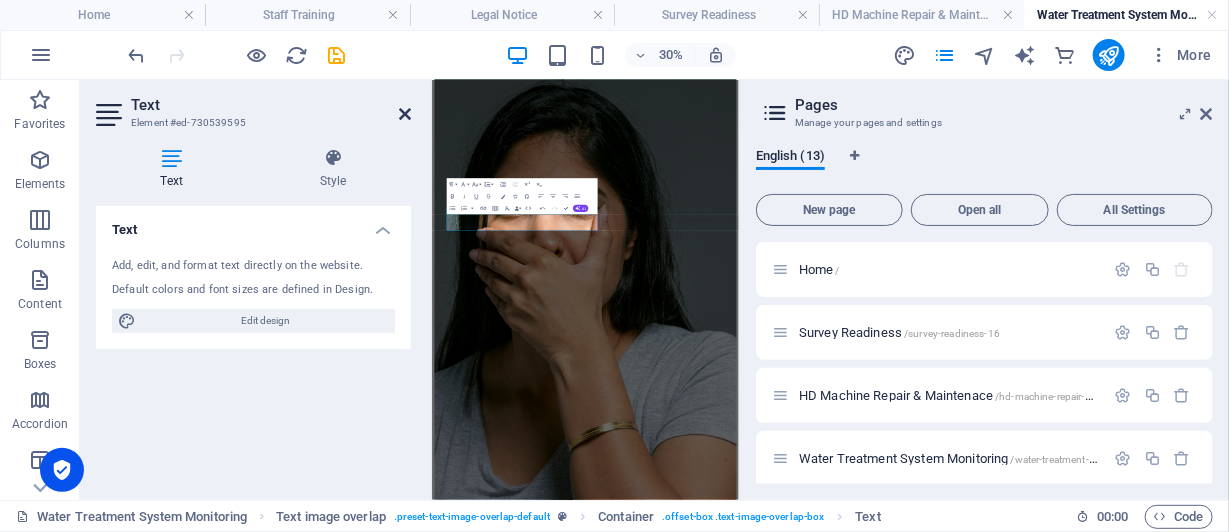 scroll, scrollTop: 1957, scrollLeft: 0, axis: vertical 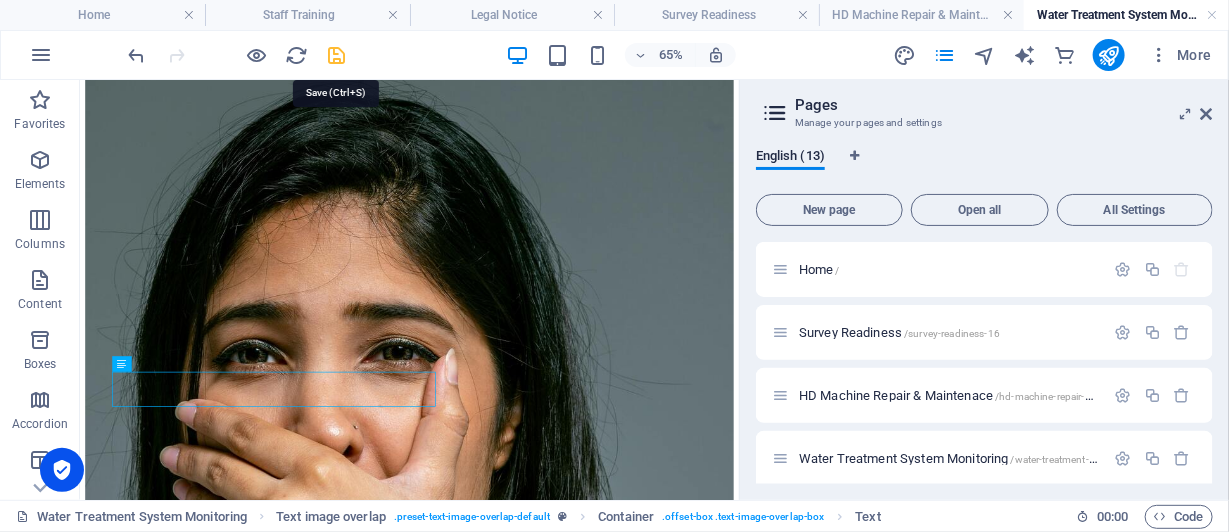 drag, startPoint x: 337, startPoint y: 56, endPoint x: 258, endPoint y: 81, distance: 82.86133 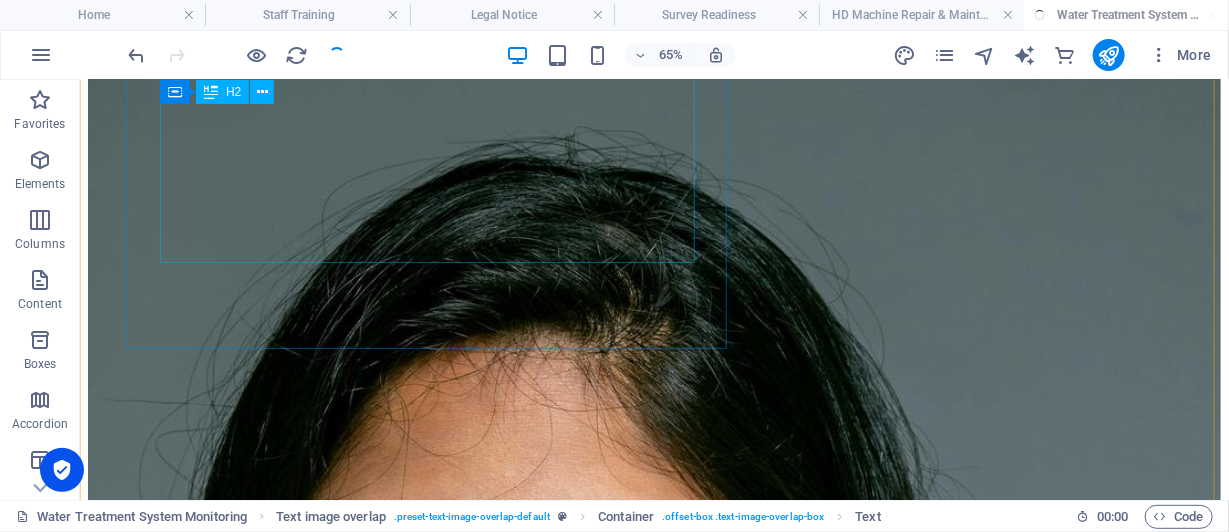 scroll, scrollTop: 2292, scrollLeft: 0, axis: vertical 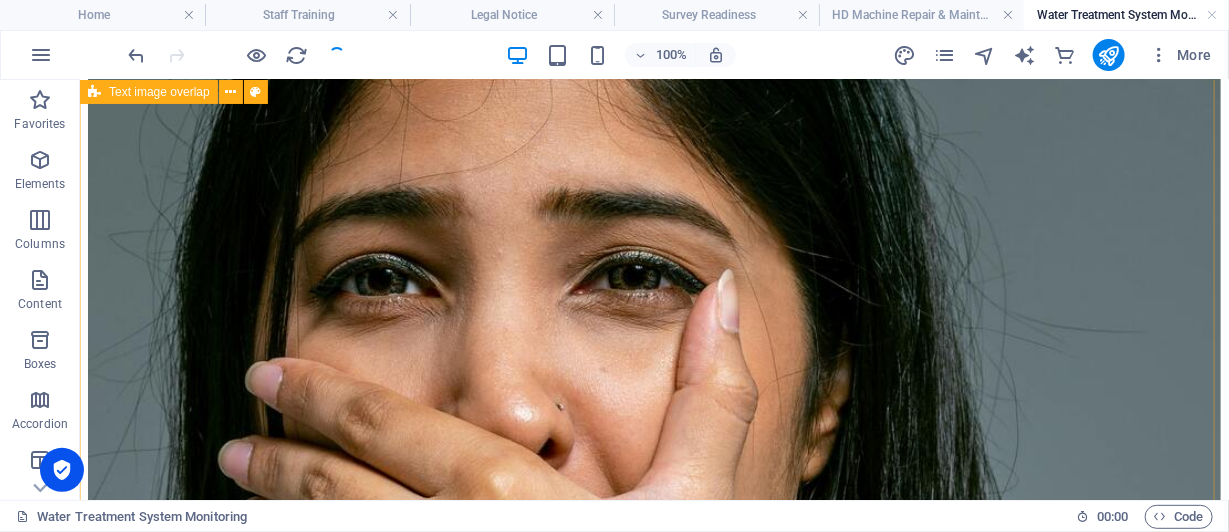 click on "Is Your Water Treatment System Efficient? Are your logs "mirrored" from previous logs?  We can help." at bounding box center [653, 523] 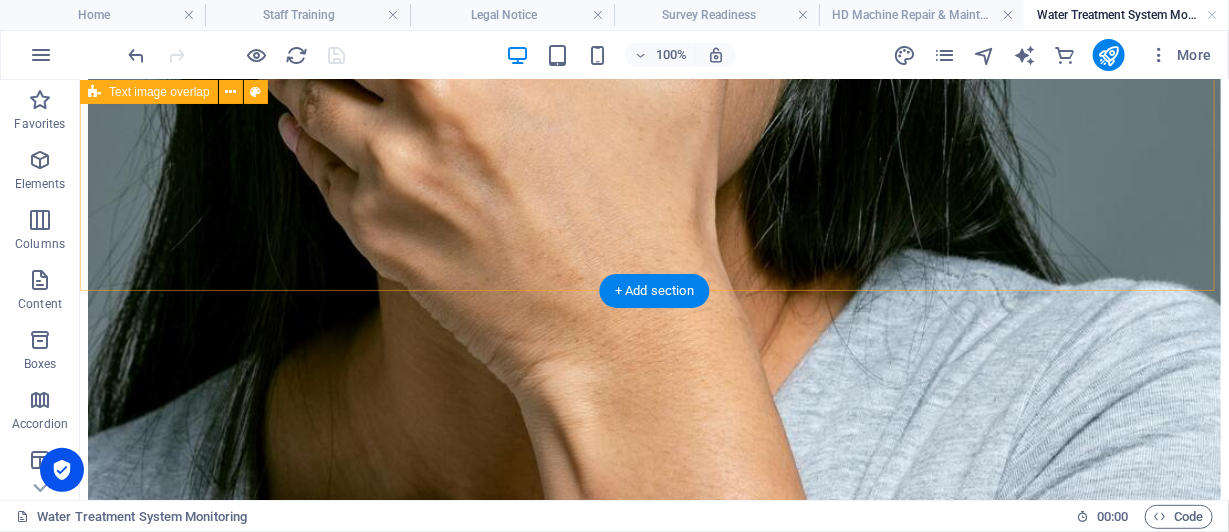 scroll, scrollTop: 2792, scrollLeft: 0, axis: vertical 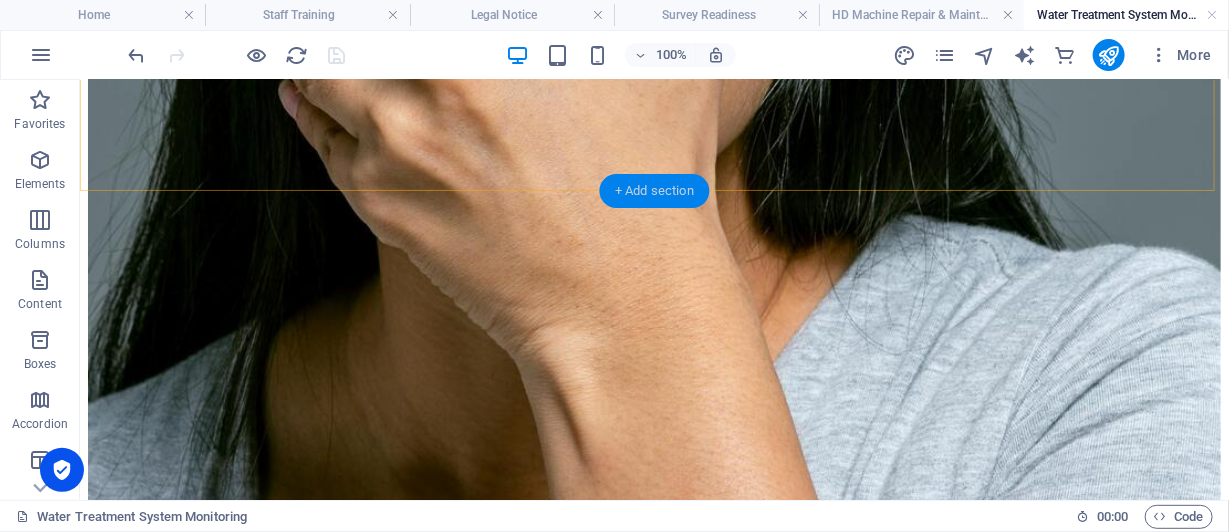 click on "+ Add section" at bounding box center (654, 191) 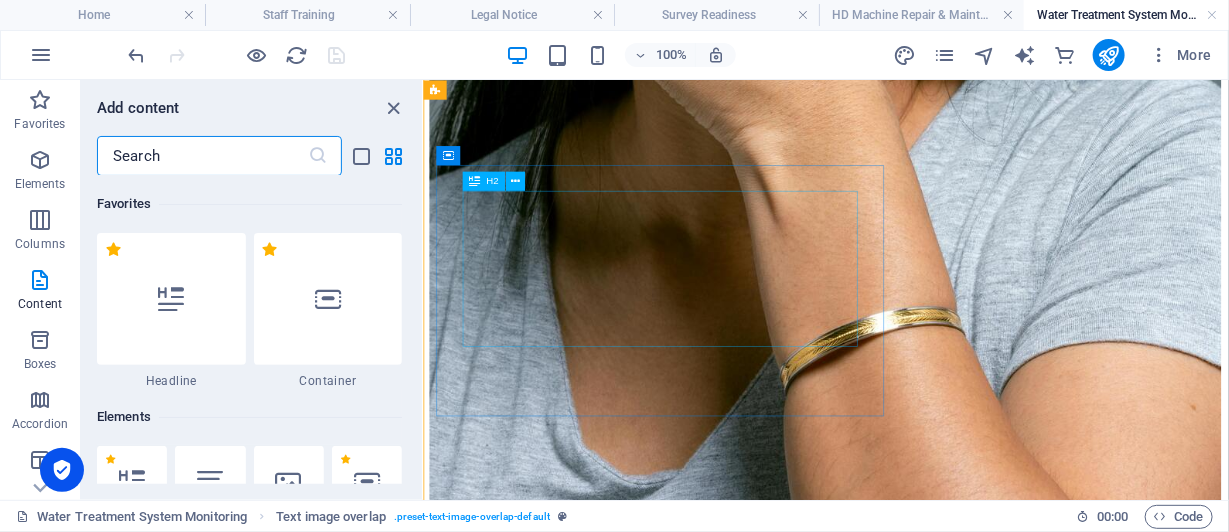 scroll, scrollTop: 2089, scrollLeft: 0, axis: vertical 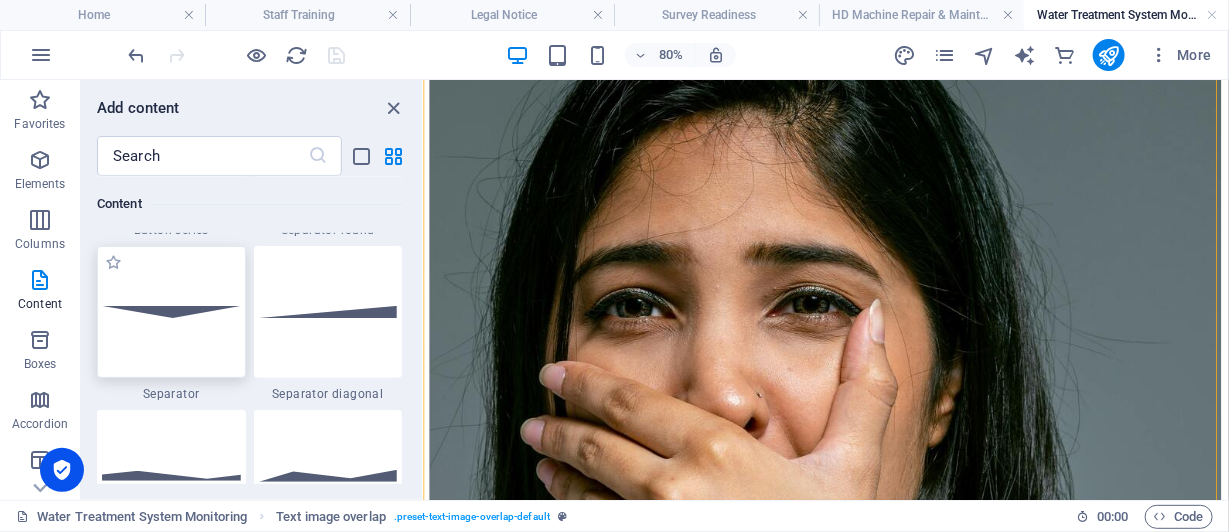 click at bounding box center [171, 312] 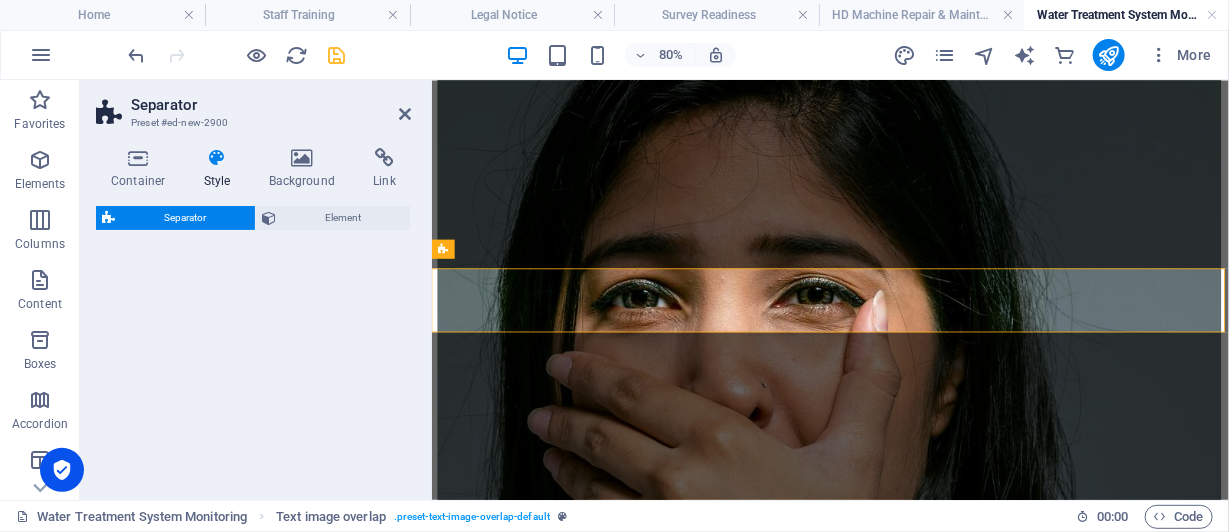 select on "rem" 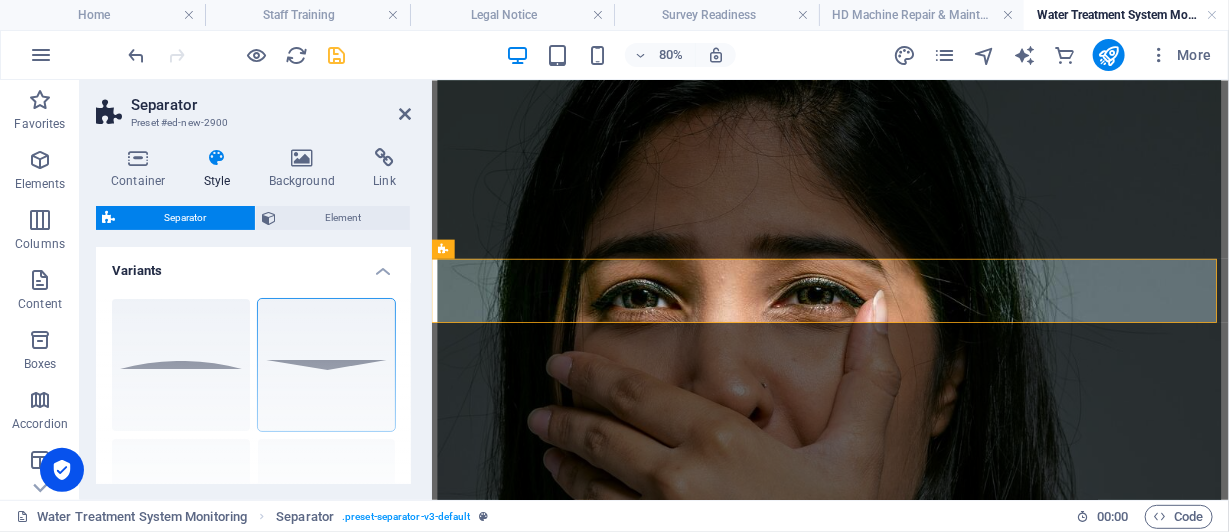 scroll, scrollTop: 2583, scrollLeft: 0, axis: vertical 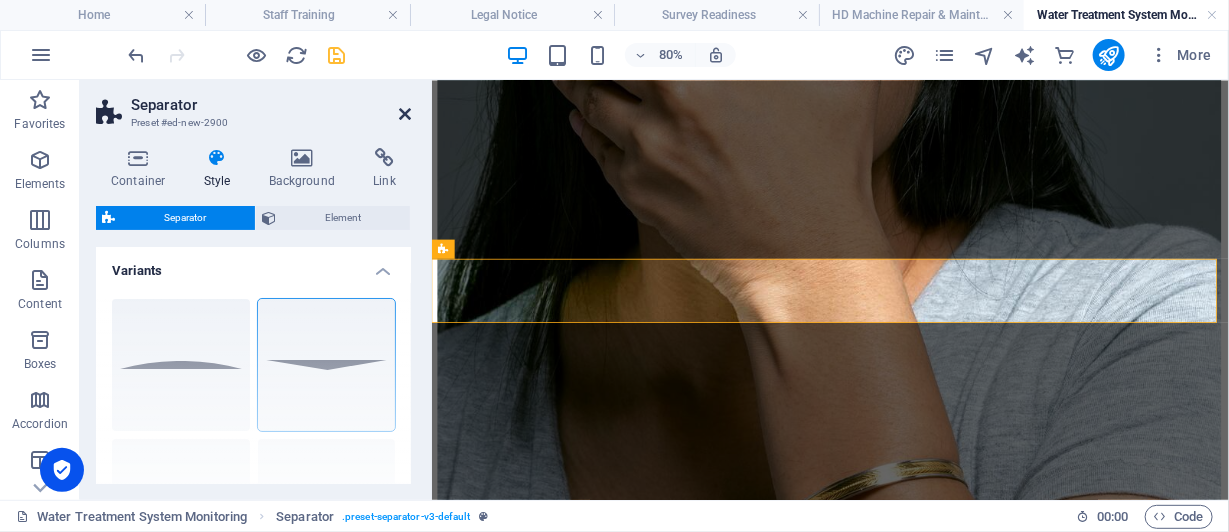 click at bounding box center [405, 114] 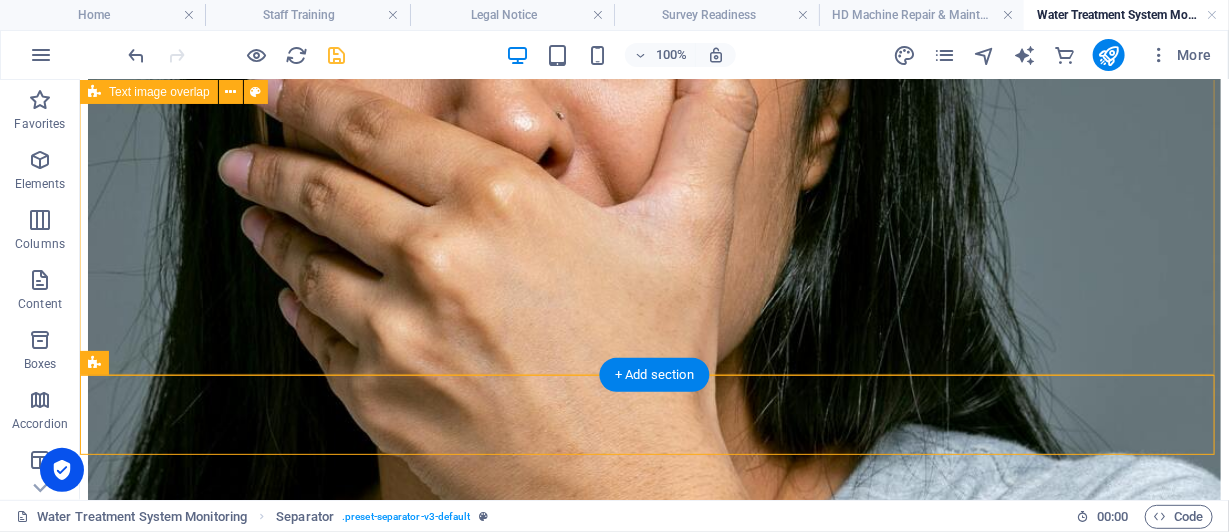 scroll, scrollTop: 2608, scrollLeft: 0, axis: vertical 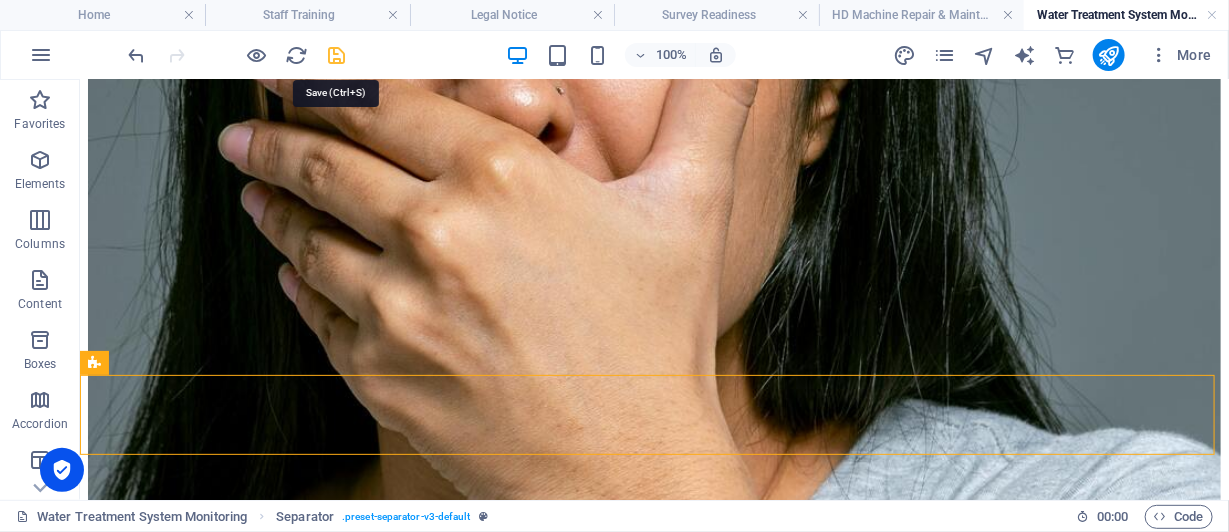 click at bounding box center (337, 55) 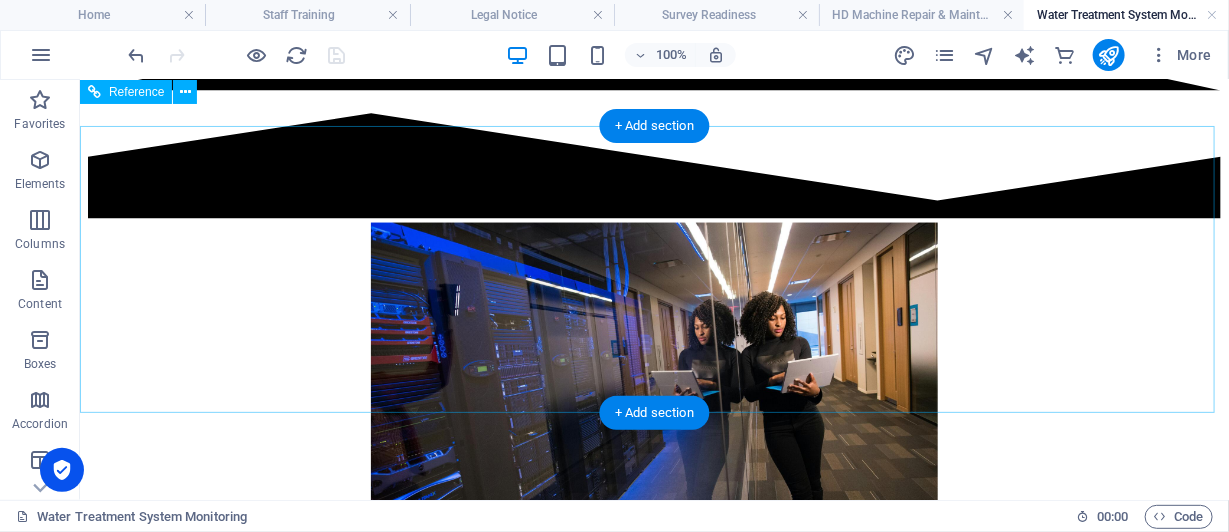 scroll, scrollTop: 3908, scrollLeft: 0, axis: vertical 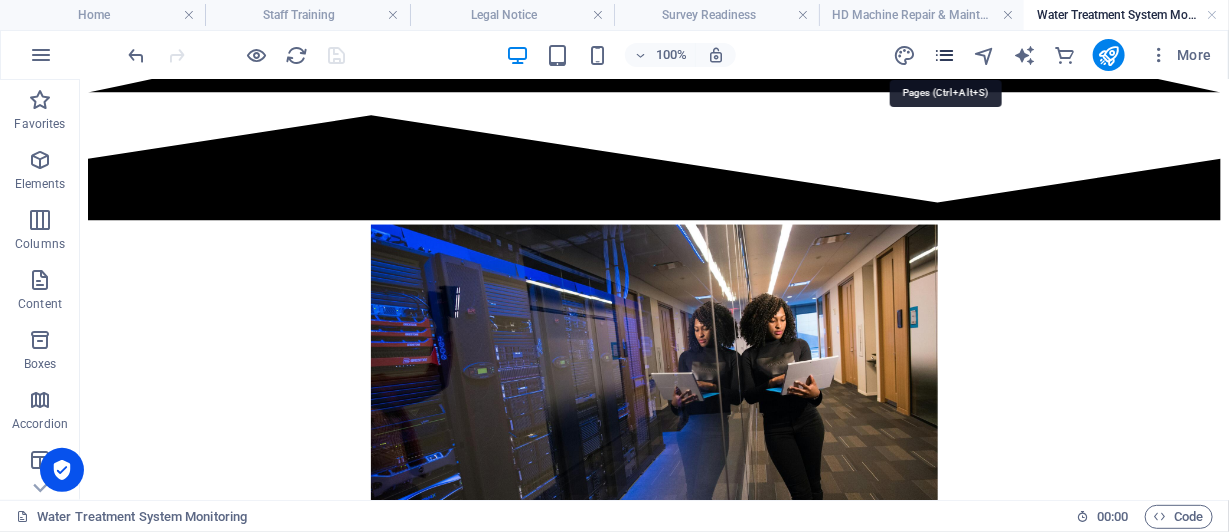 click at bounding box center [944, 55] 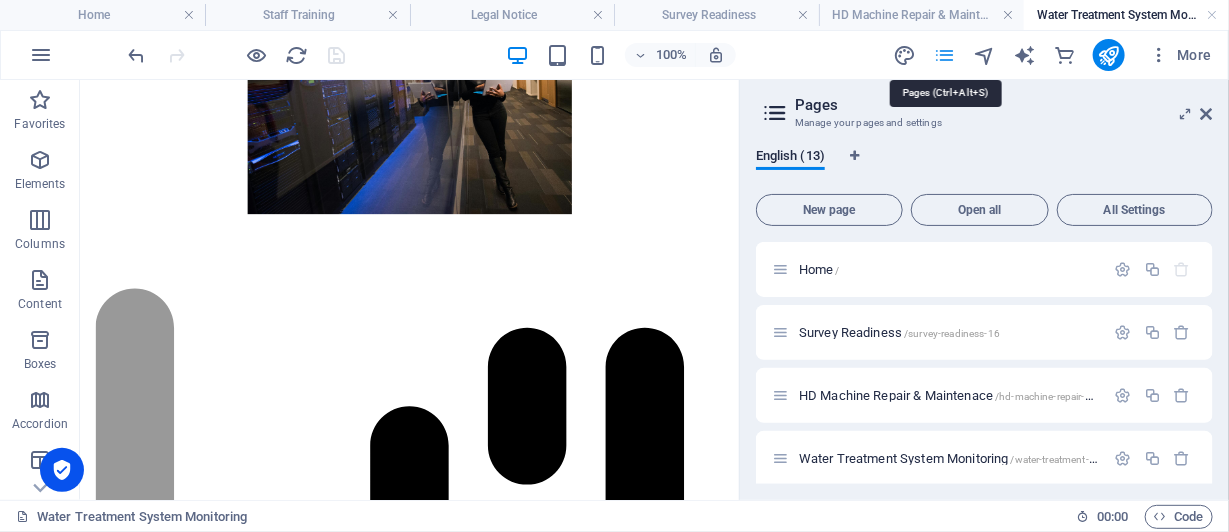 scroll, scrollTop: 3764, scrollLeft: 0, axis: vertical 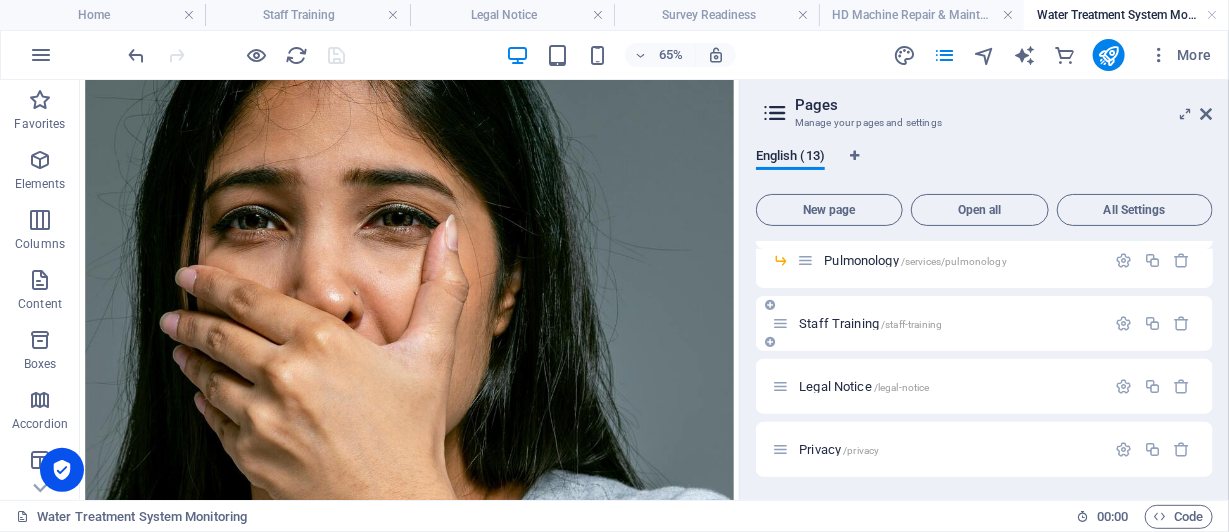 click on "Staff Training /staff-training" at bounding box center [870, 323] 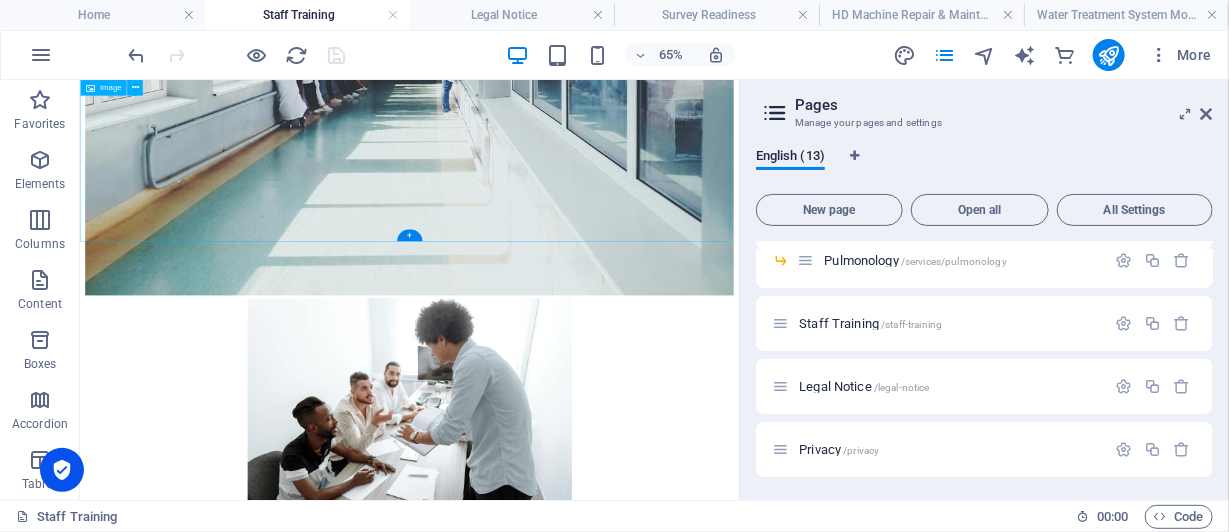 scroll, scrollTop: 3680, scrollLeft: 0, axis: vertical 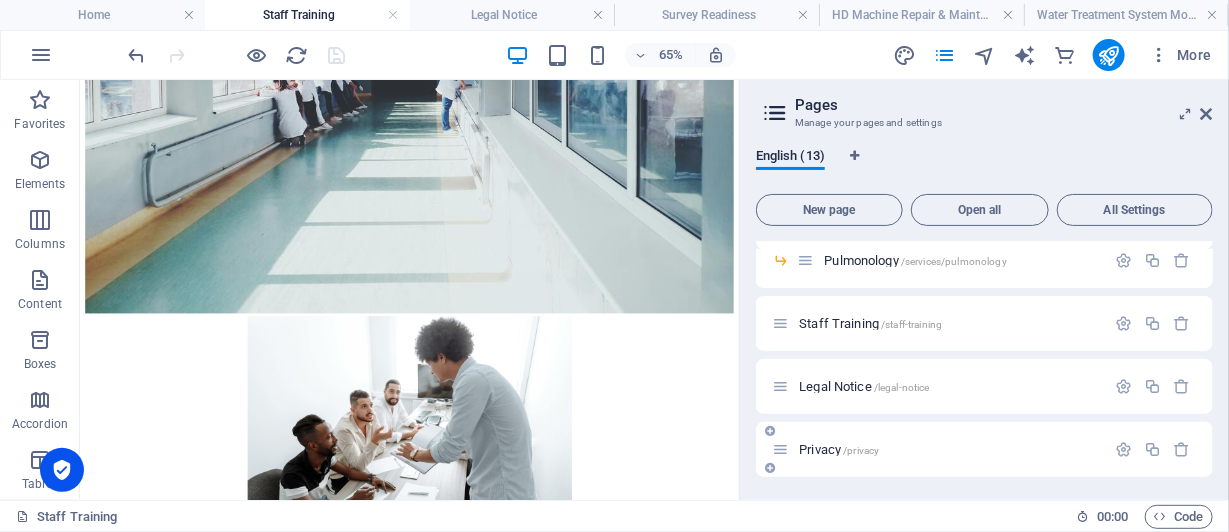 click on "Privacy /privacy" at bounding box center (839, 449) 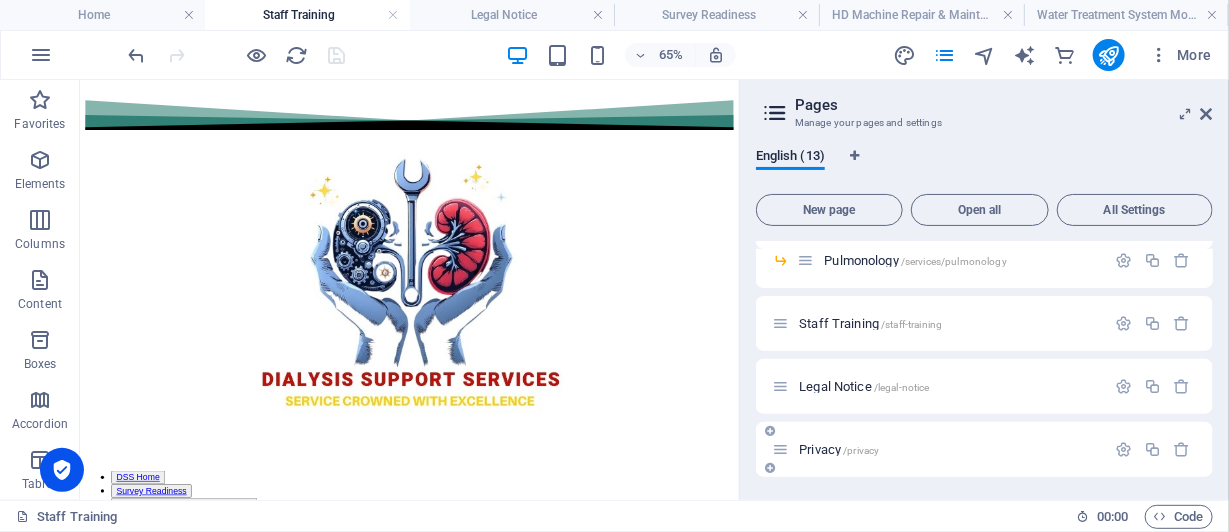 scroll, scrollTop: 351, scrollLeft: 0, axis: vertical 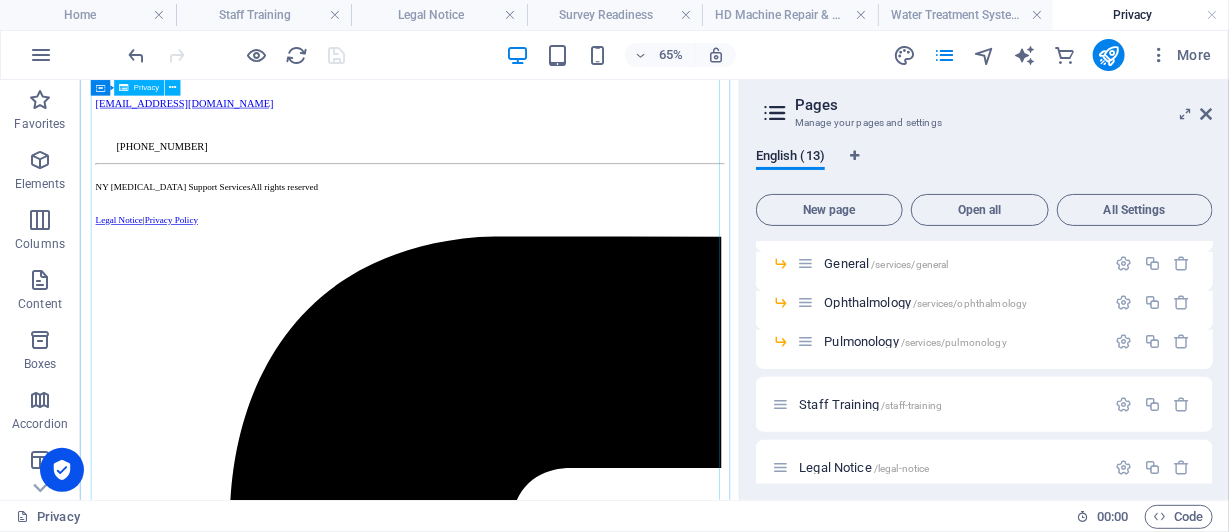 click on "Privacy Policy
An overview of data protection
General
The following gives a simple overview of what kind of personal information we collect, why we collect them and how we handle your data when you are visiting or using our website. Personal information is any data with which you could be personally identified. Detailed information on the subject of data protection can be found in our privacy policy found below.
Data collection on our website
Who is responsible for the data collection on this website?
The data collected on this website are processed by the website operator. The operator's contact details can be found in the website's required legal notice.
How do we collect your data?
Some data are collected when you provide them to us. This could, for example, be data you enter in a contact form.
What do we use your data for?
Part of the data is collected to ensure the proper functioning of the website. Other data can be used to analyze how visitors use the site." at bounding box center [586, -2329] 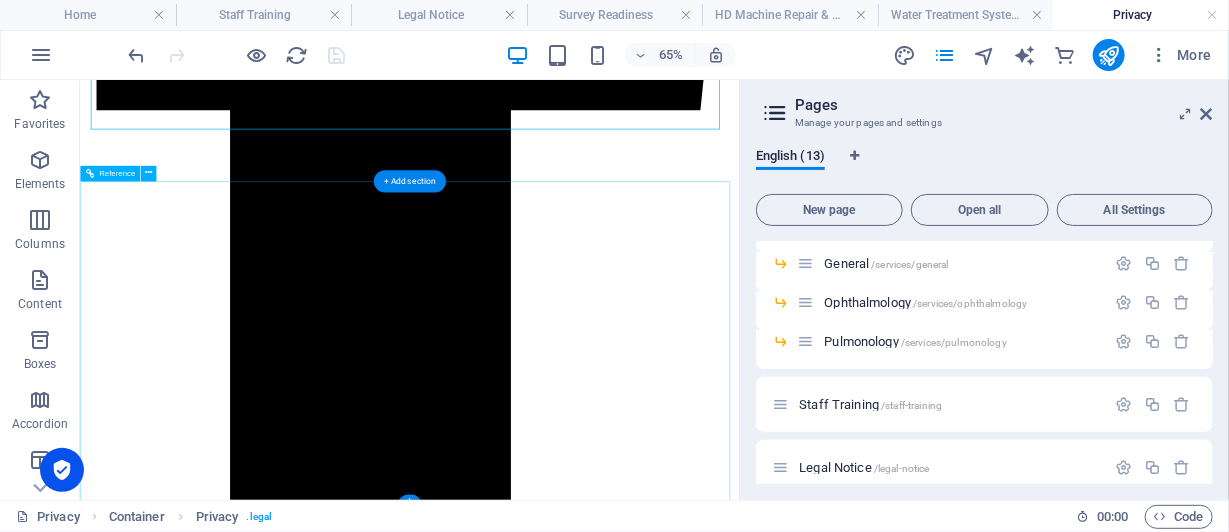 scroll, scrollTop: 6435, scrollLeft: 0, axis: vertical 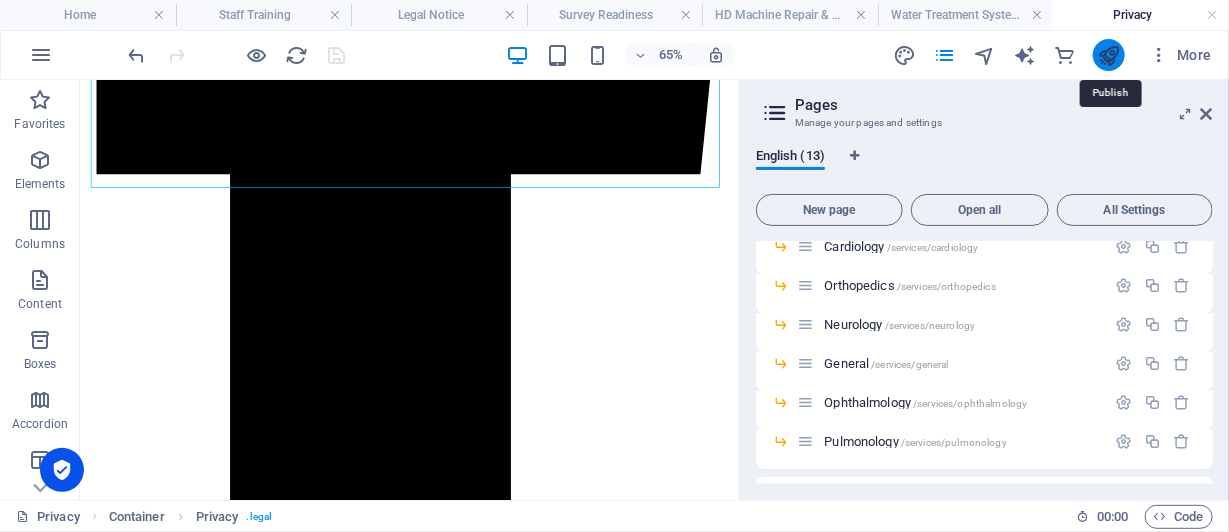 click at bounding box center (1108, 55) 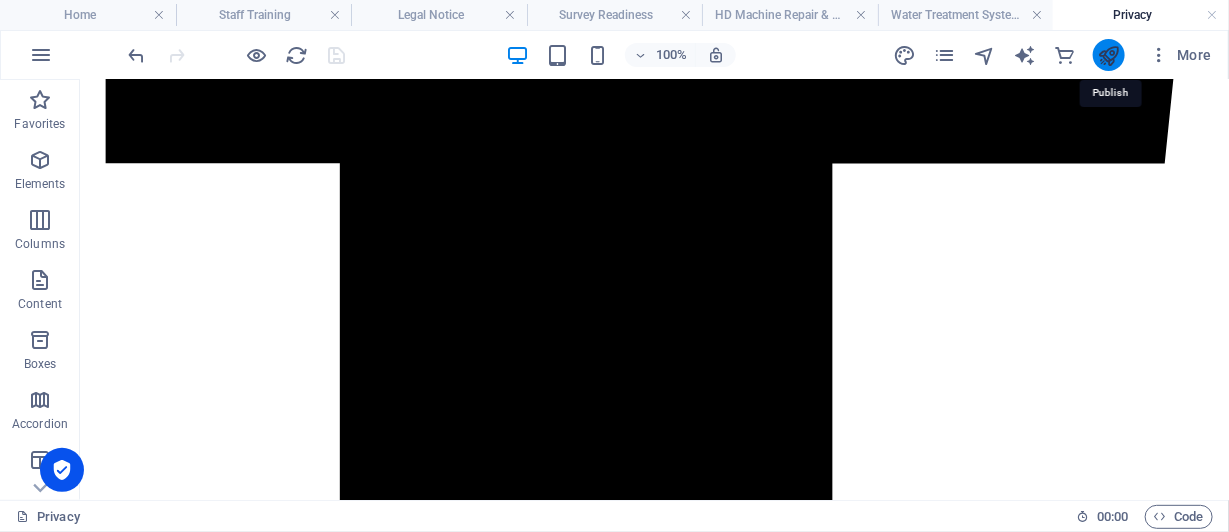 scroll, scrollTop: 6200, scrollLeft: 0, axis: vertical 